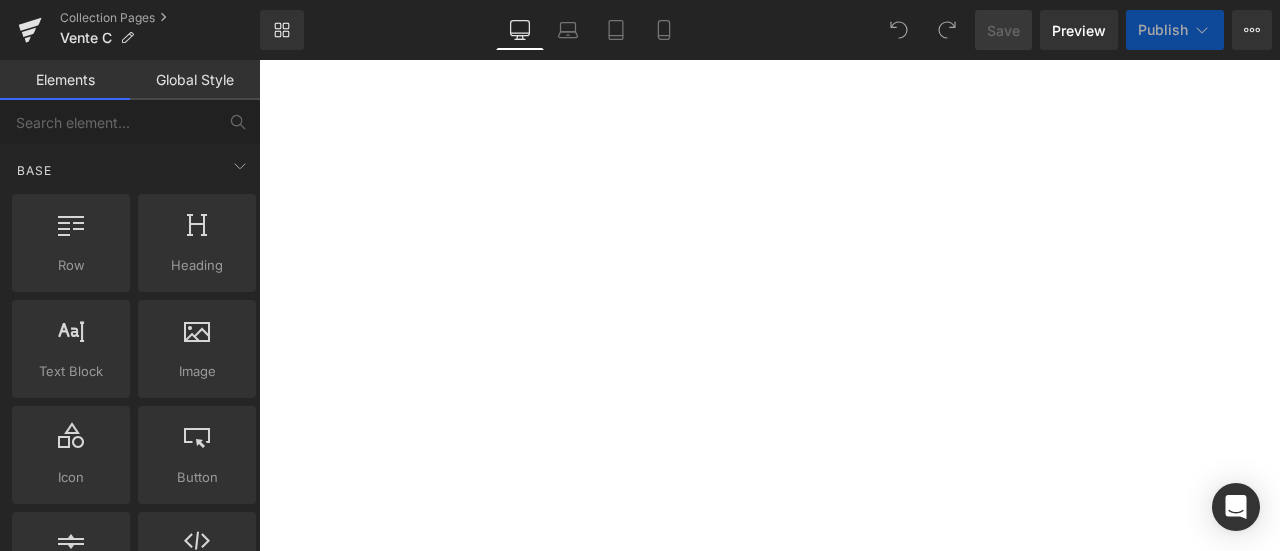 scroll, scrollTop: 0, scrollLeft: 0, axis: both 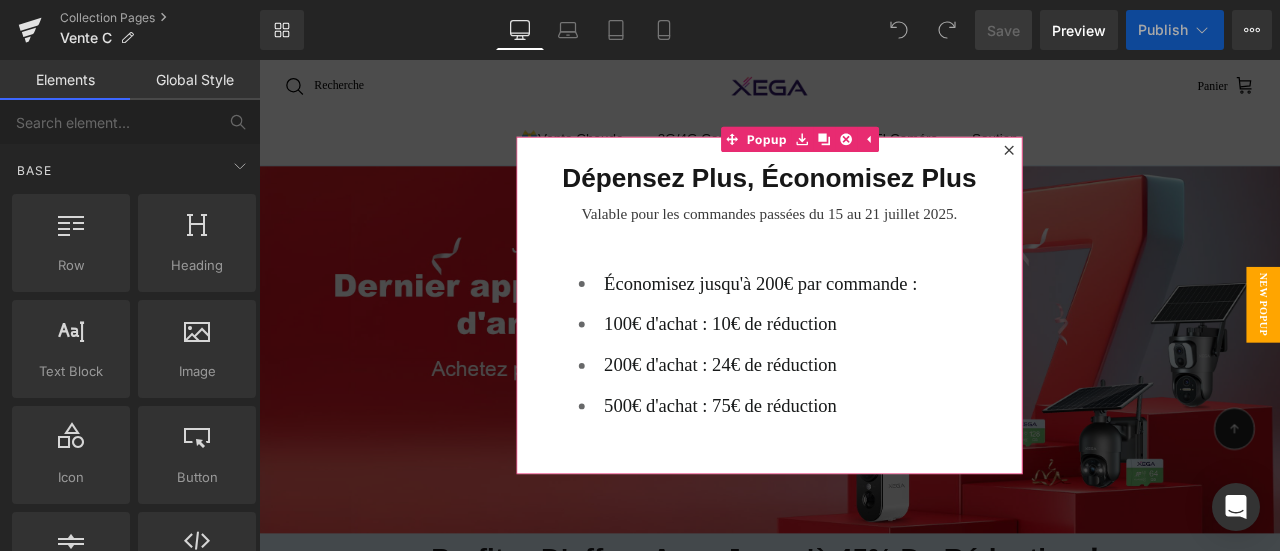 click 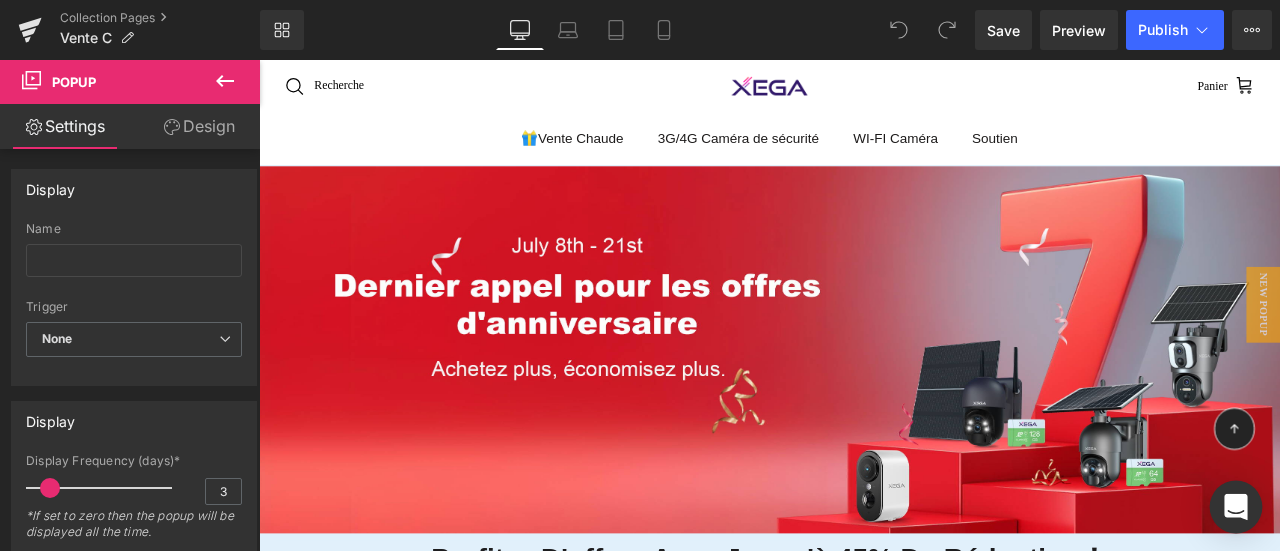 click 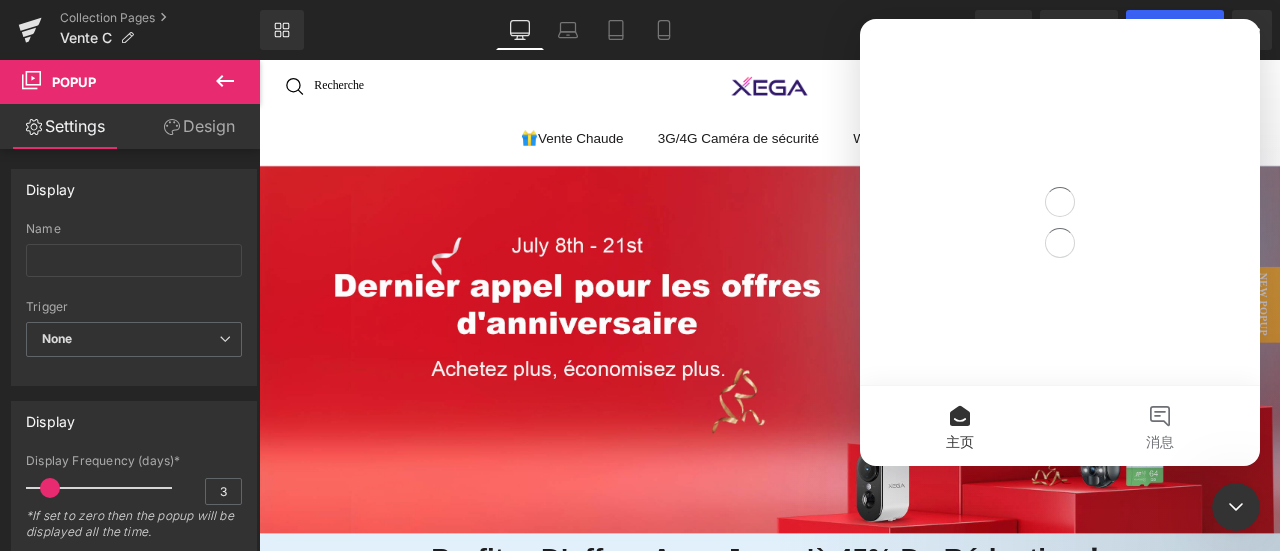scroll, scrollTop: 0, scrollLeft: 0, axis: both 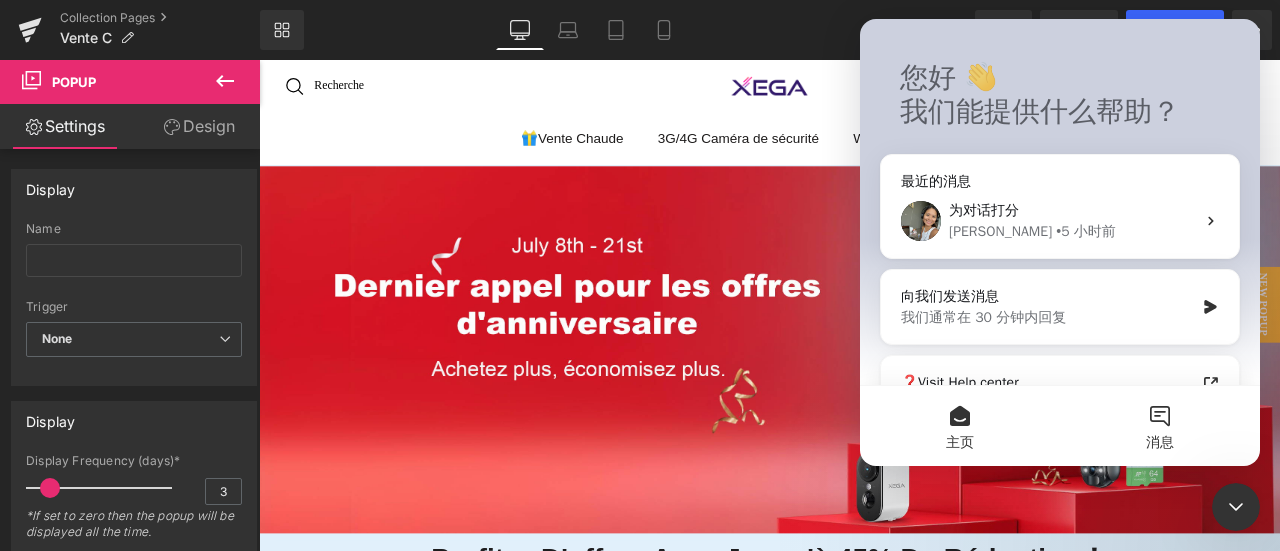 click on "消息" at bounding box center [1160, 426] 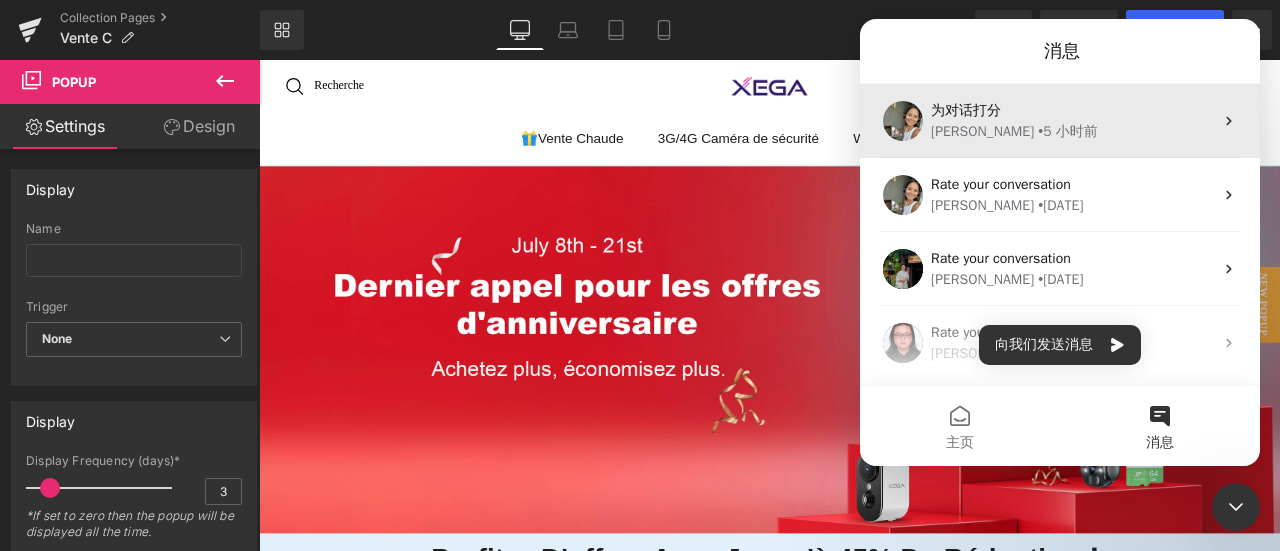 click on "为对话打分" at bounding box center [1072, 110] 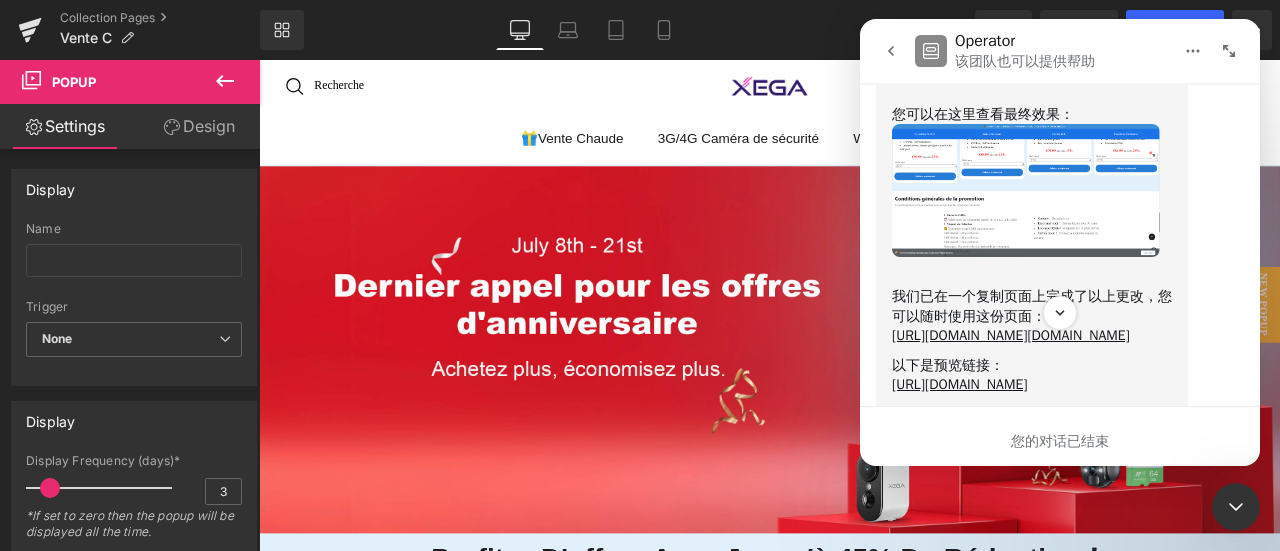 scroll, scrollTop: 8038, scrollLeft: 0, axis: vertical 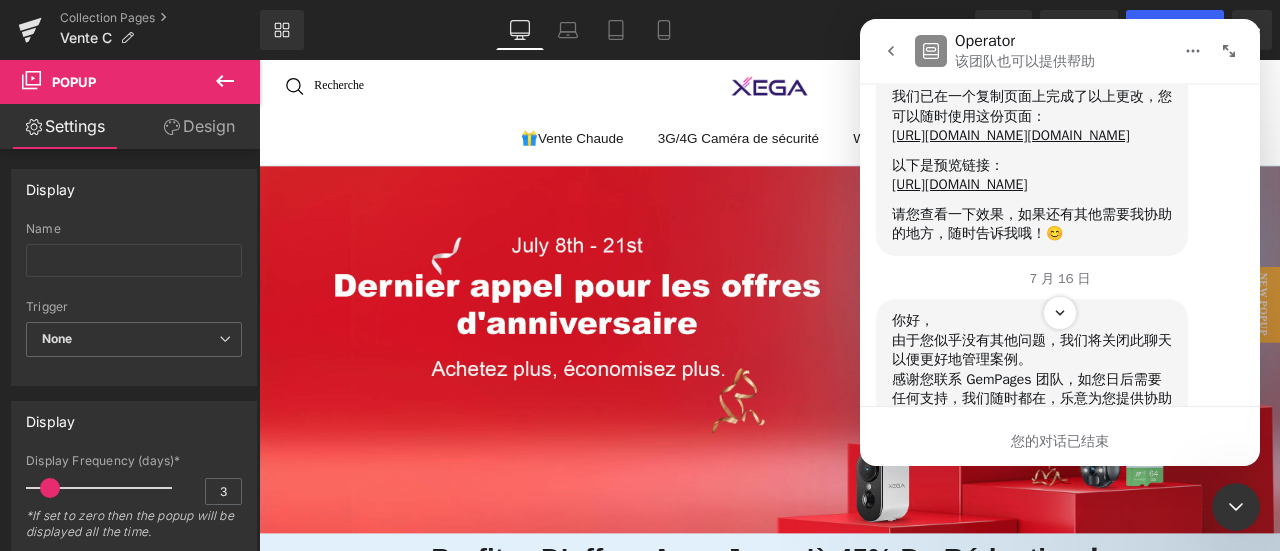 click at bounding box center (1026, -373) 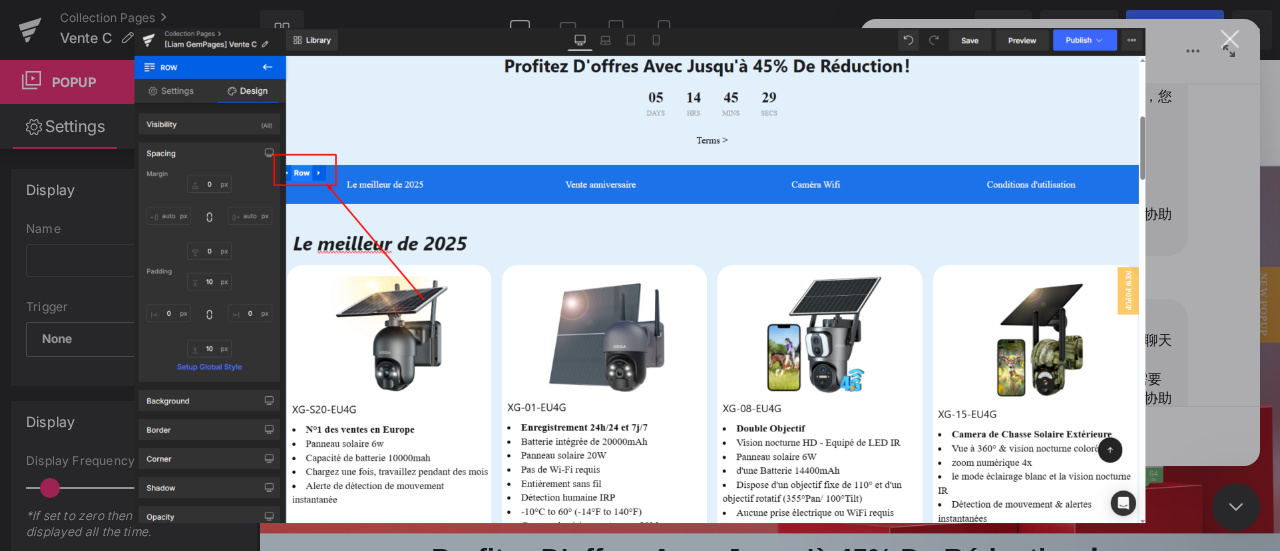 scroll, scrollTop: 0, scrollLeft: 0, axis: both 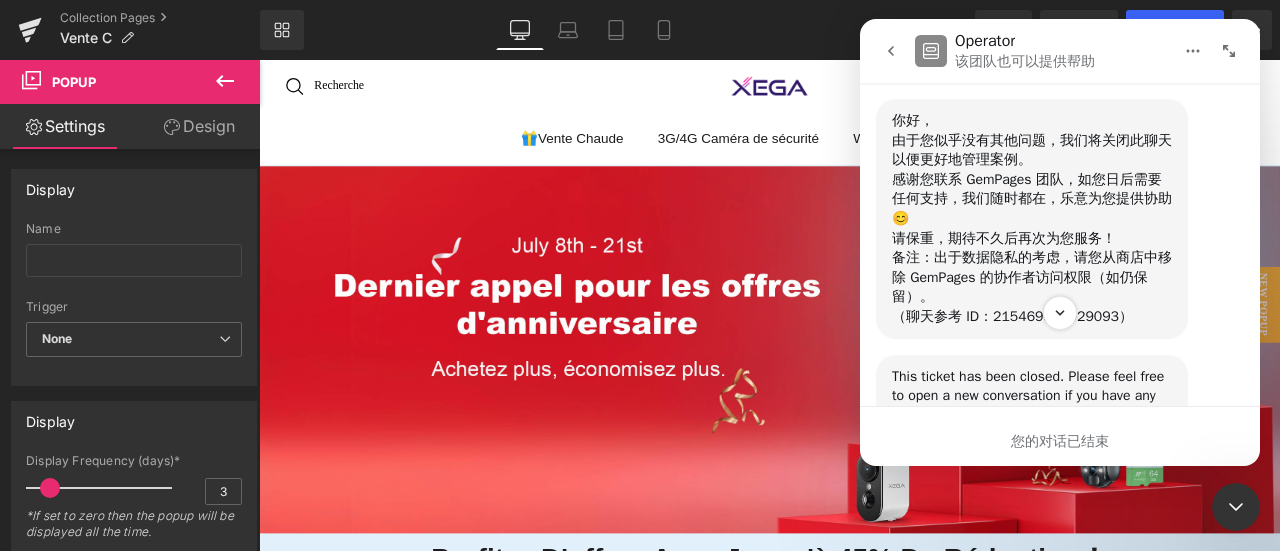 click at bounding box center [1026, -382] 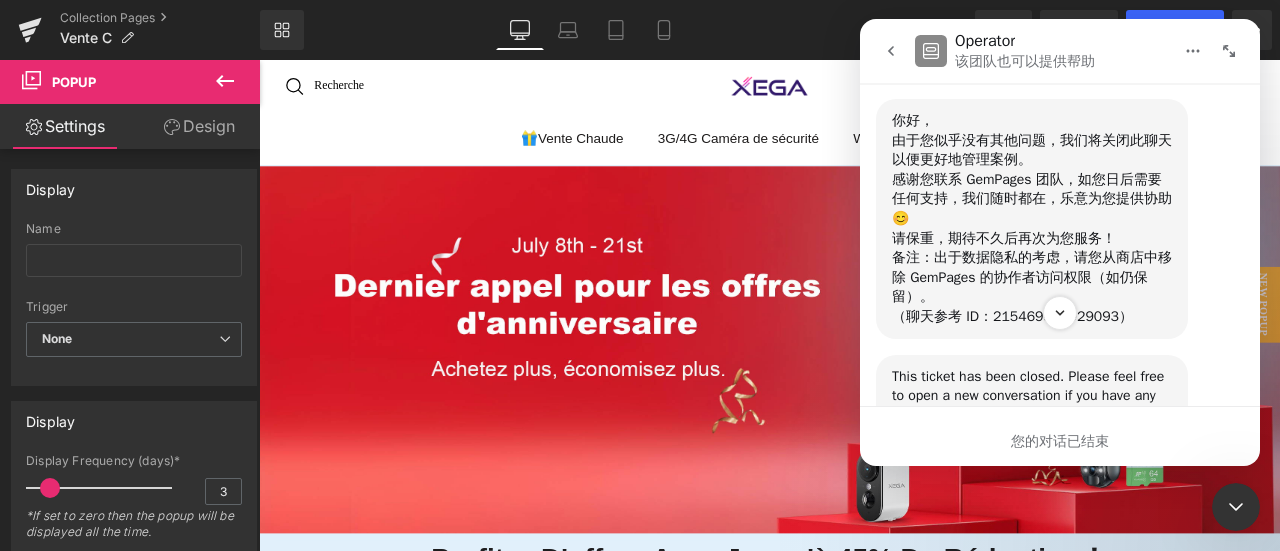 scroll, scrollTop: 0, scrollLeft: 0, axis: both 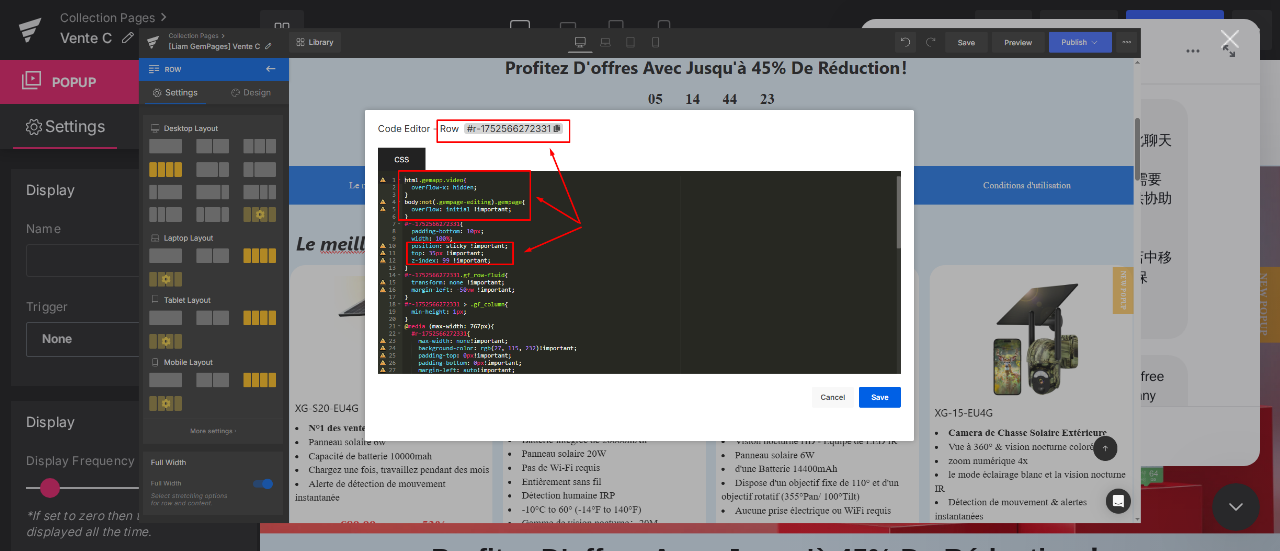 click at bounding box center (640, 276) 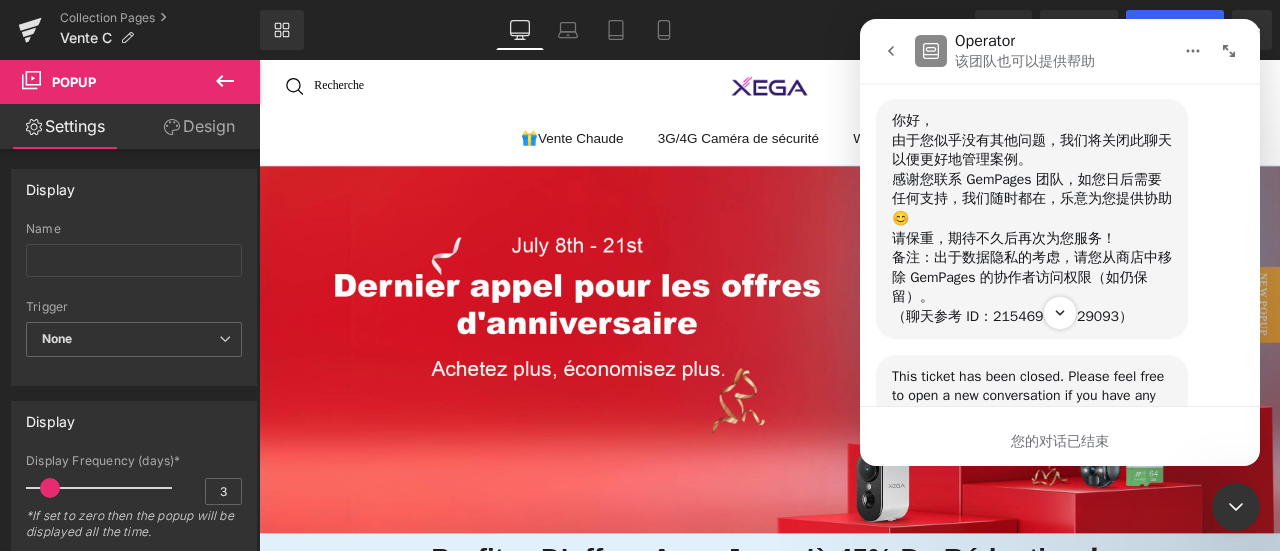 click at bounding box center [1060, 313] 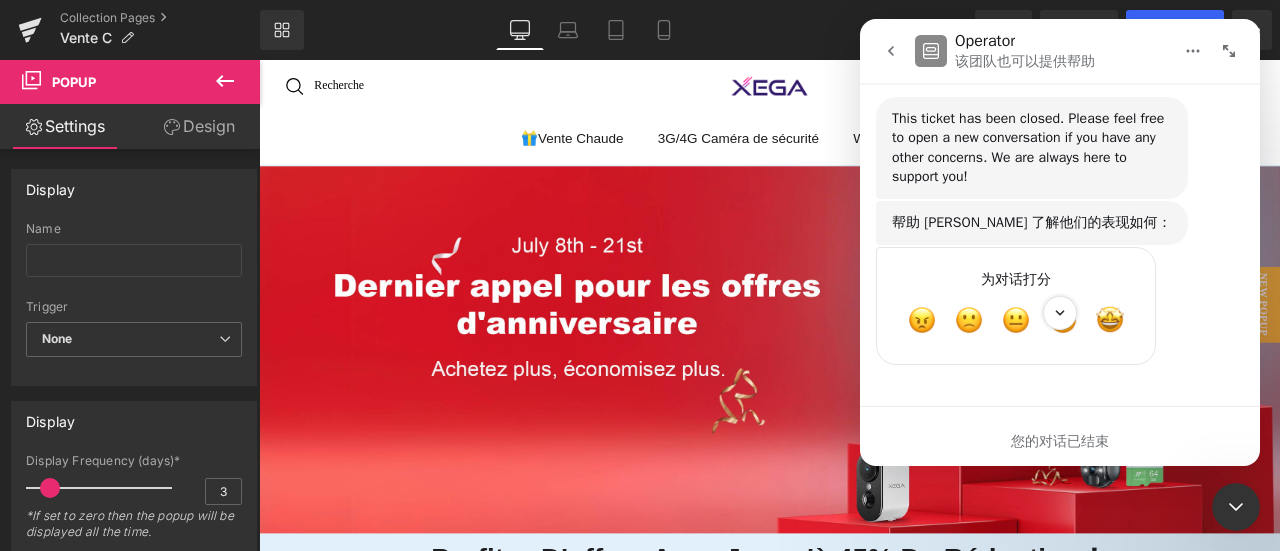 scroll, scrollTop: 9238, scrollLeft: 0, axis: vertical 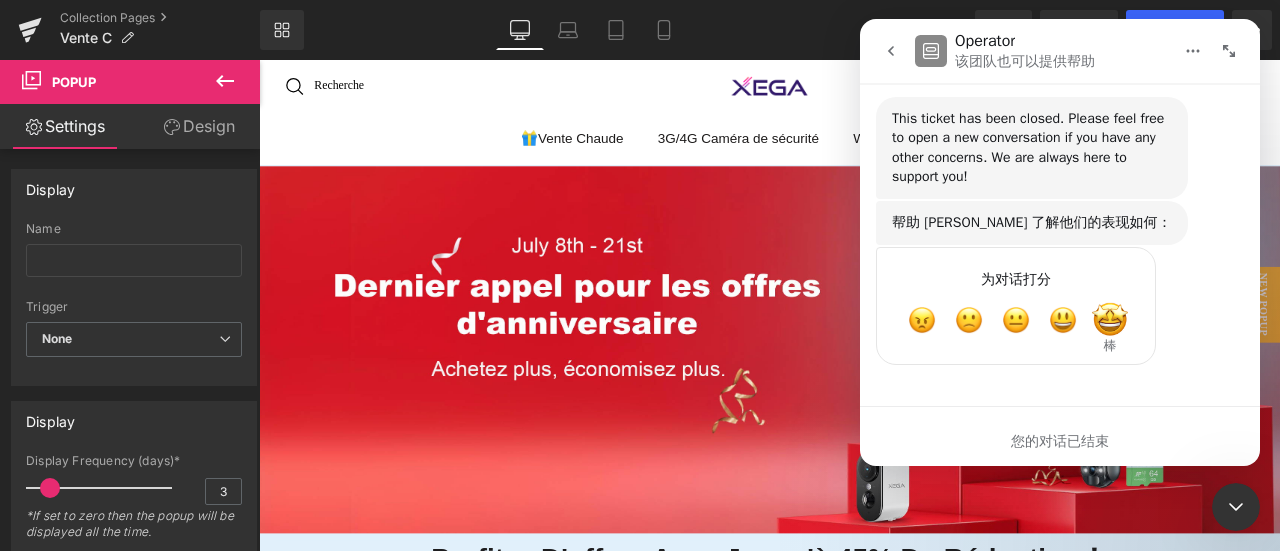 click at bounding box center [1110, 320] 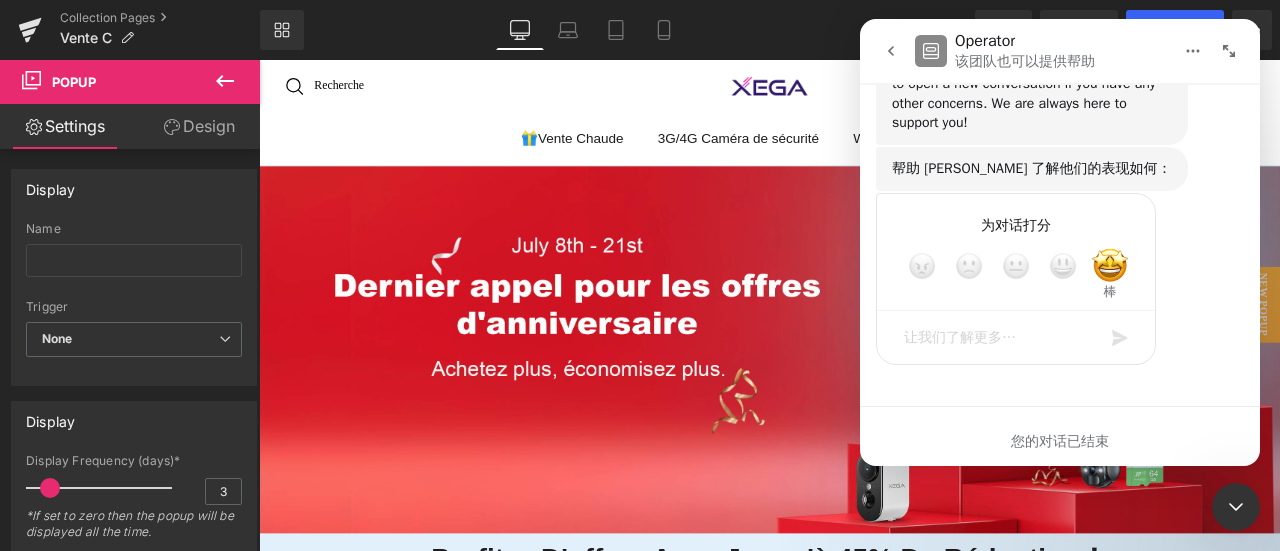 scroll, scrollTop: 9291, scrollLeft: 0, axis: vertical 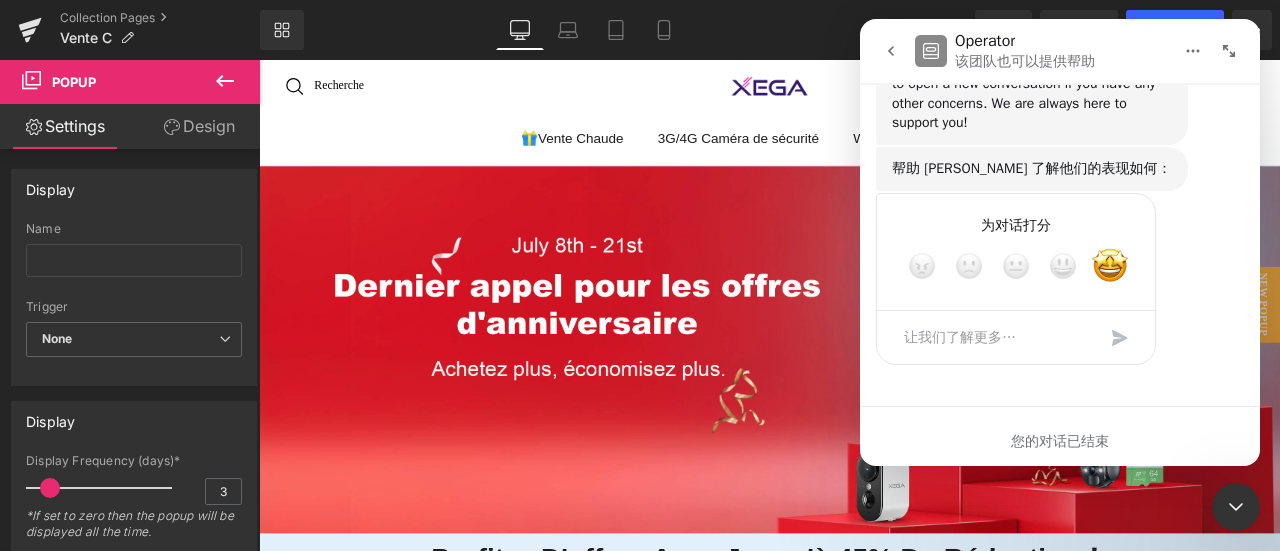 click at bounding box center (640, 245) 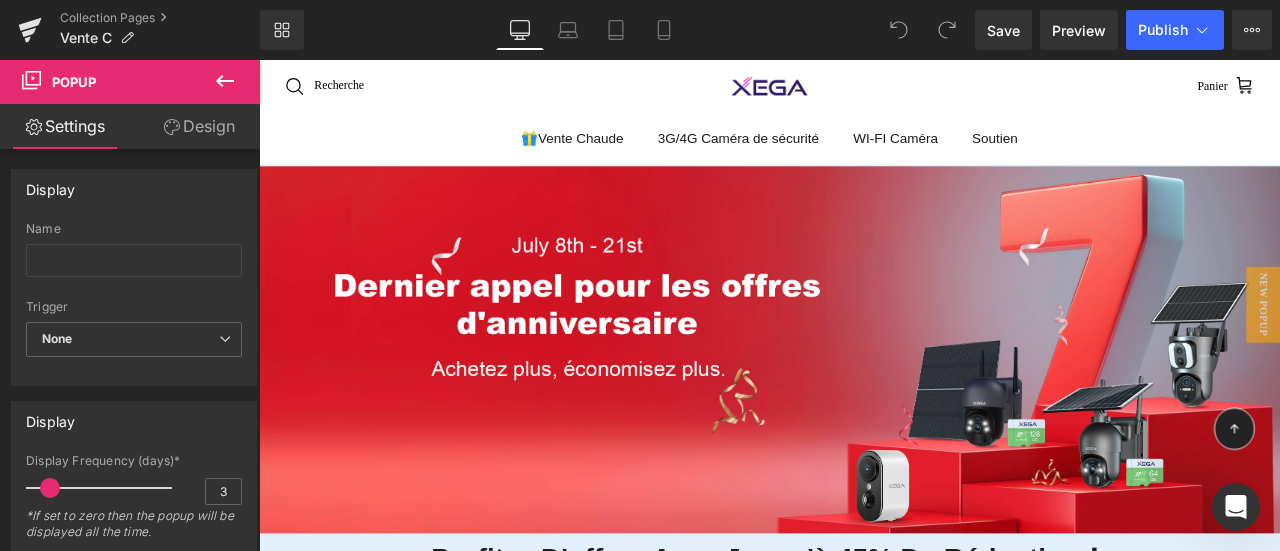 scroll, scrollTop: 0, scrollLeft: 0, axis: both 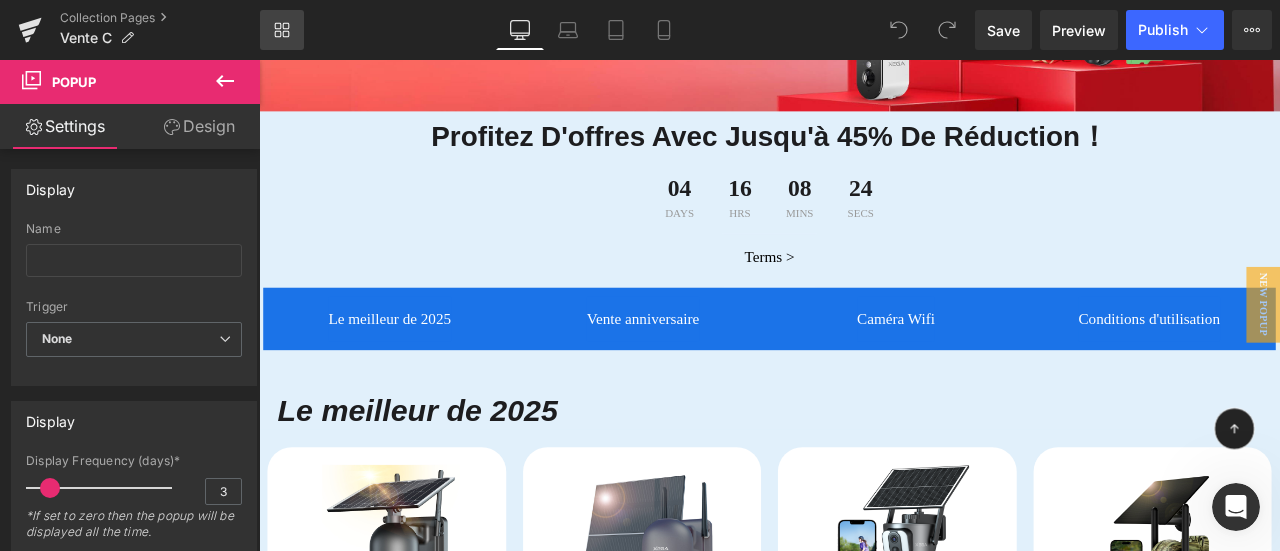 click 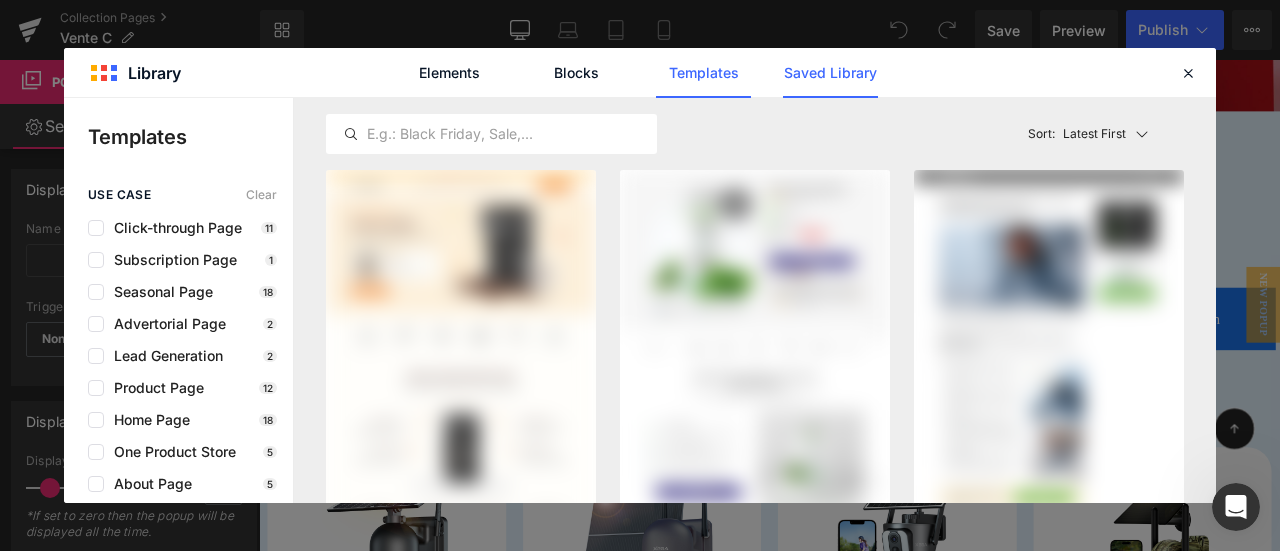 click on "Saved Library" 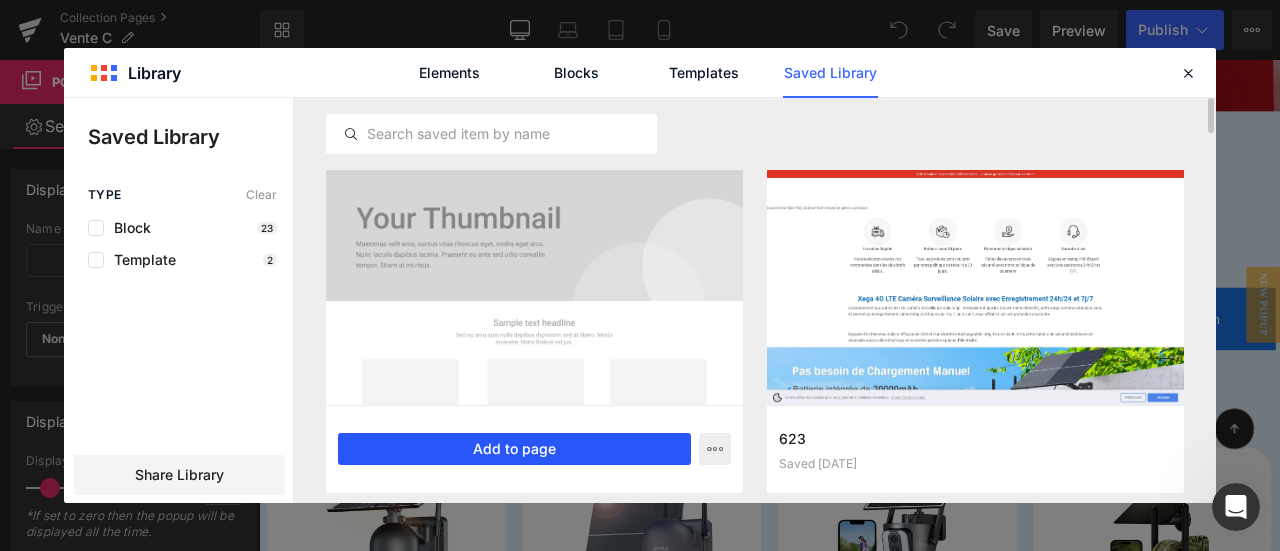 click on "Add to page" at bounding box center [514, 449] 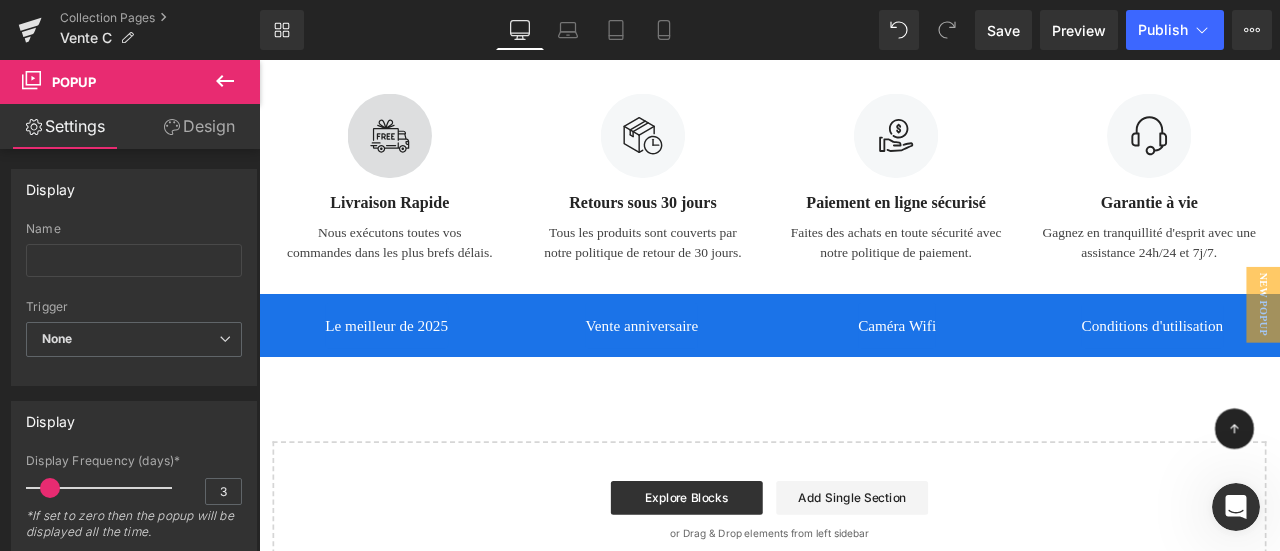 scroll, scrollTop: 4908, scrollLeft: 0, axis: vertical 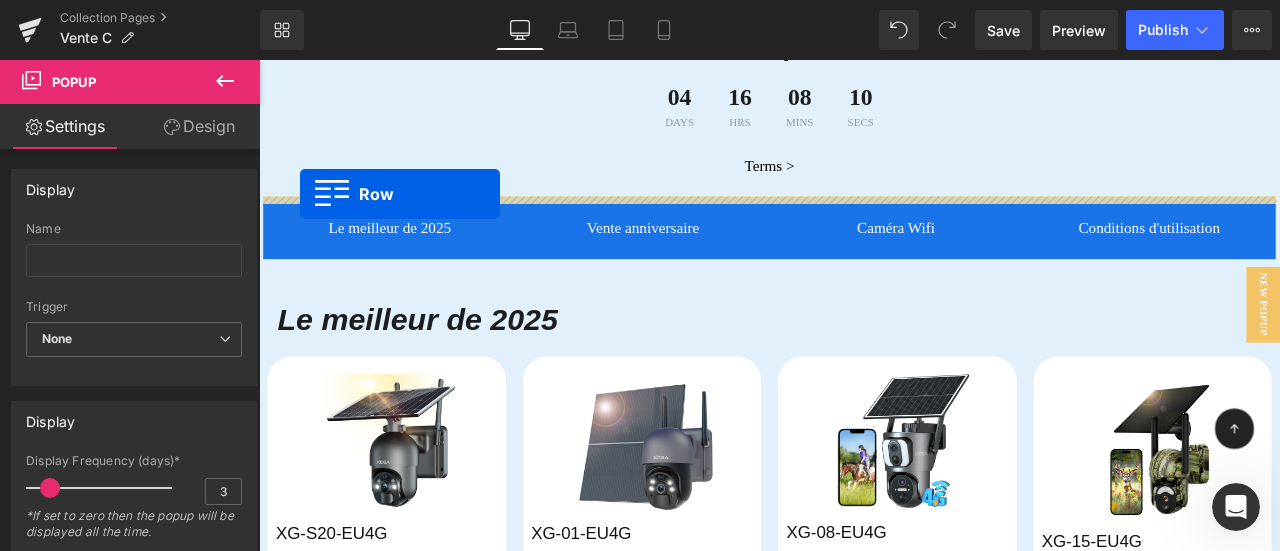 drag, startPoint x: 281, startPoint y: 366, endPoint x: 308, endPoint y: 219, distance: 149.45903 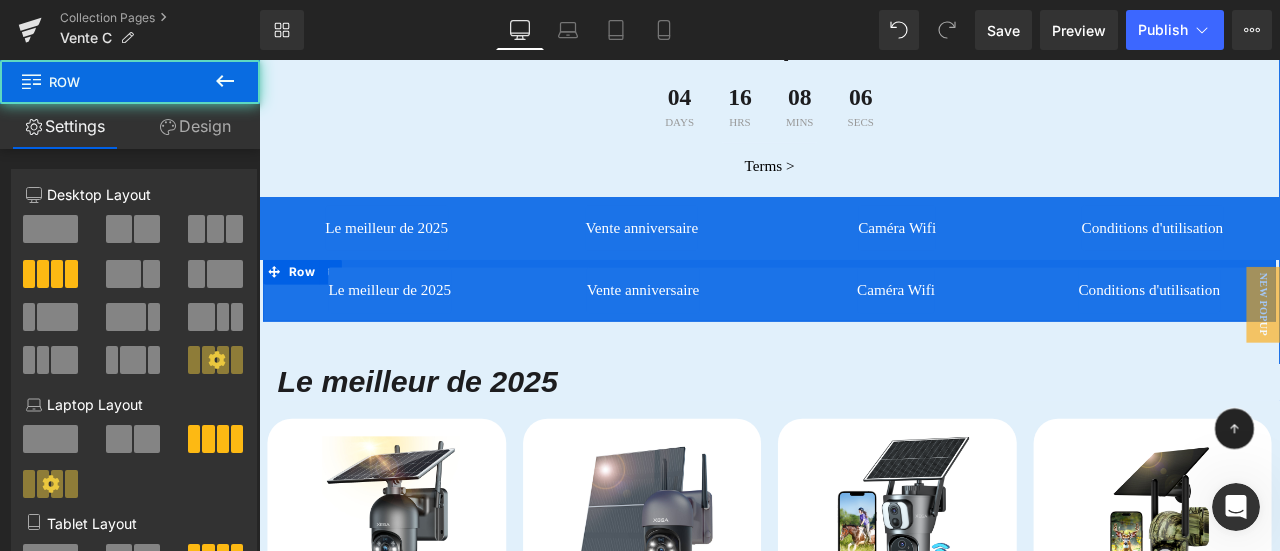 drag, startPoint x: 374, startPoint y: 298, endPoint x: 358, endPoint y: 298, distance: 16 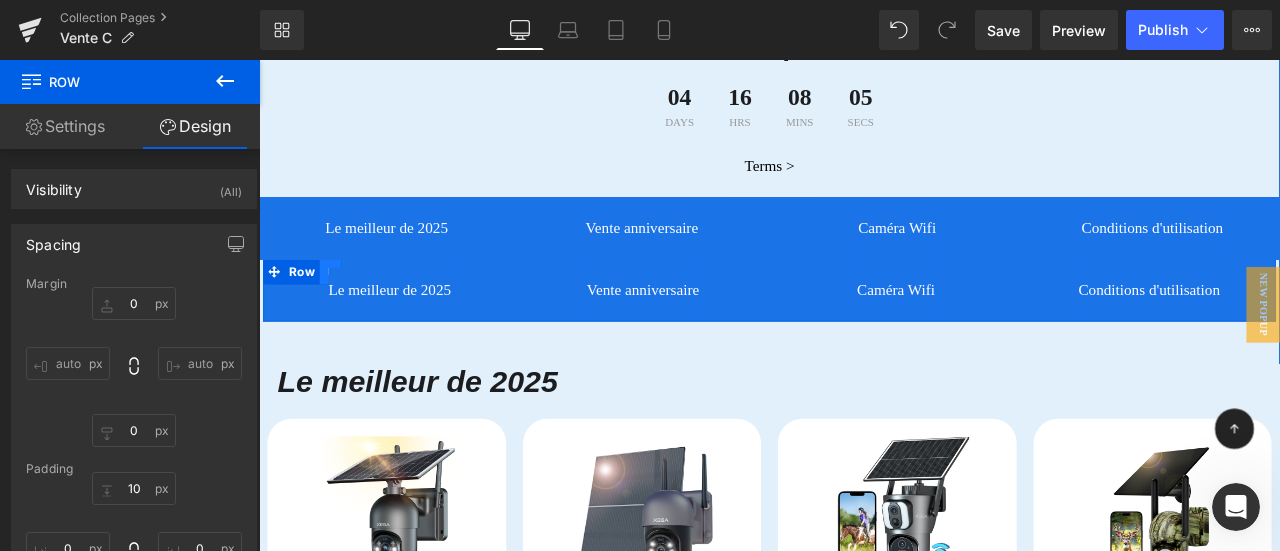 click at bounding box center [344, 311] 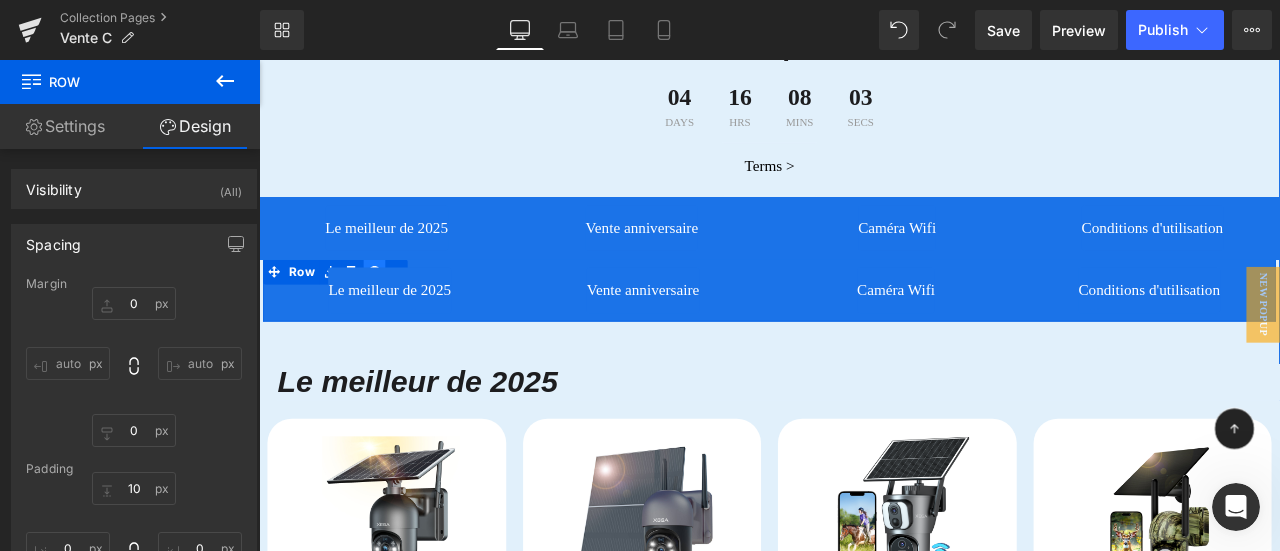 click at bounding box center (396, 311) 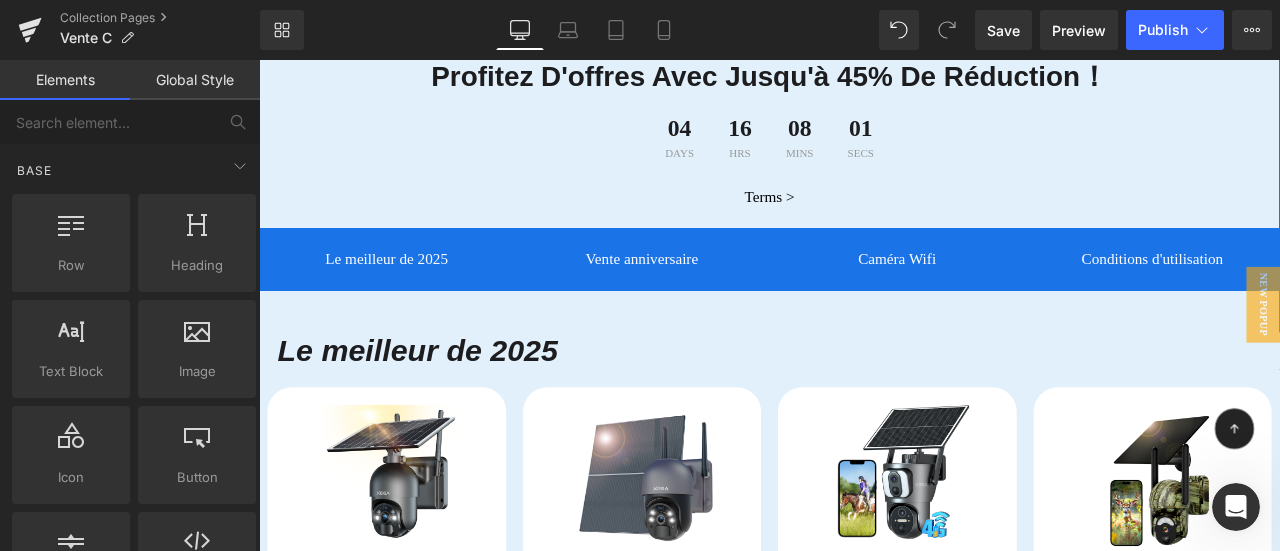 scroll, scrollTop: 408, scrollLeft: 0, axis: vertical 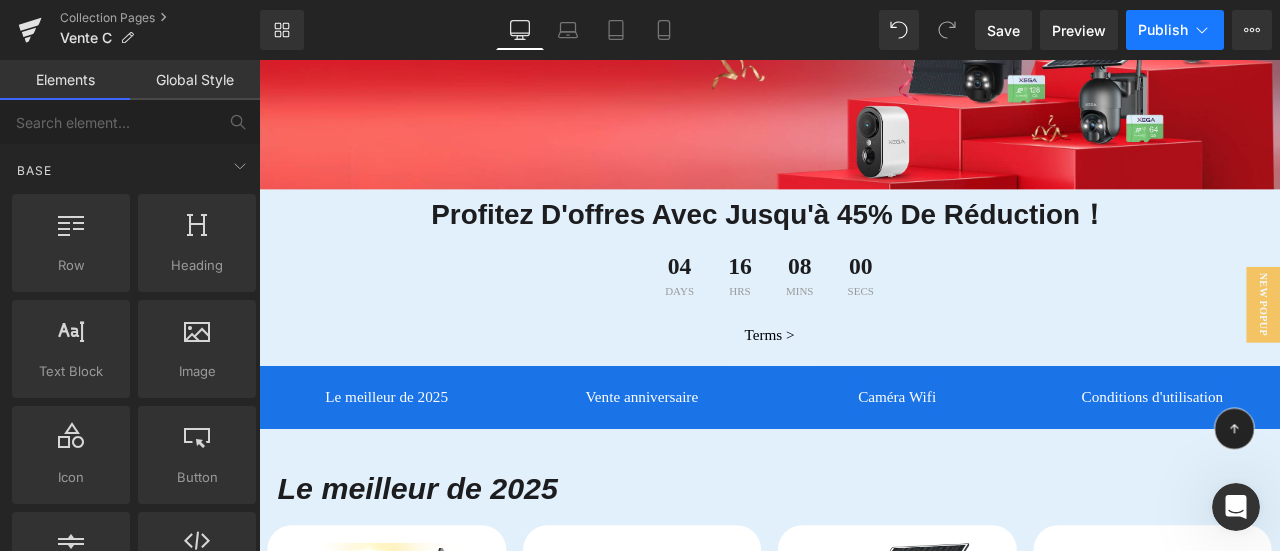 click on "Publish" at bounding box center (1163, 30) 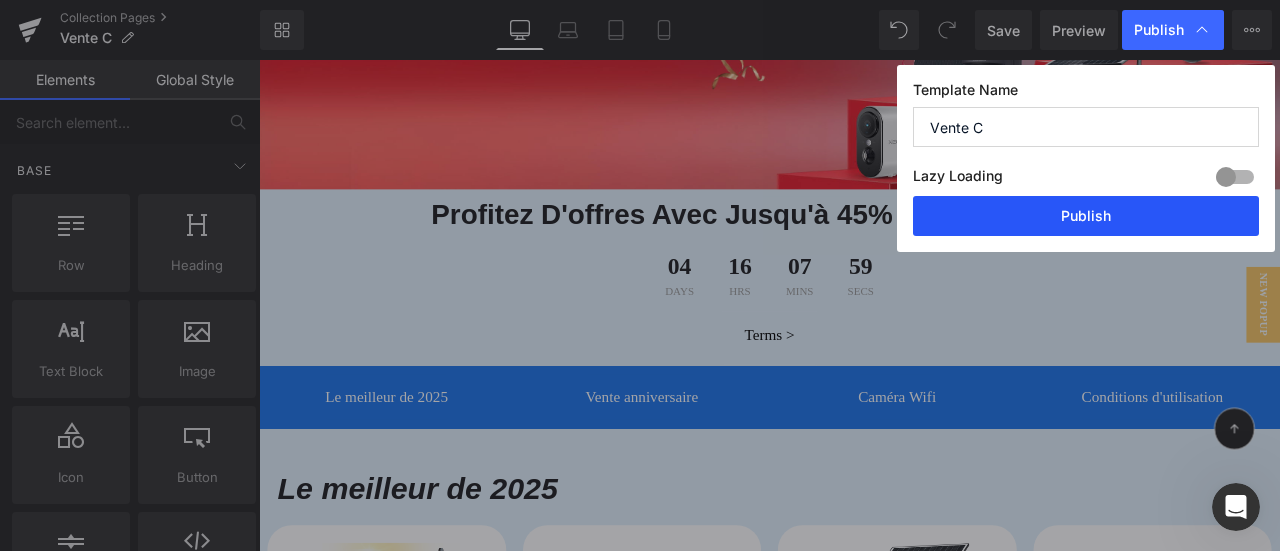 click on "Publish" at bounding box center [1086, 216] 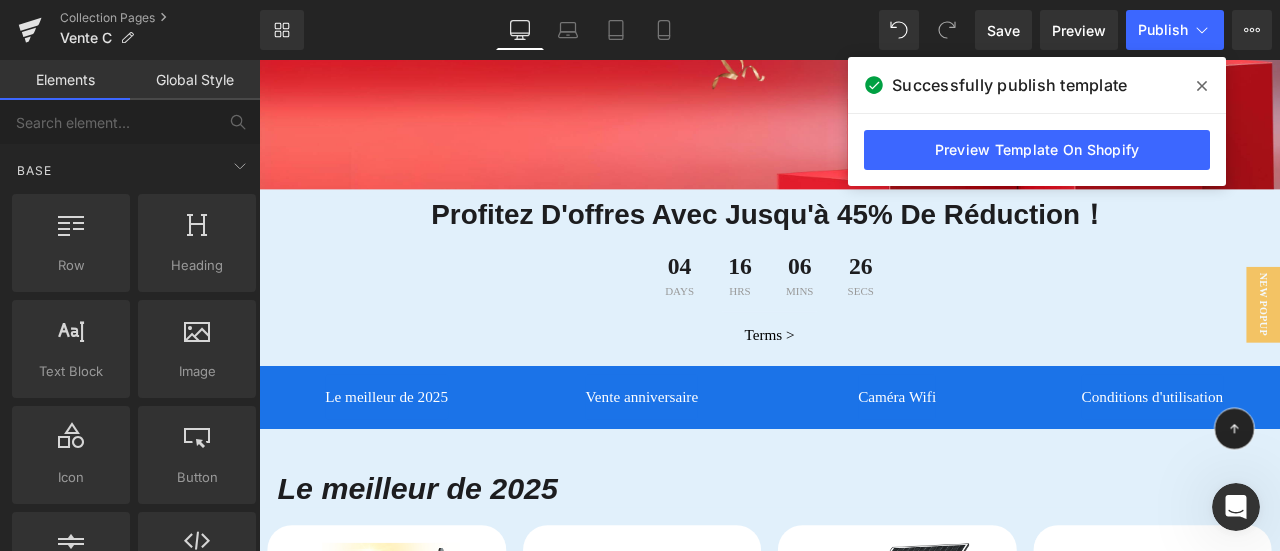 click 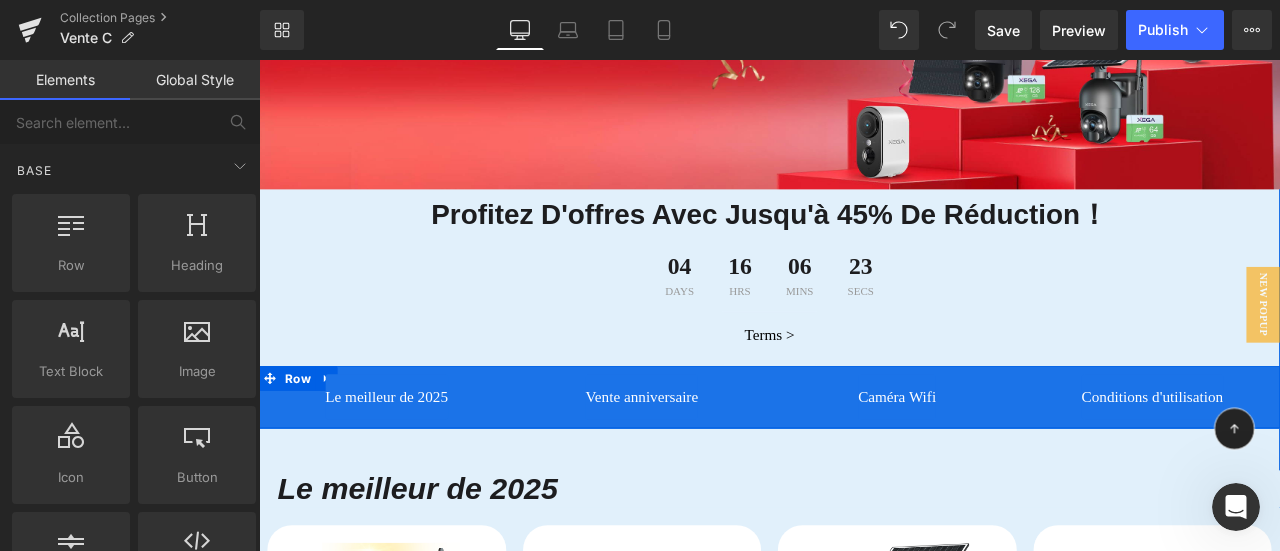 click on "Vente anniversaire" at bounding box center (713, 459) 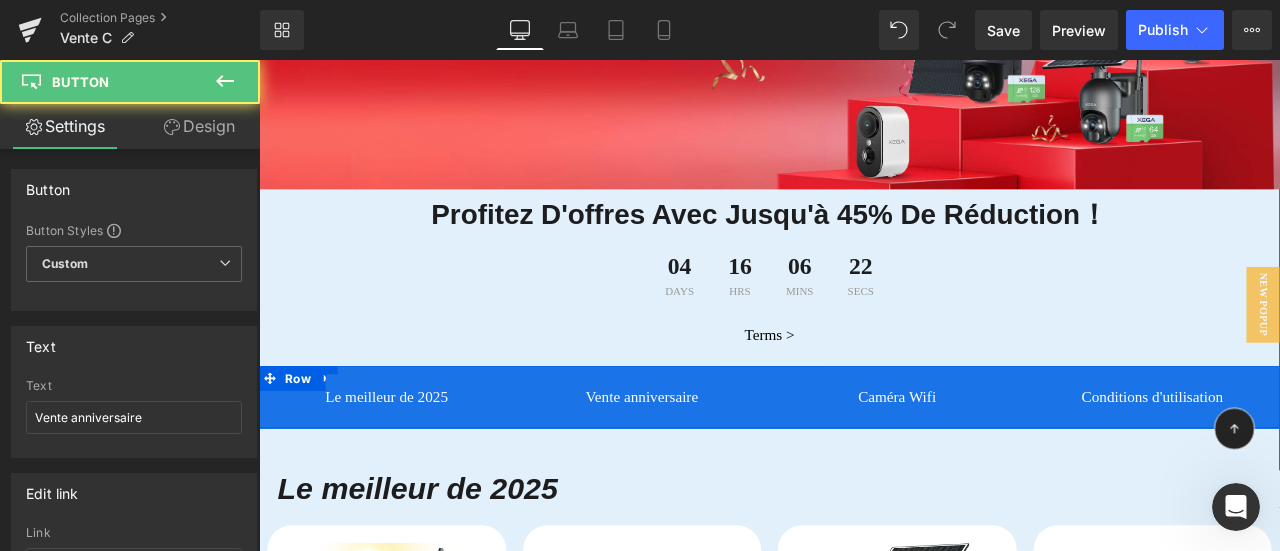 click at bounding box center [259, 60] 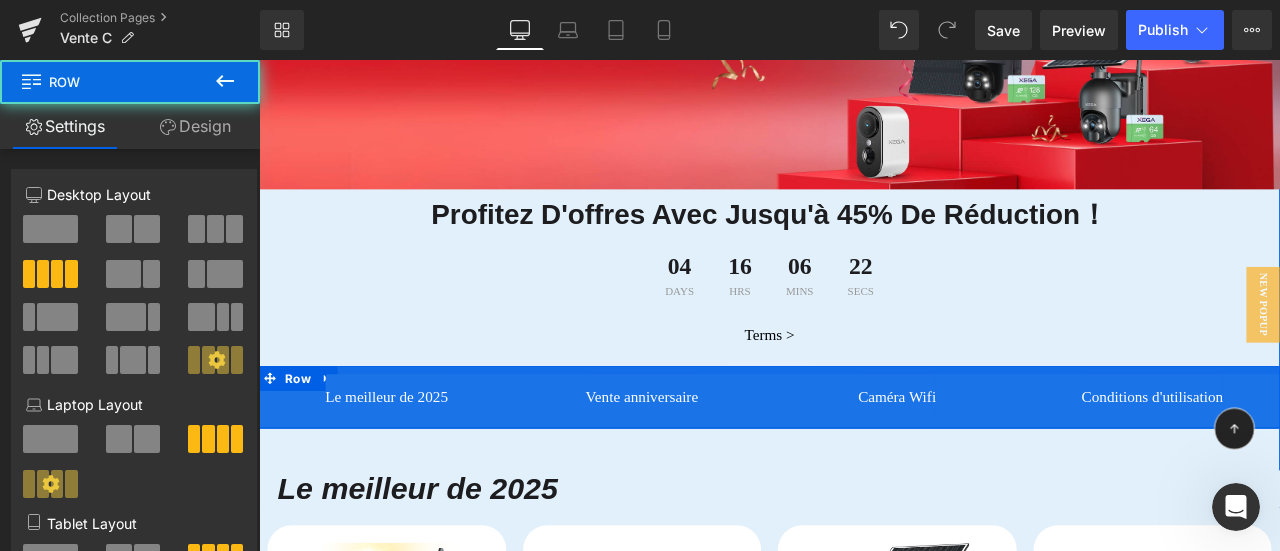 click at bounding box center [864, 427] 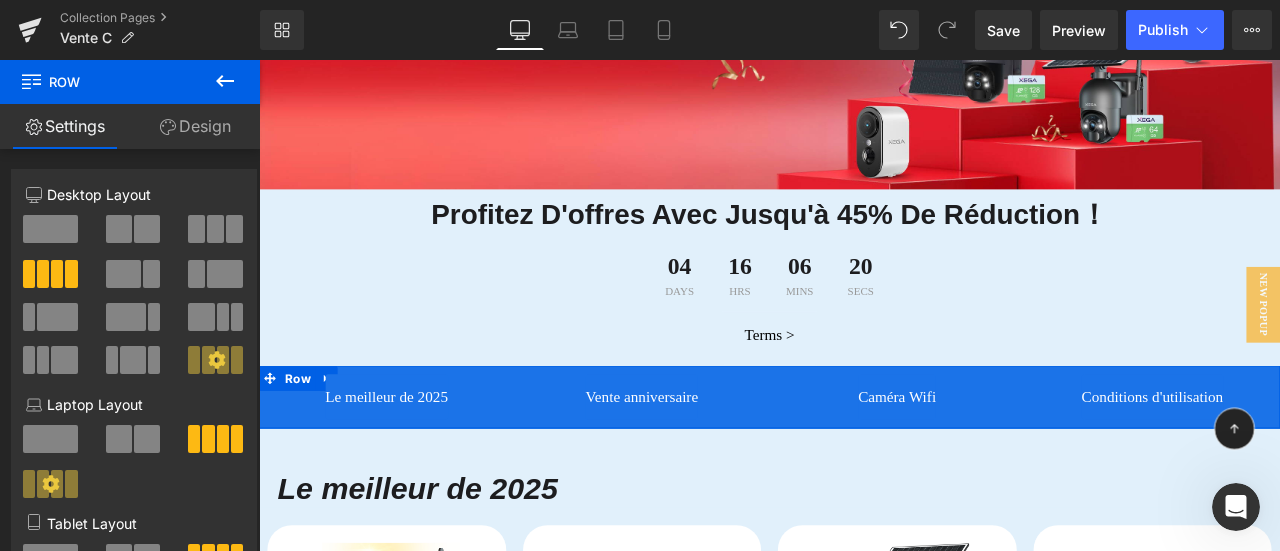 click on "Design" at bounding box center [195, 126] 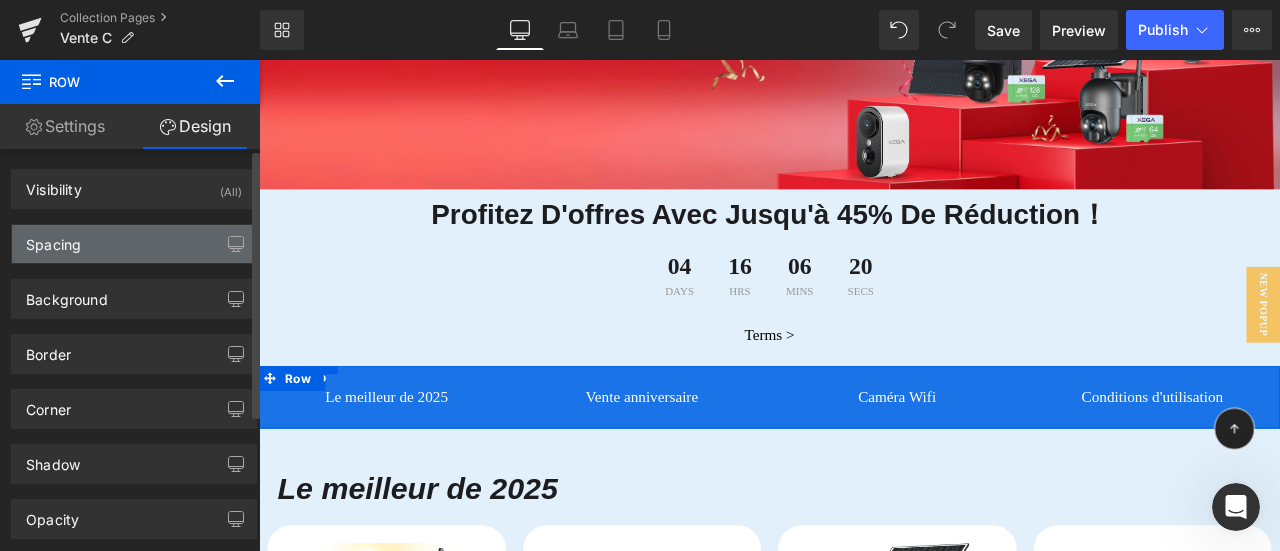 click on "Spacing" at bounding box center (134, 244) 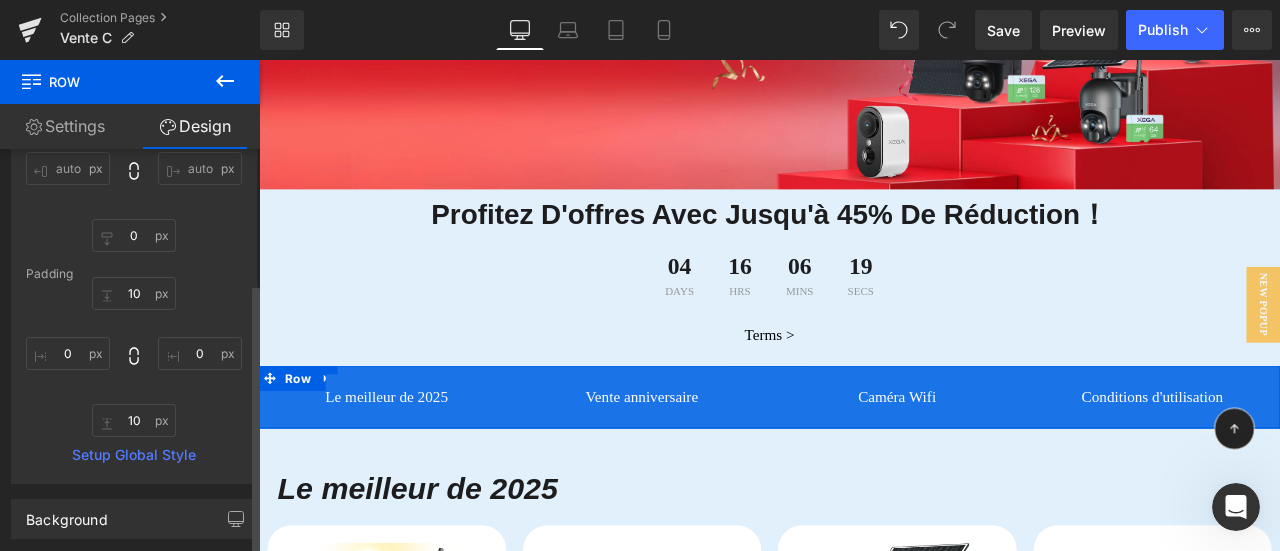 scroll, scrollTop: 200, scrollLeft: 0, axis: vertical 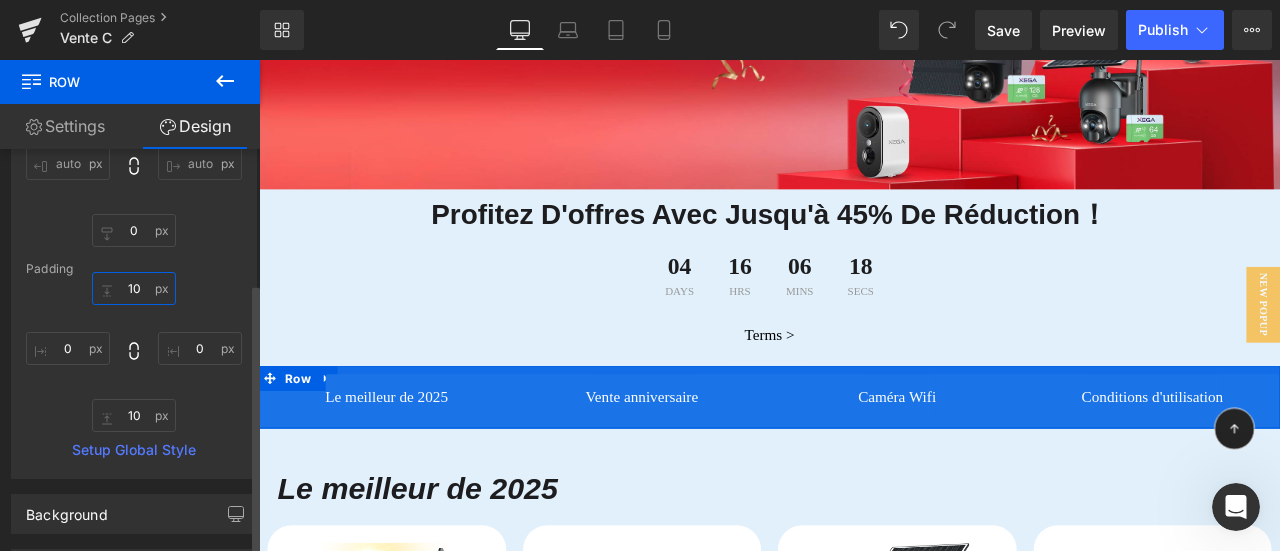 click on "10" at bounding box center [134, 288] 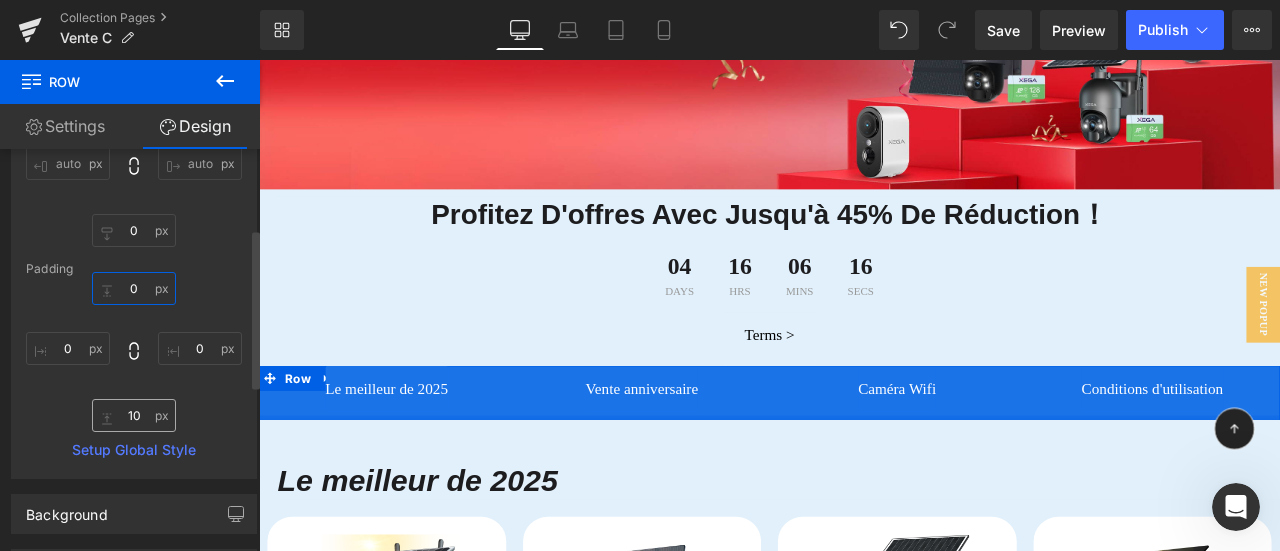 type on "0" 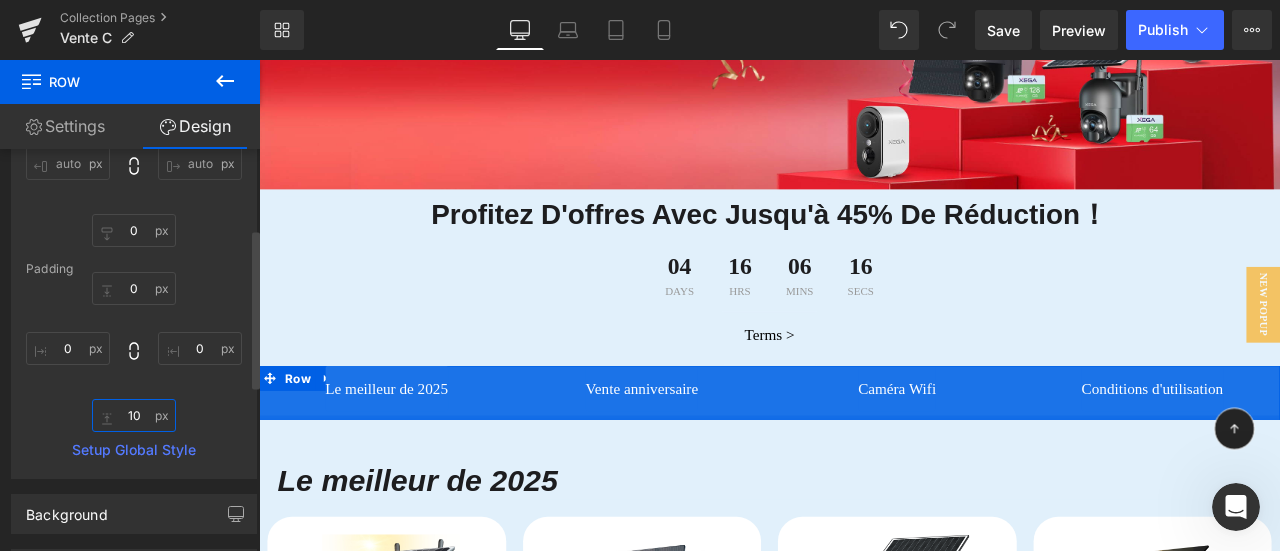 click on "10" at bounding box center (134, 415) 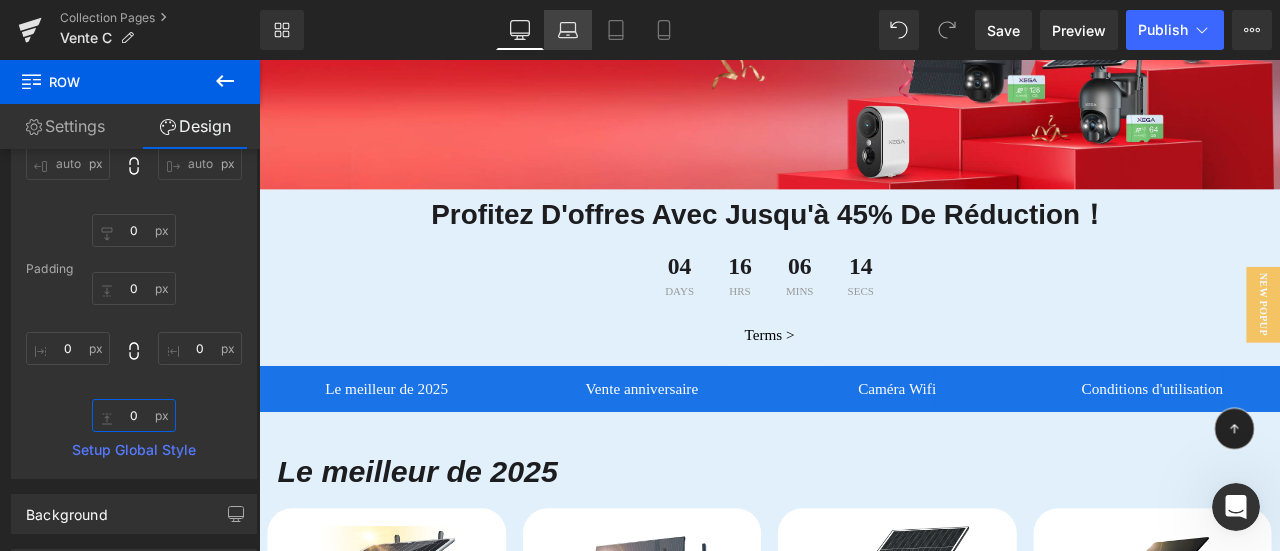 type on "0" 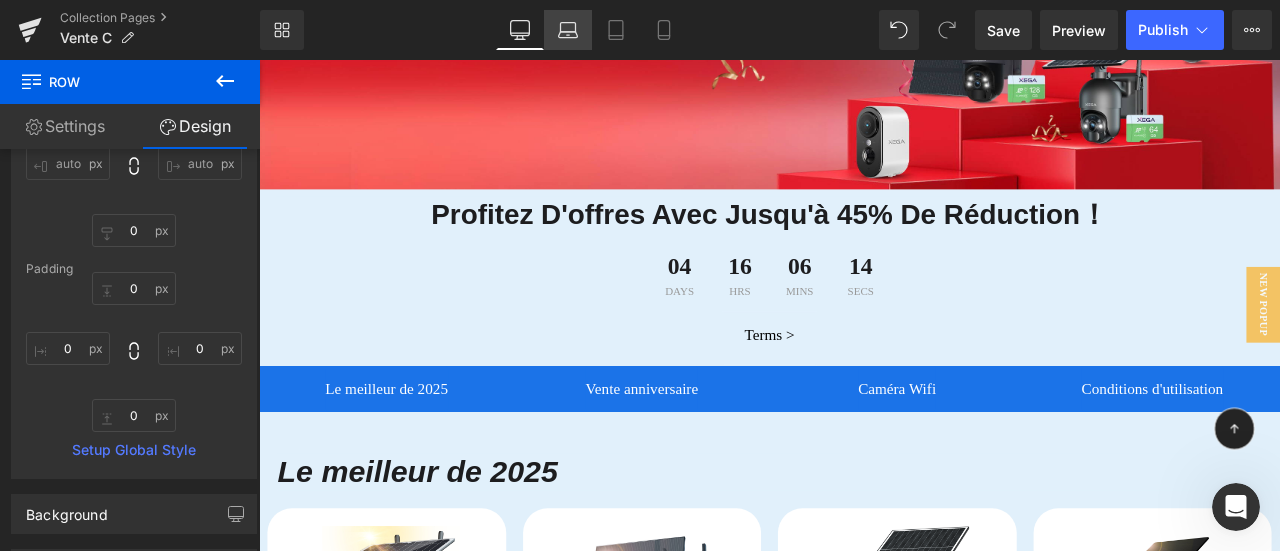click 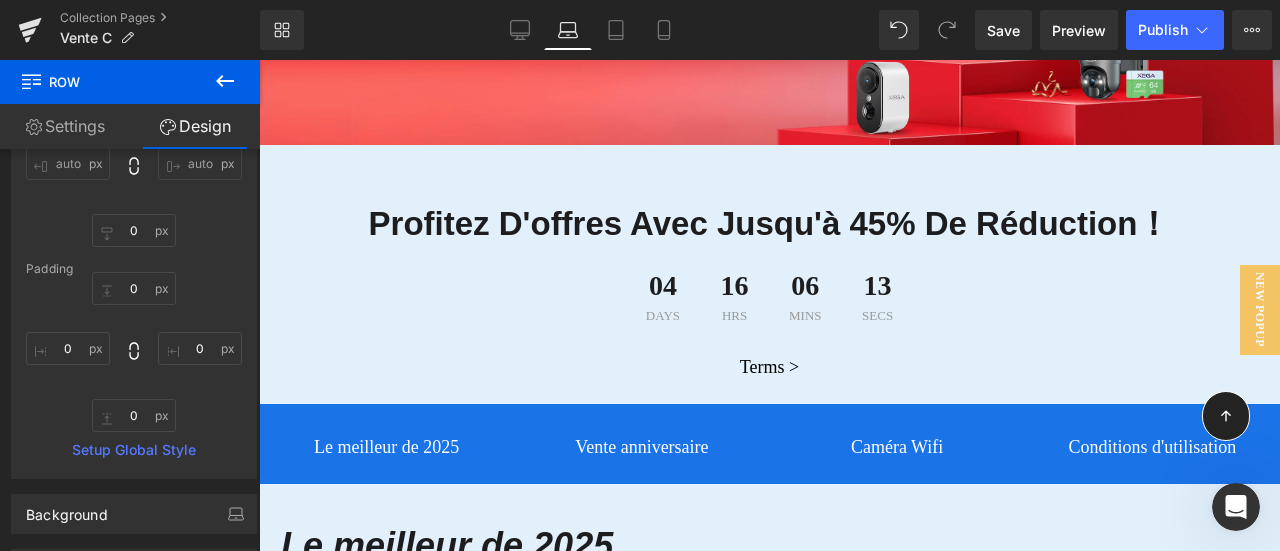 scroll, scrollTop: 340, scrollLeft: 0, axis: vertical 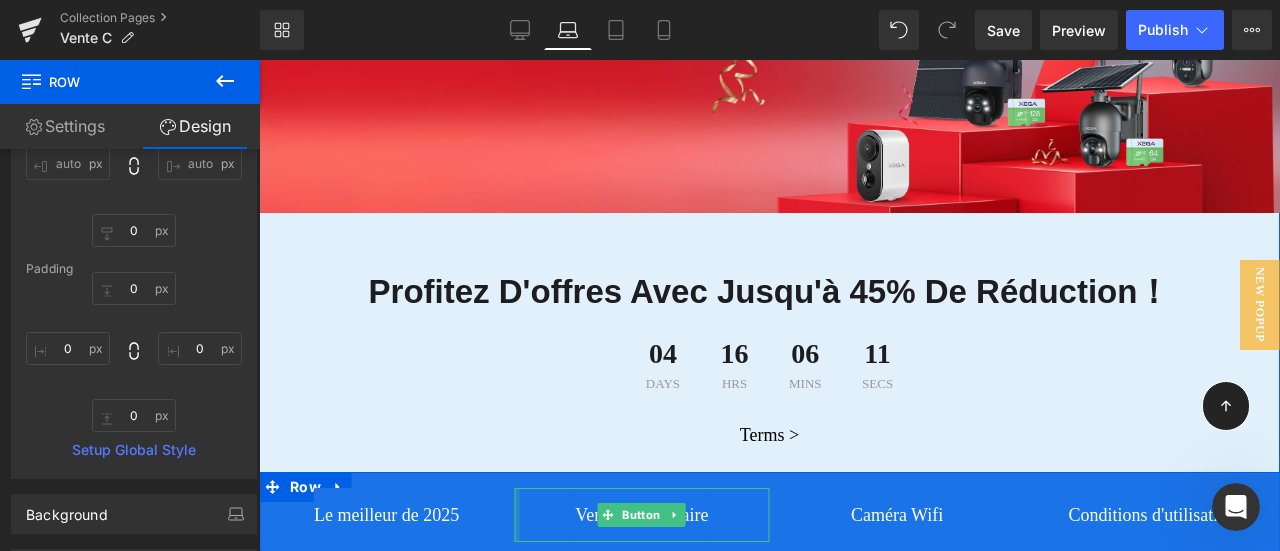 click at bounding box center (516, 515) 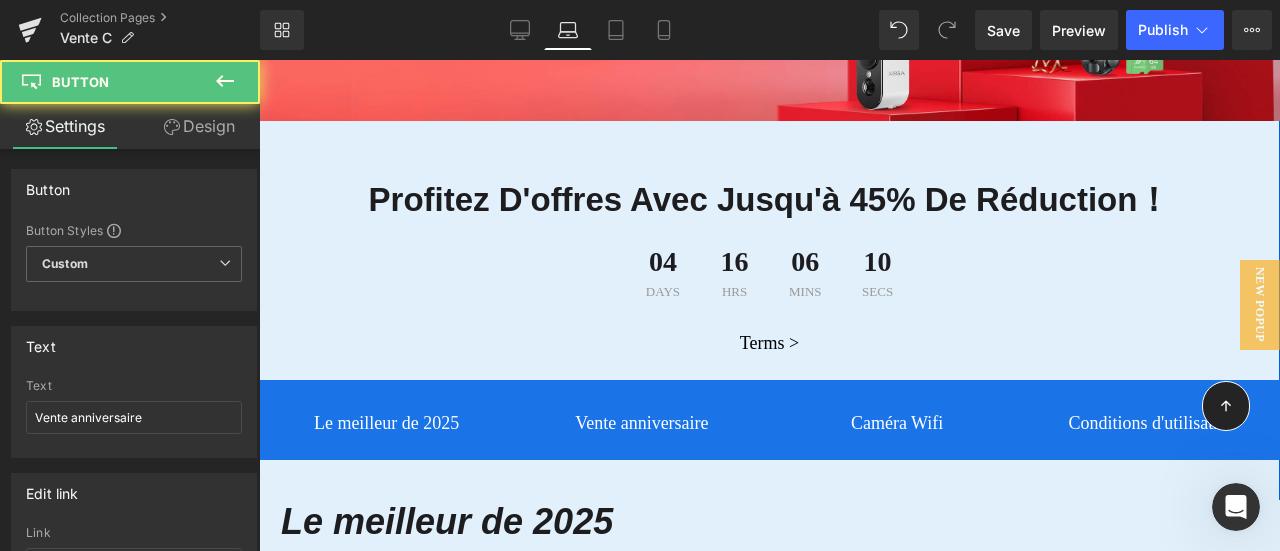 scroll, scrollTop: 540, scrollLeft: 0, axis: vertical 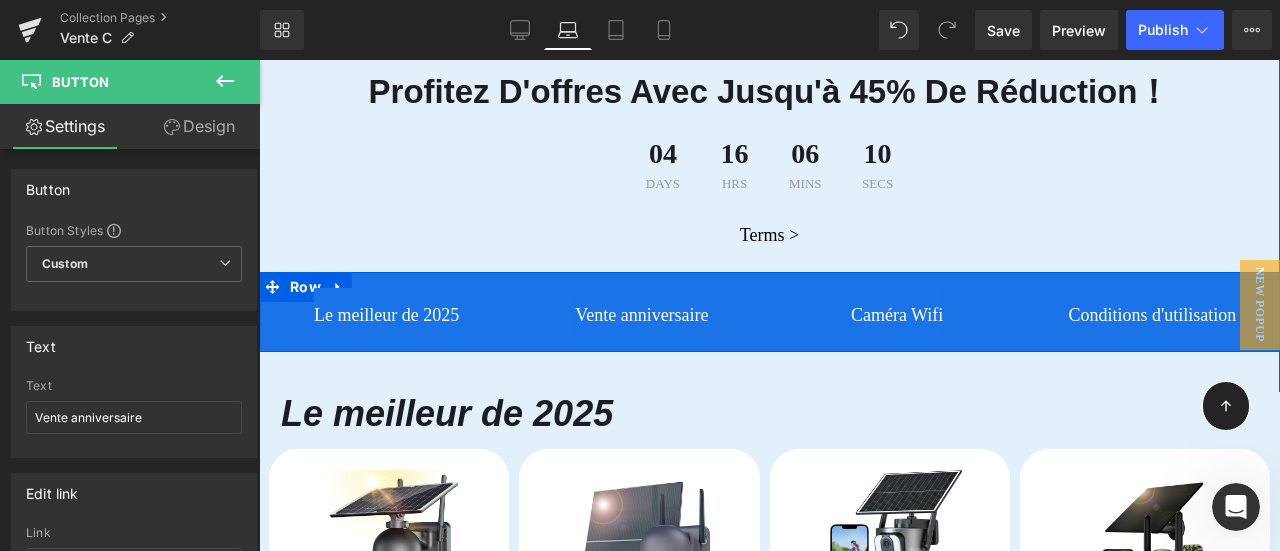 click on "Le meilleur de 2025 Button         Vente anniversaire Button         Caméra Wifi Button         Conditions d'utilisation Button         Row" at bounding box center [769, 312] 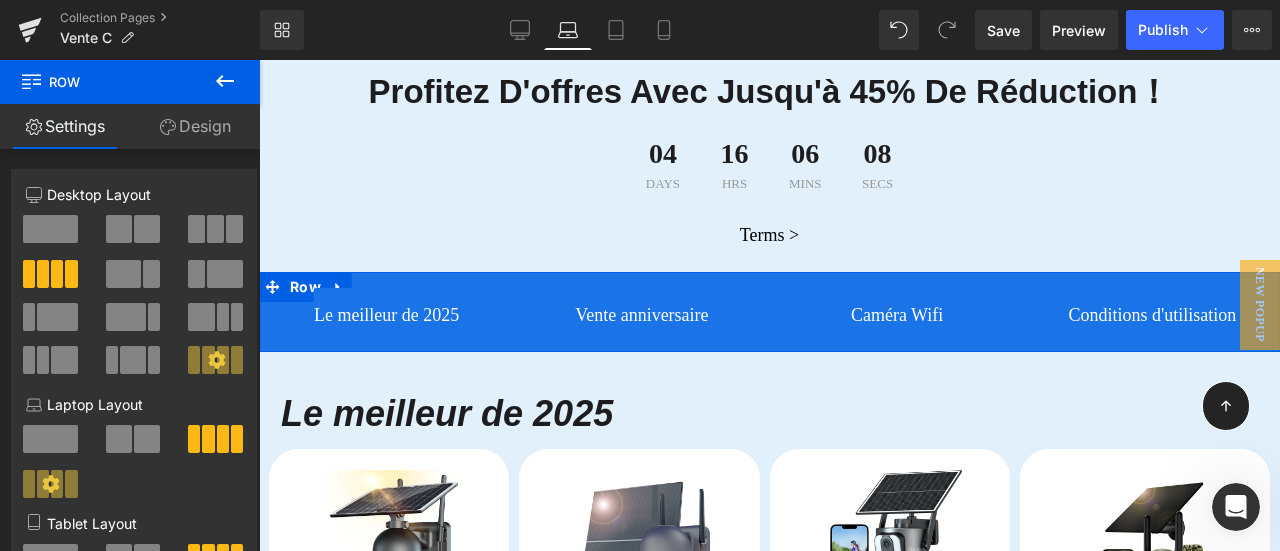 click on "Design" at bounding box center (195, 126) 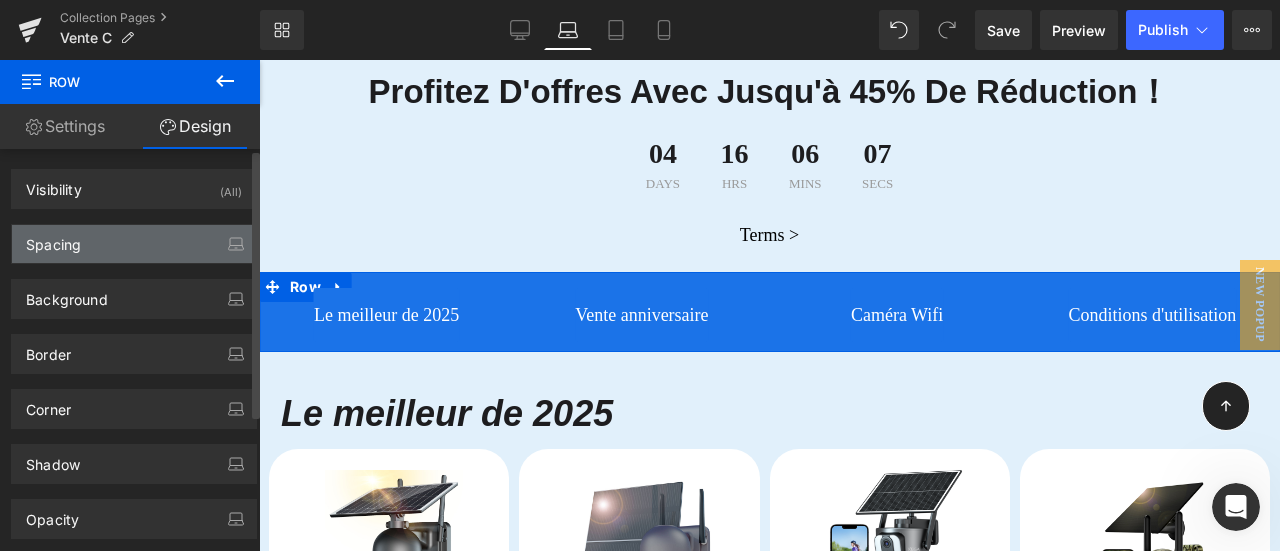 click on "Spacing" at bounding box center [134, 244] 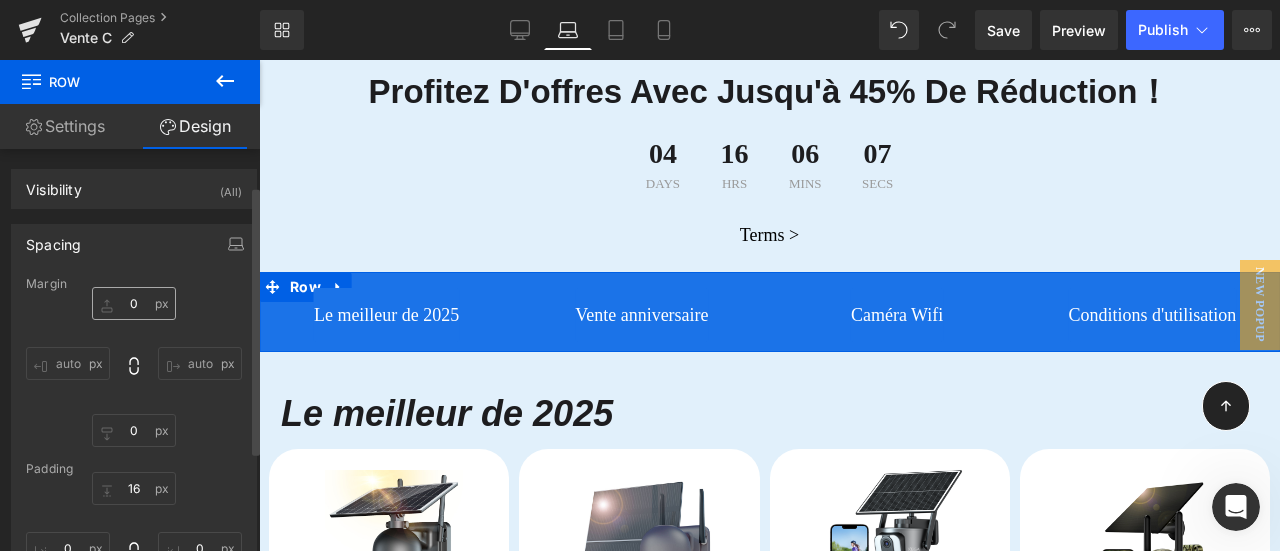 scroll, scrollTop: 100, scrollLeft: 0, axis: vertical 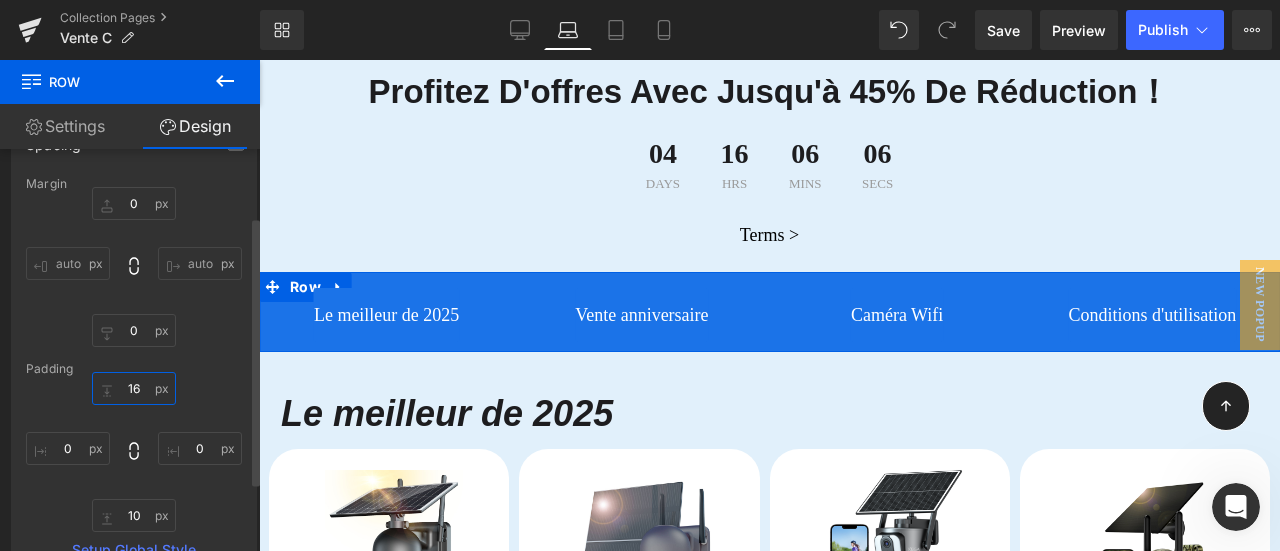 click on "16" at bounding box center (134, 388) 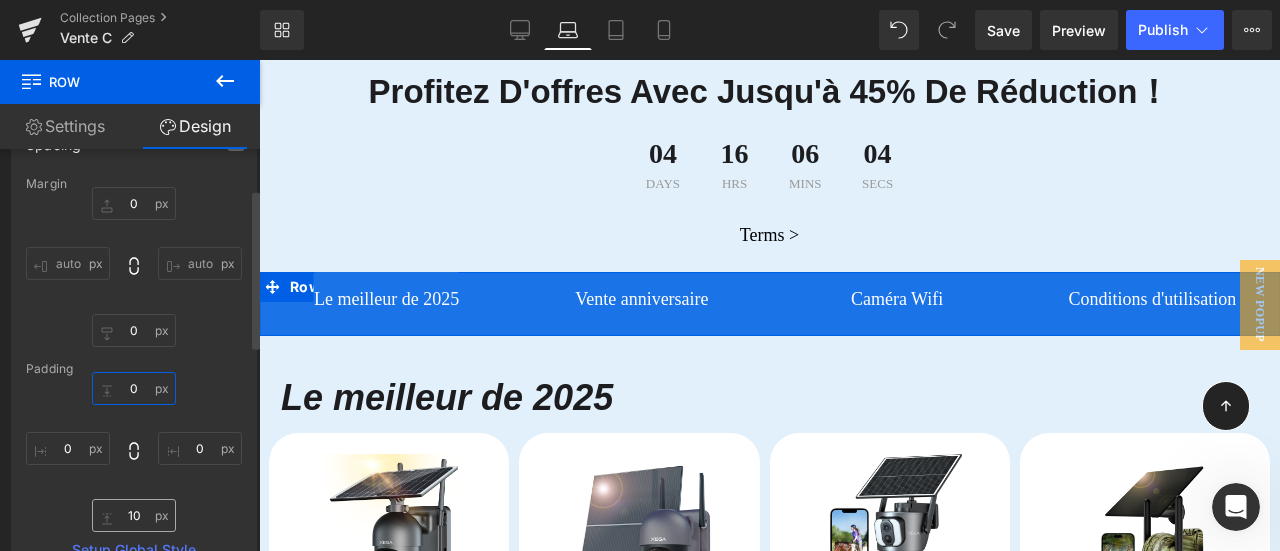 type on "0" 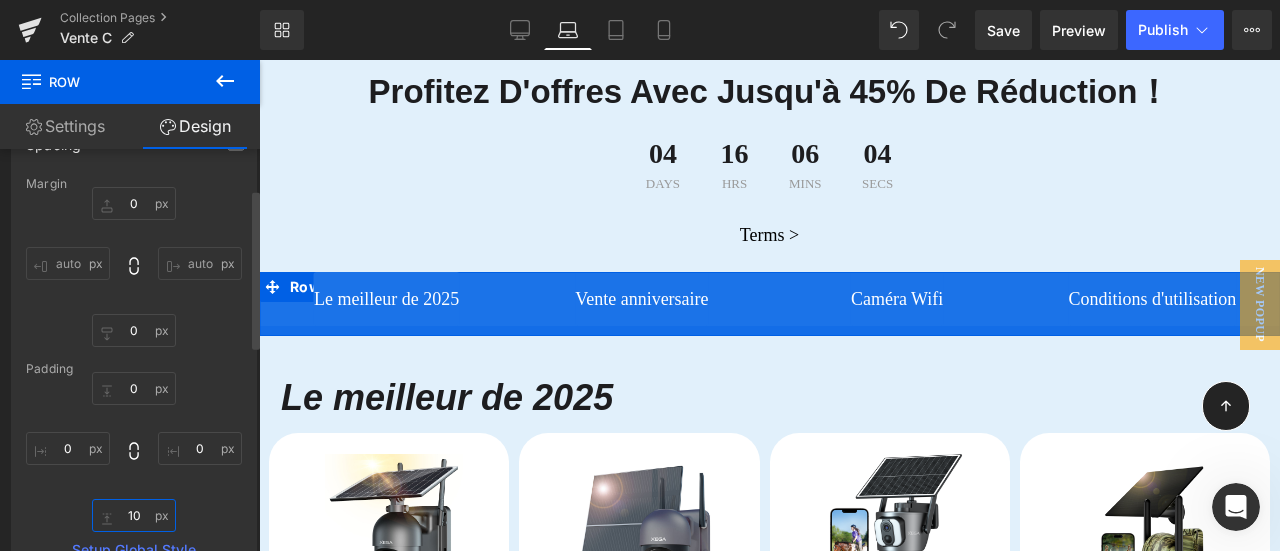 click on "10" at bounding box center (134, 515) 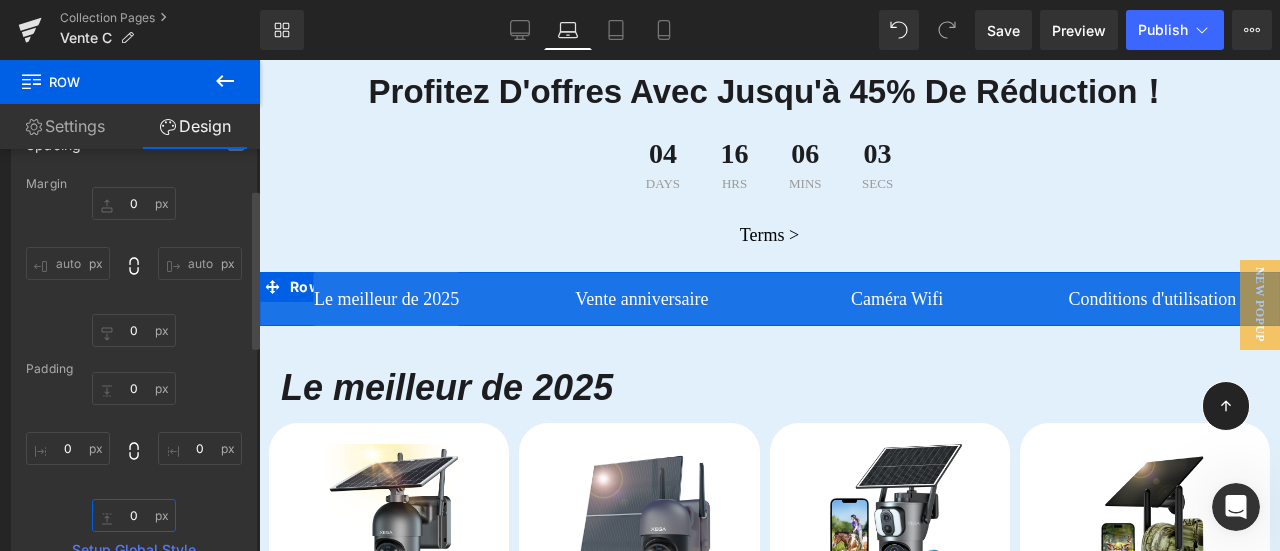 type on "0" 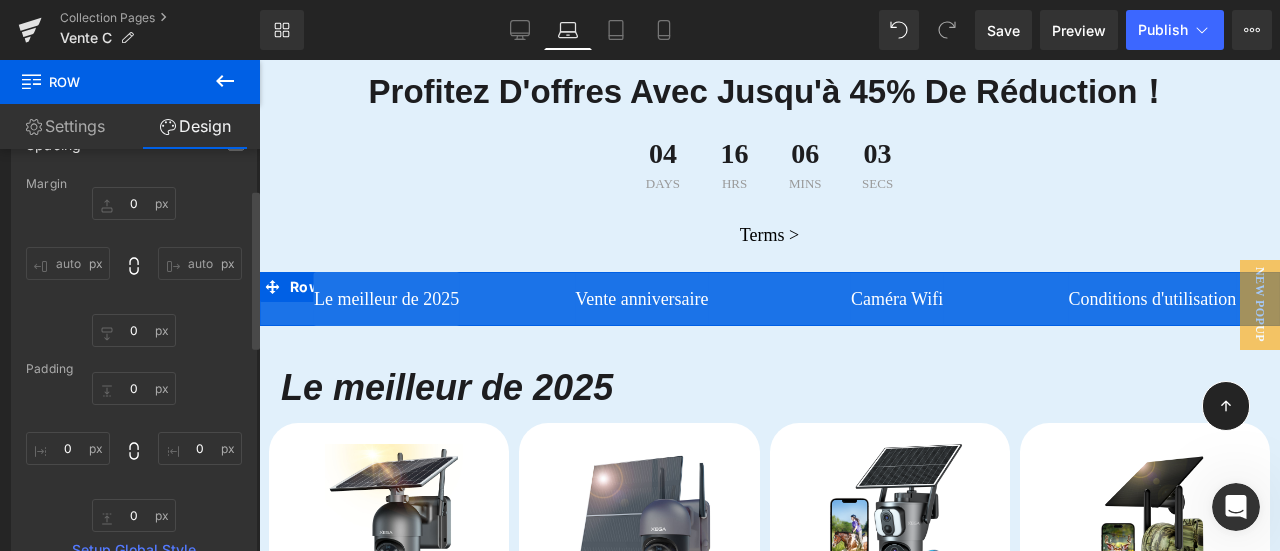 click on "0
0
0
0" at bounding box center (134, 452) 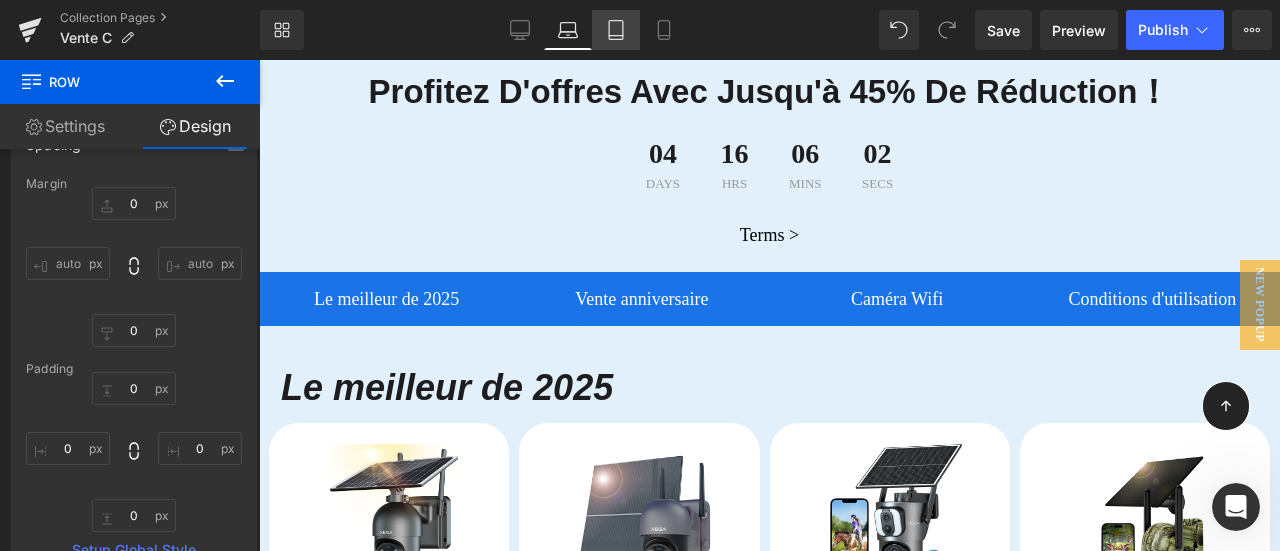 click 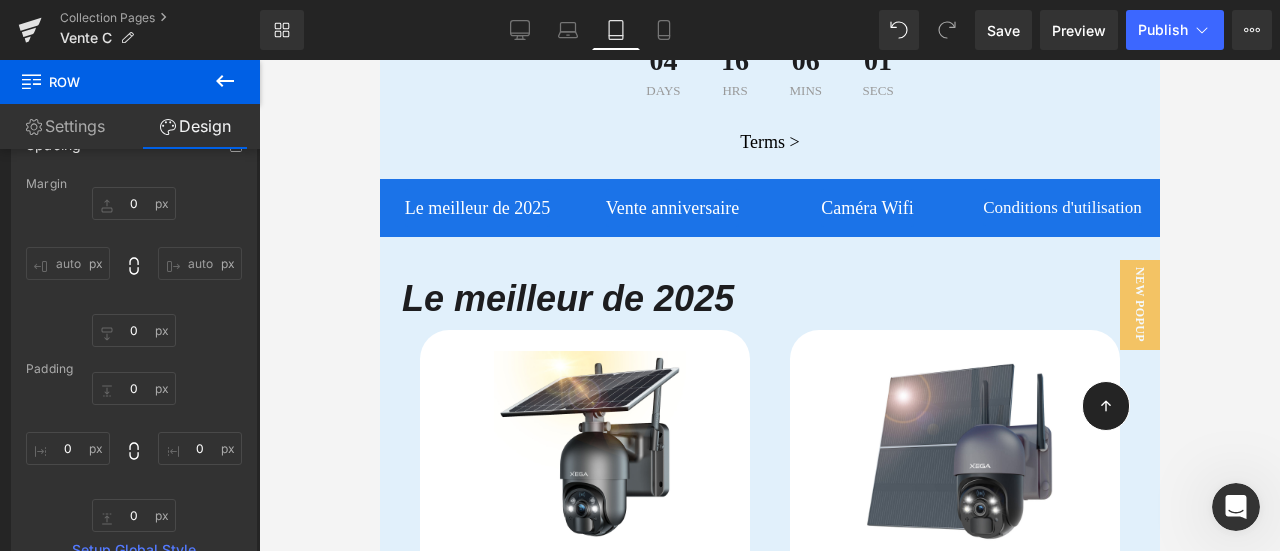 scroll, scrollTop: 451, scrollLeft: 0, axis: vertical 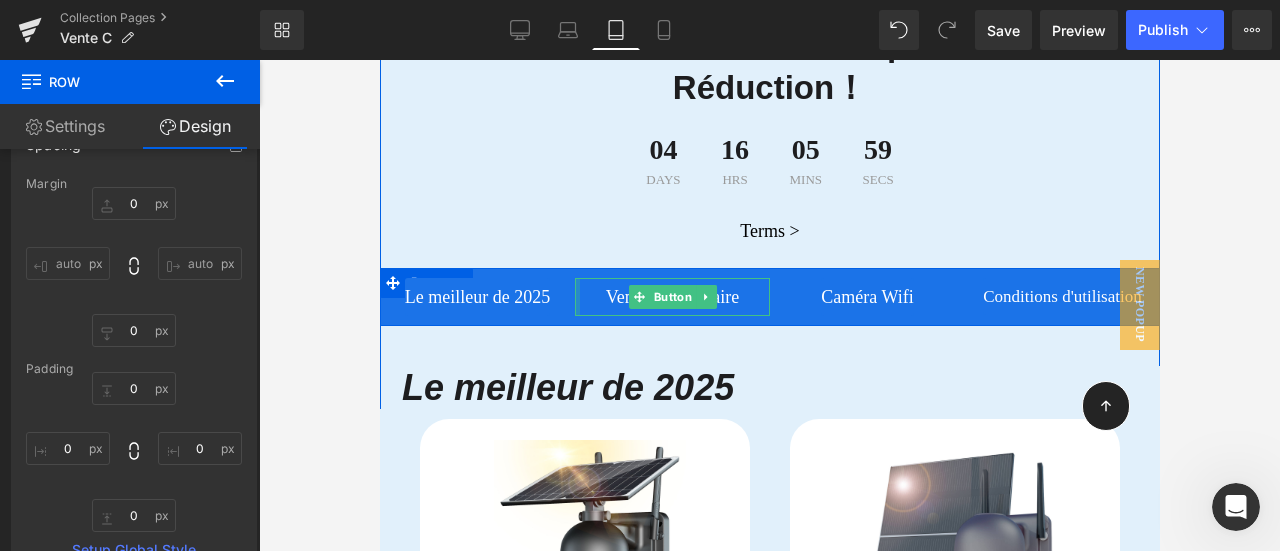 click at bounding box center [576, 297] 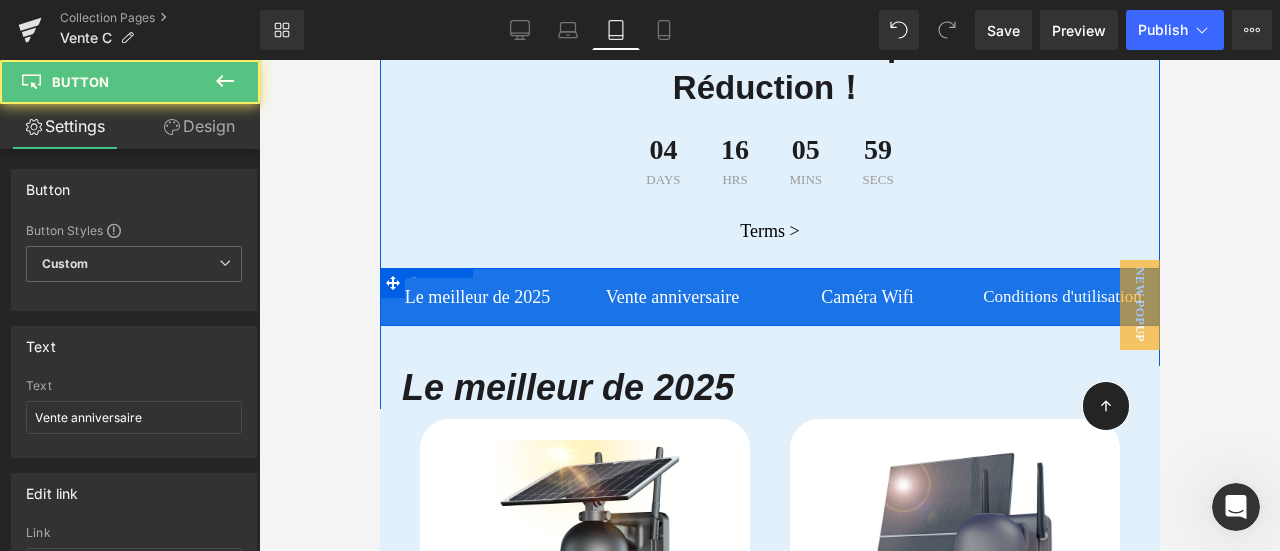 click on "Le meilleur de 2025 Button         Vente anniversaire Button         Caméra Wifi Button         Conditions d'utilisation Button         Row" at bounding box center (769, 297) 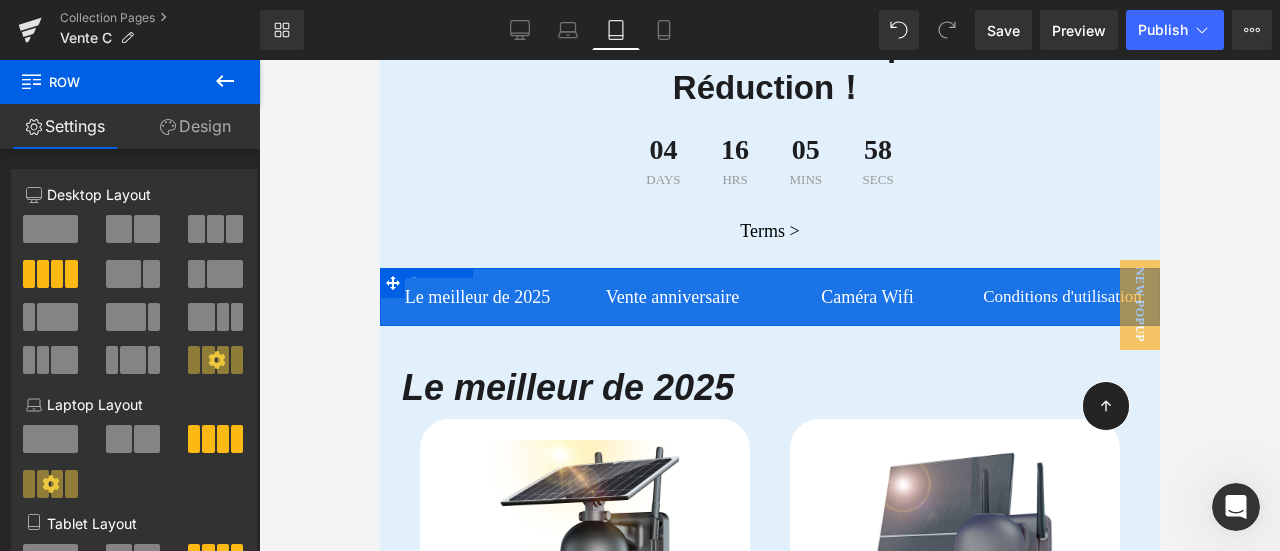 click on "Design" at bounding box center [195, 126] 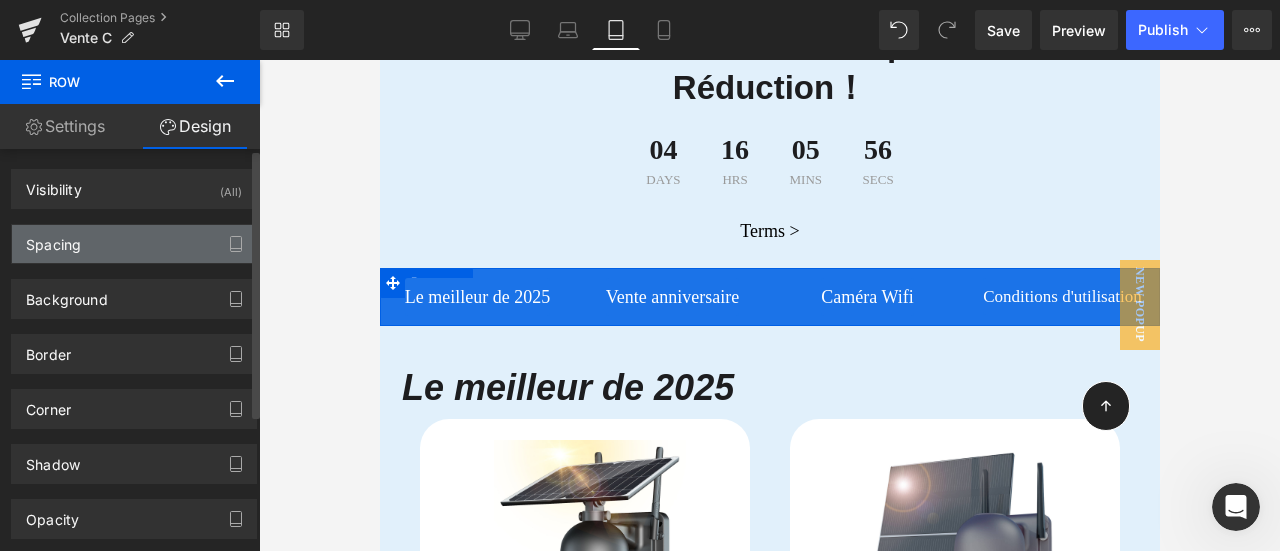 click on "Spacing" at bounding box center [134, 244] 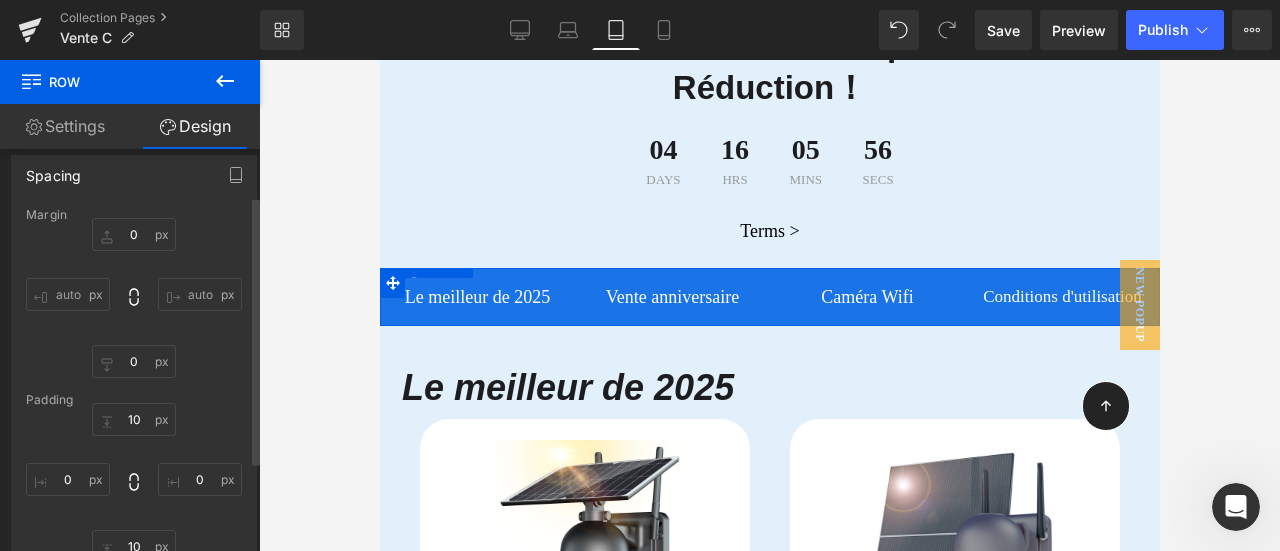 scroll, scrollTop: 100, scrollLeft: 0, axis: vertical 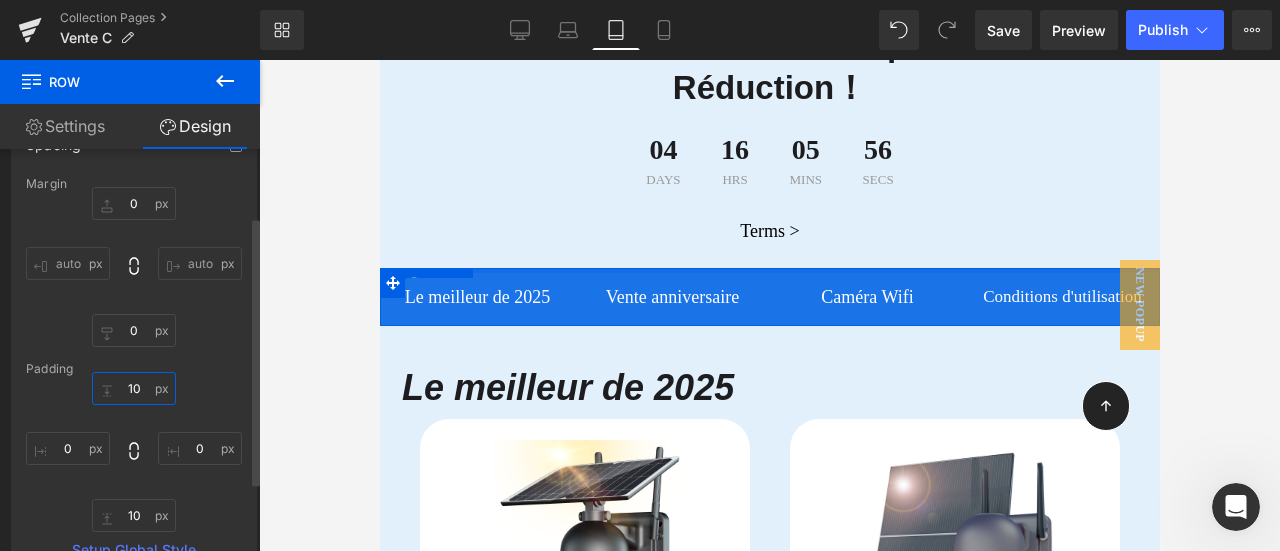 click at bounding box center [134, 388] 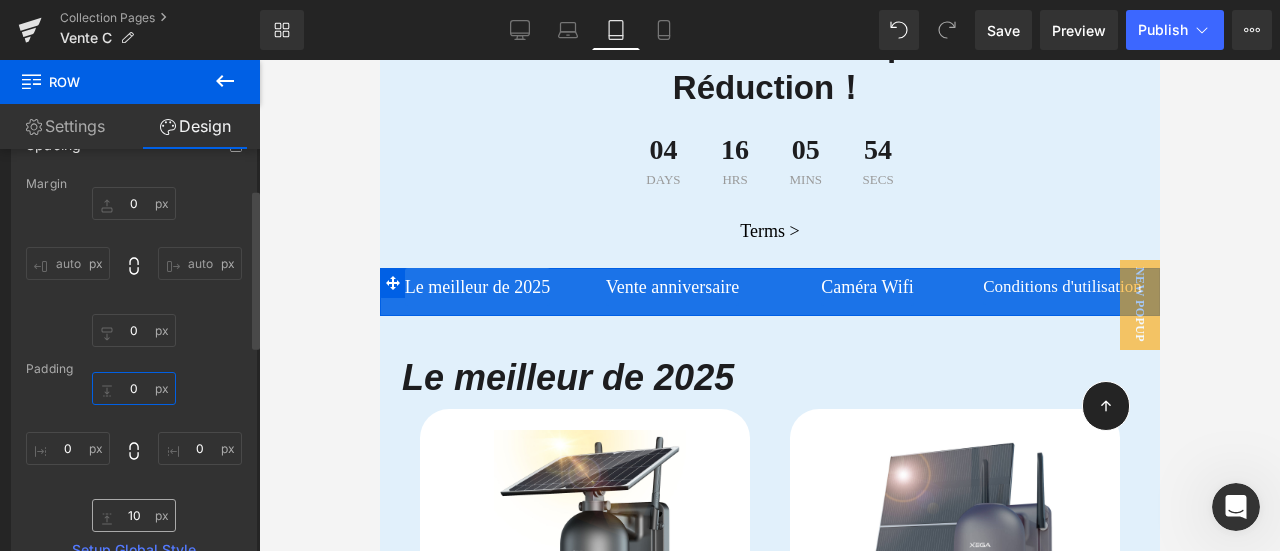 type on "0" 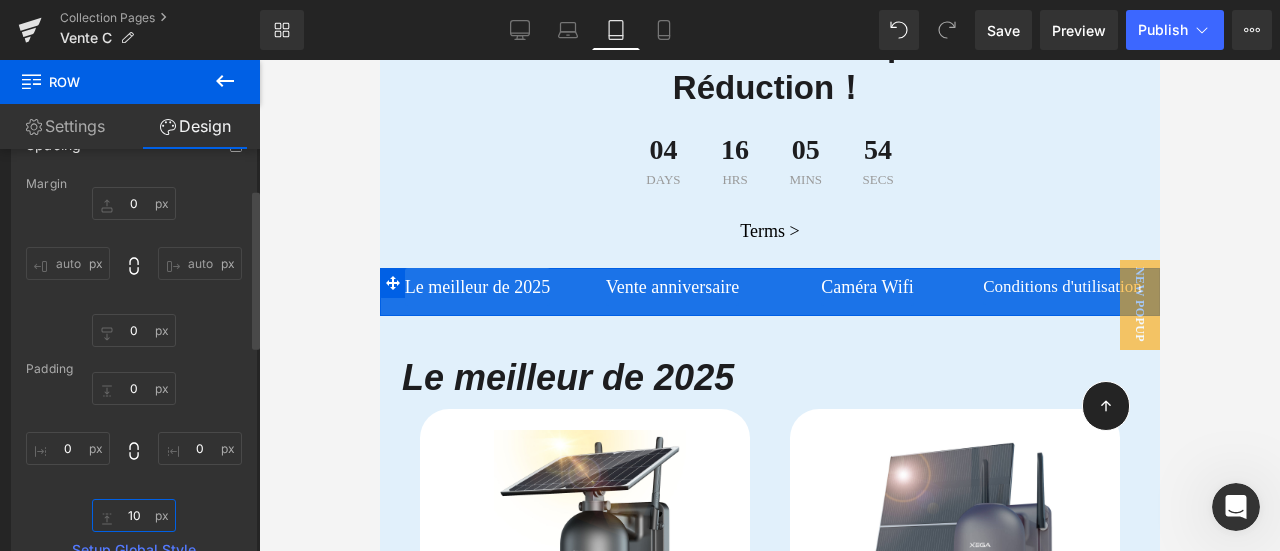 click at bounding box center (134, 515) 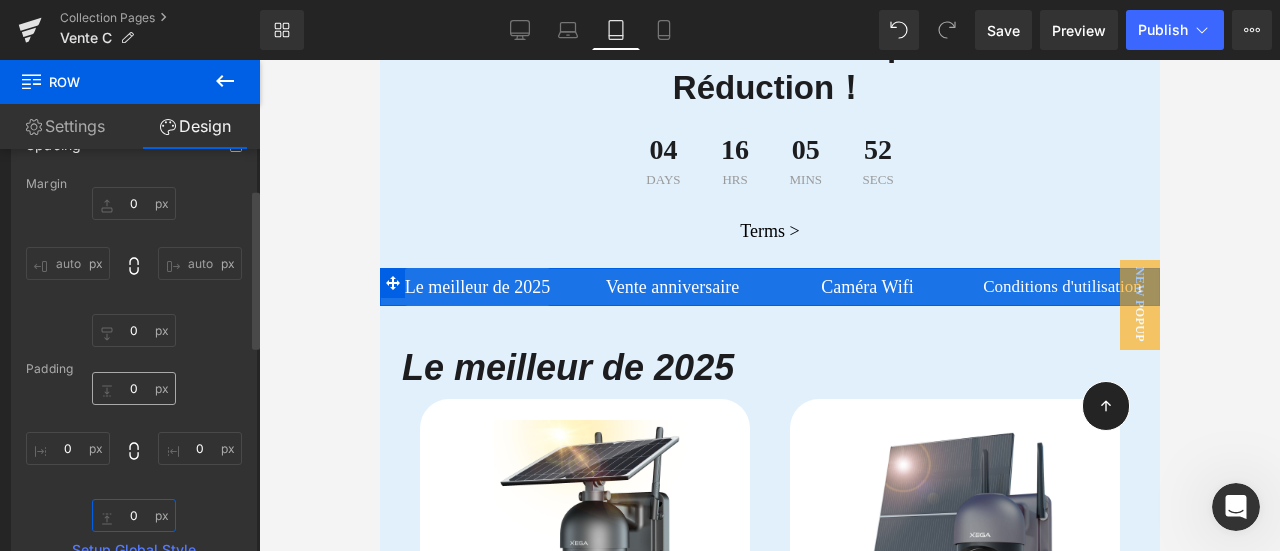 type on "0" 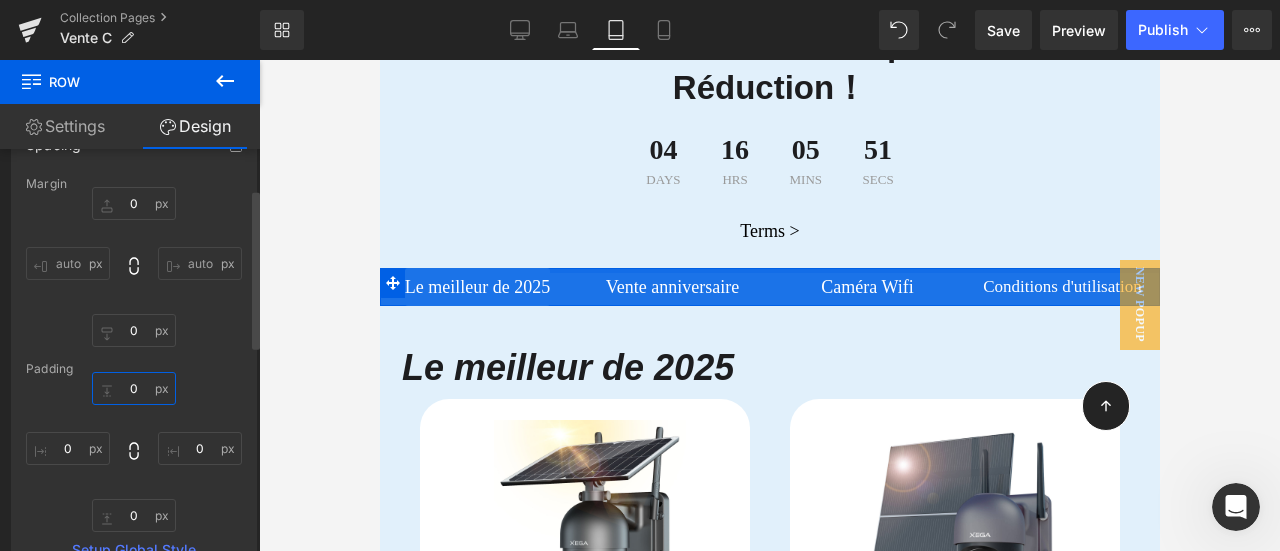 click on "0" at bounding box center [134, 388] 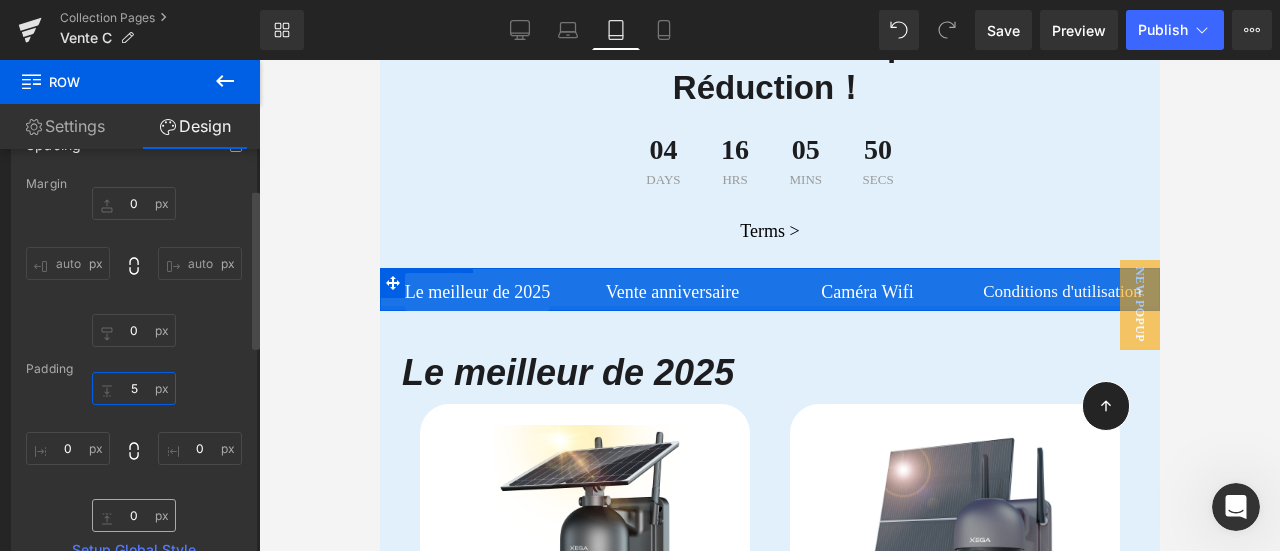 type on "5" 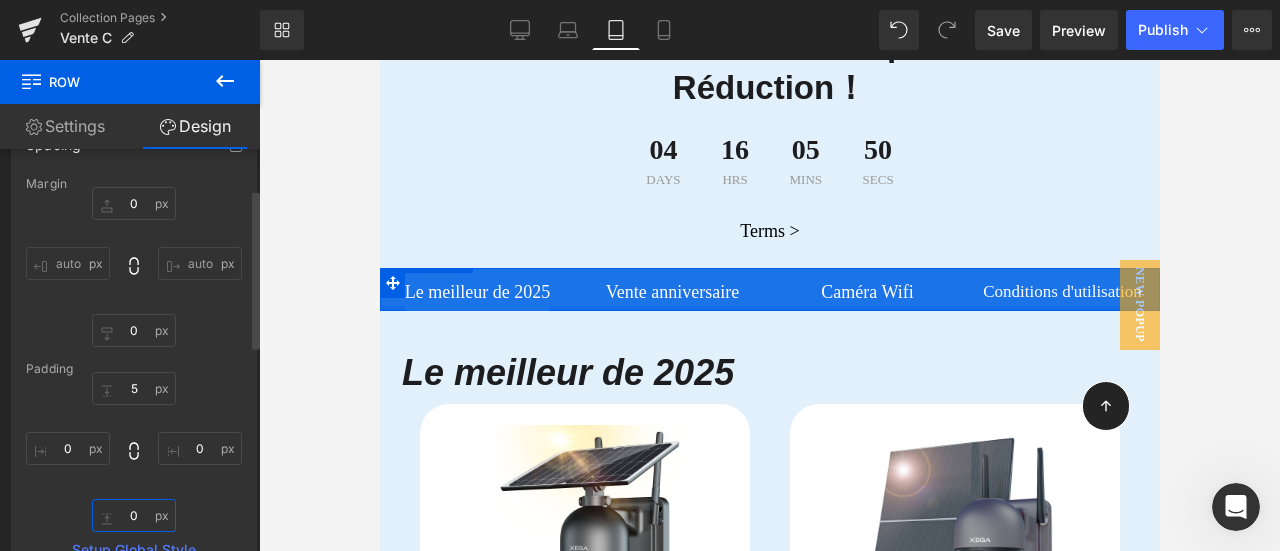 click on "0" at bounding box center [134, 515] 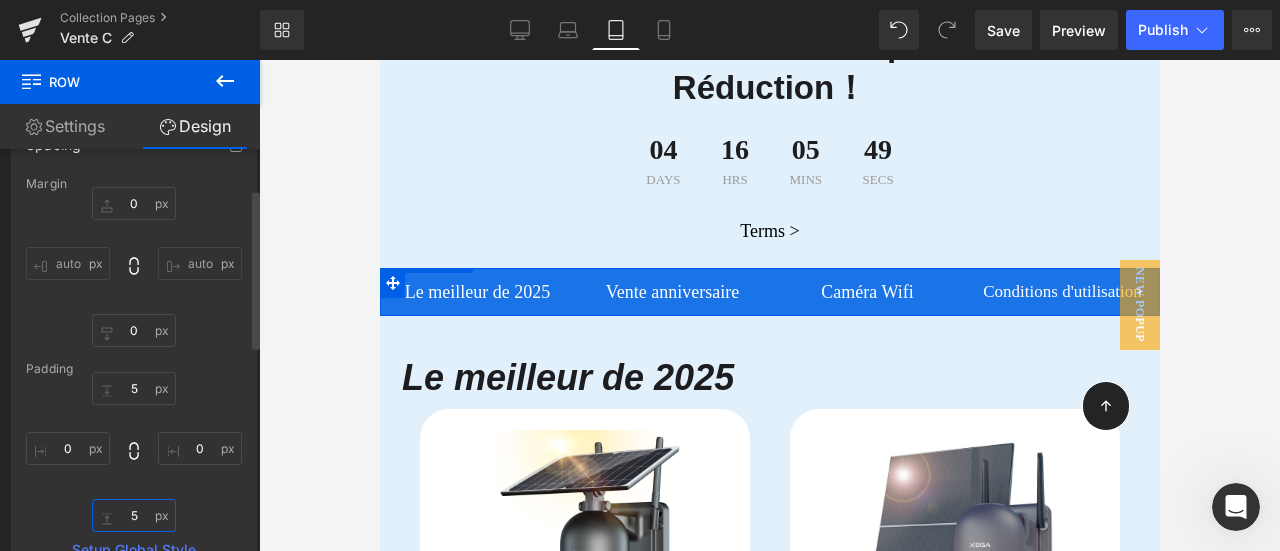 type on "5" 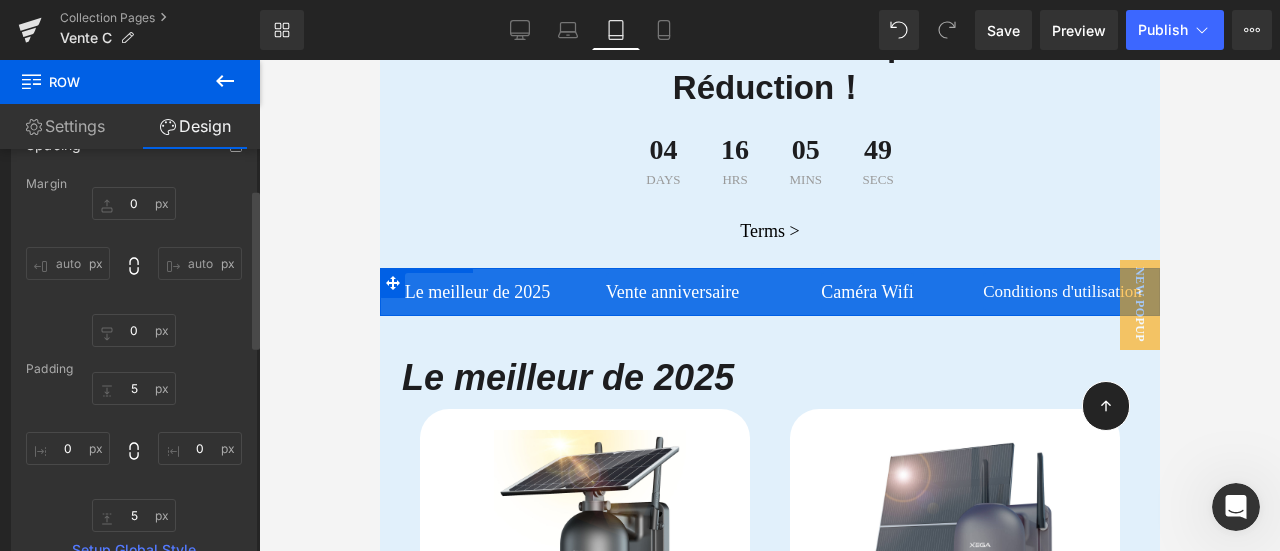 click on "5
5" at bounding box center [134, 452] 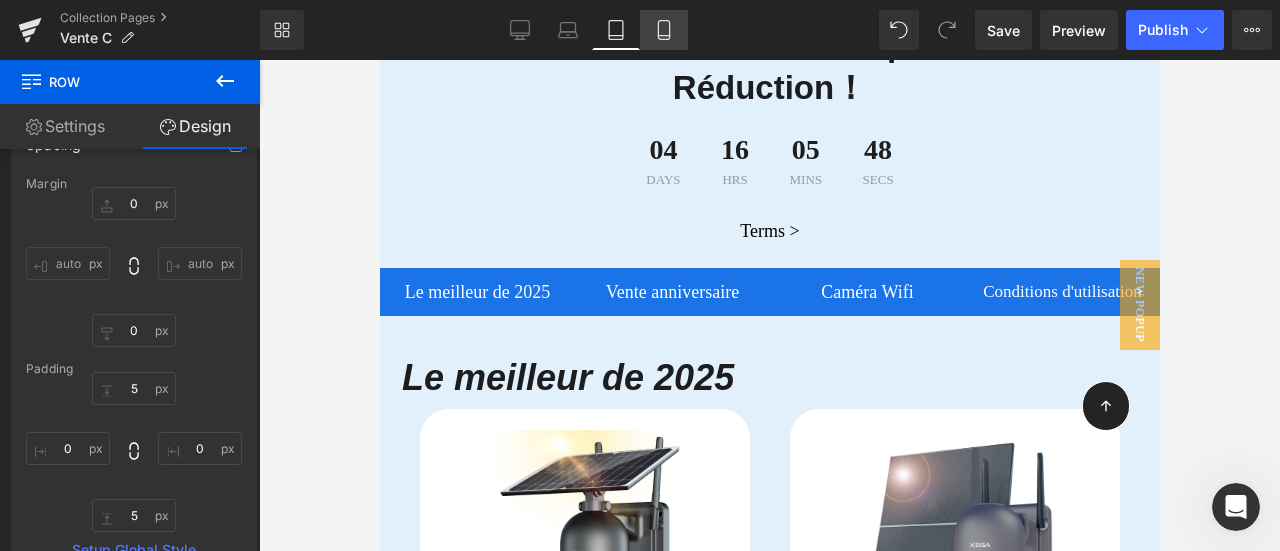 click 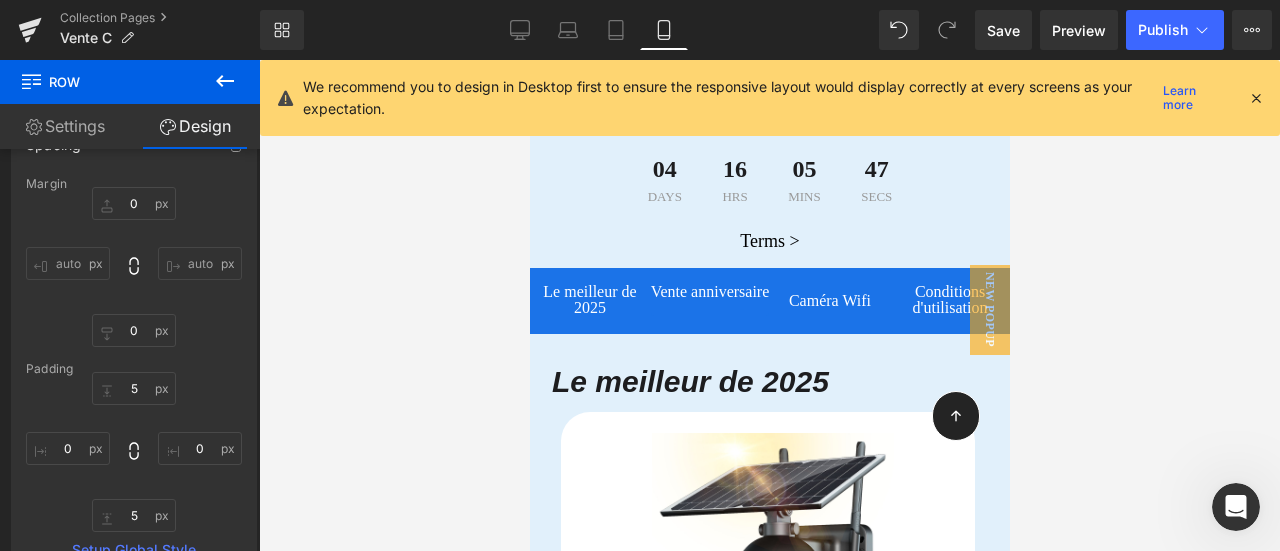 scroll, scrollTop: 226, scrollLeft: 0, axis: vertical 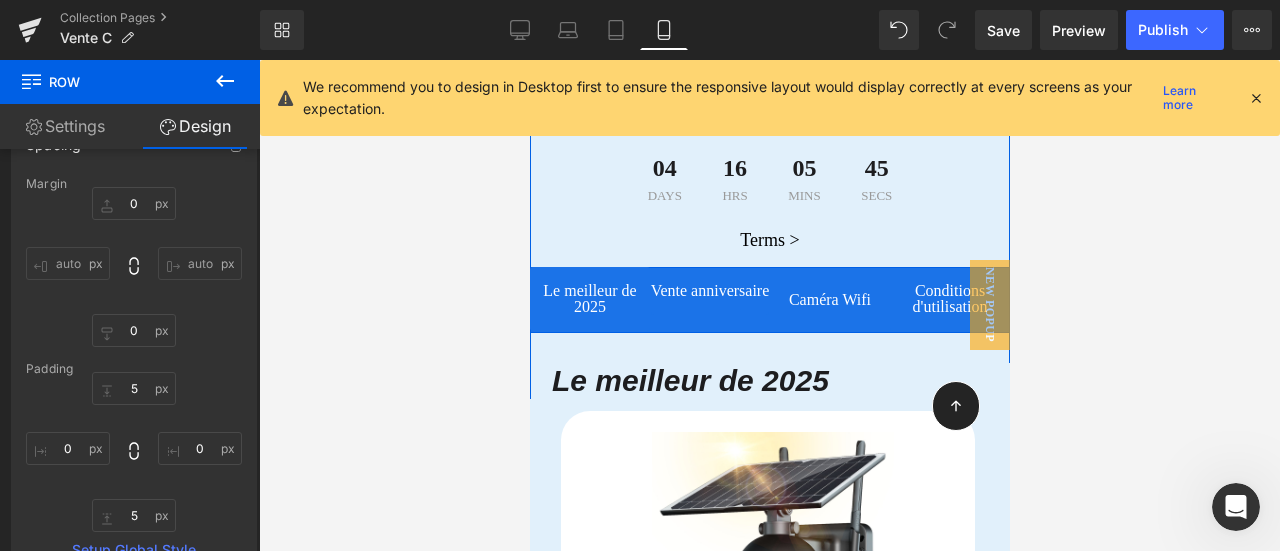 click at bounding box center [529, 60] 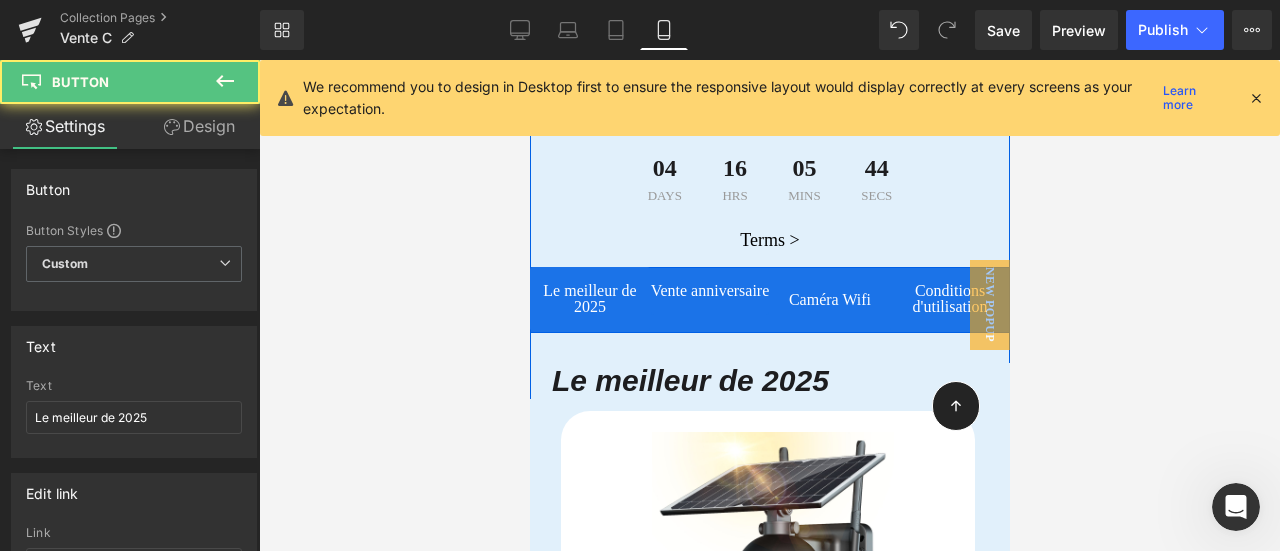 click on "Le meilleur de 2025 Button         Vente anniversaire Button         Caméra Wifi Button         Conditions d'utilisation Button         Row" at bounding box center (769, 300) 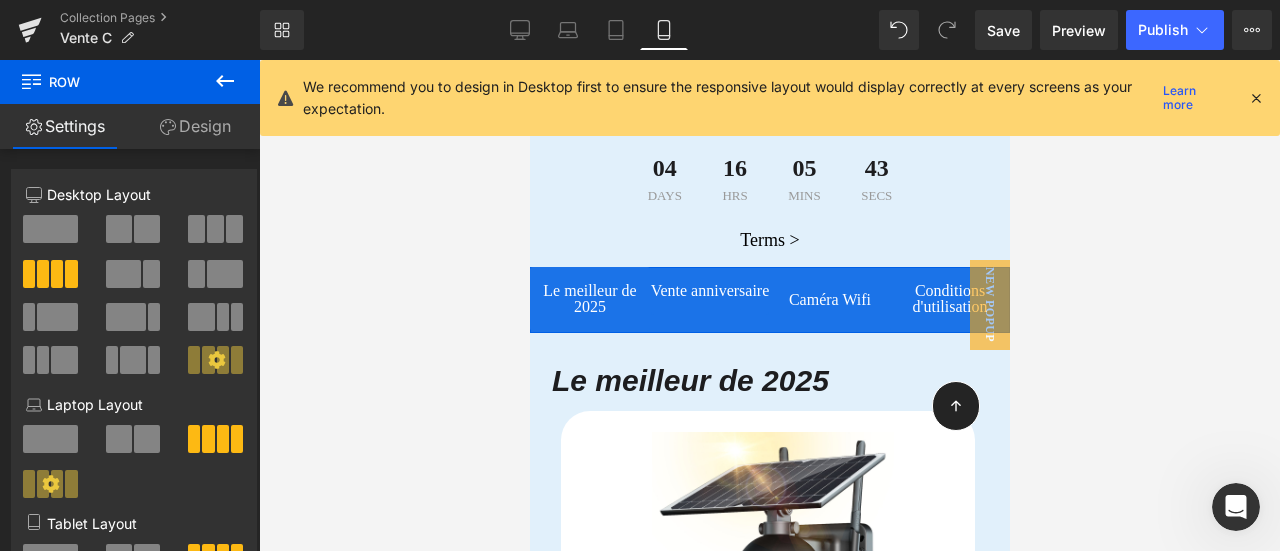 click on "Design" at bounding box center (195, 126) 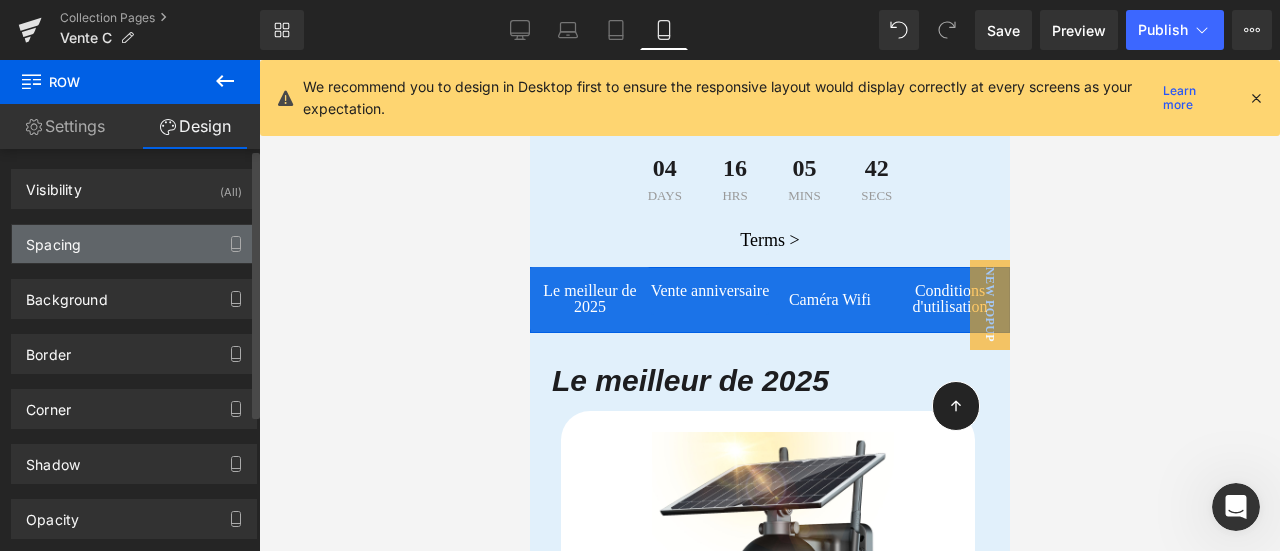click on "Spacing" at bounding box center (134, 244) 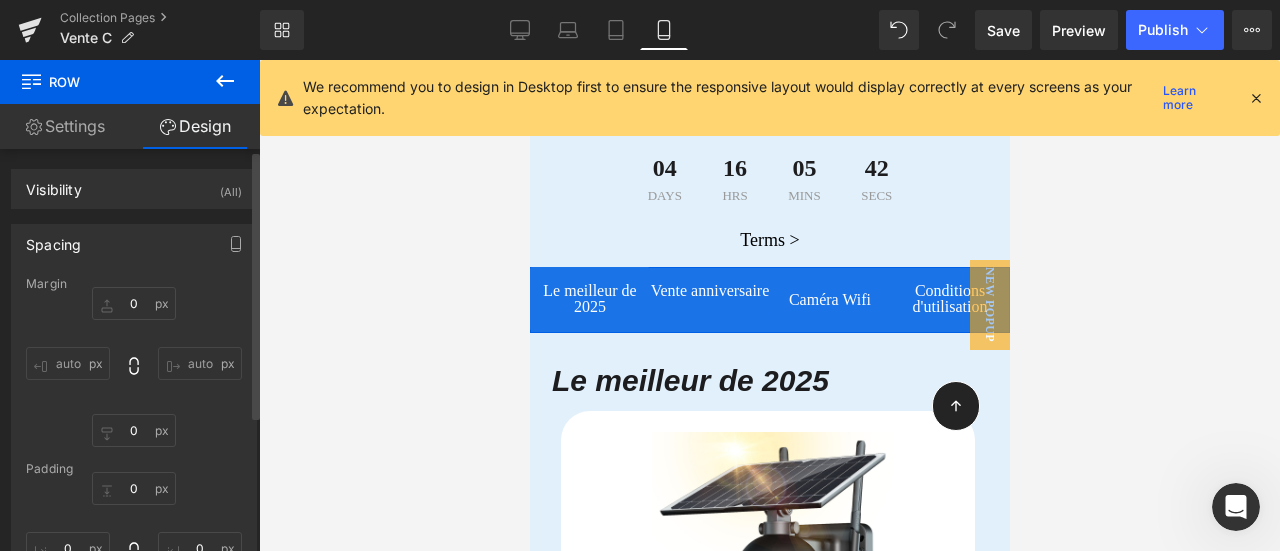 scroll, scrollTop: 100, scrollLeft: 0, axis: vertical 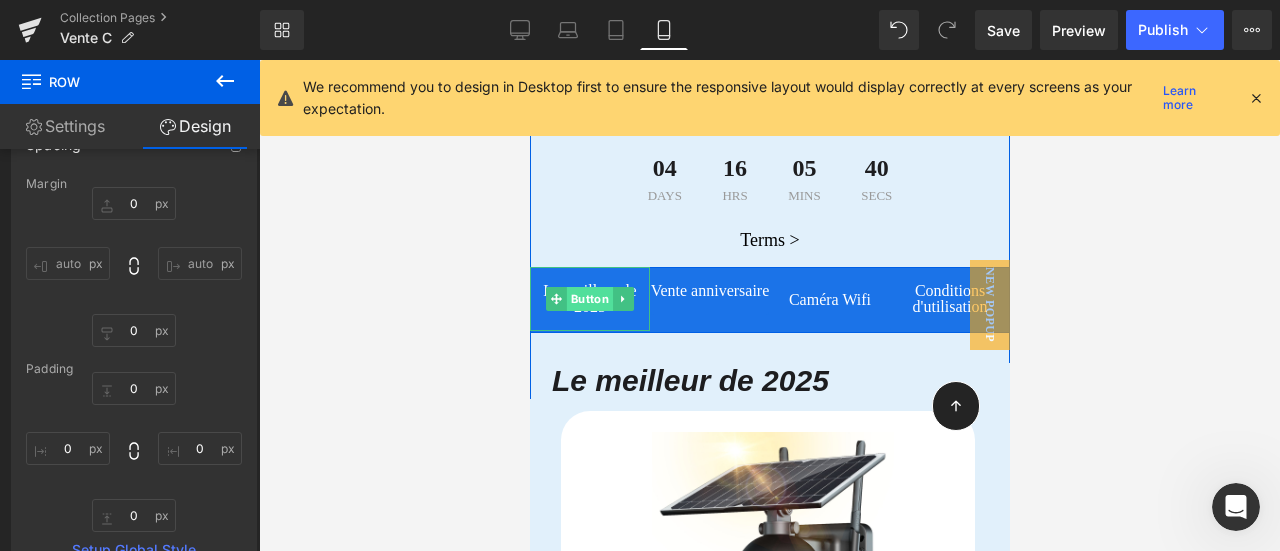 click on "Button" at bounding box center [589, 299] 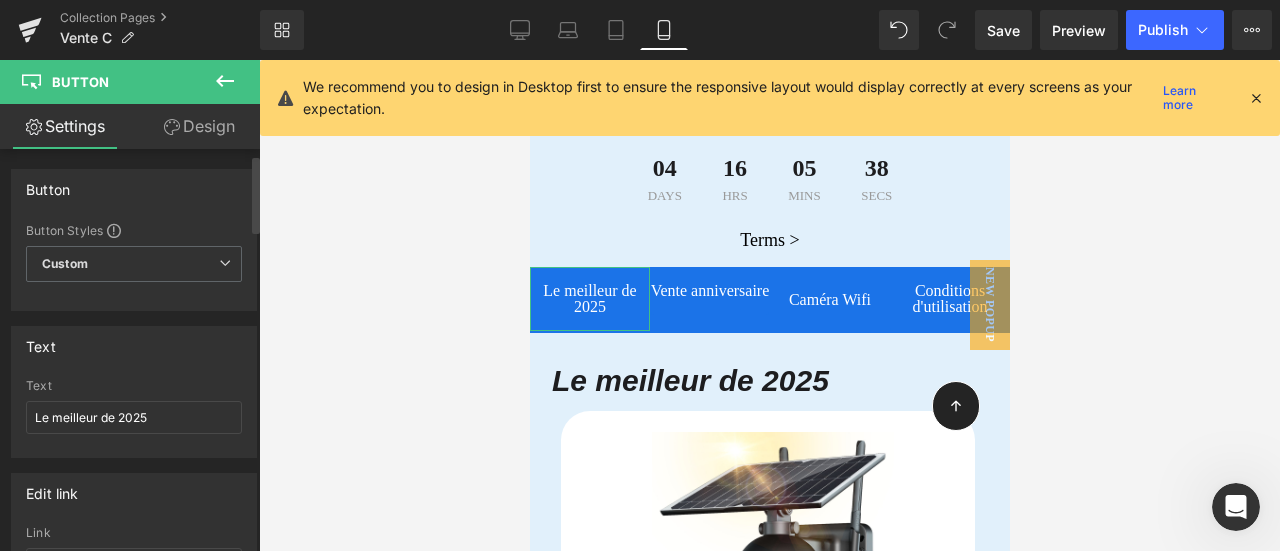 scroll, scrollTop: 200, scrollLeft: 0, axis: vertical 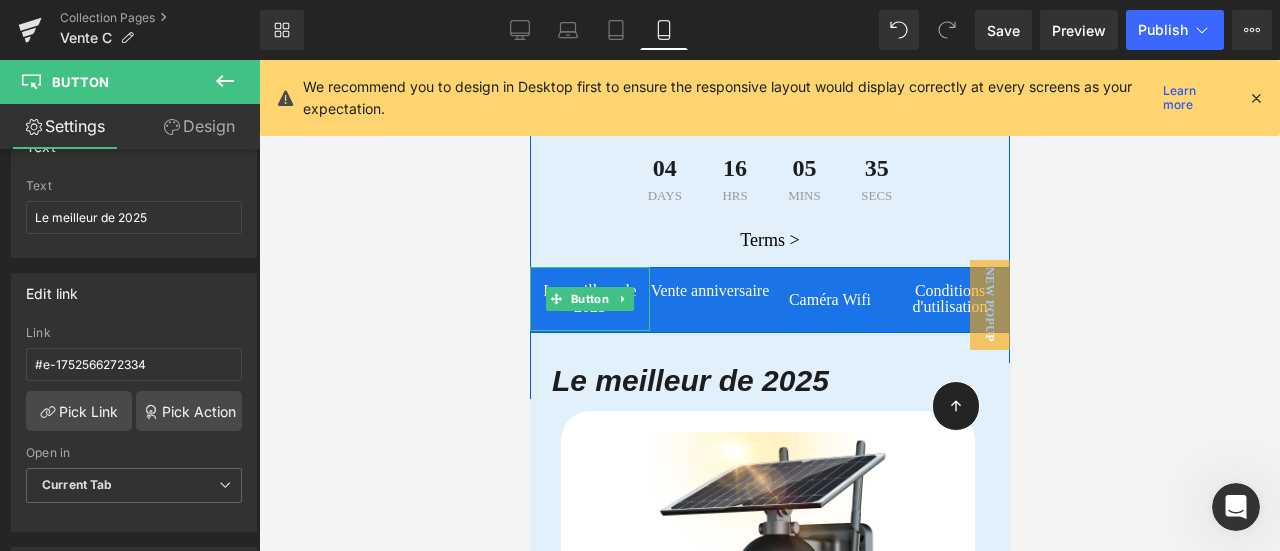 click on "Le meilleur de 2025" at bounding box center [589, 299] 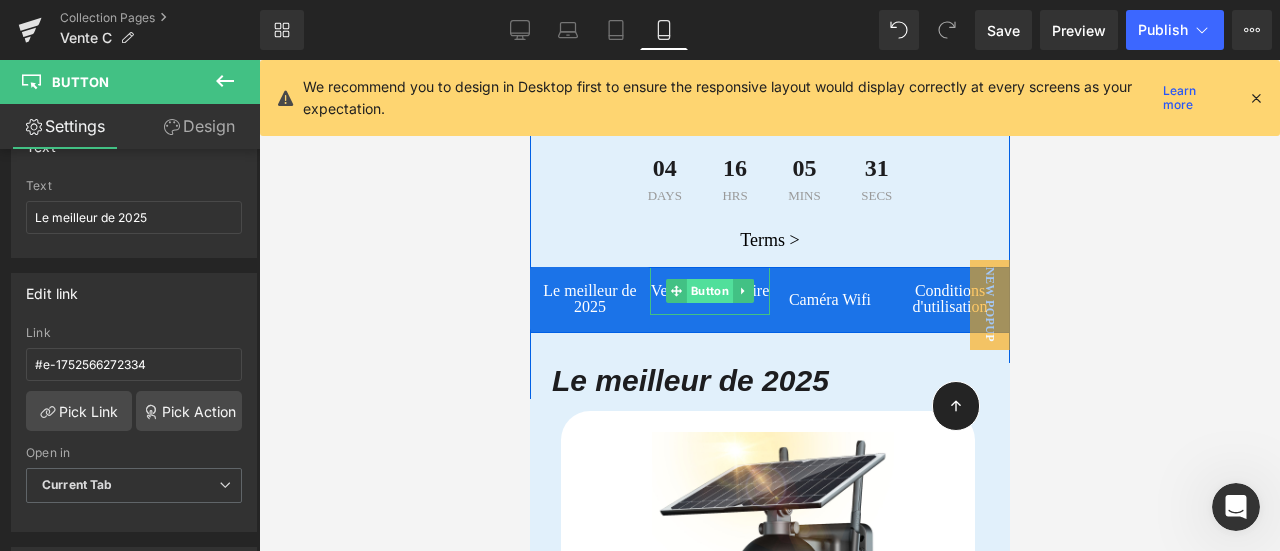 click on "Button" at bounding box center [709, 291] 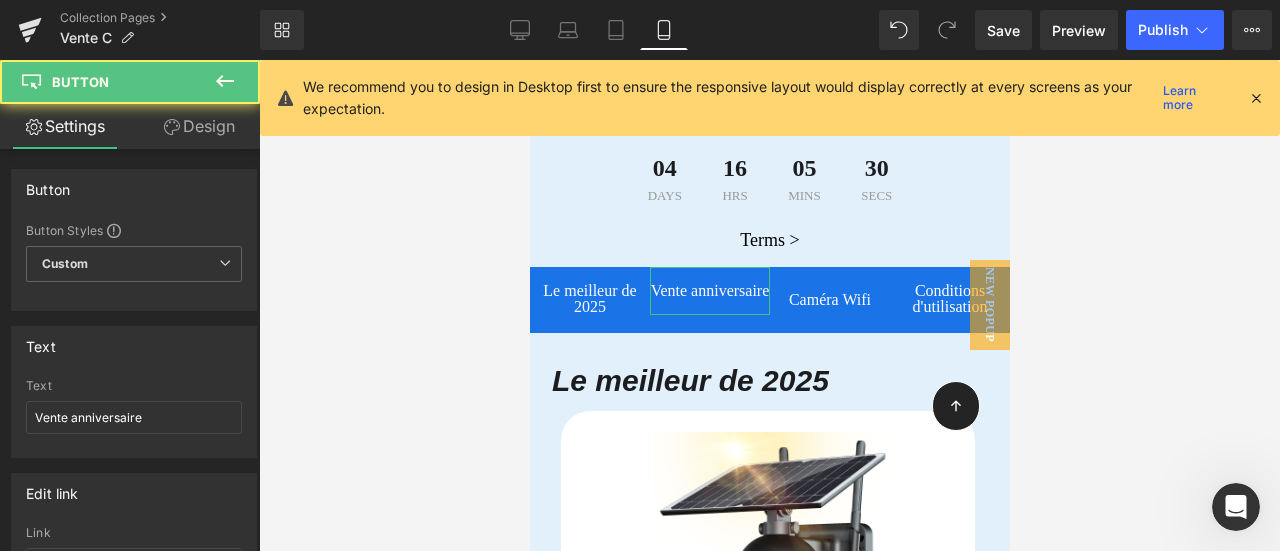 click on "Design" at bounding box center [199, 126] 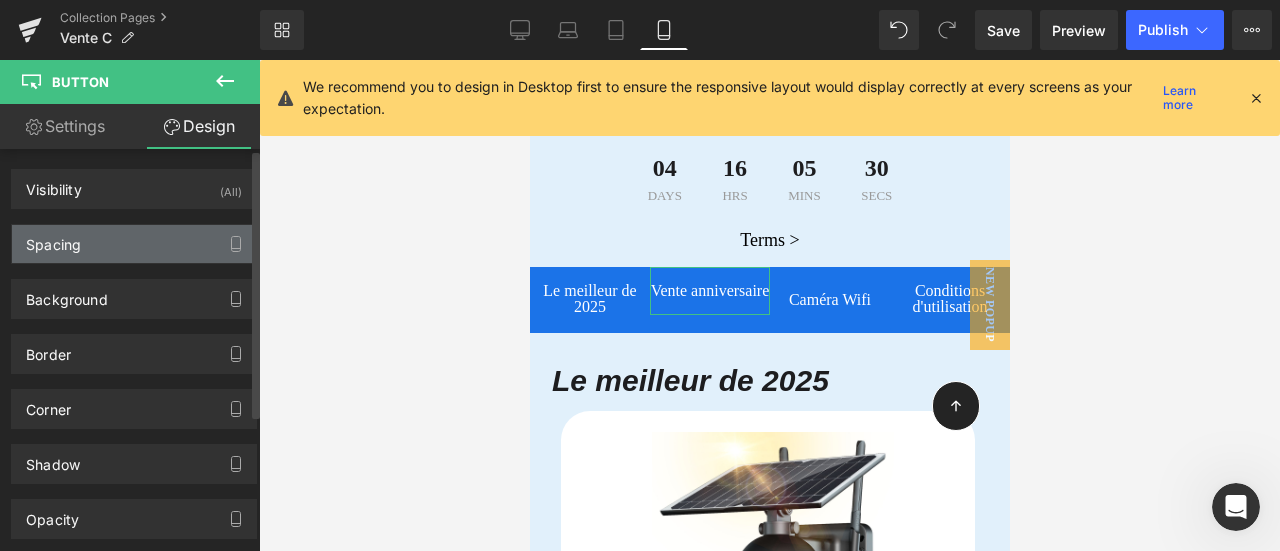 click on "Spacing" at bounding box center [134, 244] 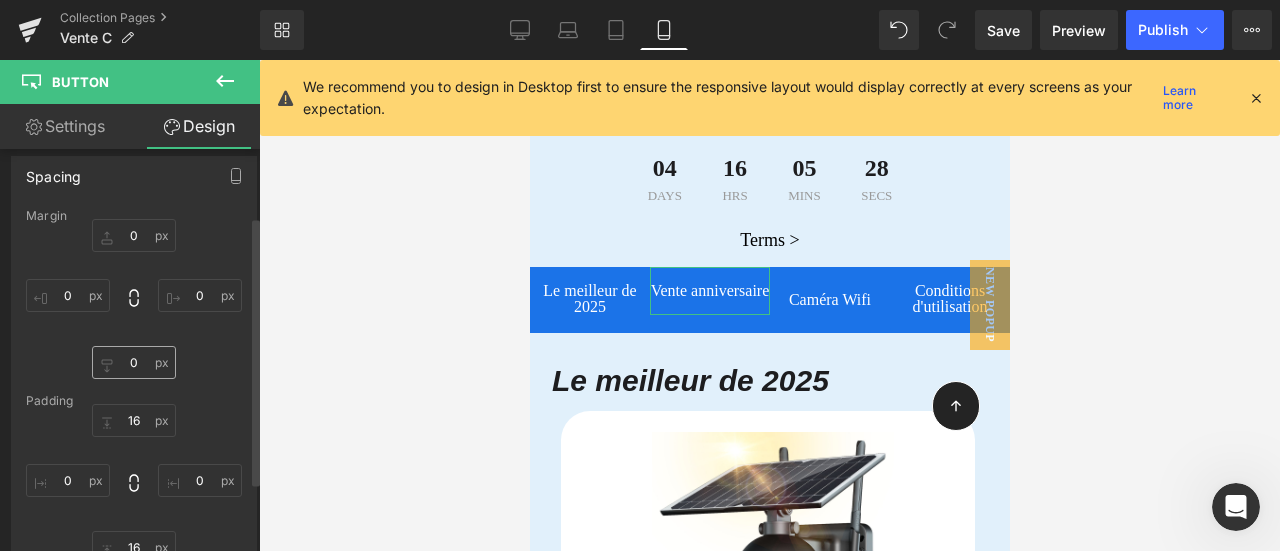 scroll, scrollTop: 100, scrollLeft: 0, axis: vertical 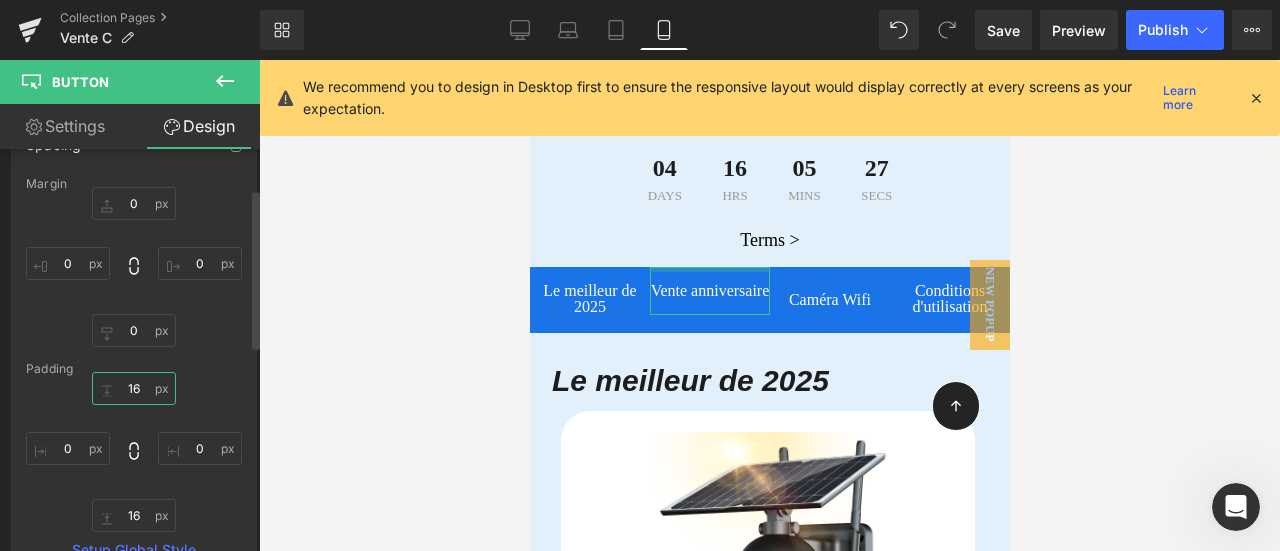 click on "16" at bounding box center (134, 388) 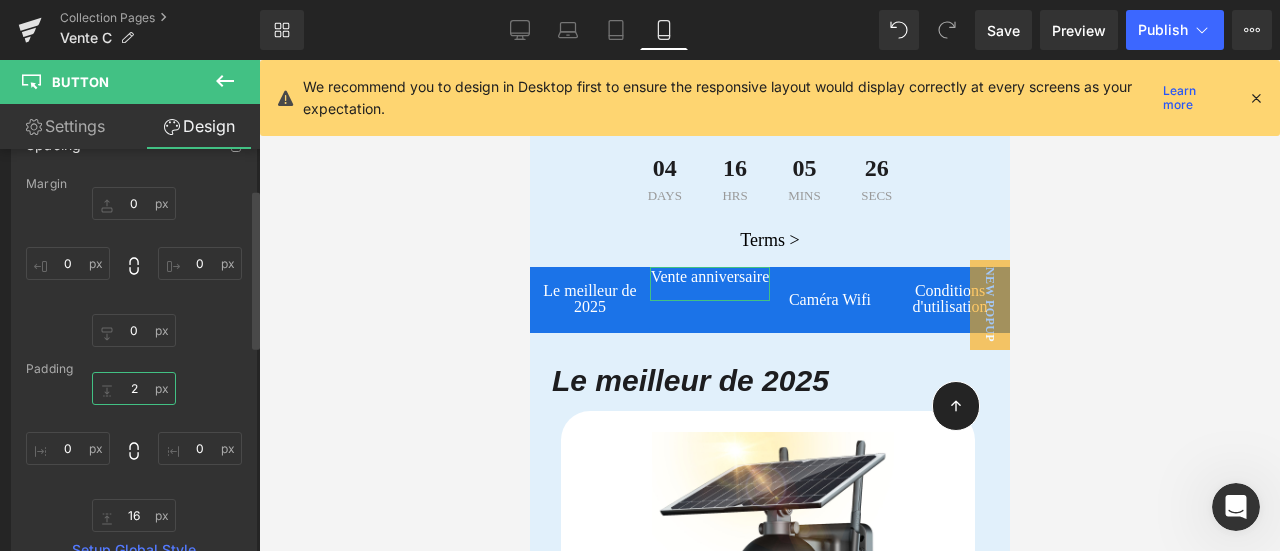 type on "26" 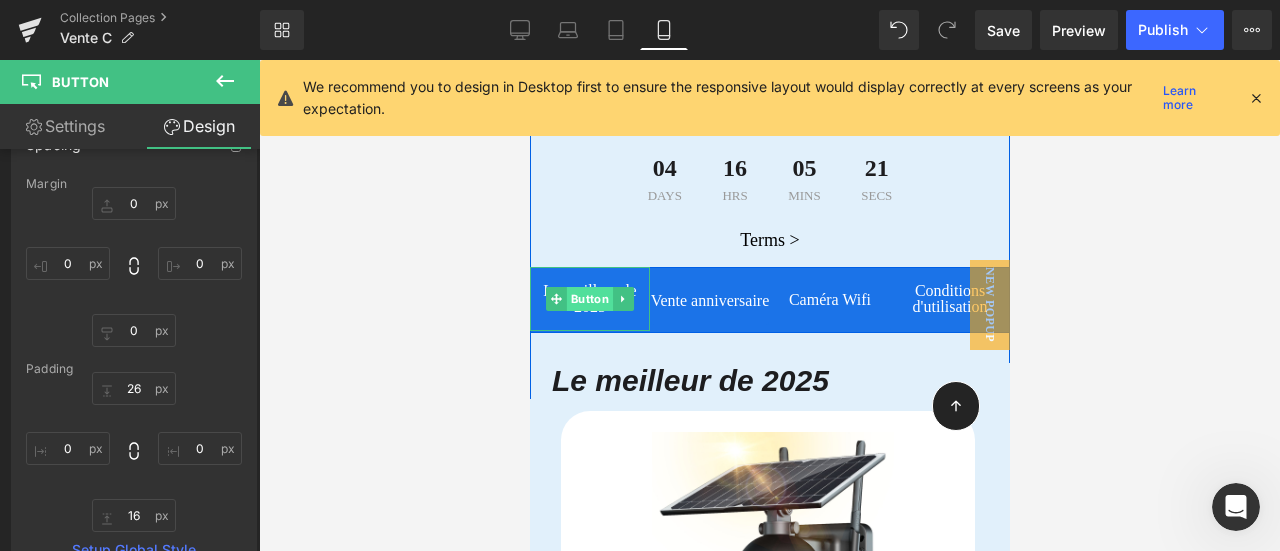 click on "Button" at bounding box center (589, 299) 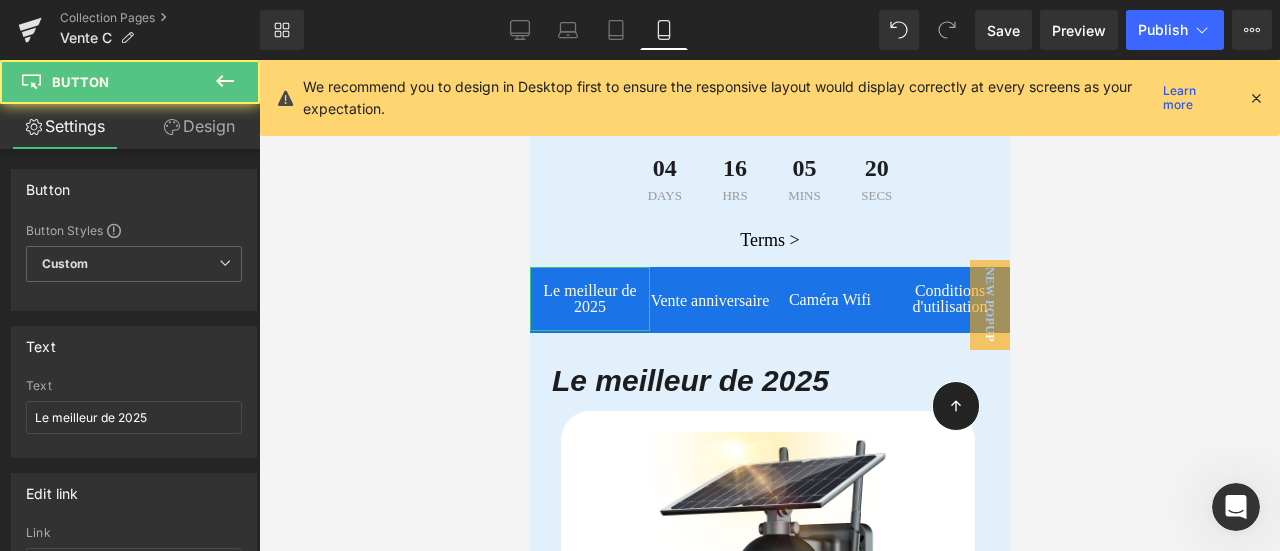 click on "Design" at bounding box center [199, 126] 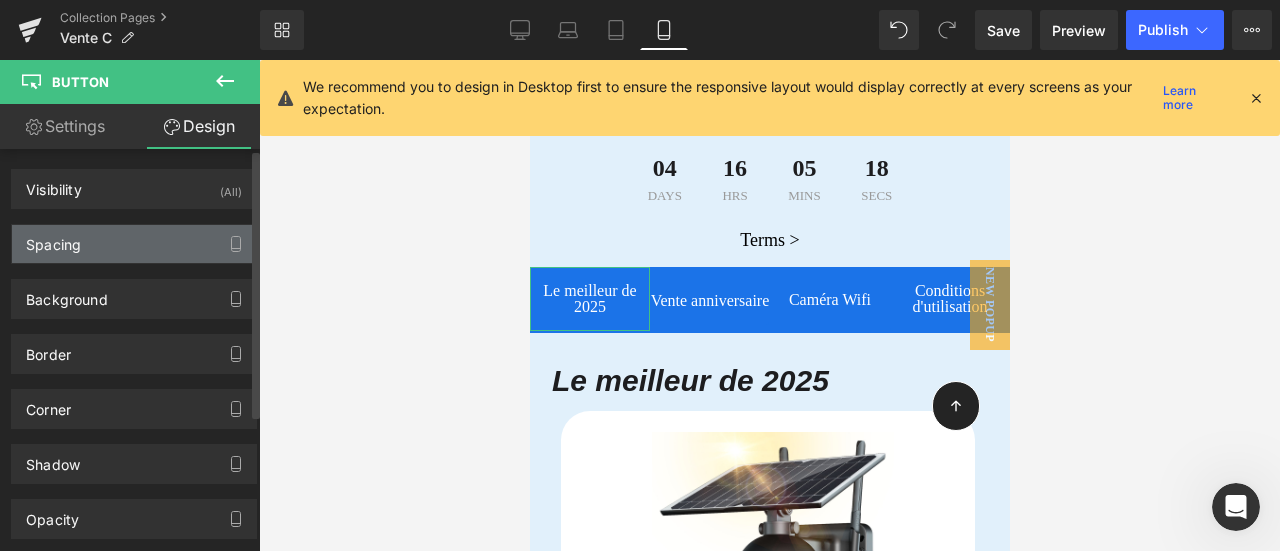 click on "Spacing" at bounding box center [134, 244] 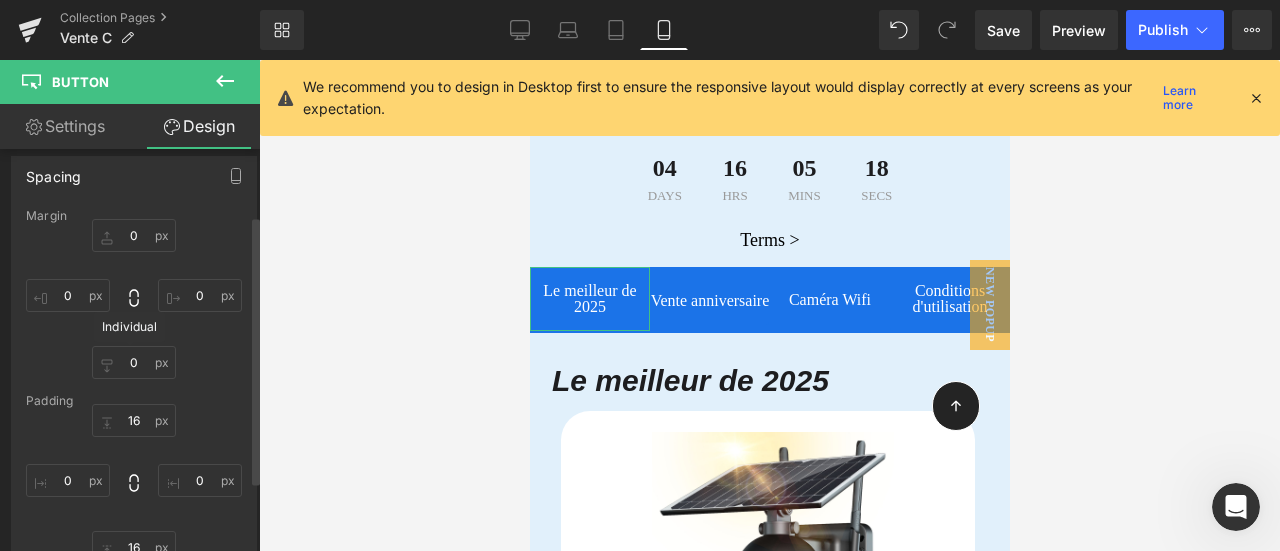 scroll, scrollTop: 200, scrollLeft: 0, axis: vertical 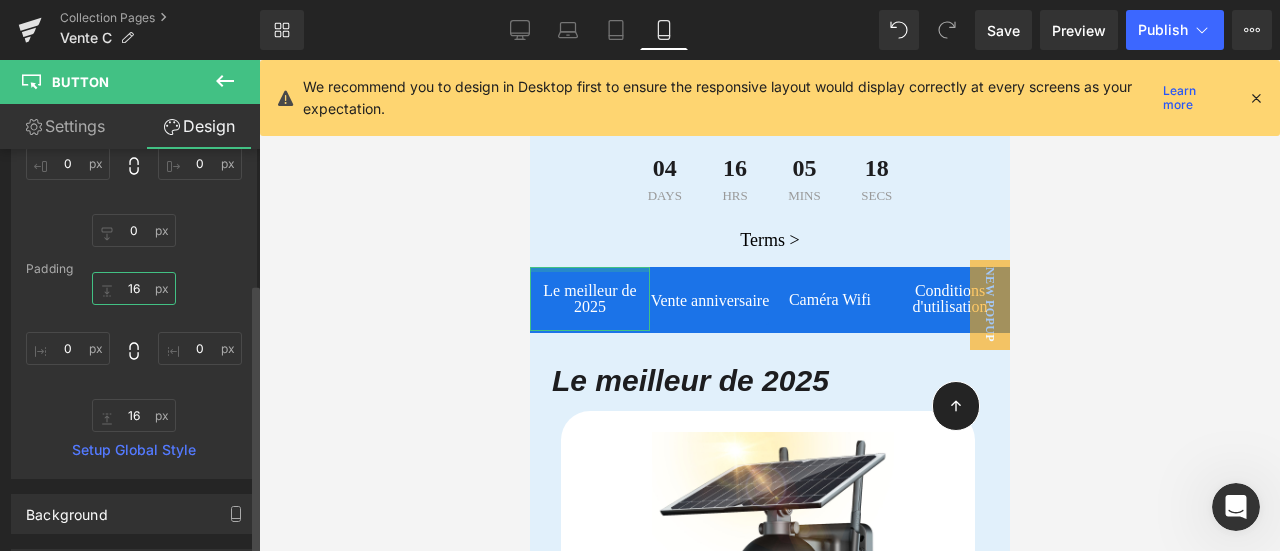click at bounding box center [134, 288] 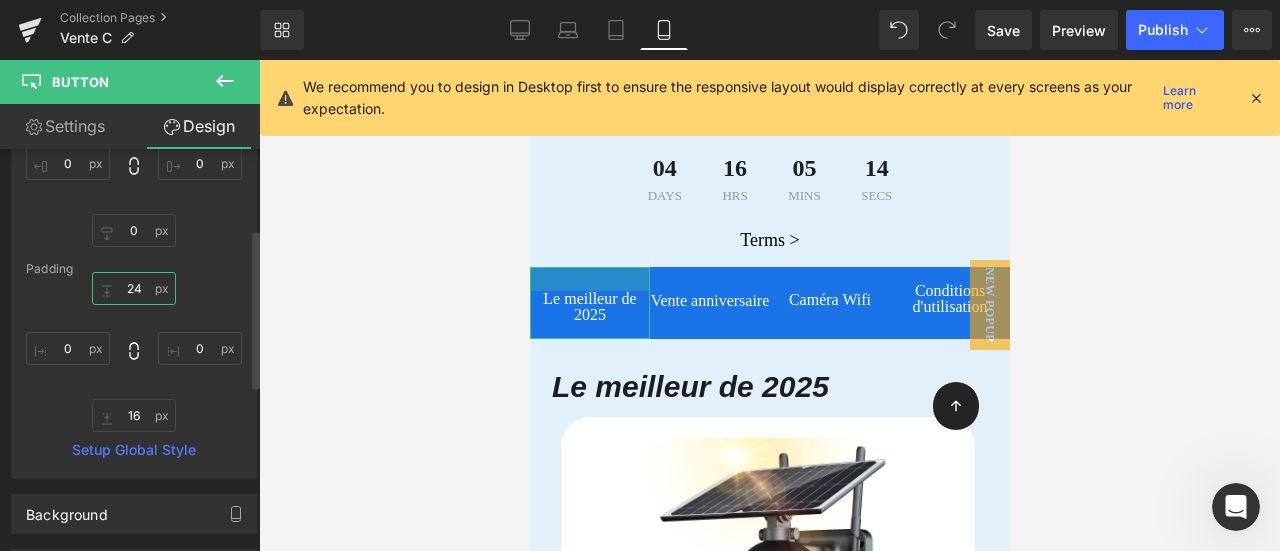 drag, startPoint x: 129, startPoint y: 291, endPoint x: 144, endPoint y: 294, distance: 15.297058 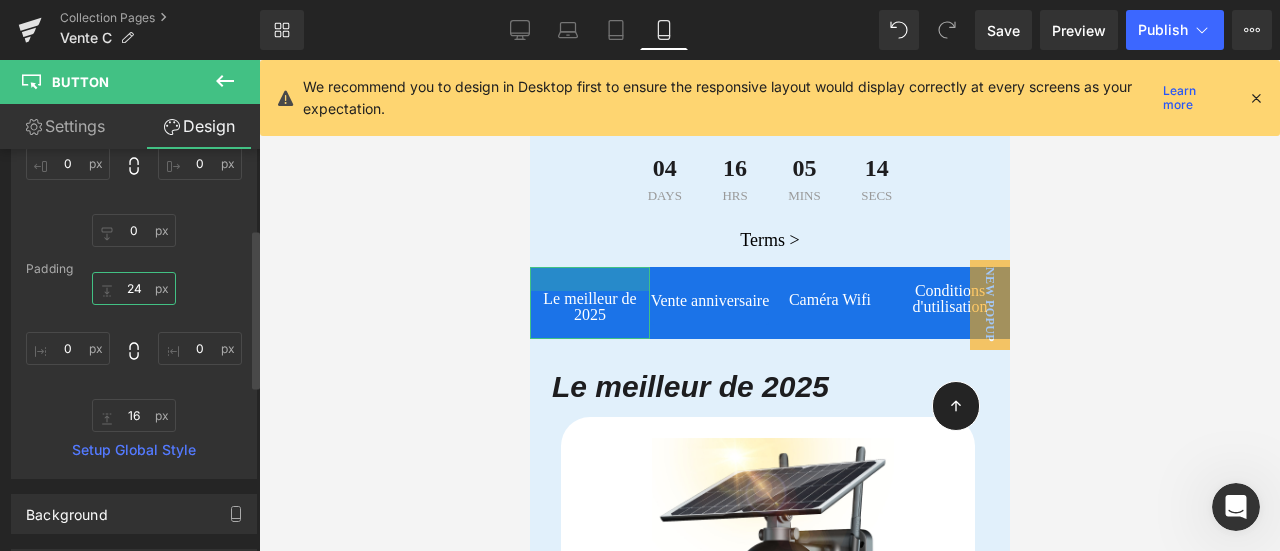 click on "24" at bounding box center (134, 288) 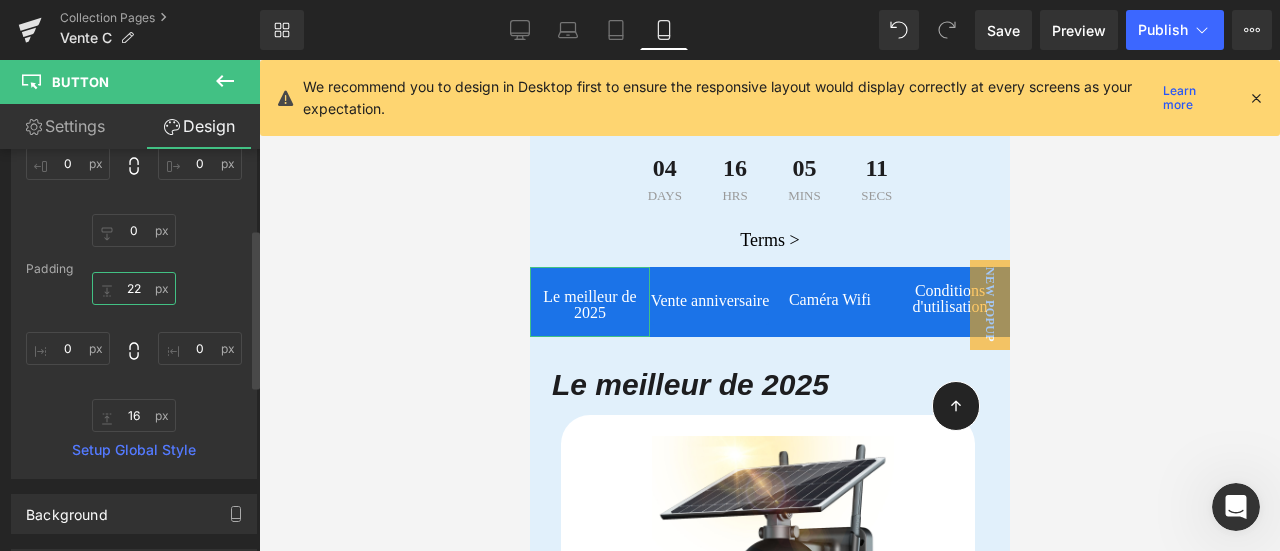 drag, startPoint x: 132, startPoint y: 287, endPoint x: 143, endPoint y: 287, distance: 11 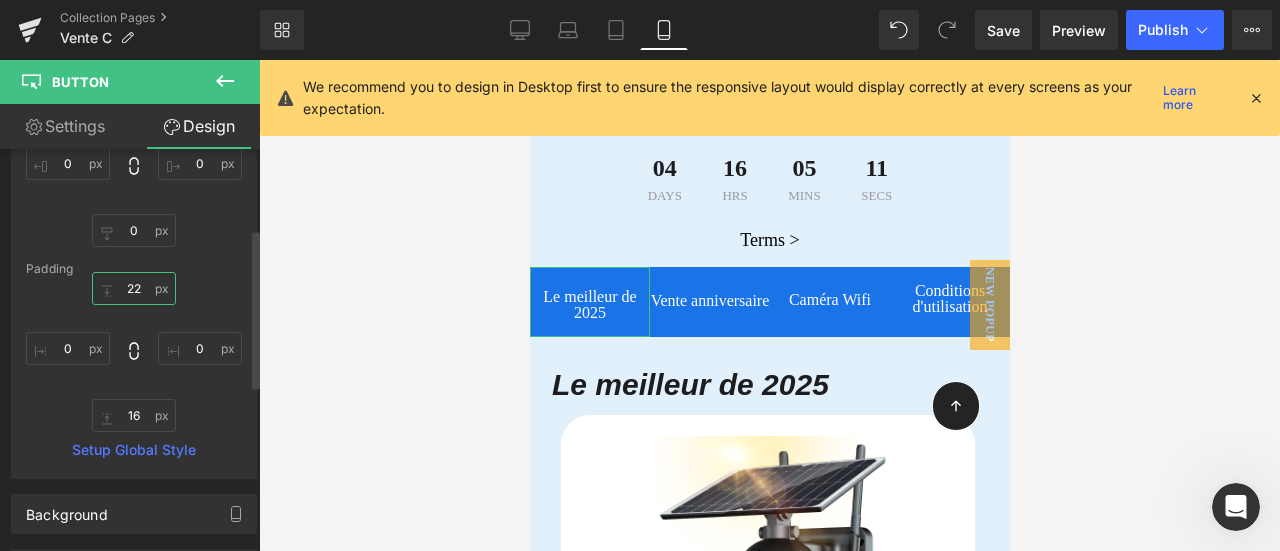 click on "22" at bounding box center [134, 288] 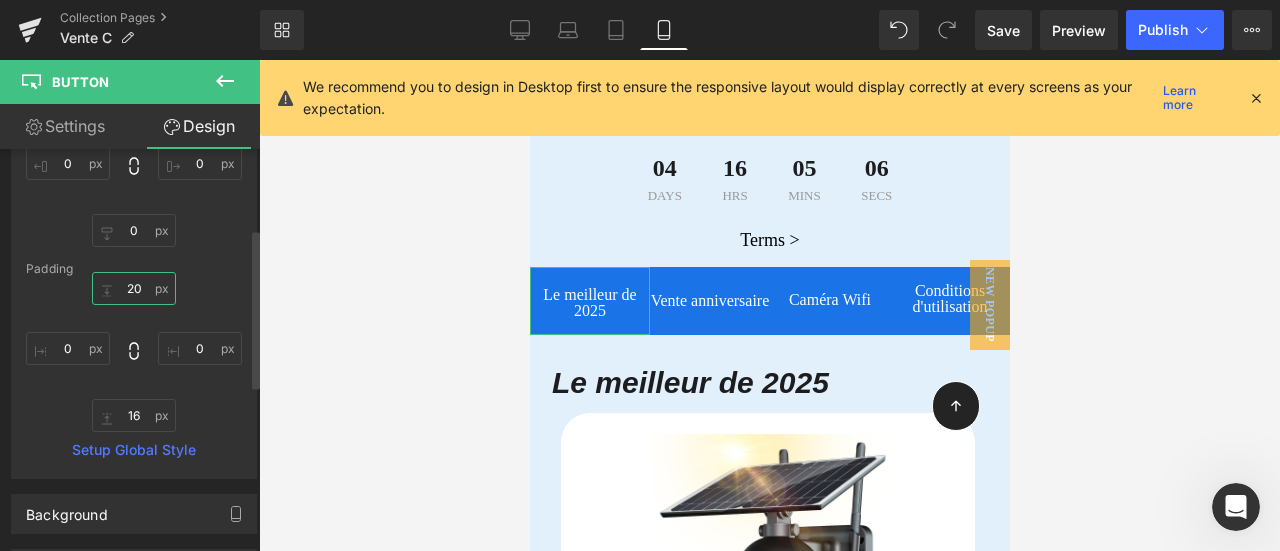 drag, startPoint x: 139, startPoint y: 290, endPoint x: 116, endPoint y: 287, distance: 23.194826 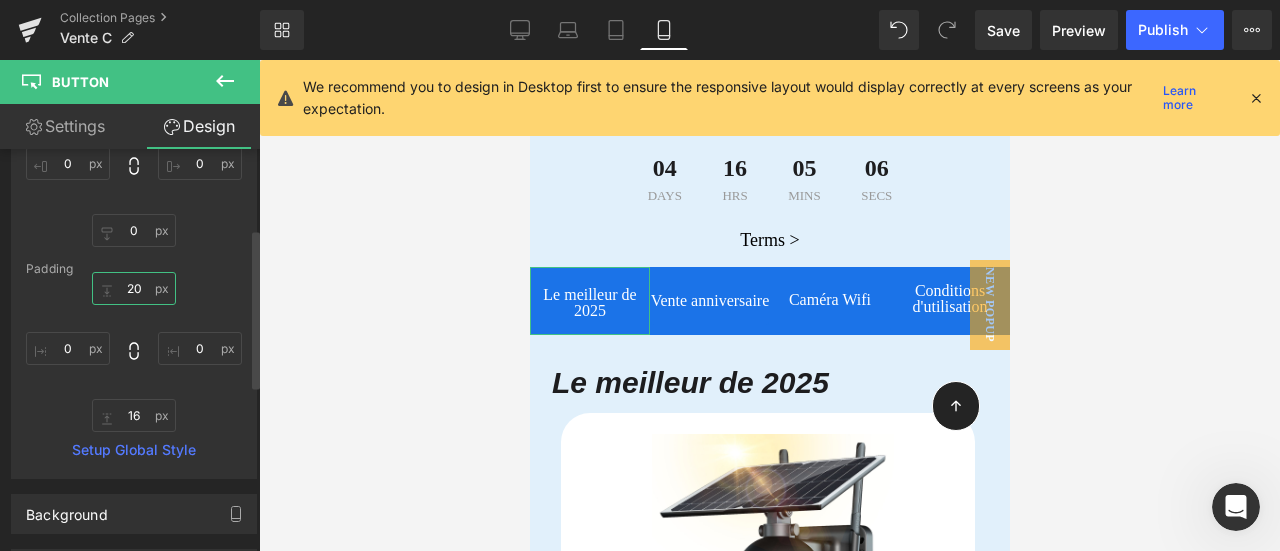 click on "20" at bounding box center [134, 288] 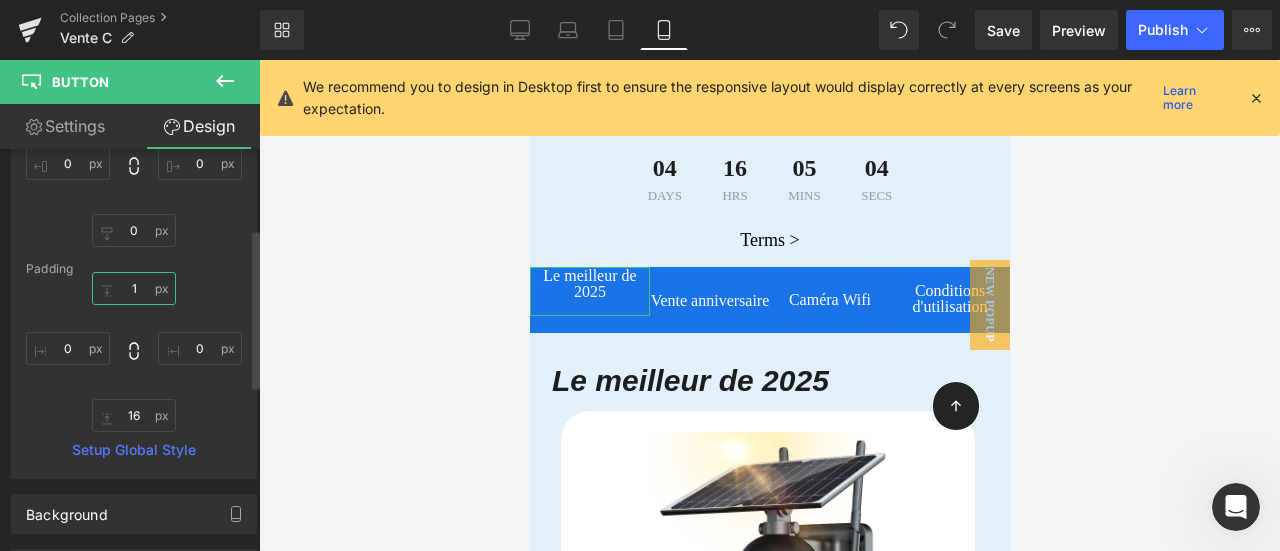 type on "18" 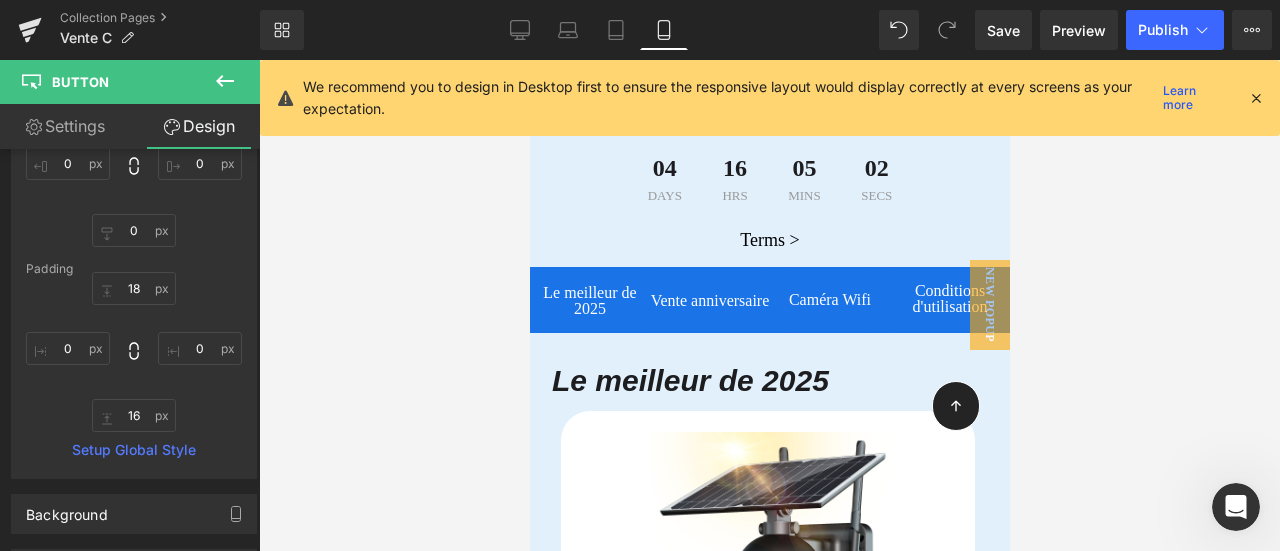 click at bounding box center [769, 305] 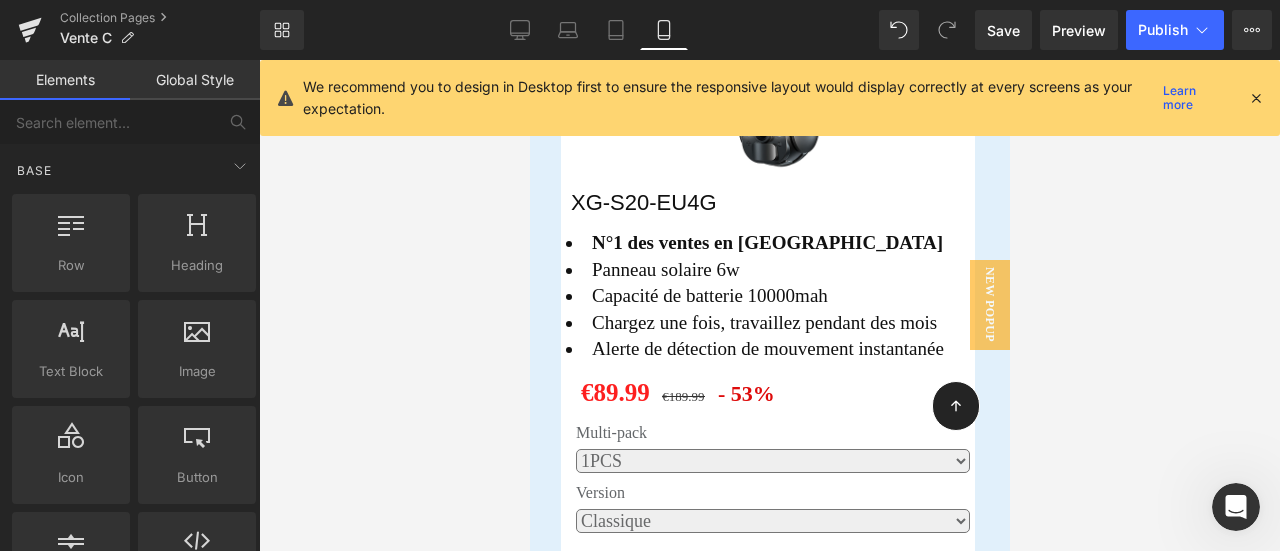 scroll, scrollTop: 126, scrollLeft: 0, axis: vertical 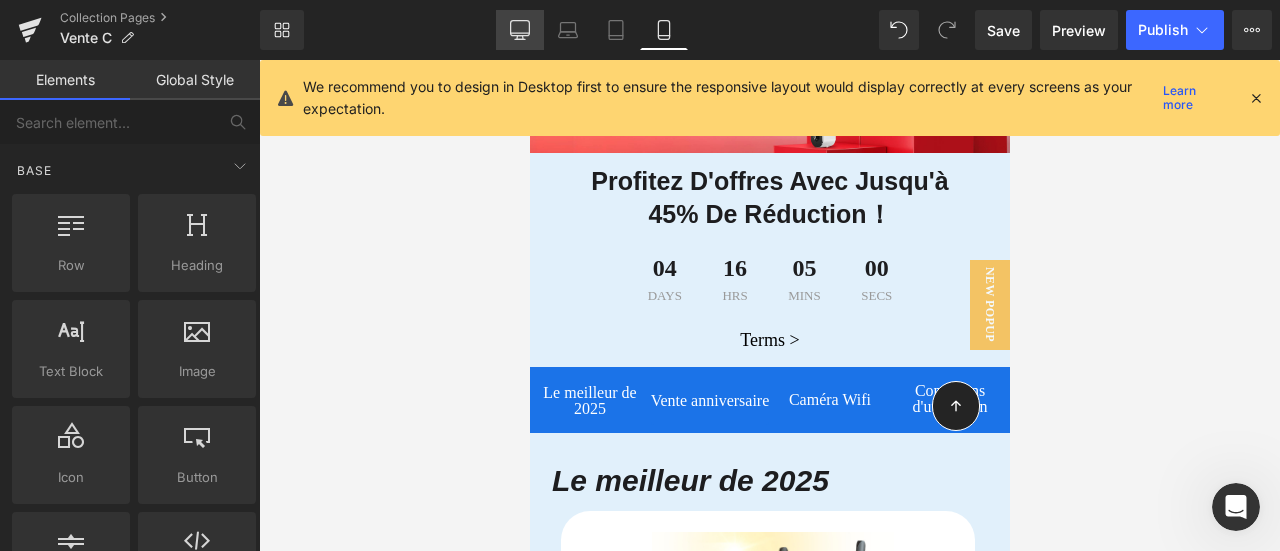 click 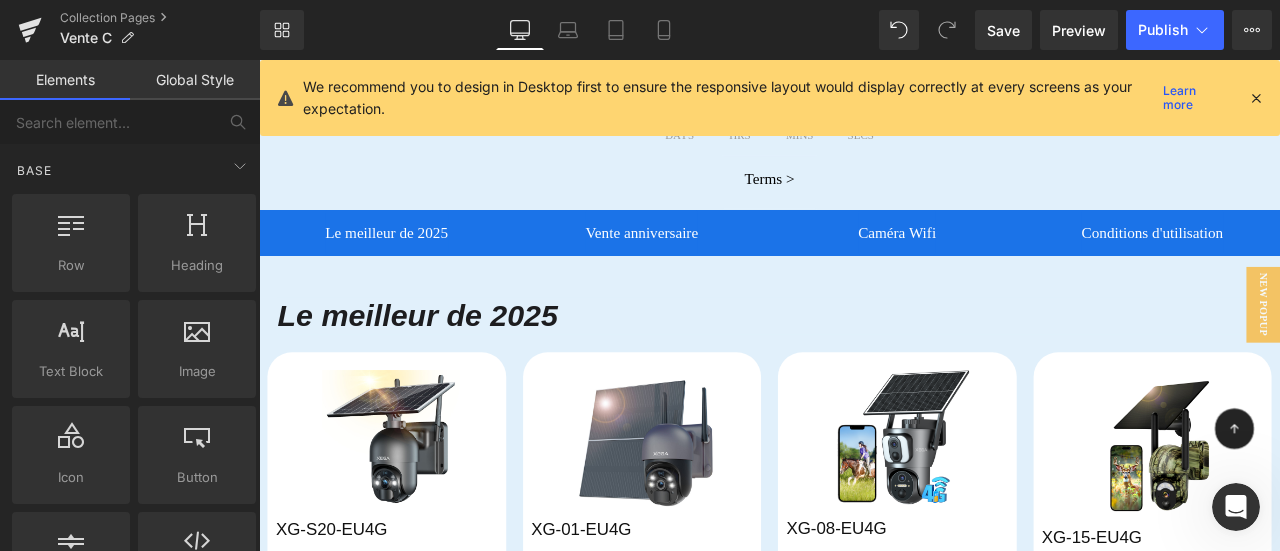 scroll, scrollTop: 500, scrollLeft: 0, axis: vertical 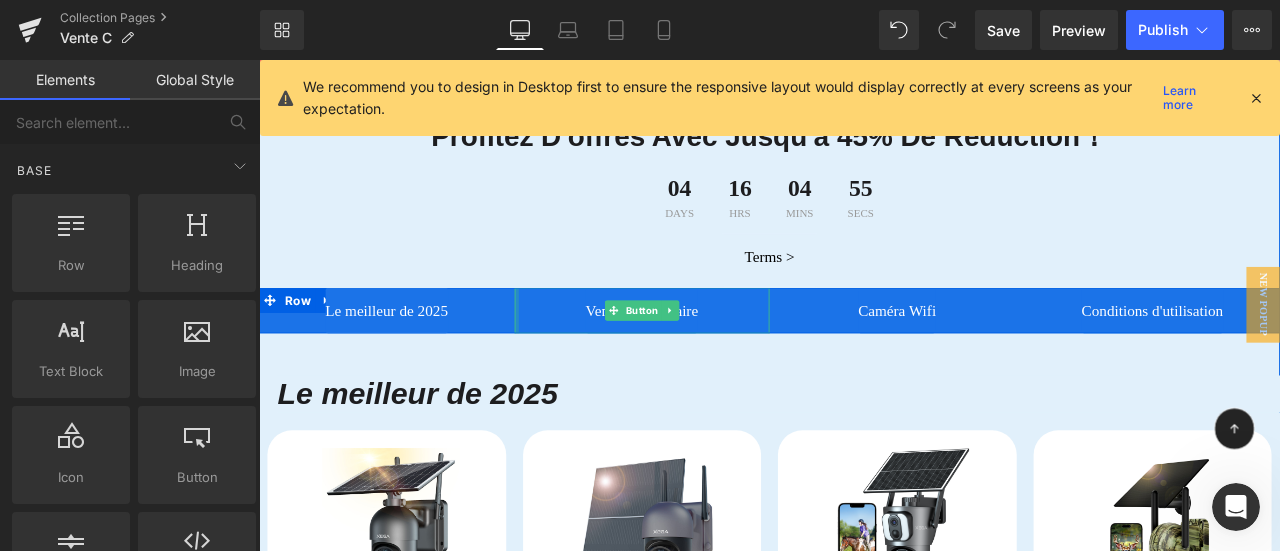 click at bounding box center [564, 357] 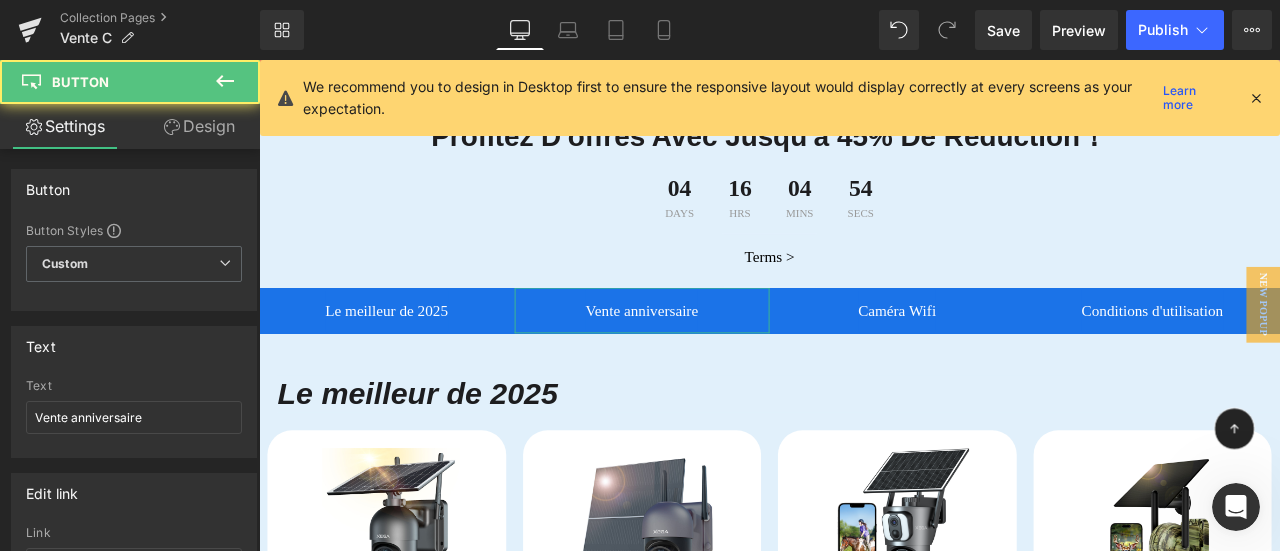 click on "Design" at bounding box center (199, 126) 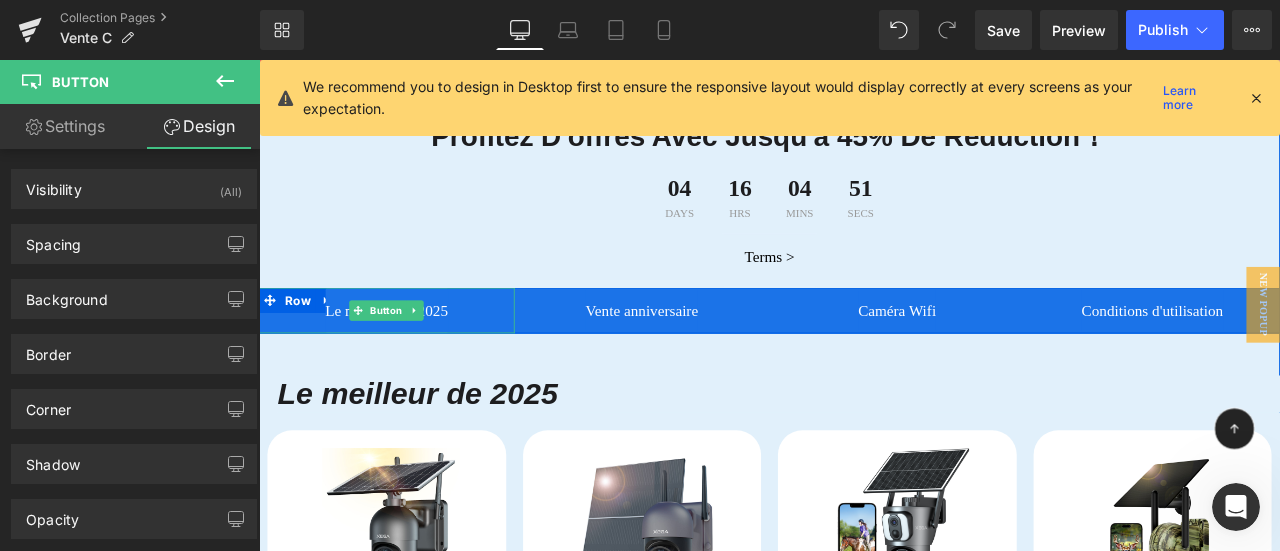 click on "Le meilleur de 2025" at bounding box center (410, 357) 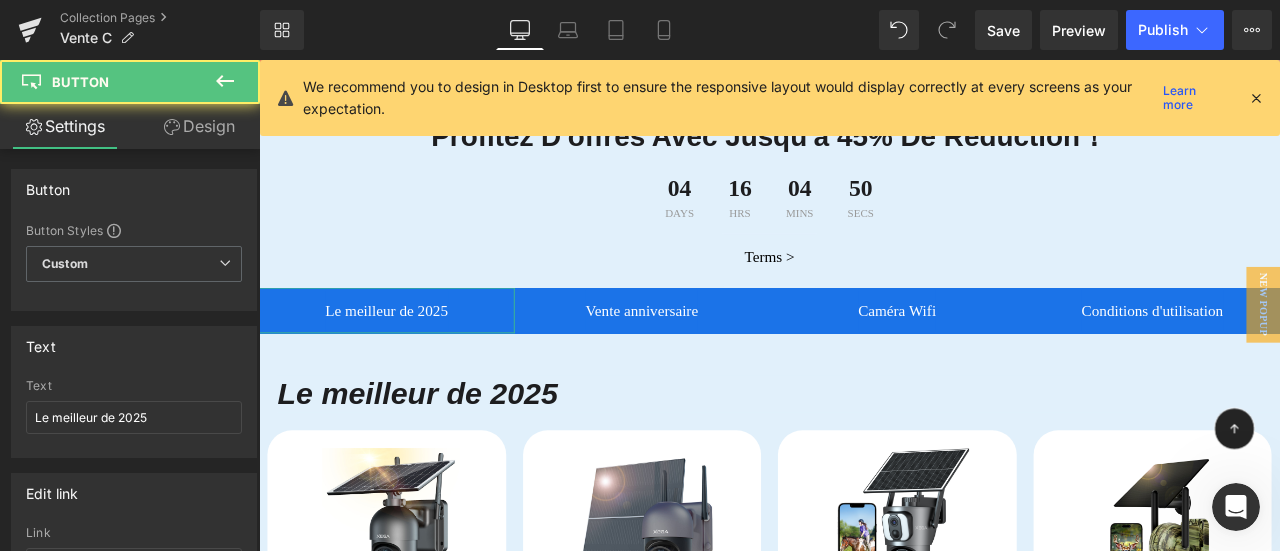 click on "Design" at bounding box center (199, 126) 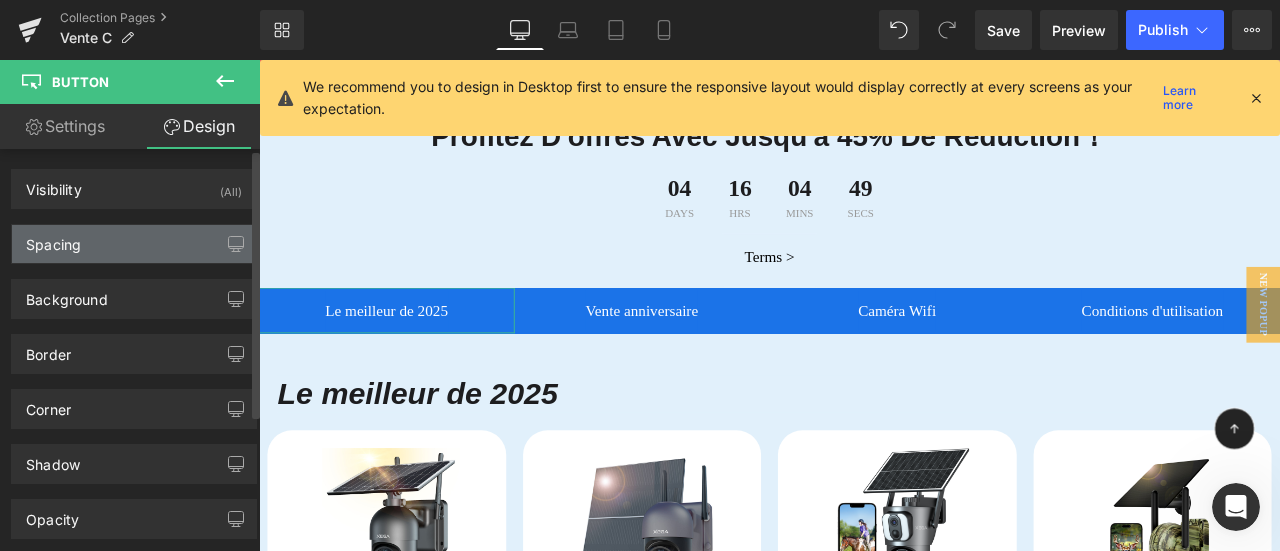 click on "Spacing" at bounding box center (134, 244) 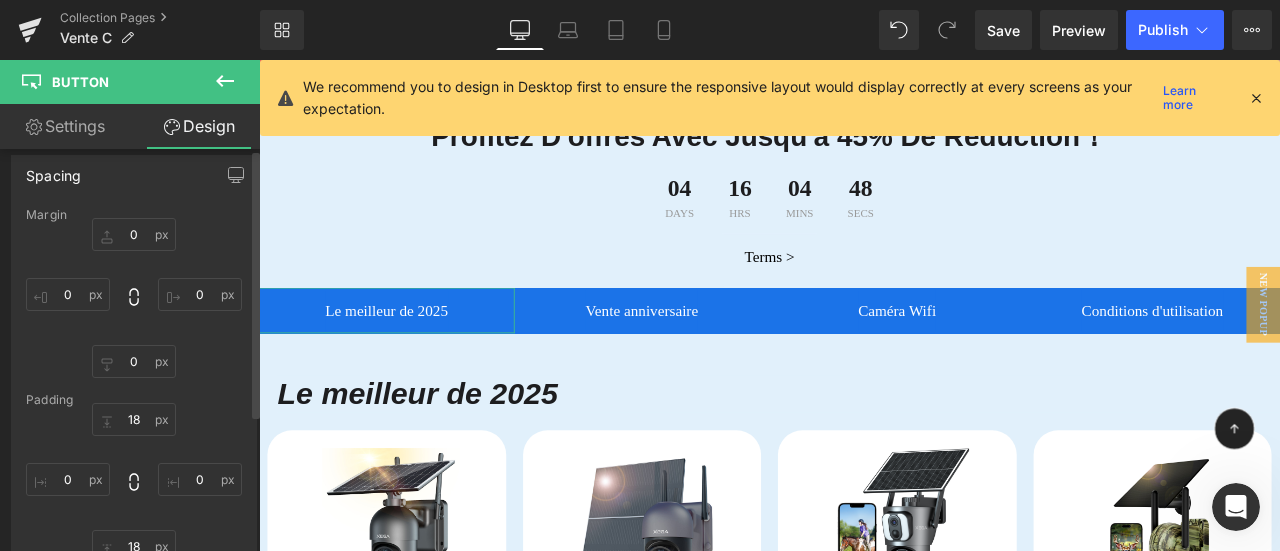 scroll, scrollTop: 100, scrollLeft: 0, axis: vertical 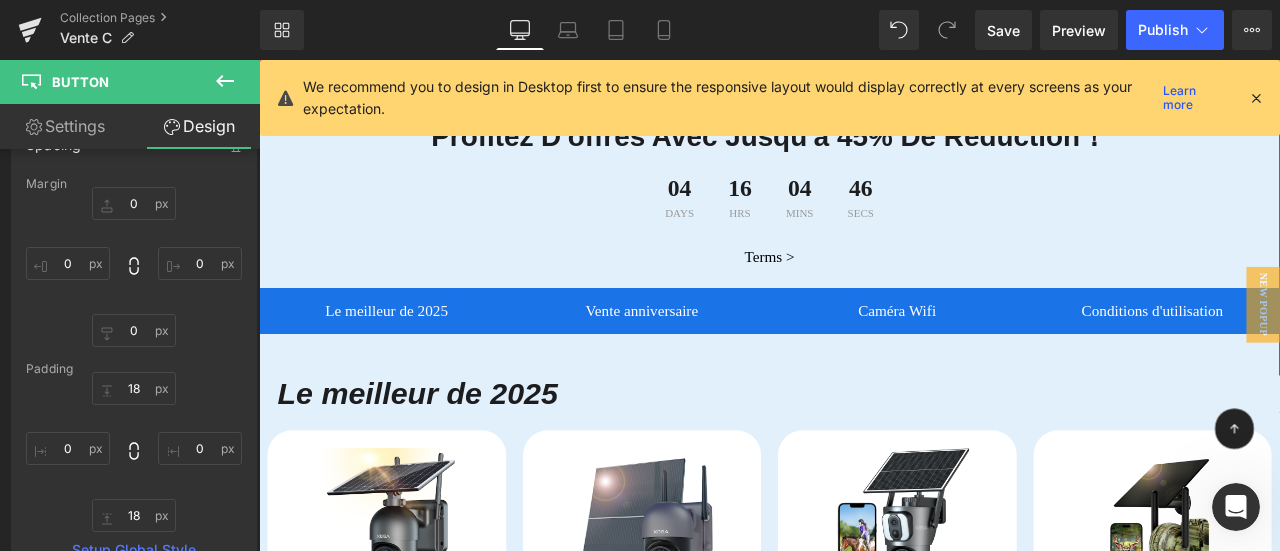 click on "Image         Profitez d'offres avec jusqu'à 45% de réduction！ Heading
04 Days
16 Hrs
04 Mins
46 Secs
Countdown Timer         Row         Terms > Button         Le meilleur de 2025 Button         Vente anniversaire Button         Caméra Wifi Button         Conditions d'utilisation Button         Row         Le meilleur de 2025 Heading
%" at bounding box center (864, 457) 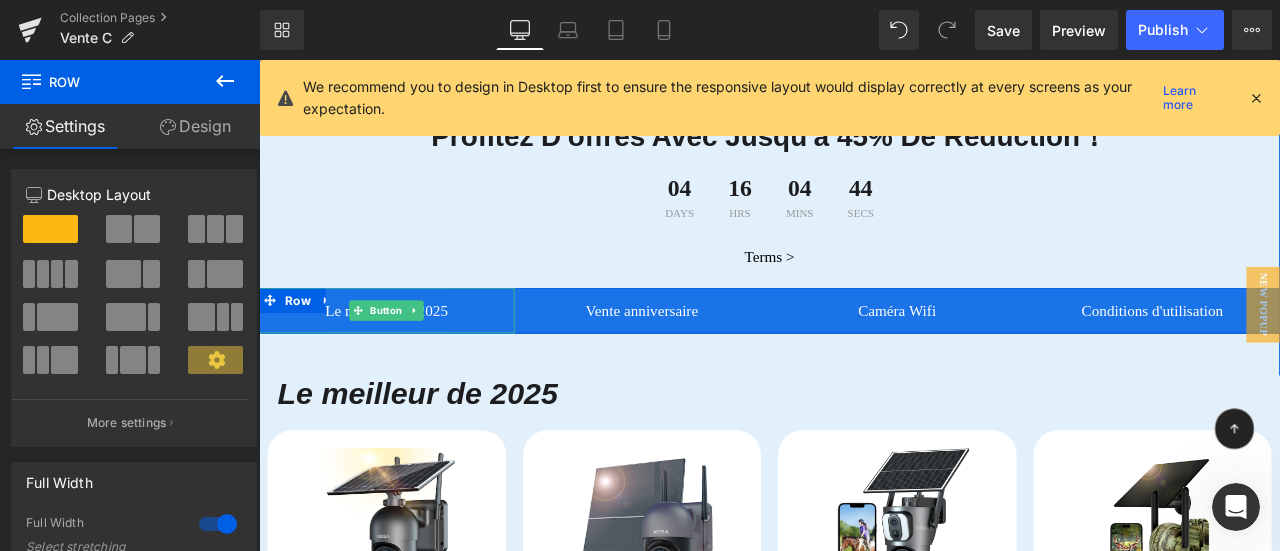 click on "Le meilleur de 2025" at bounding box center (410, 357) 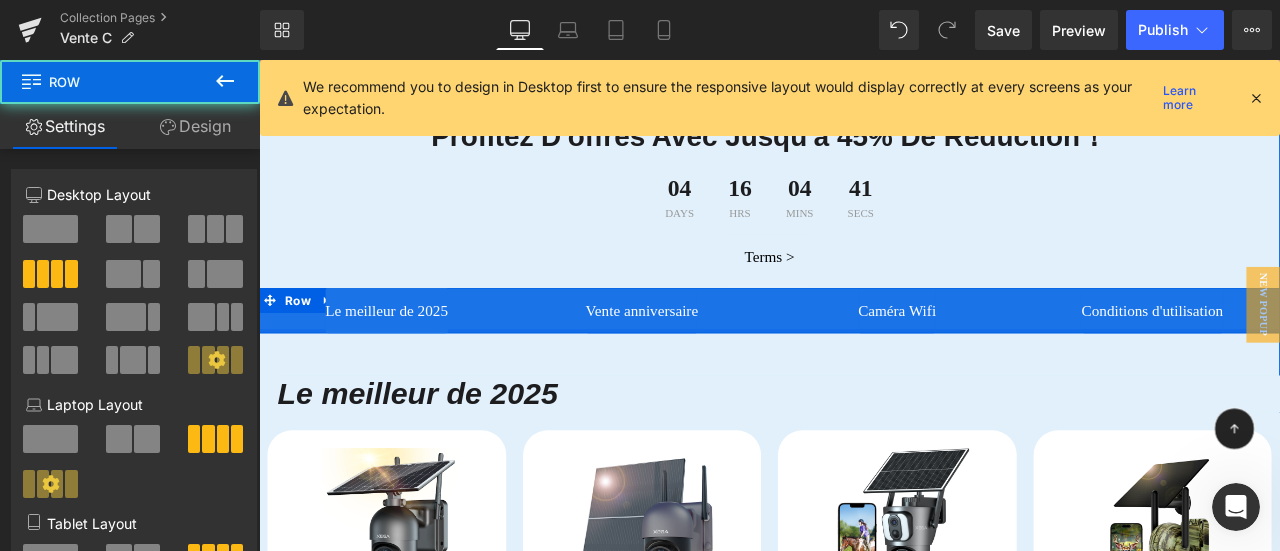 click at bounding box center [864, 381] 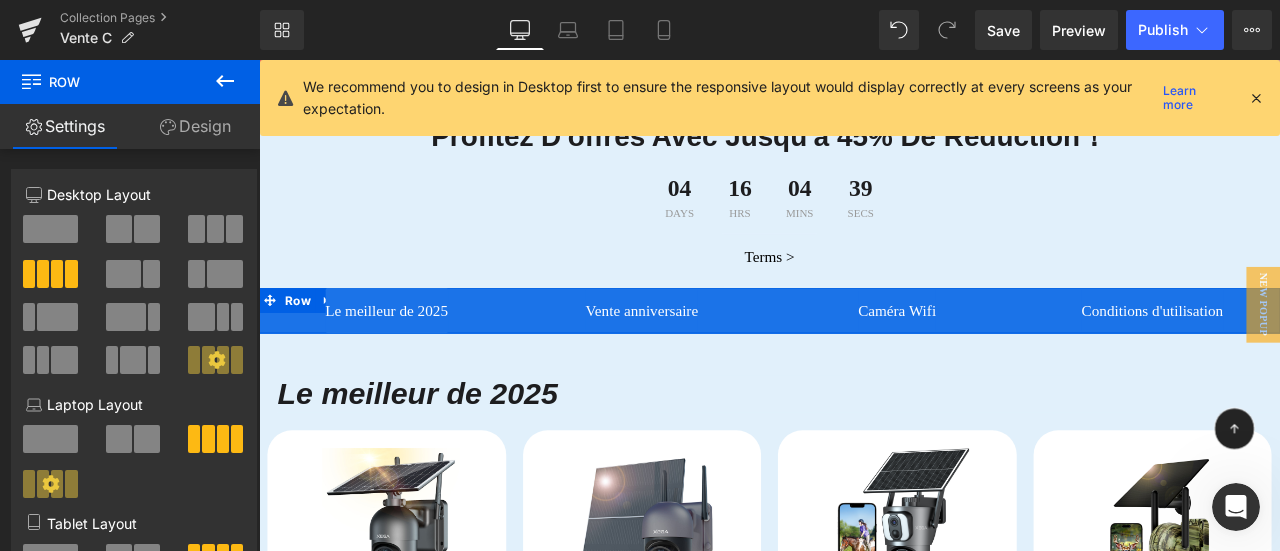 click on "Design" at bounding box center [195, 126] 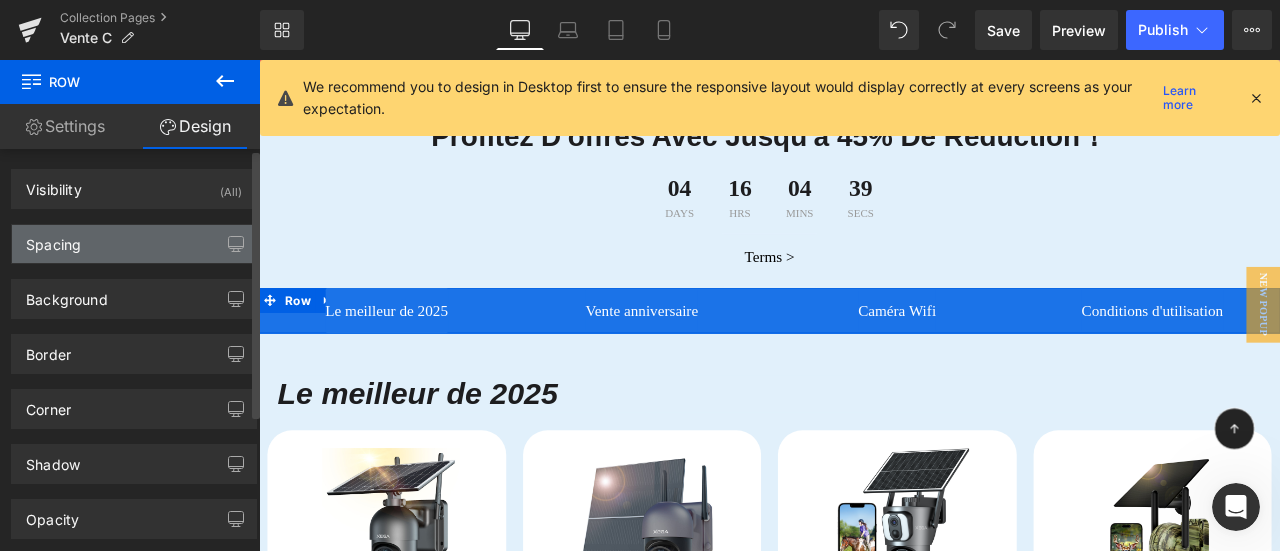 click on "Spacing" at bounding box center (134, 244) 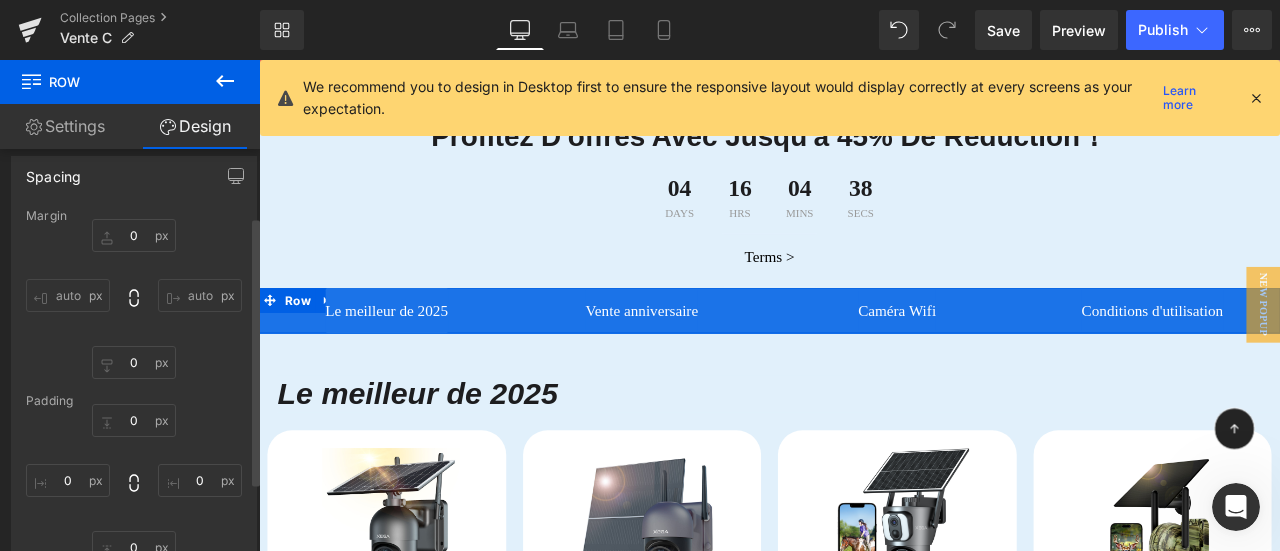 scroll, scrollTop: 100, scrollLeft: 0, axis: vertical 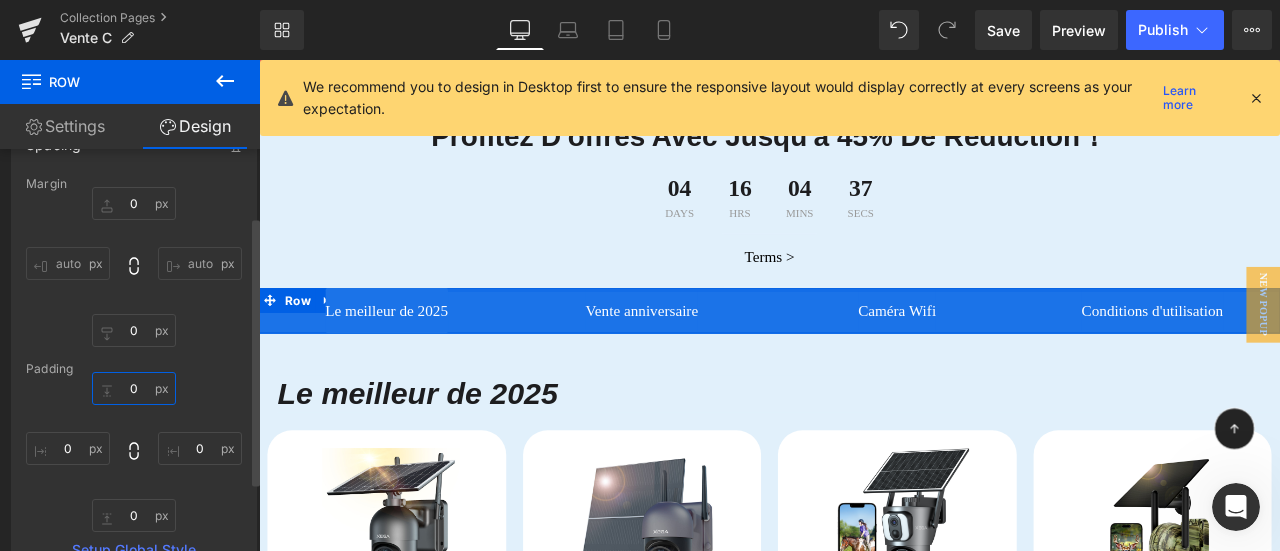click on "0" at bounding box center (134, 388) 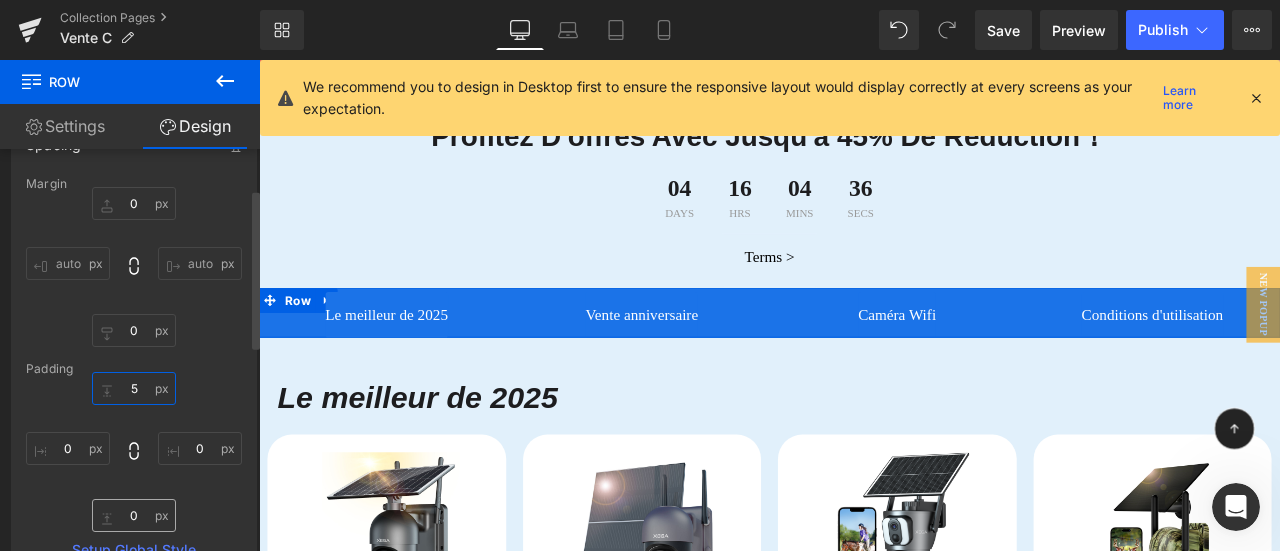 type on "5" 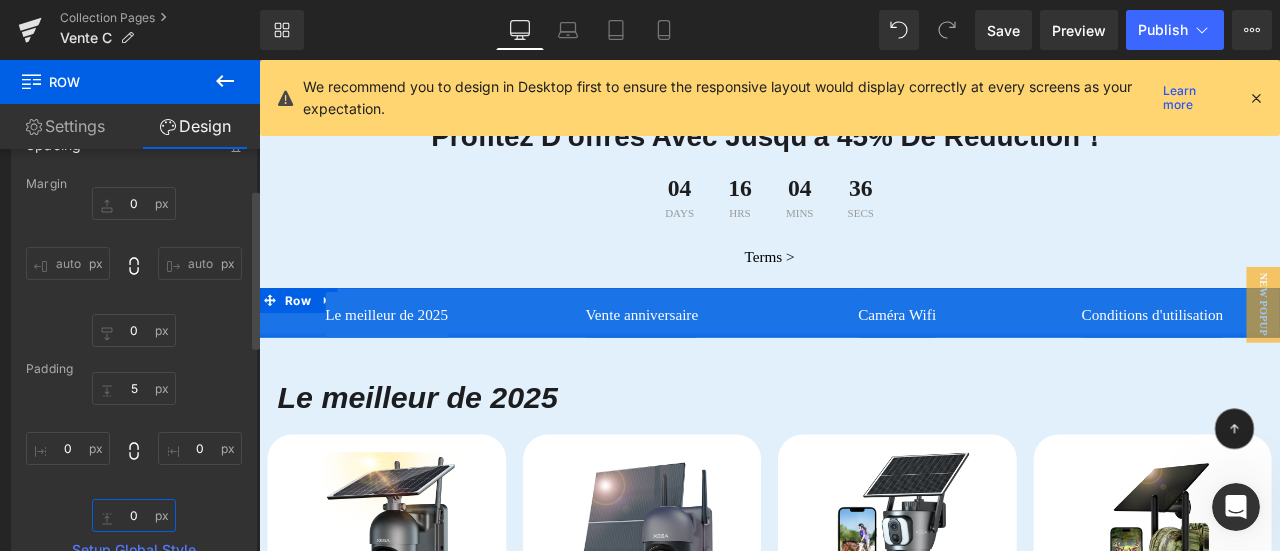click on "0" at bounding box center [134, 515] 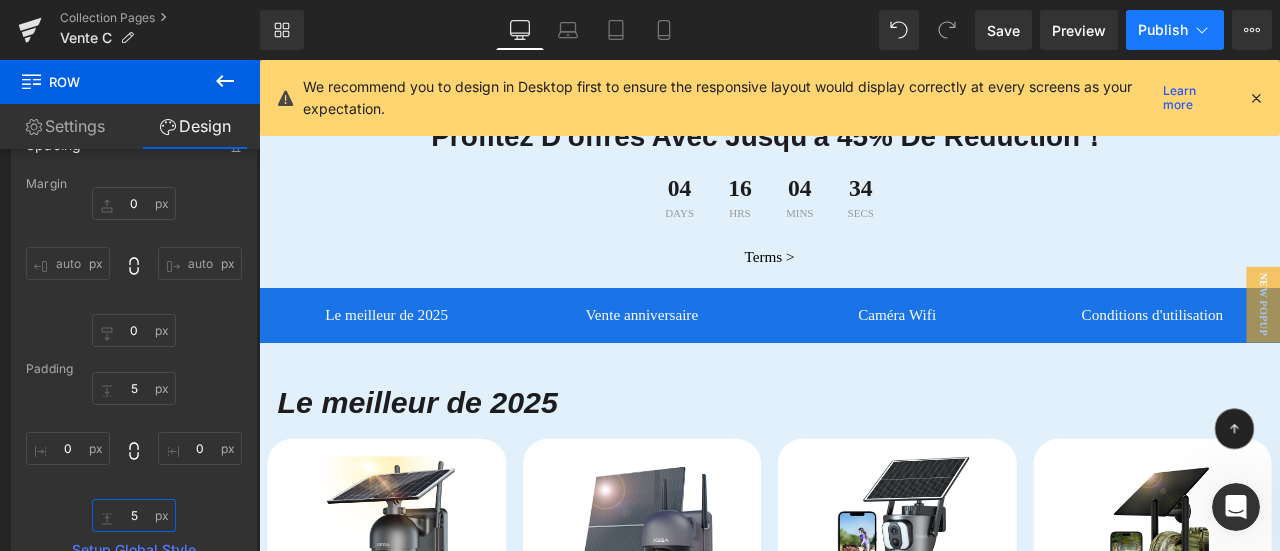 type on "5" 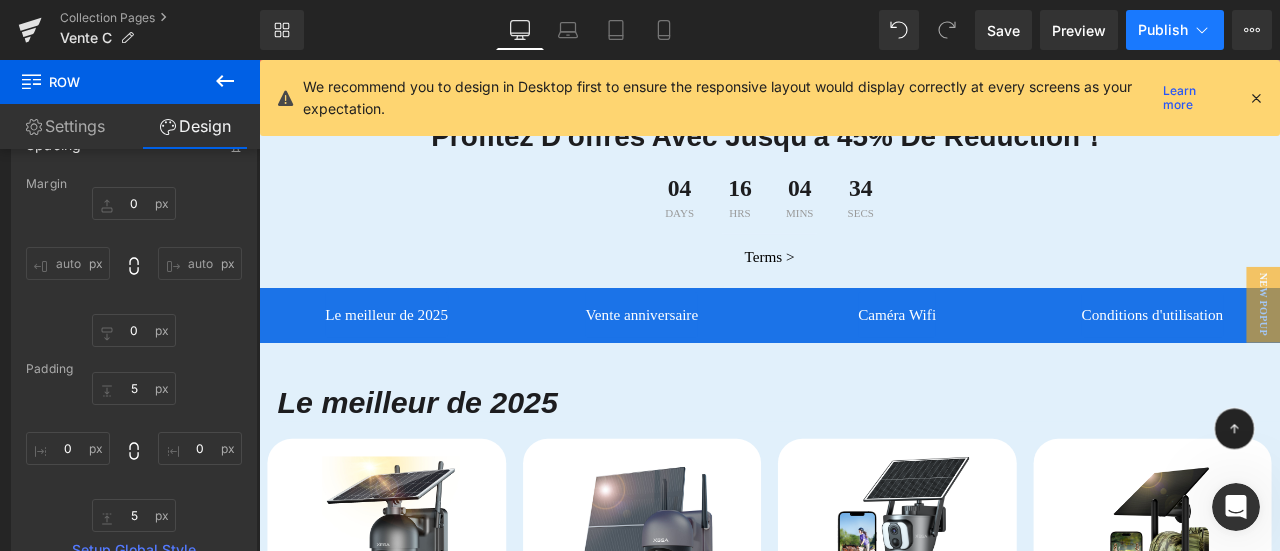 click on "Publish" at bounding box center [1163, 30] 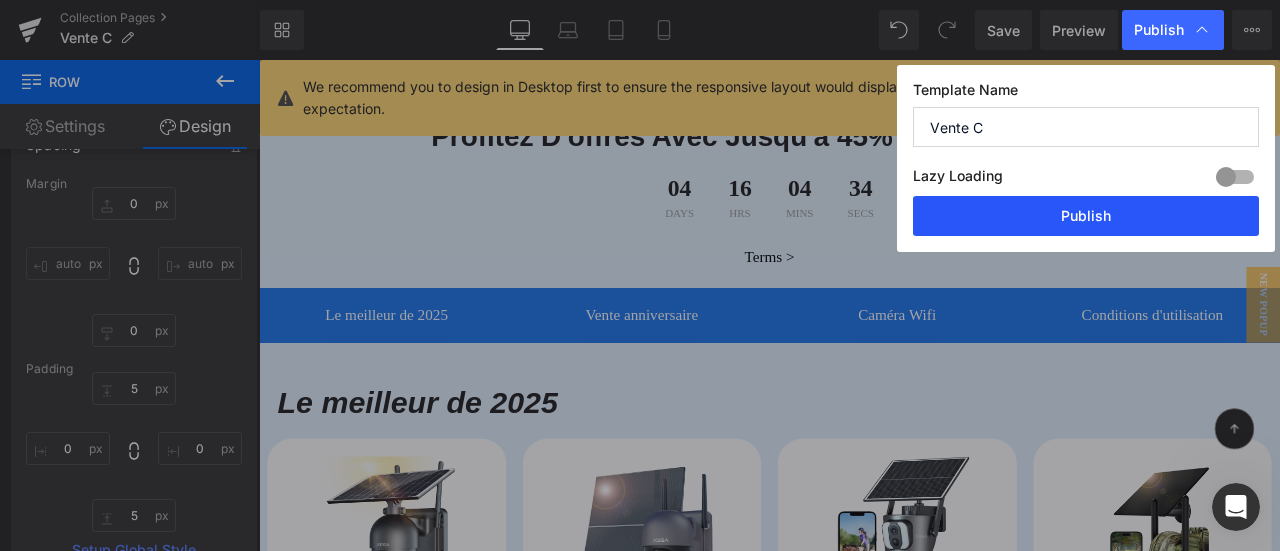 click on "Publish" at bounding box center (1086, 216) 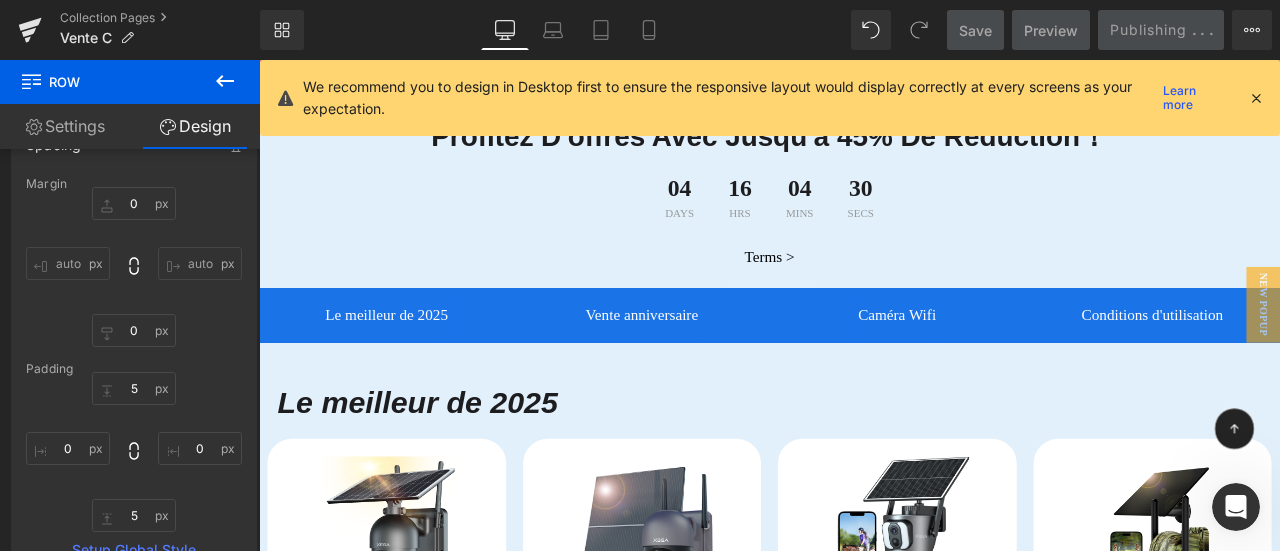 click at bounding box center (1256, 98) 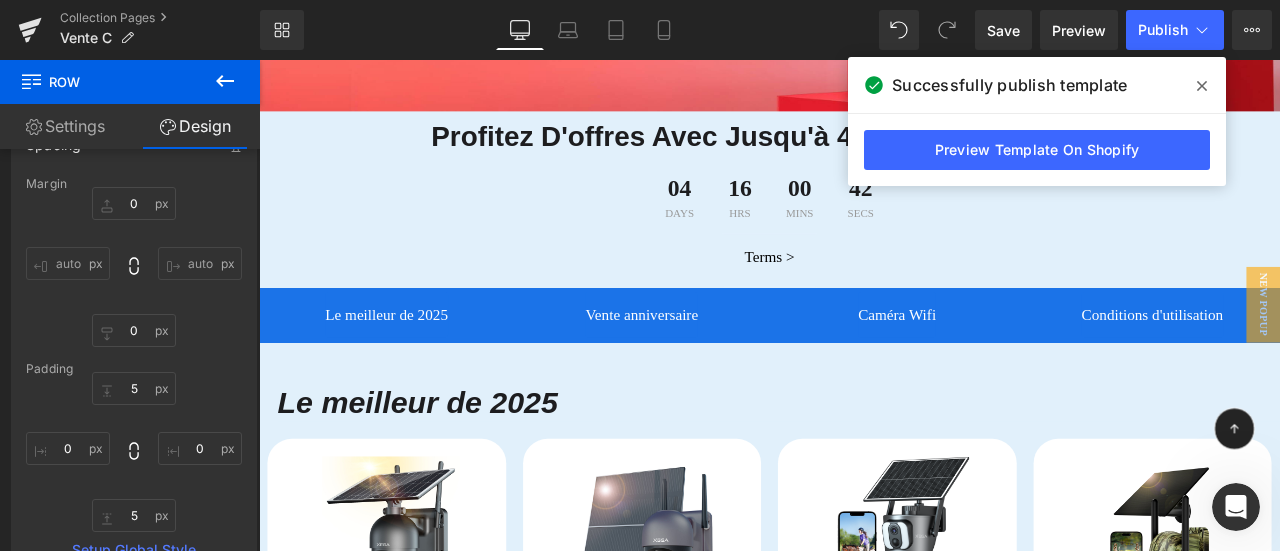 click 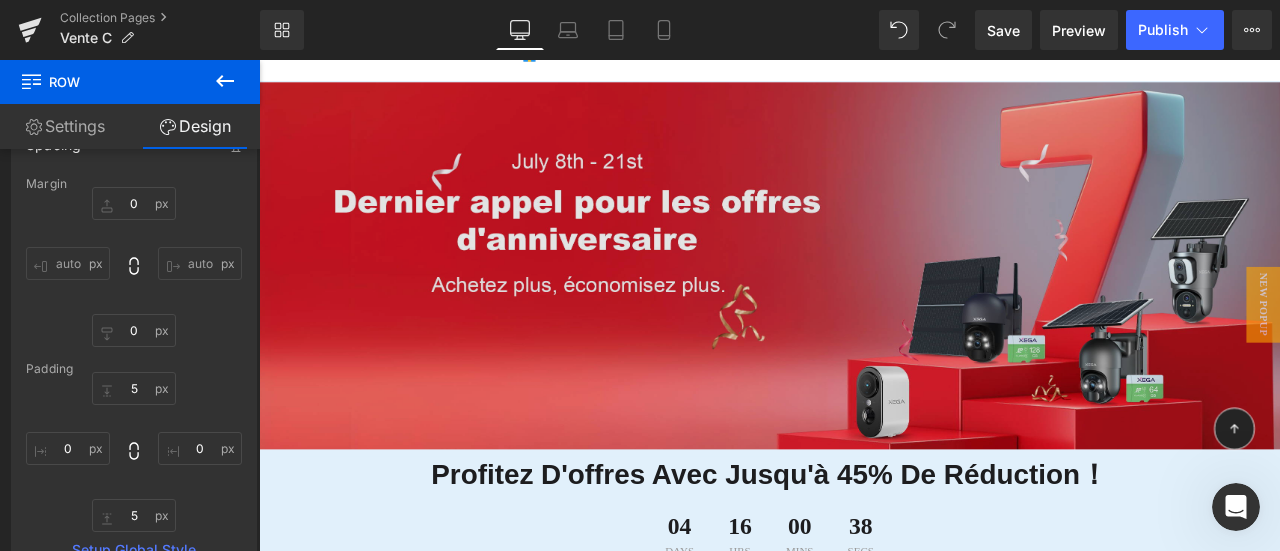 scroll, scrollTop: 0, scrollLeft: 0, axis: both 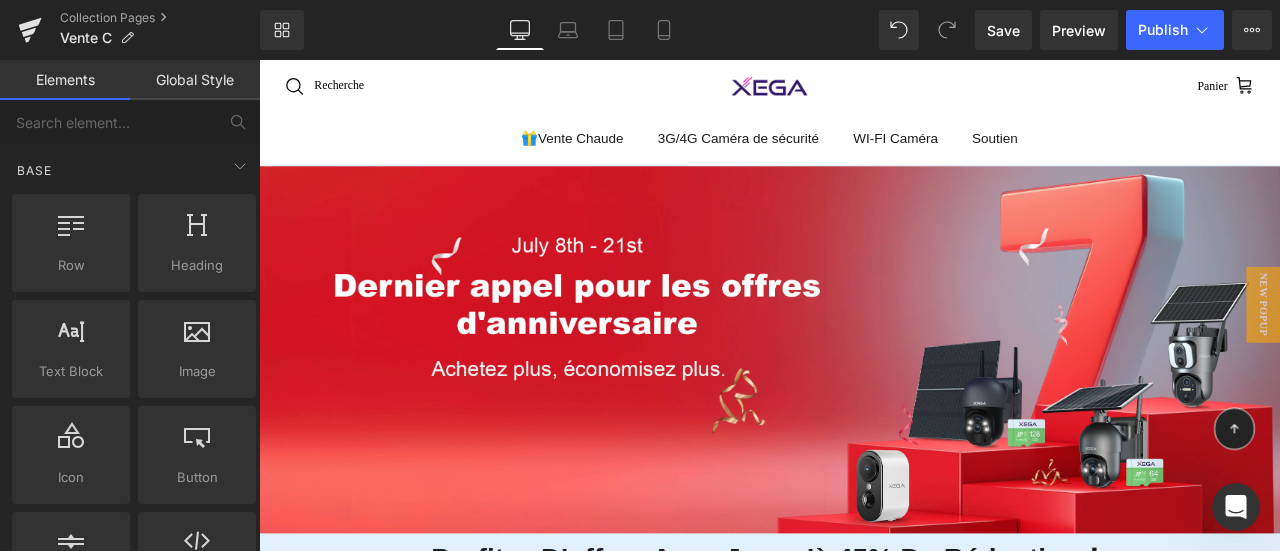 click on "🎁Vente Chaude
3G/4G Caméra de sécurité
WI-FI Caméra
Soutien
Basculer le menu
Contactez
Avis des clients" at bounding box center (864, 153) 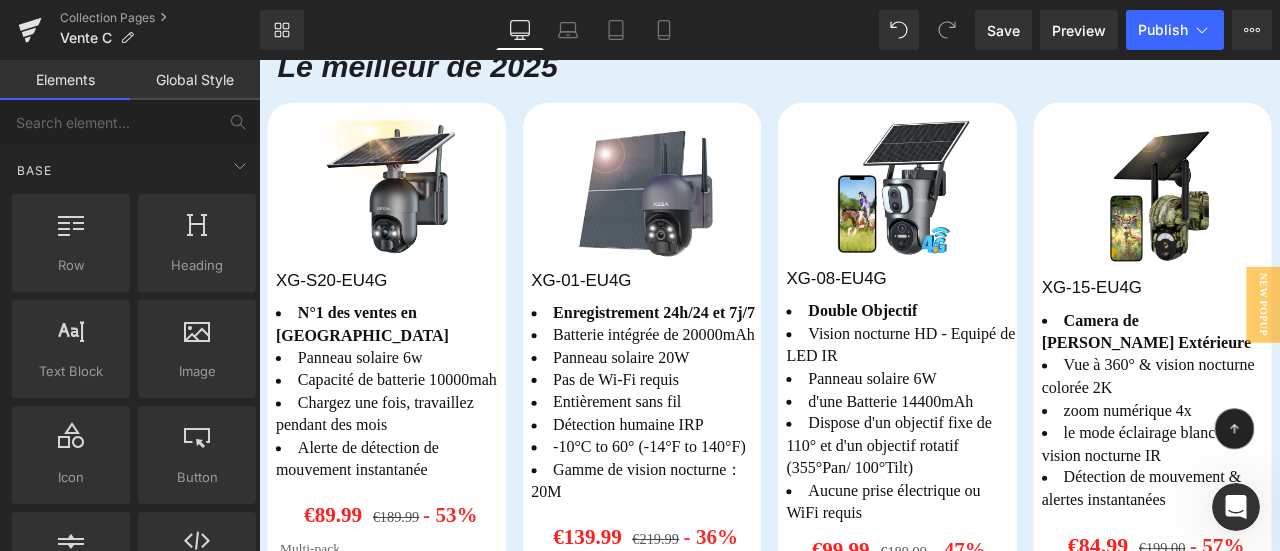 scroll, scrollTop: 1000, scrollLeft: 0, axis: vertical 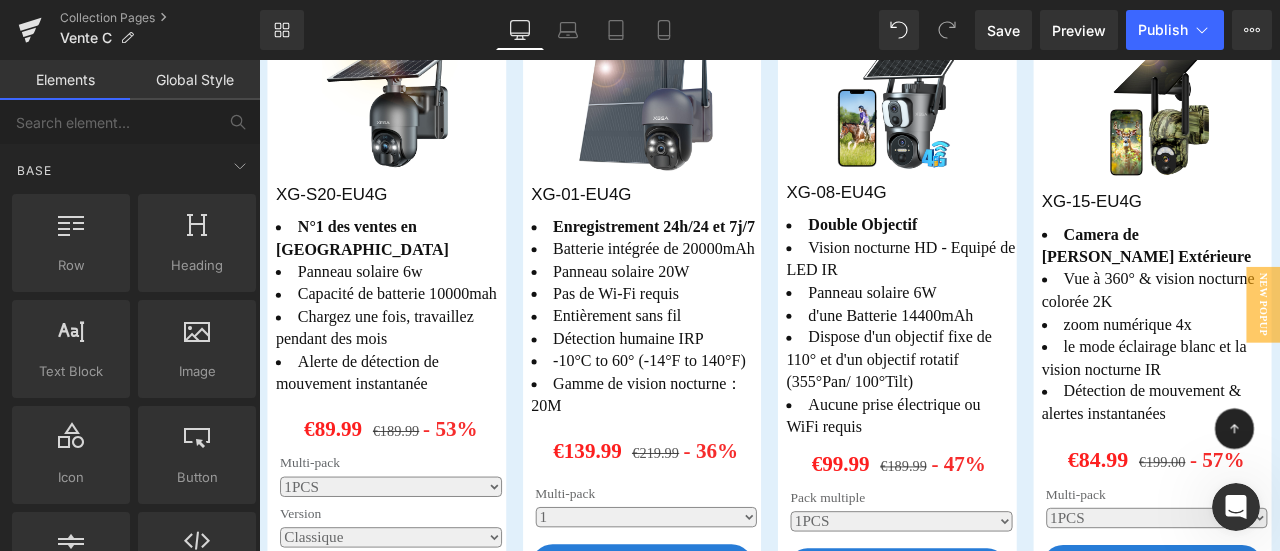 click 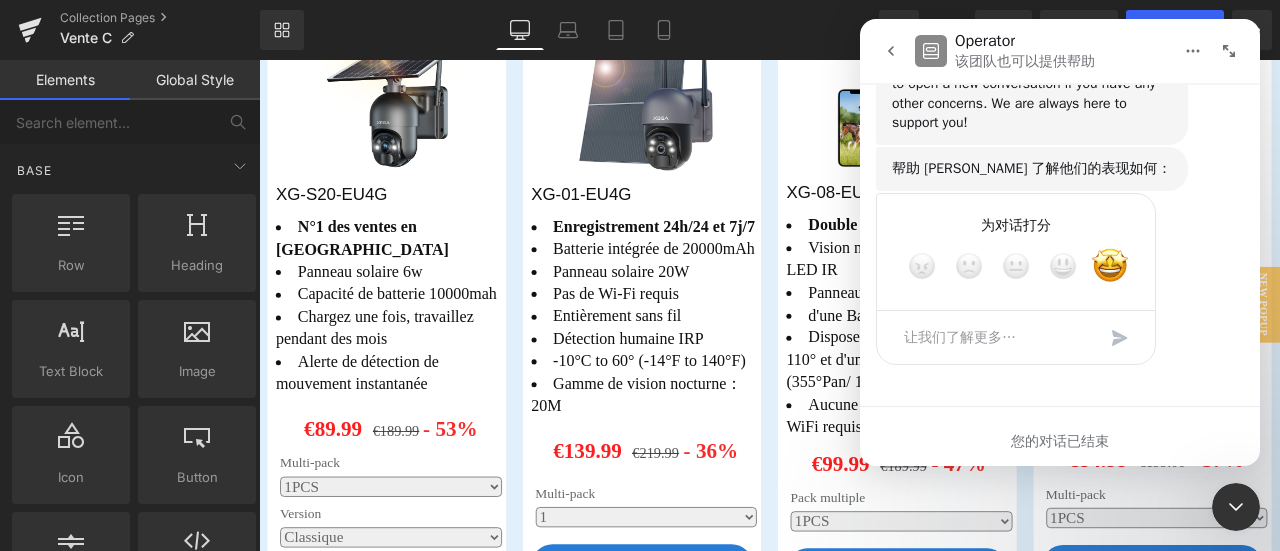 scroll, scrollTop: 9291, scrollLeft: 0, axis: vertical 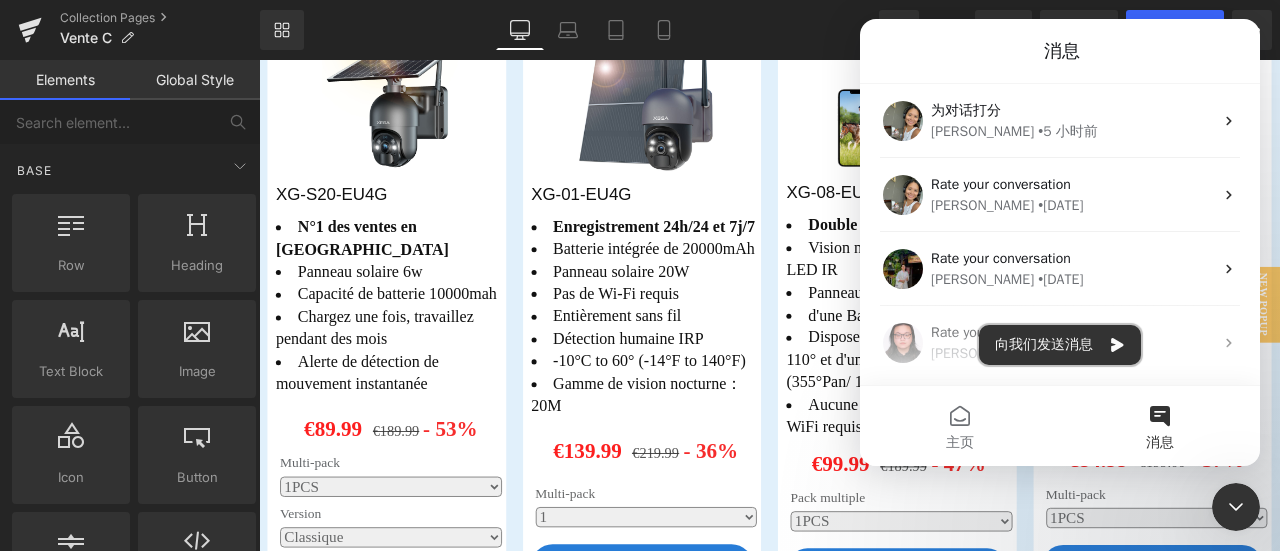 click on "向我们发送消息" at bounding box center (1060, 345) 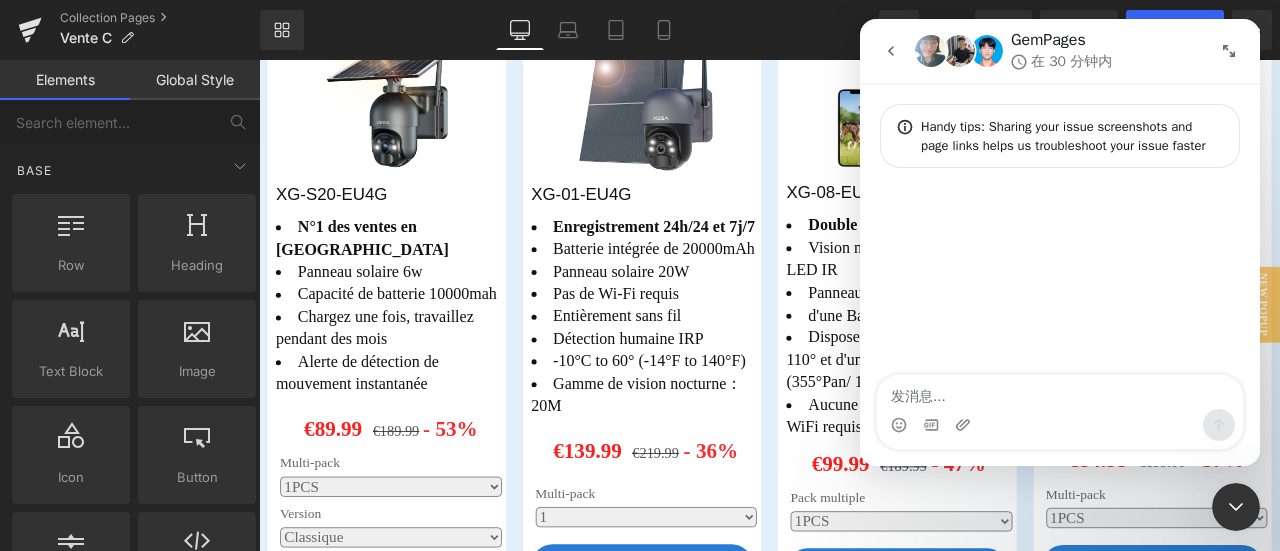 click at bounding box center (1060, 392) 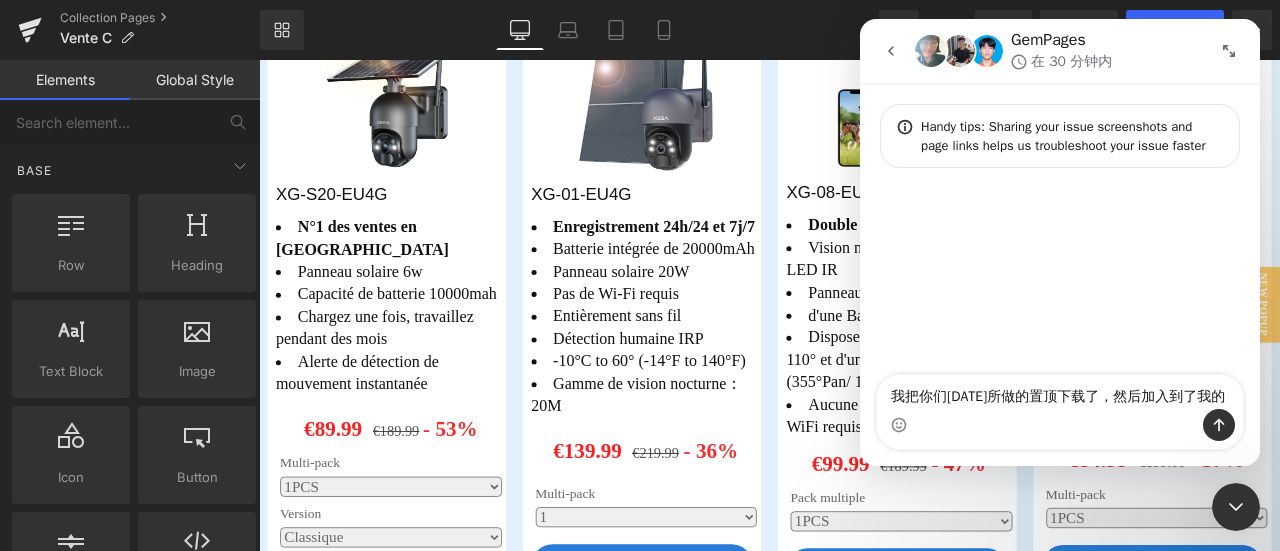 type on "我把你们昨天所做的置顶下载了，然后加入到了我的" 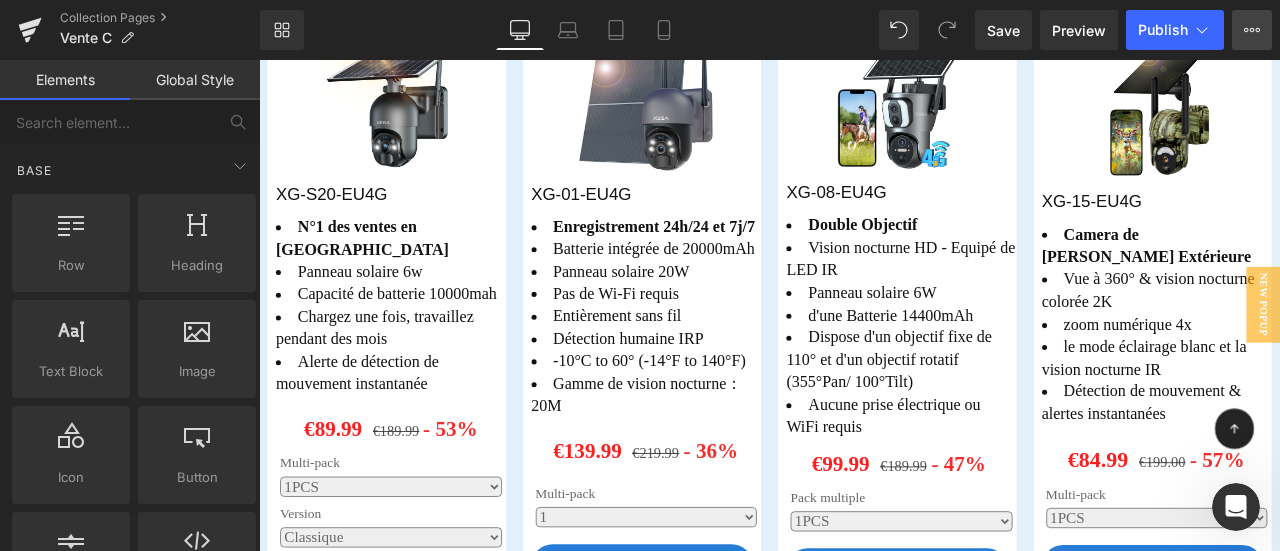 click 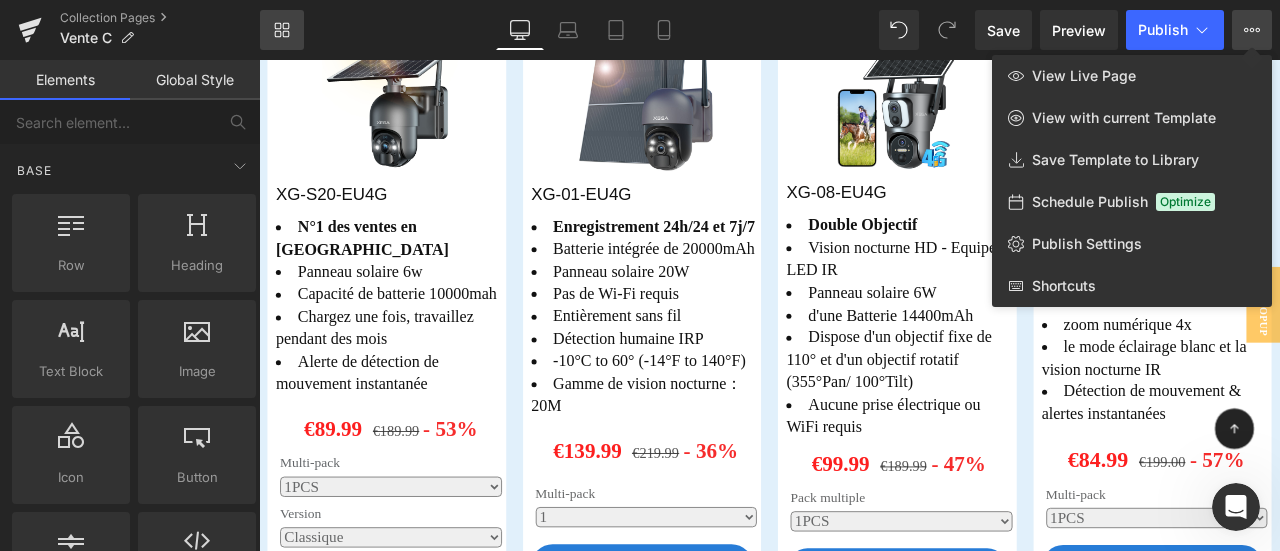 click on "Library" at bounding box center (282, 30) 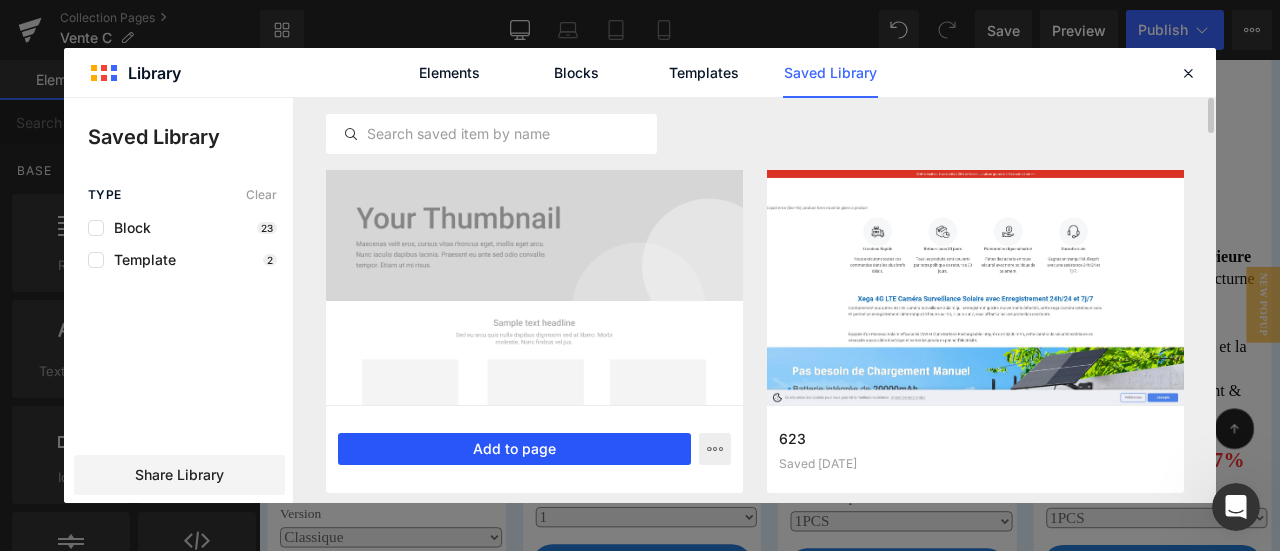 drag, startPoint x: 586, startPoint y: 437, endPoint x: 388, endPoint y: 451, distance: 198.49434 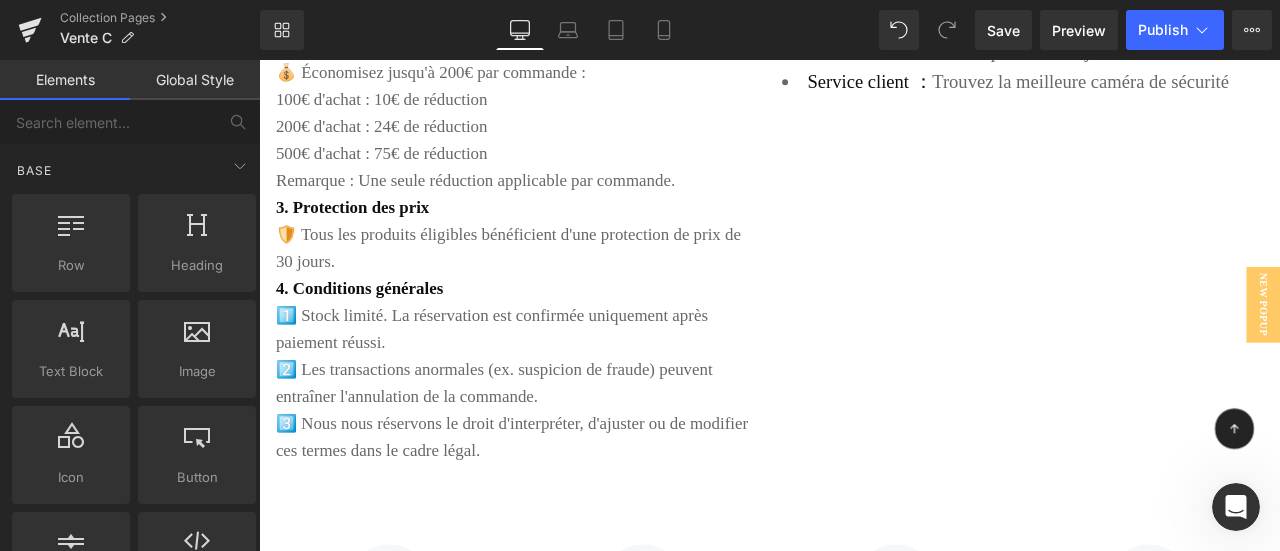 scroll, scrollTop: 5098, scrollLeft: 0, axis: vertical 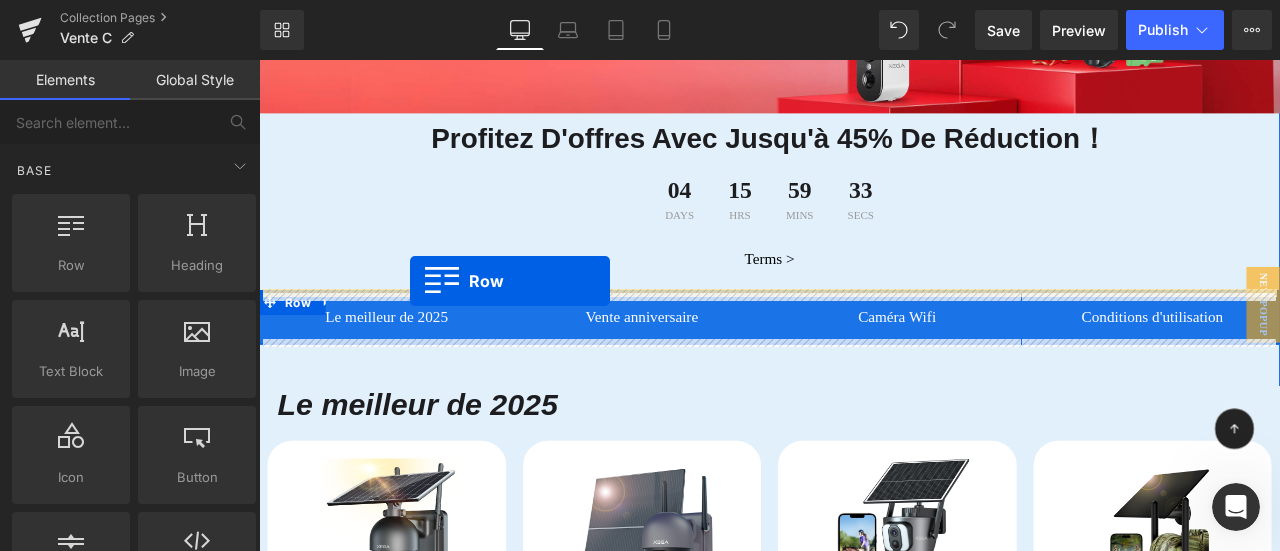 drag, startPoint x: 281, startPoint y: 166, endPoint x: 438, endPoint y: 322, distance: 221.32555 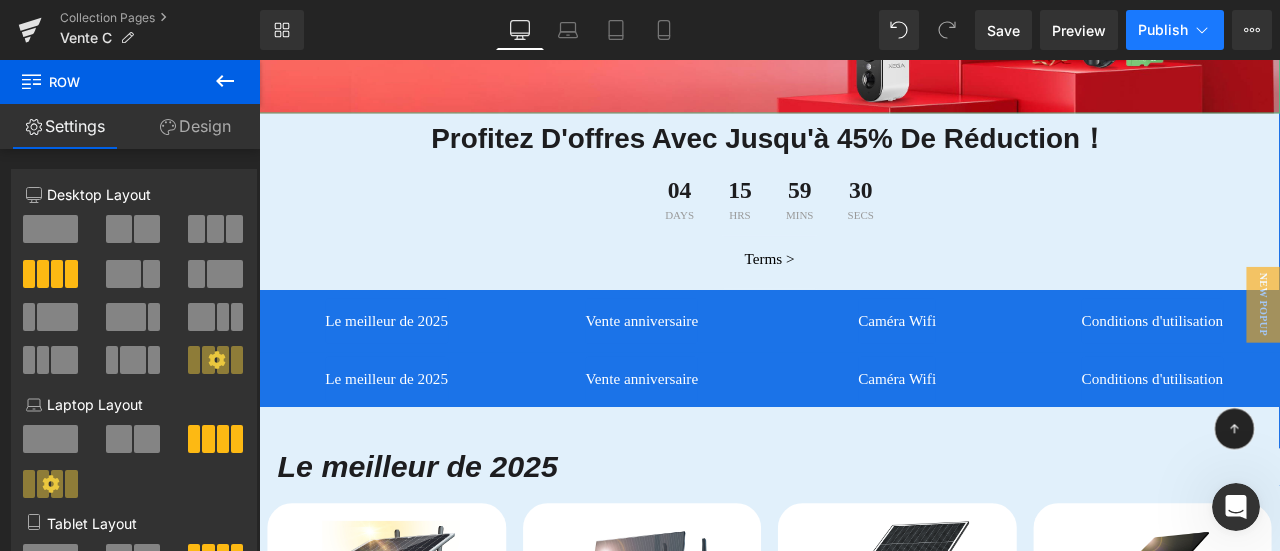 click on "Publish" at bounding box center (1163, 30) 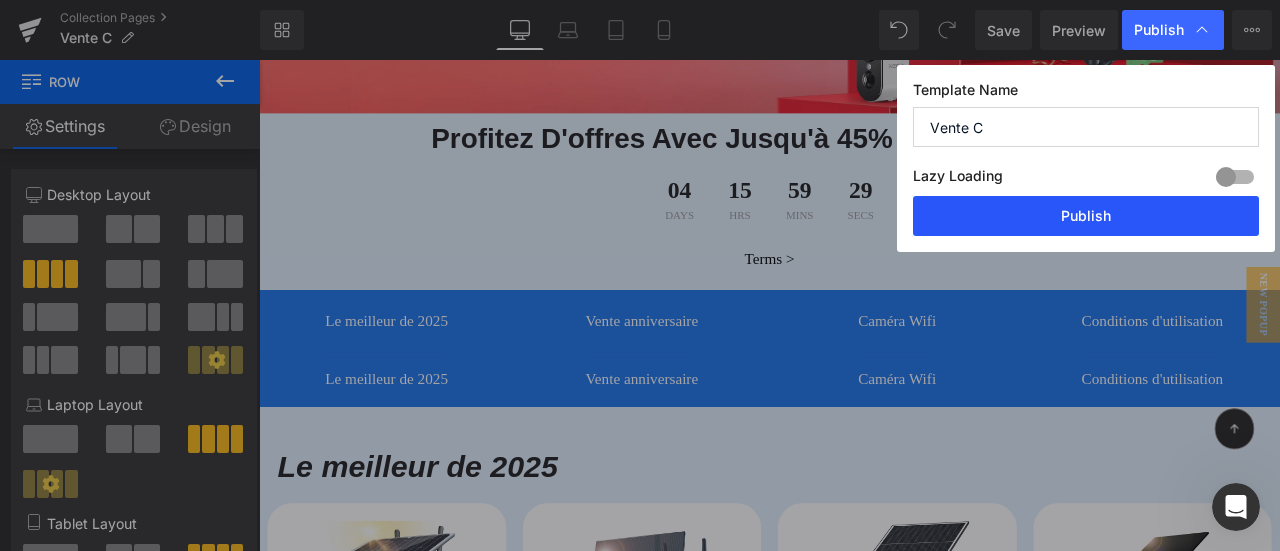 click on "Publish" at bounding box center (1086, 216) 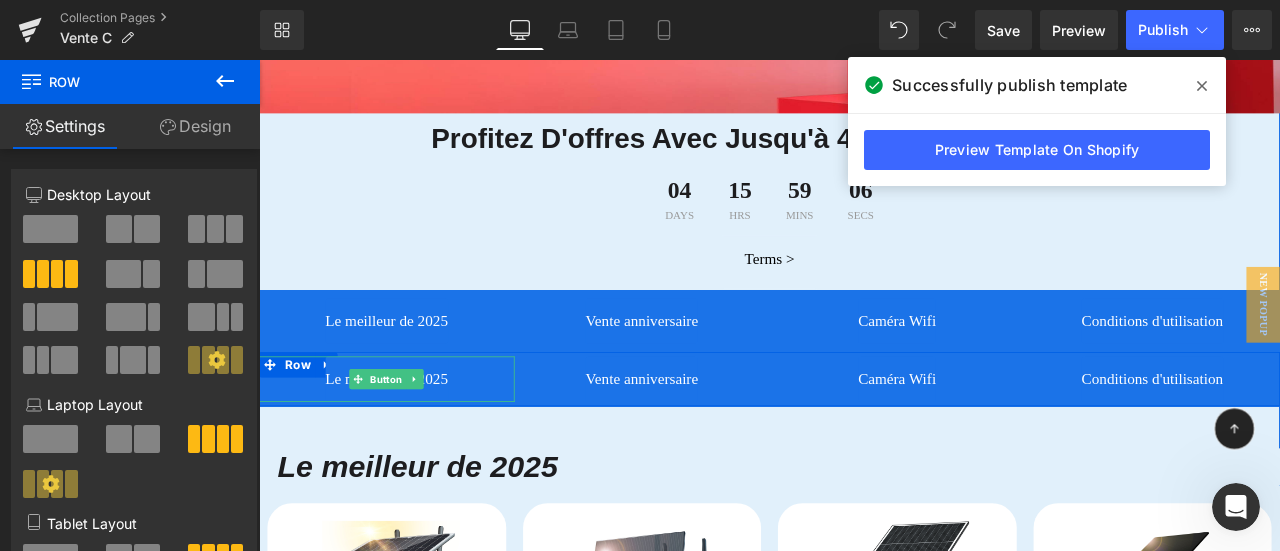 click on "Le meilleur de 2025" at bounding box center [410, 438] 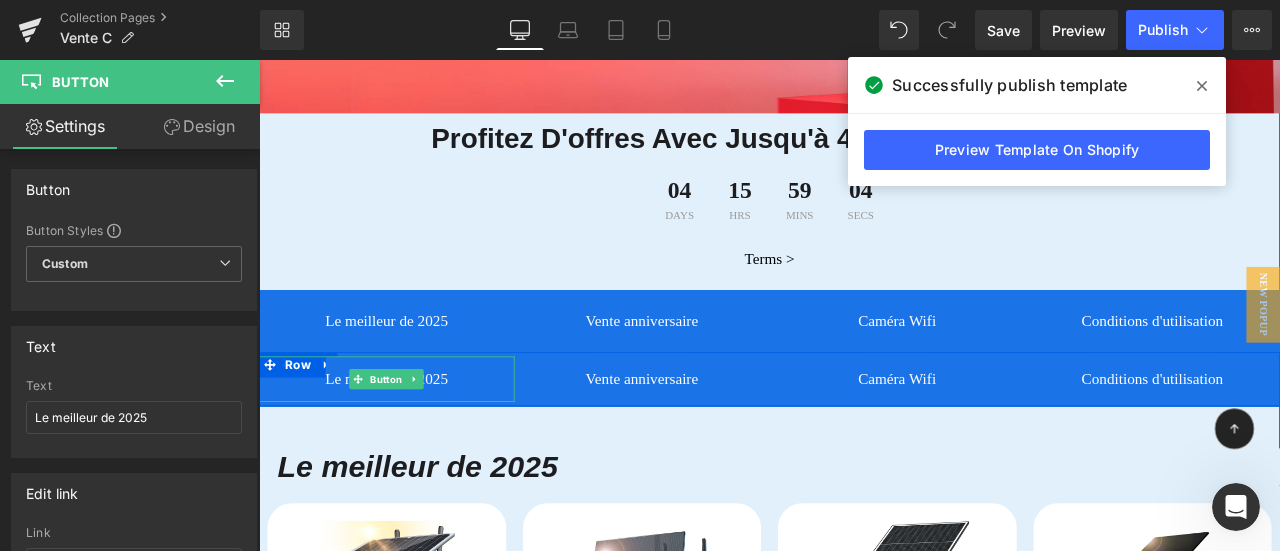 click on "Le meilleur de 2025" at bounding box center [410, 438] 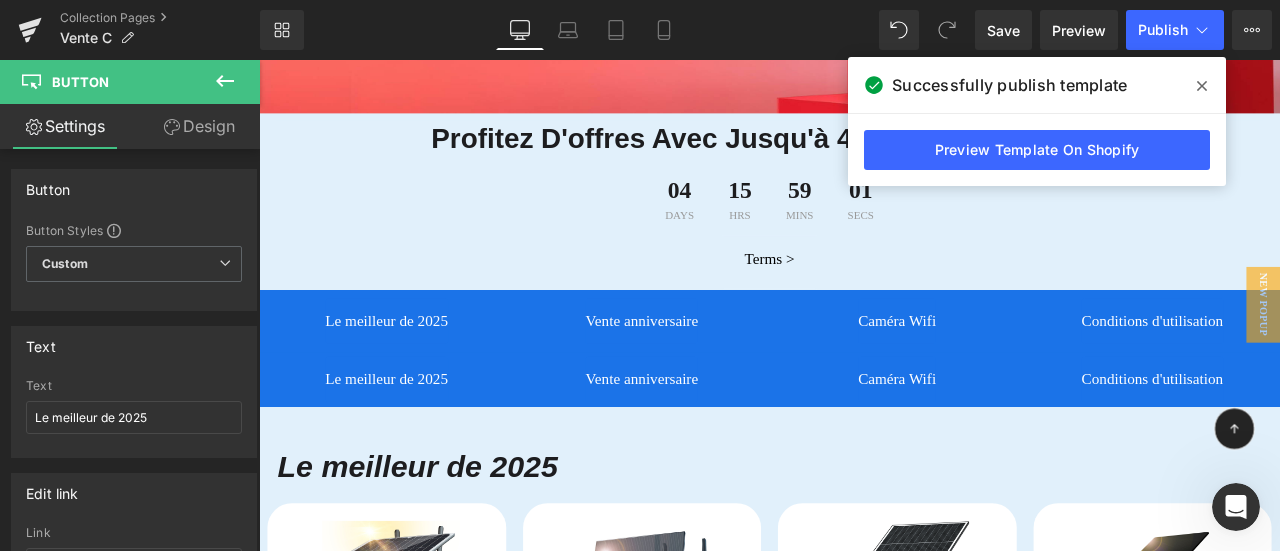 click 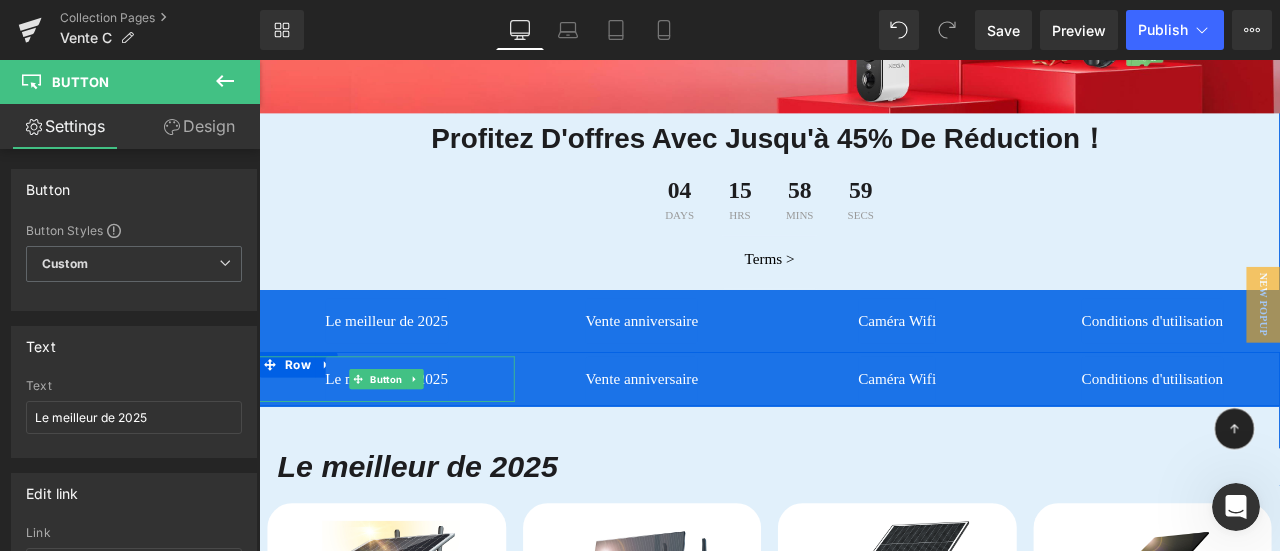 click on "Le meilleur de 2025" at bounding box center [410, 438] 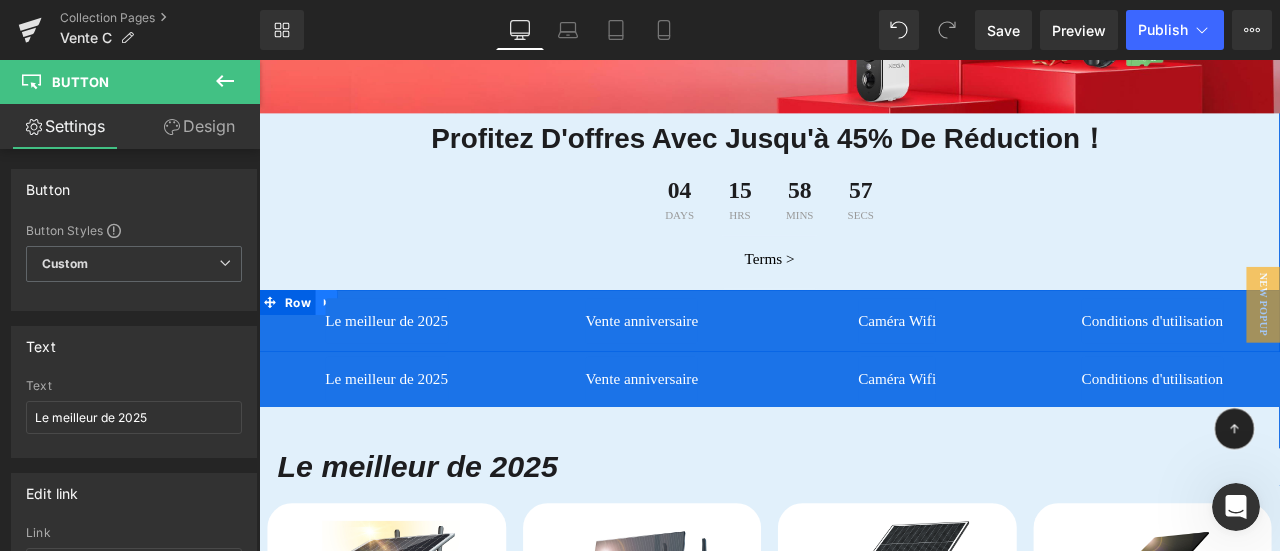 click at bounding box center [339, 347] 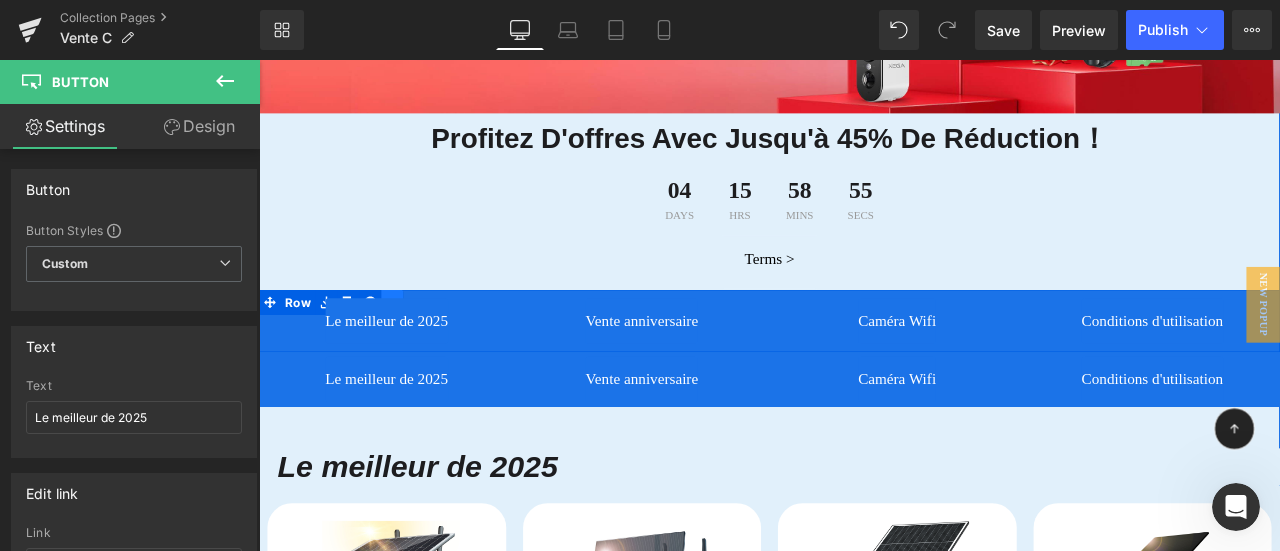 click at bounding box center [417, 347] 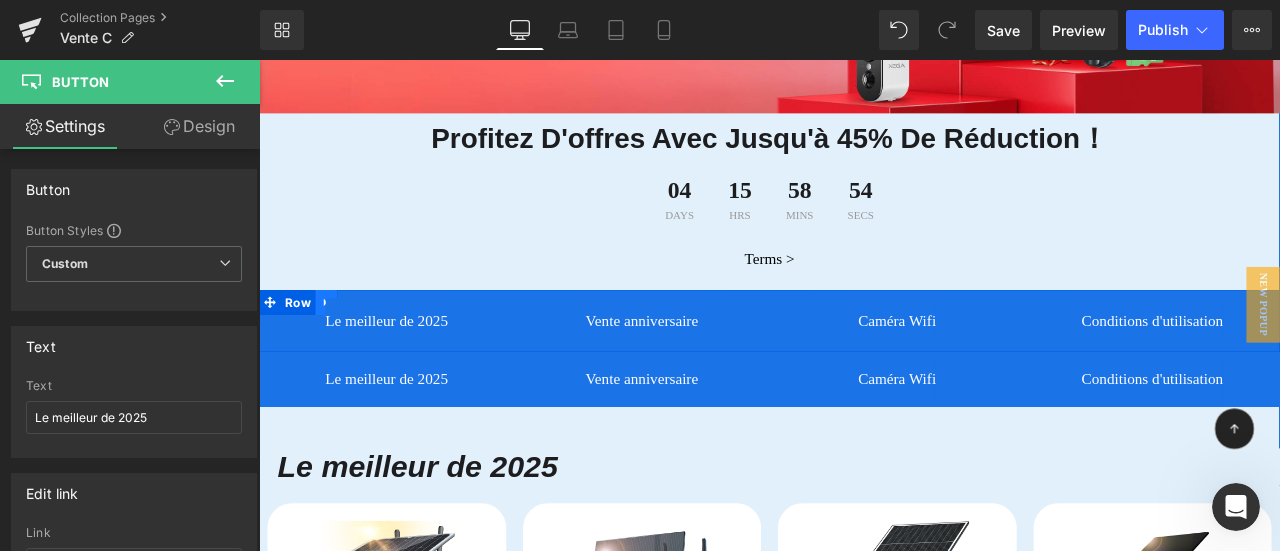 click at bounding box center [339, 347] 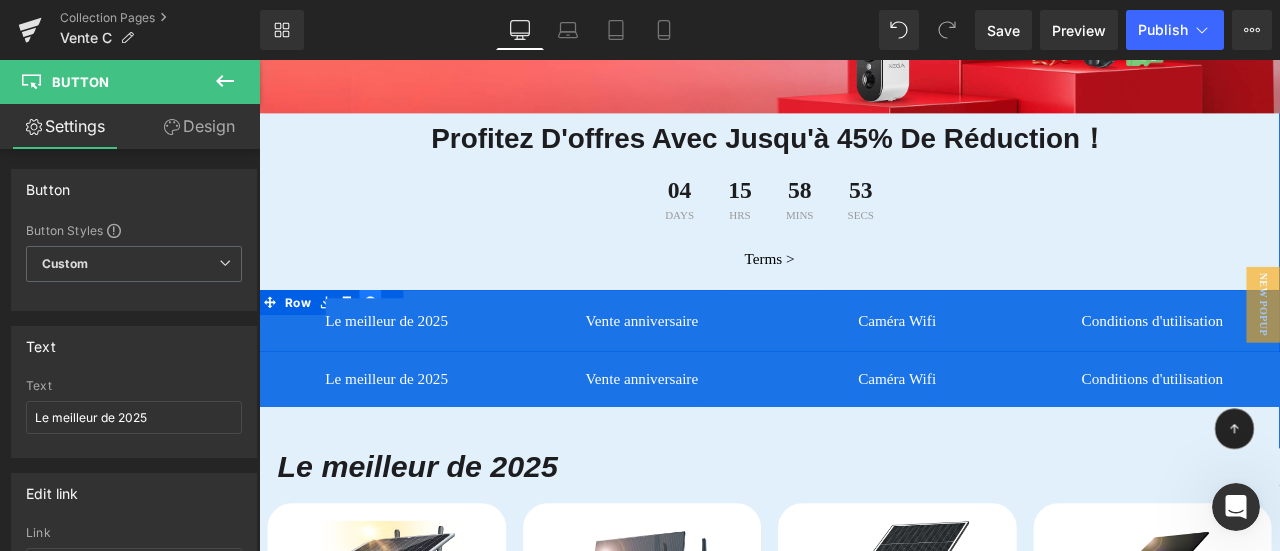 click at bounding box center (391, 347) 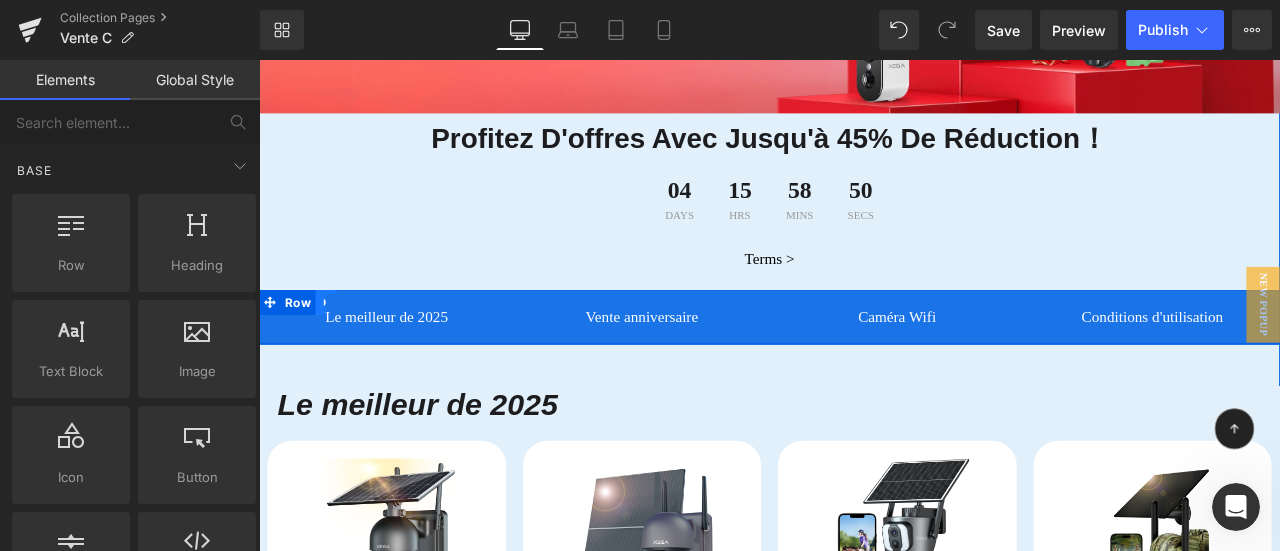 click at bounding box center [339, 347] 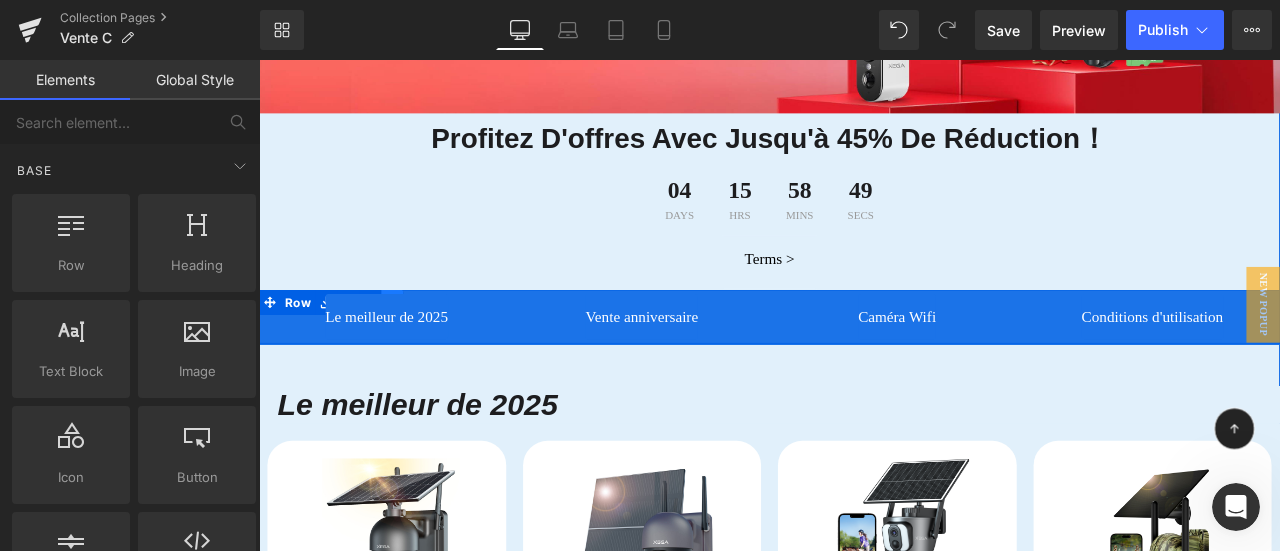 click at bounding box center [417, 347] 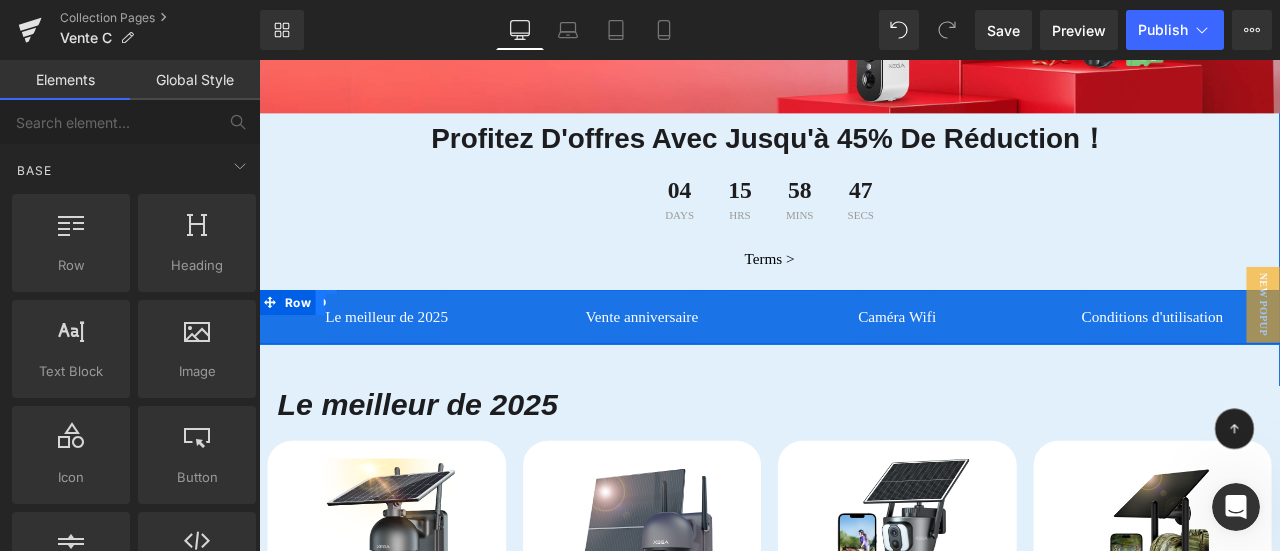 click at bounding box center [339, 347] 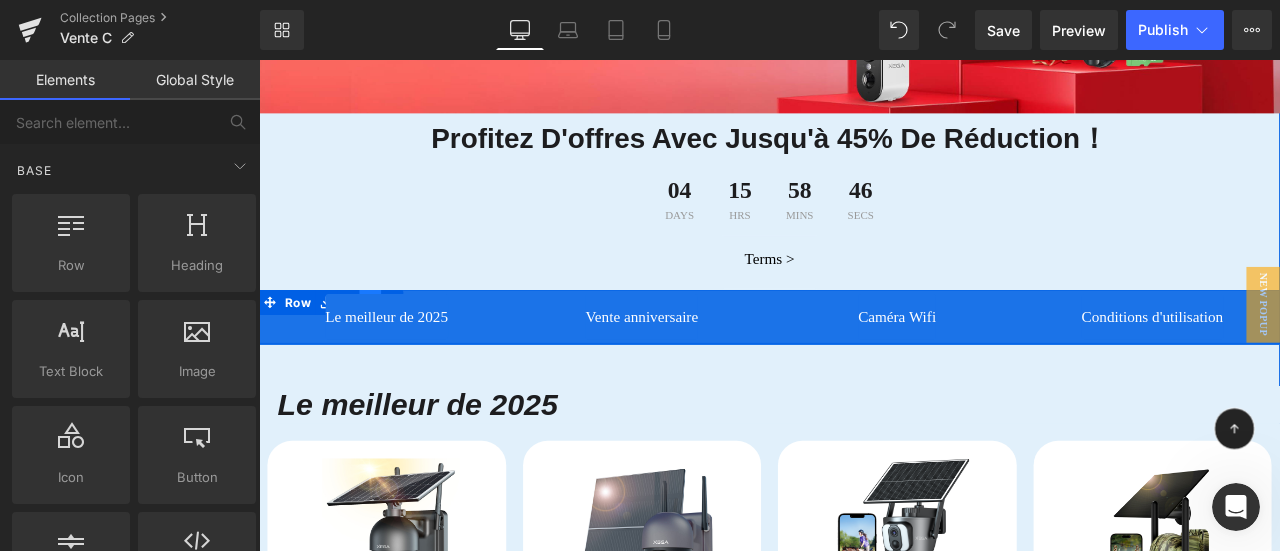 click at bounding box center (391, 347) 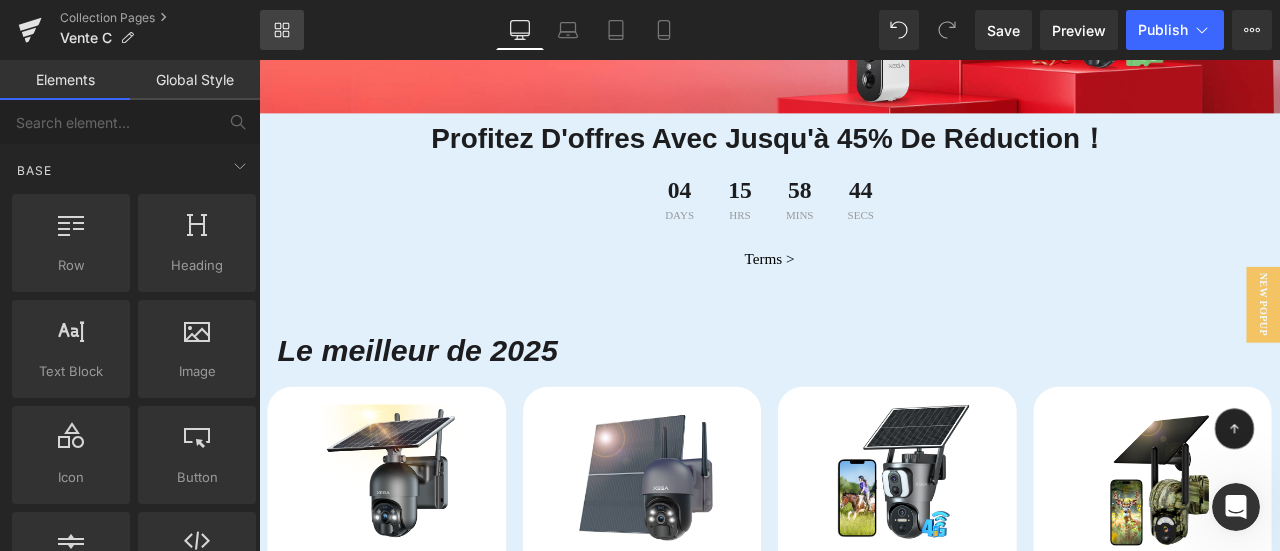 click 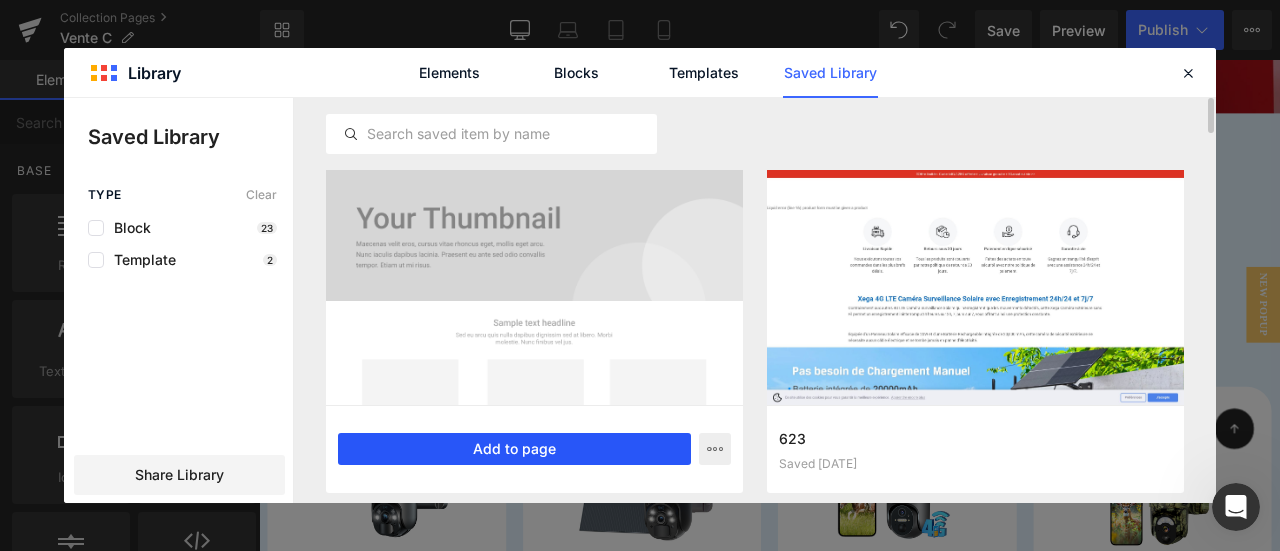 click on "Add to page" at bounding box center (514, 449) 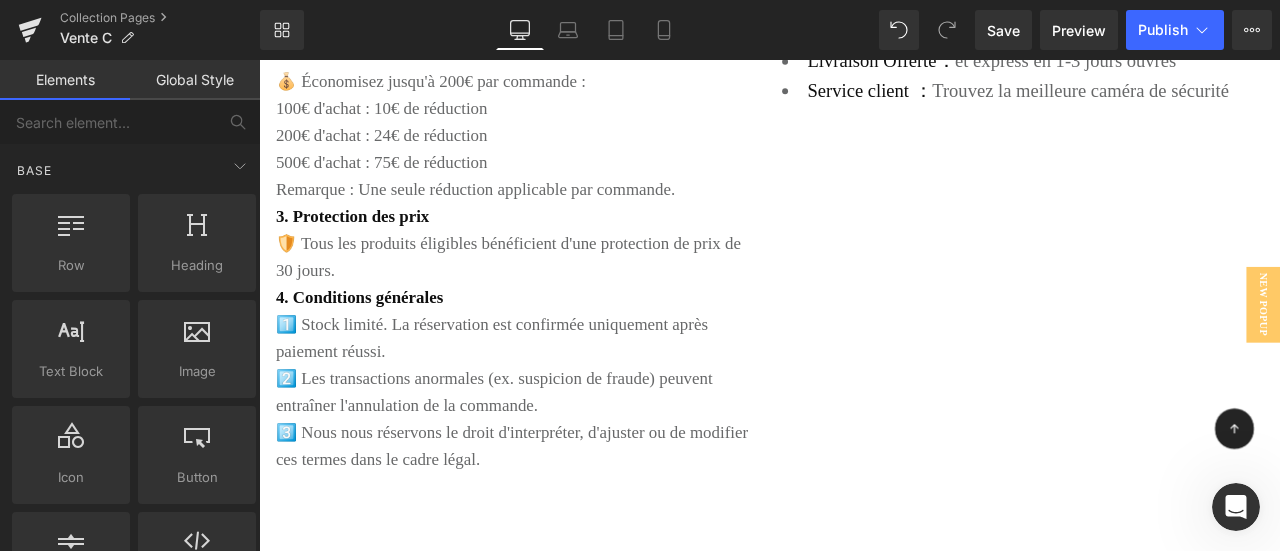 scroll, scrollTop: 5034, scrollLeft: 0, axis: vertical 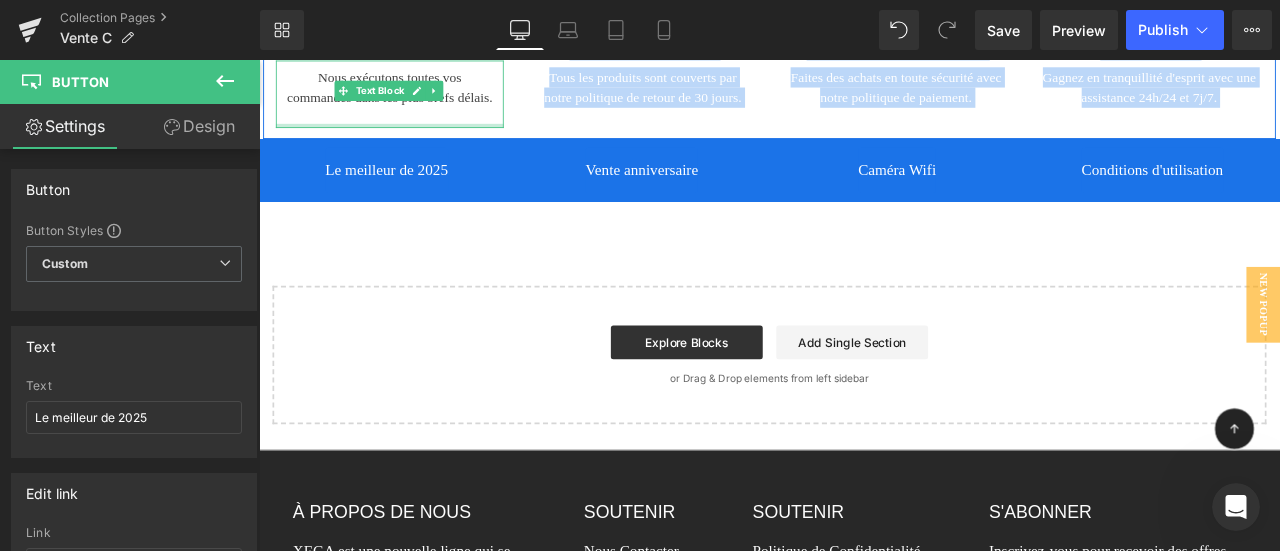 drag, startPoint x: 279, startPoint y: 170, endPoint x: 316, endPoint y: 142, distance: 46.400433 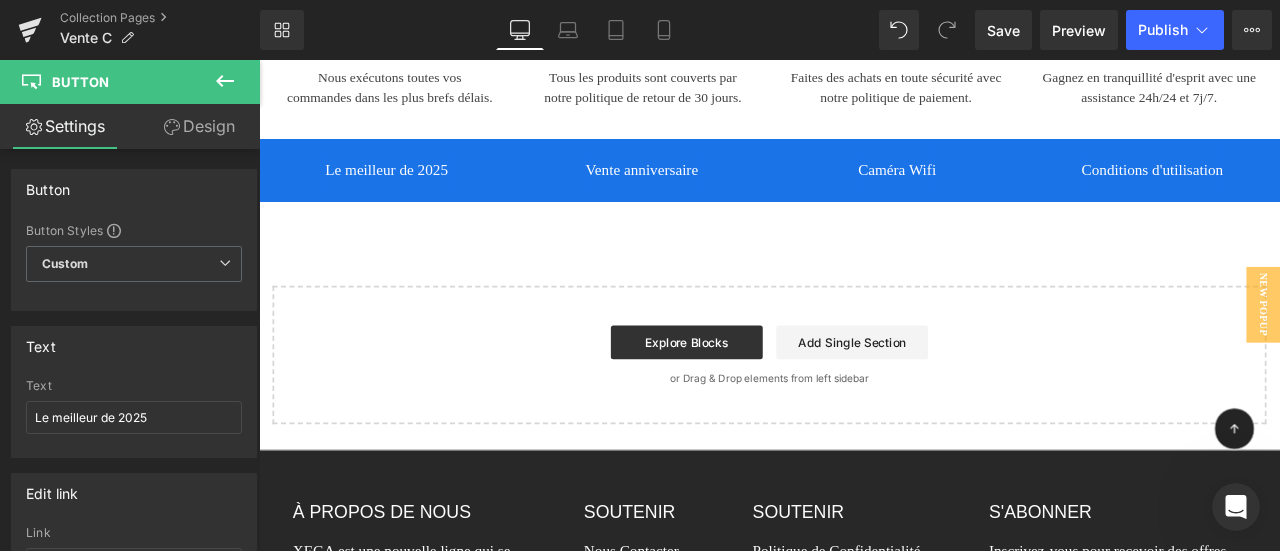 click on "Image         Profitez d'offres avec jusqu'à 45% de réduction！ Heading
04 Days
15 Hrs
58 Mins
37 Secs
Countdown Timer         Row         Terms > Button         Le meilleur de 2025 Heading
Sparen
53
%" at bounding box center (864, -2179) 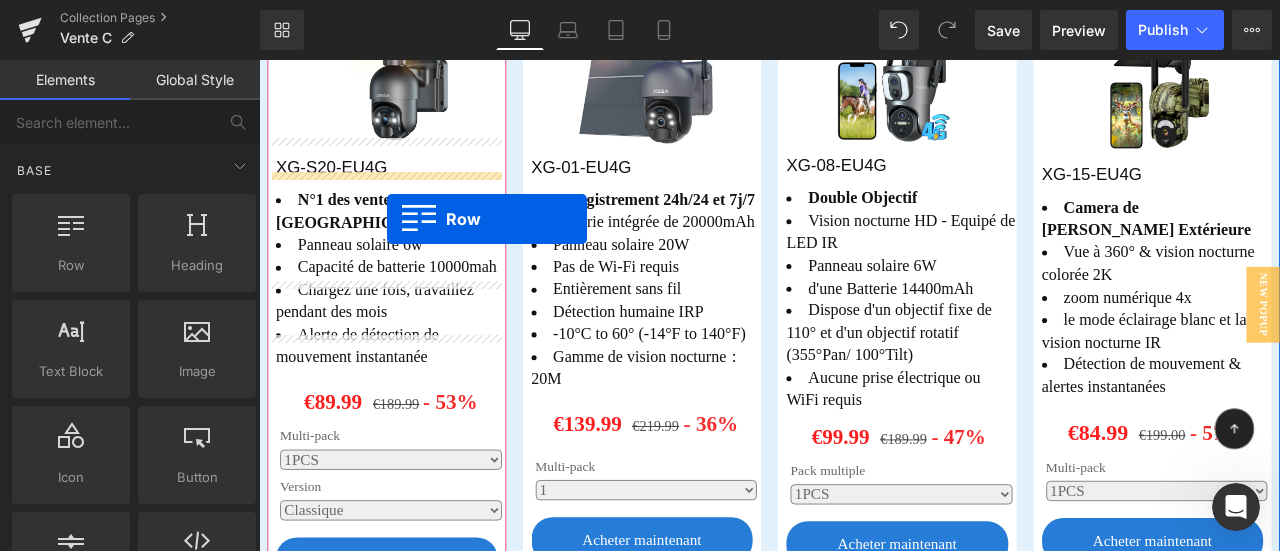 scroll, scrollTop: 634, scrollLeft: 0, axis: vertical 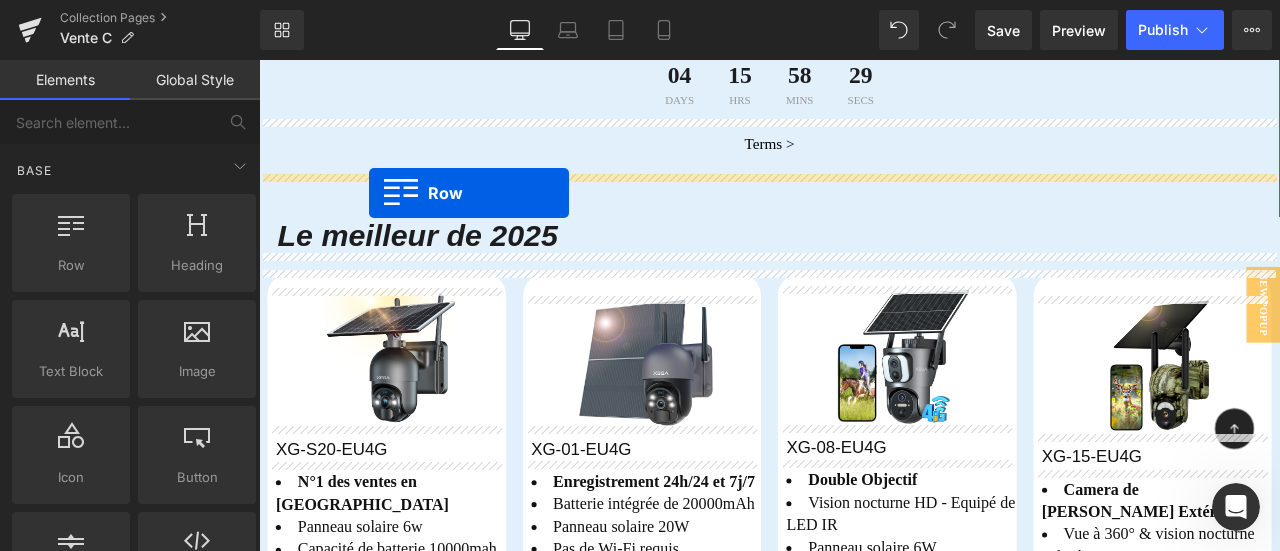 drag, startPoint x: 272, startPoint y: 263, endPoint x: 389, endPoint y: 217, distance: 125.71794 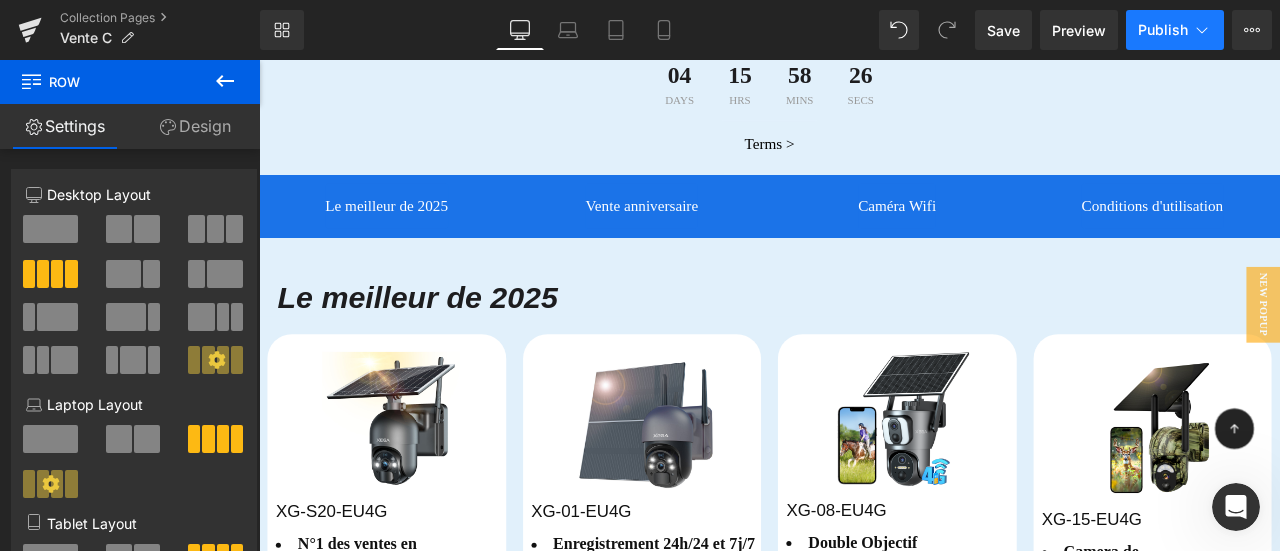 click on "Publish" at bounding box center [1175, 30] 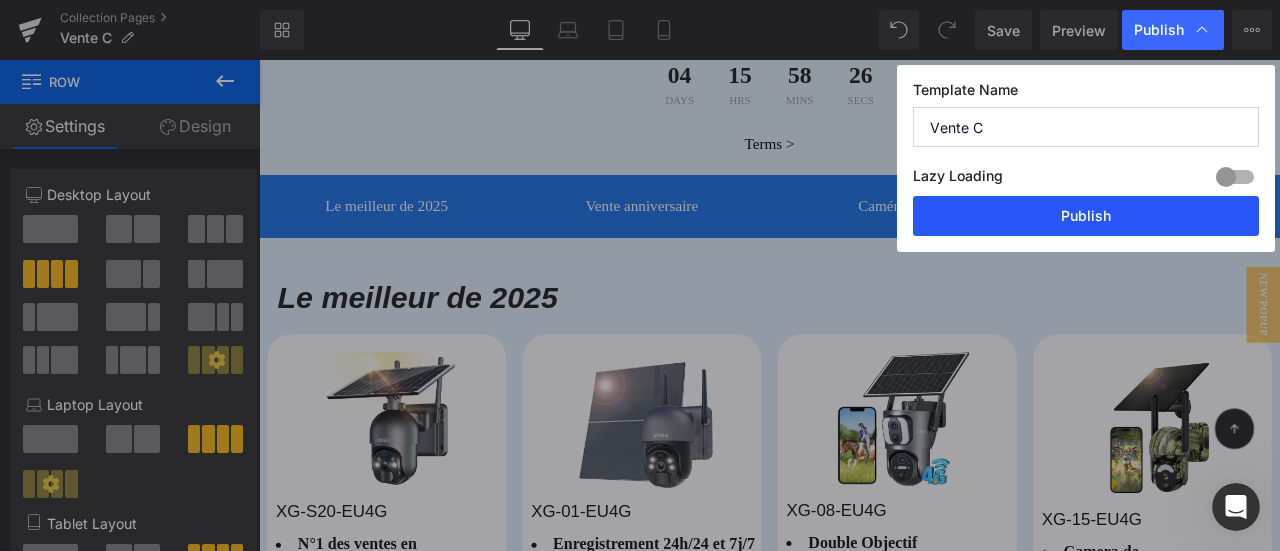 click on "Publish" at bounding box center [1086, 216] 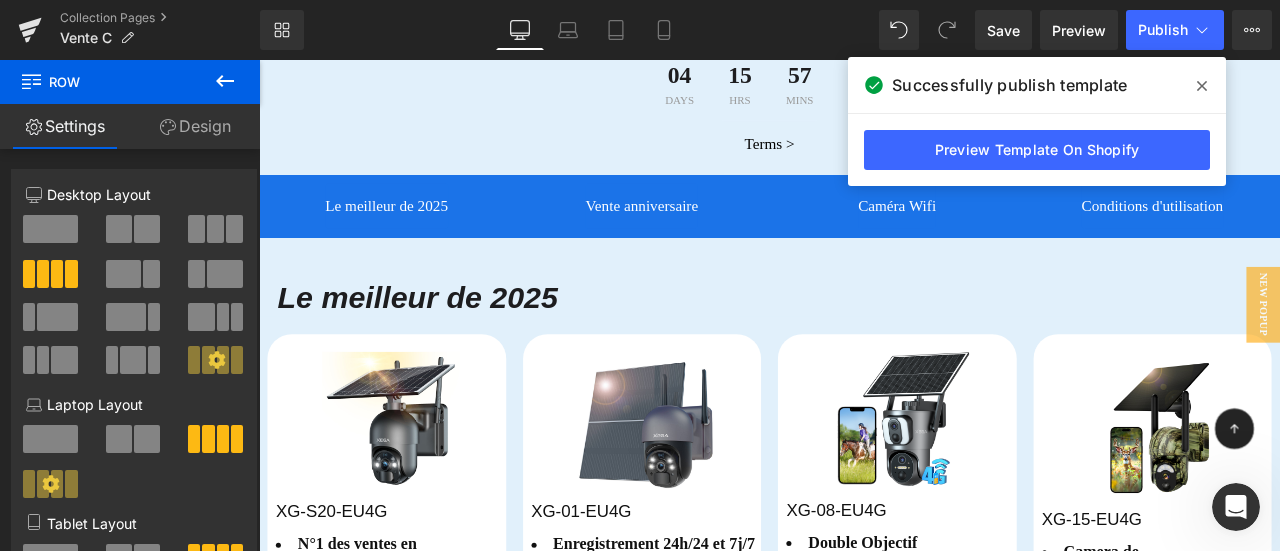 click 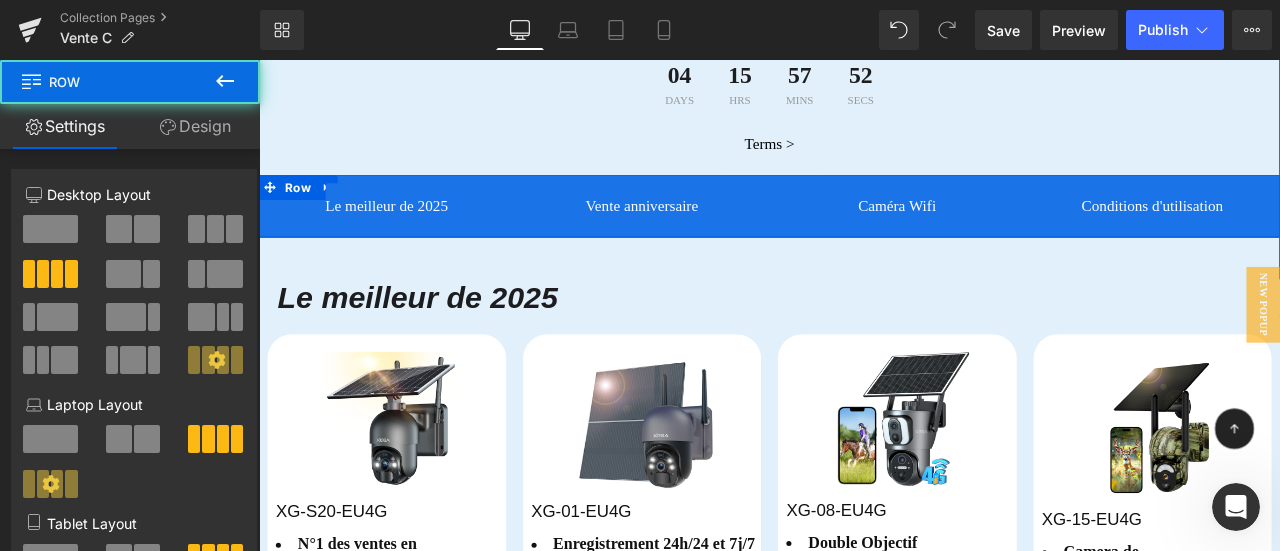 click on "Le meilleur de 2025 Button         Vente anniversaire Button         Caméra Wifi Button         Conditions d'utilisation Button         Row" at bounding box center (864, 233) 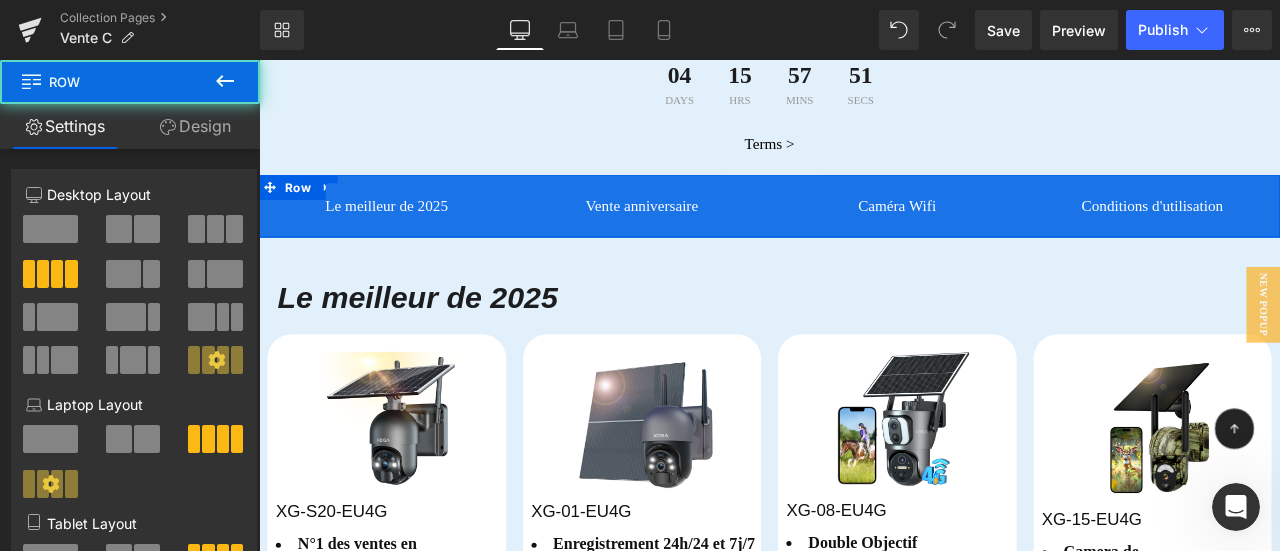 click on "Design" at bounding box center [195, 126] 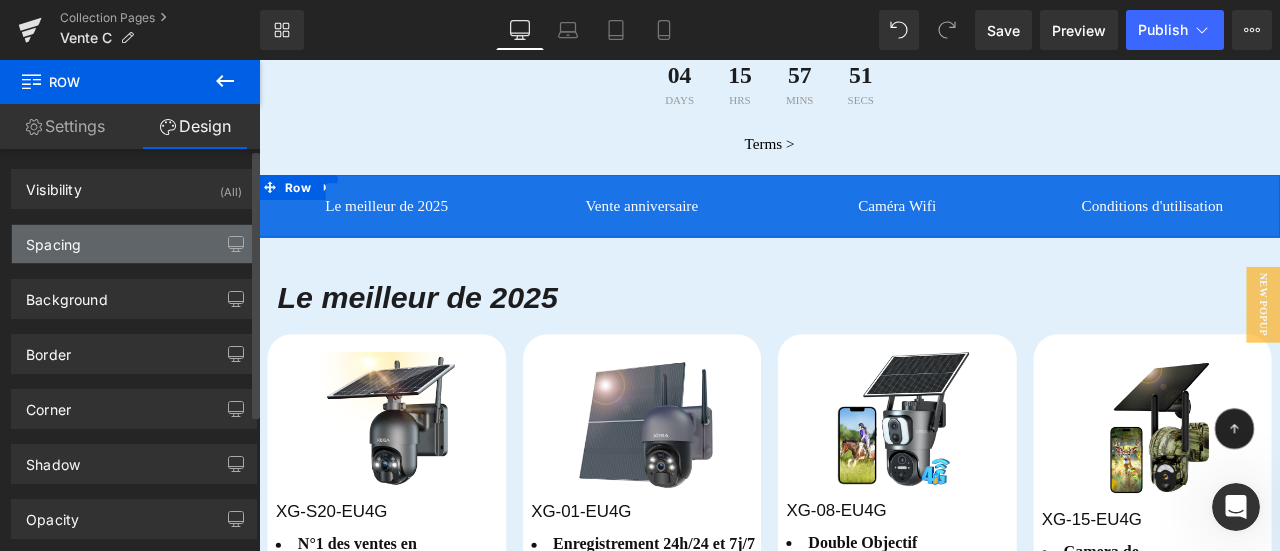 click on "Spacing" at bounding box center [53, 239] 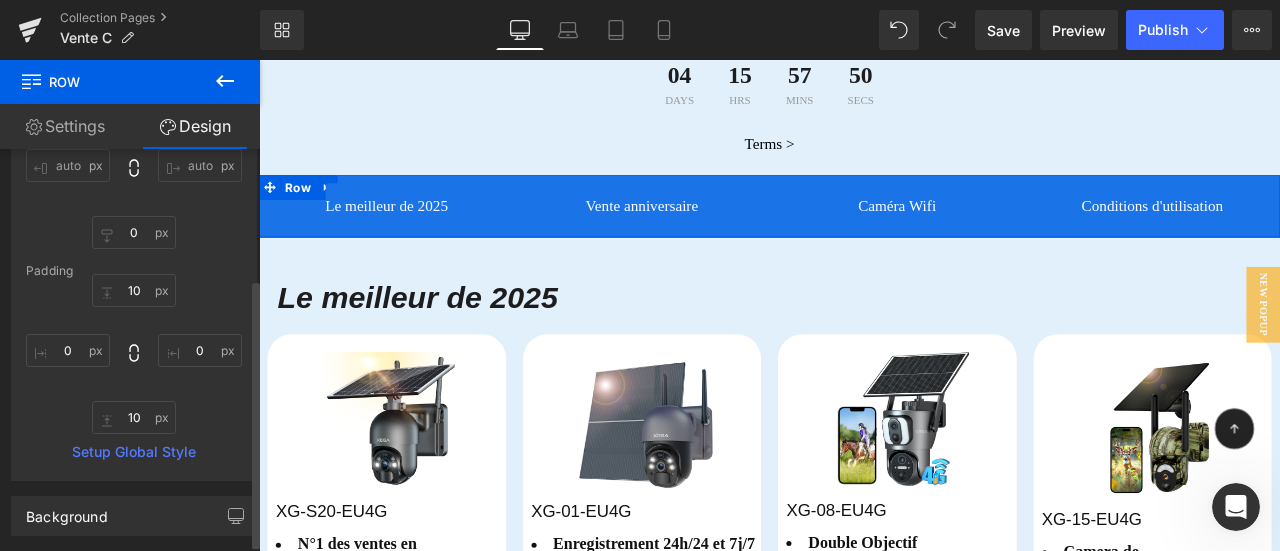 scroll, scrollTop: 200, scrollLeft: 0, axis: vertical 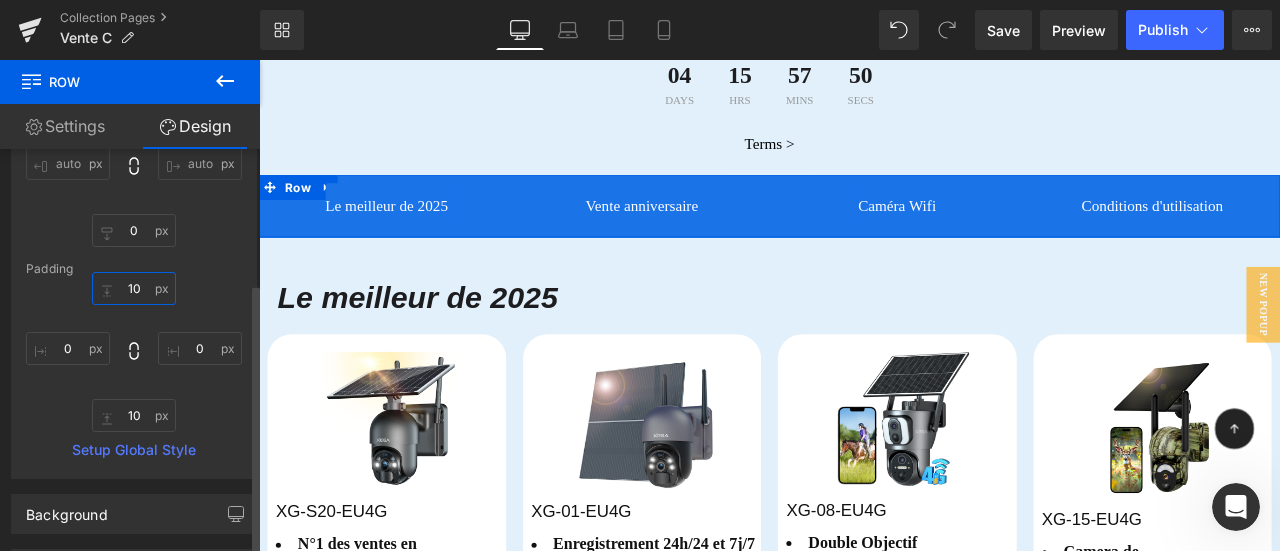 click on "10" at bounding box center (134, 288) 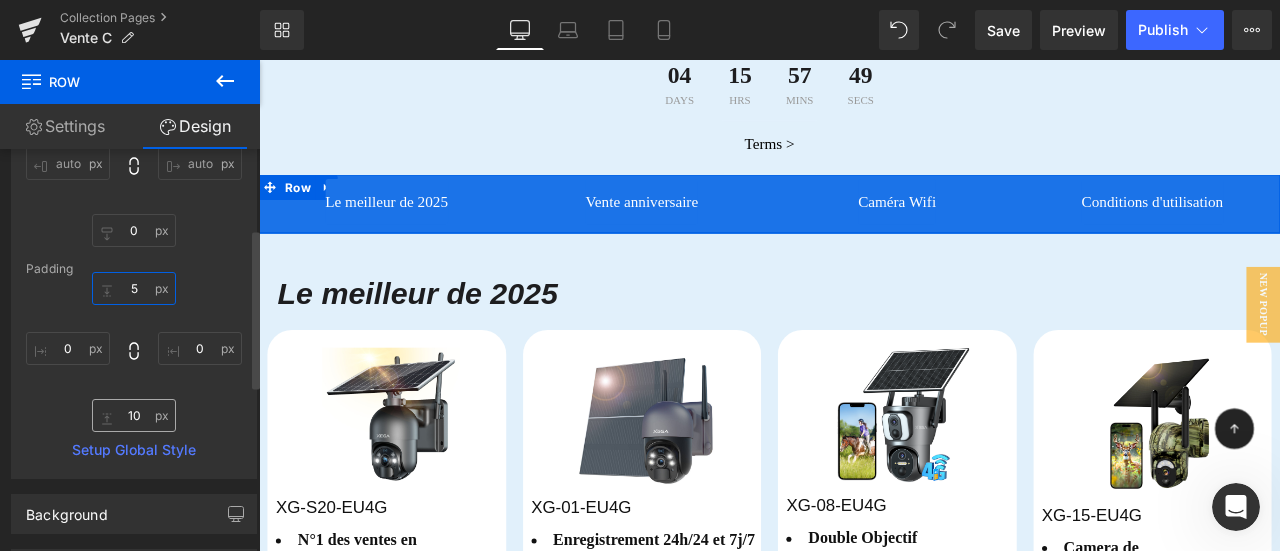 type on "5" 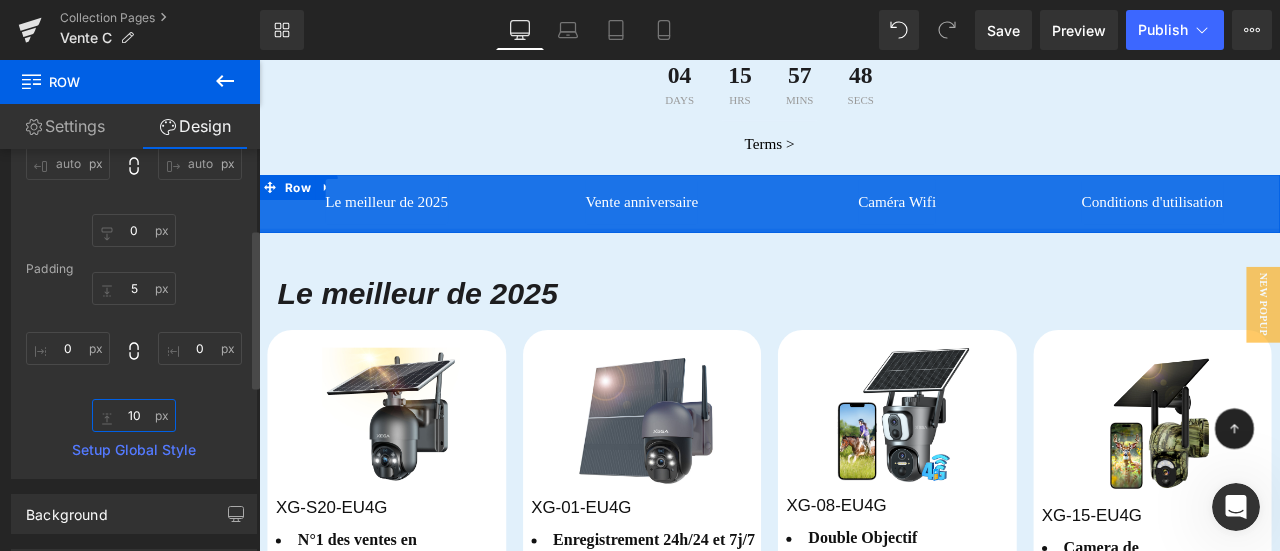 click on "10" at bounding box center (134, 415) 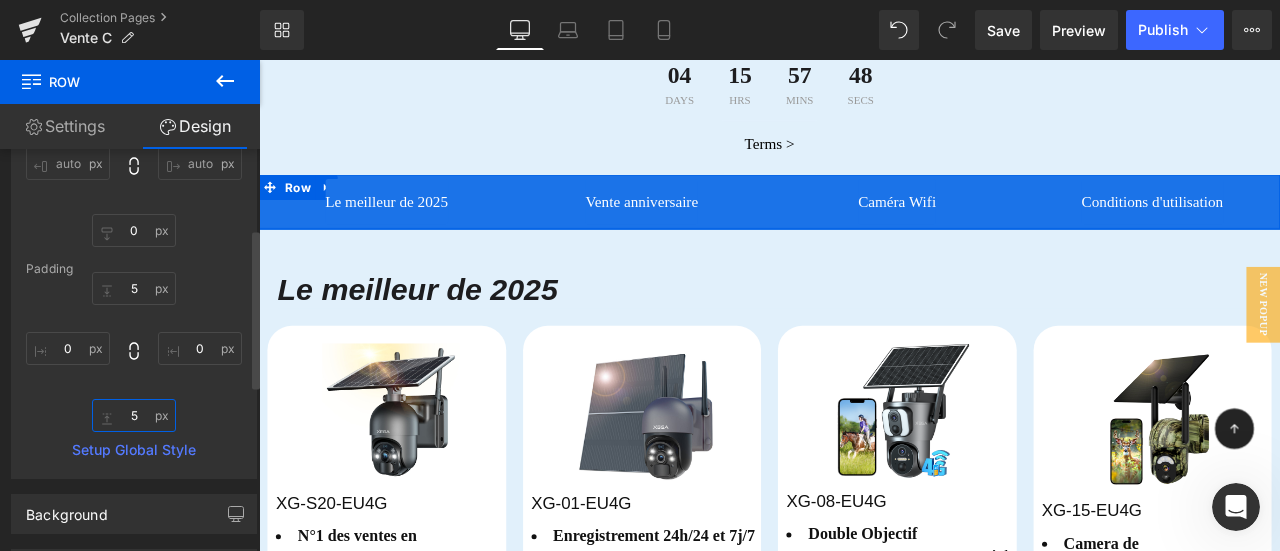 type on "5" 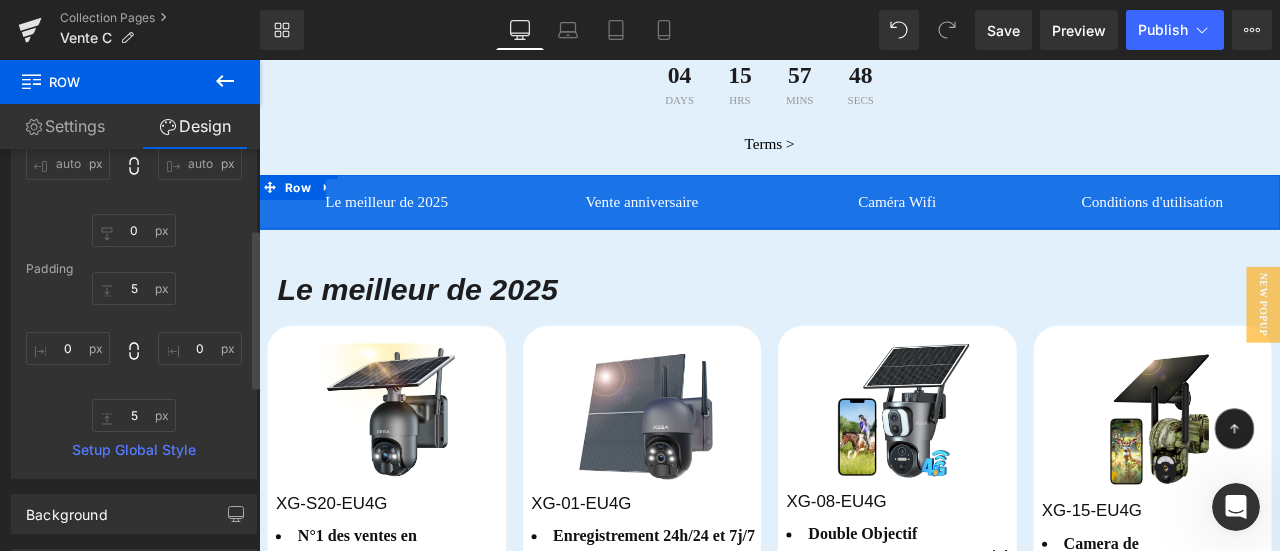 click on "5
0
5
0" at bounding box center [134, 352] 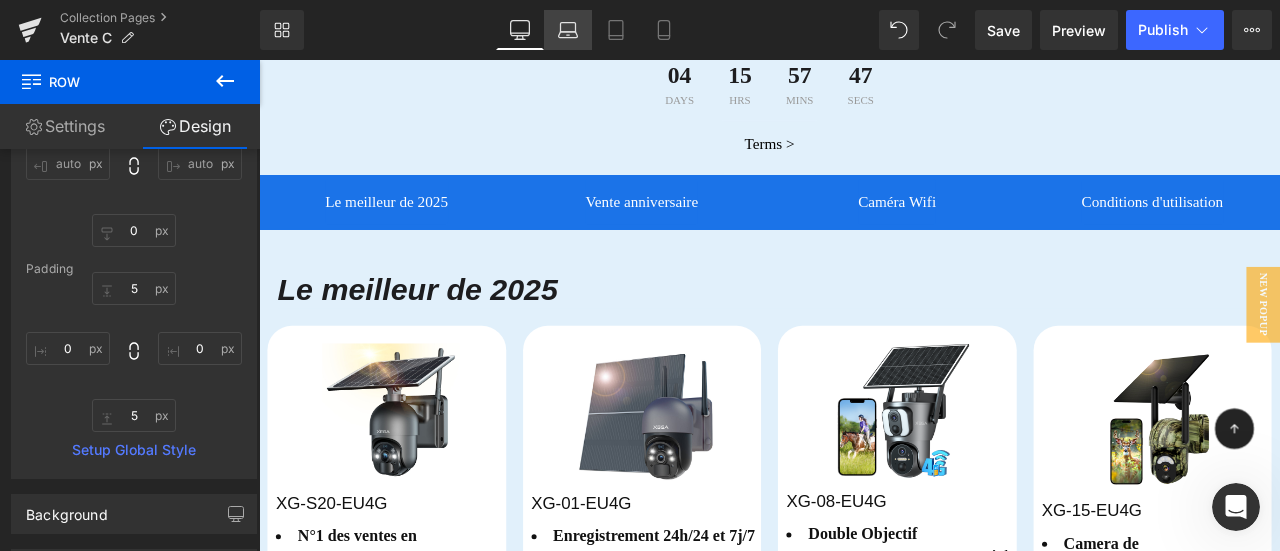click on "Laptop" at bounding box center (568, 30) 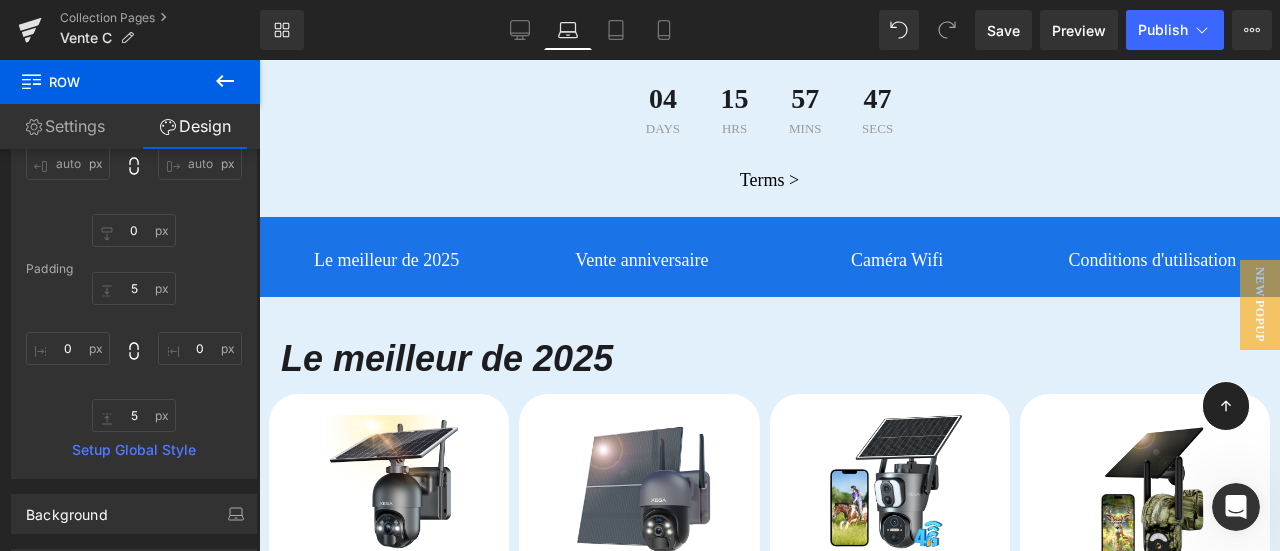 scroll, scrollTop: 602, scrollLeft: 0, axis: vertical 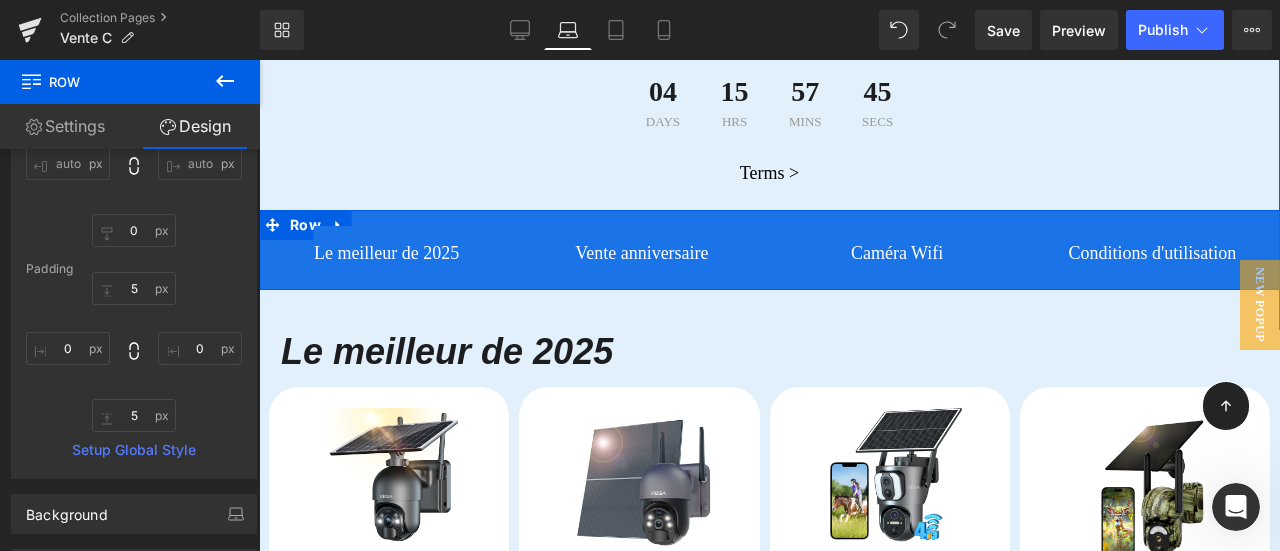 click on "Le meilleur de 2025 Button         Vente anniversaire Button         Caméra Wifi Button         Conditions d'utilisation Button         Row" at bounding box center [769, 250] 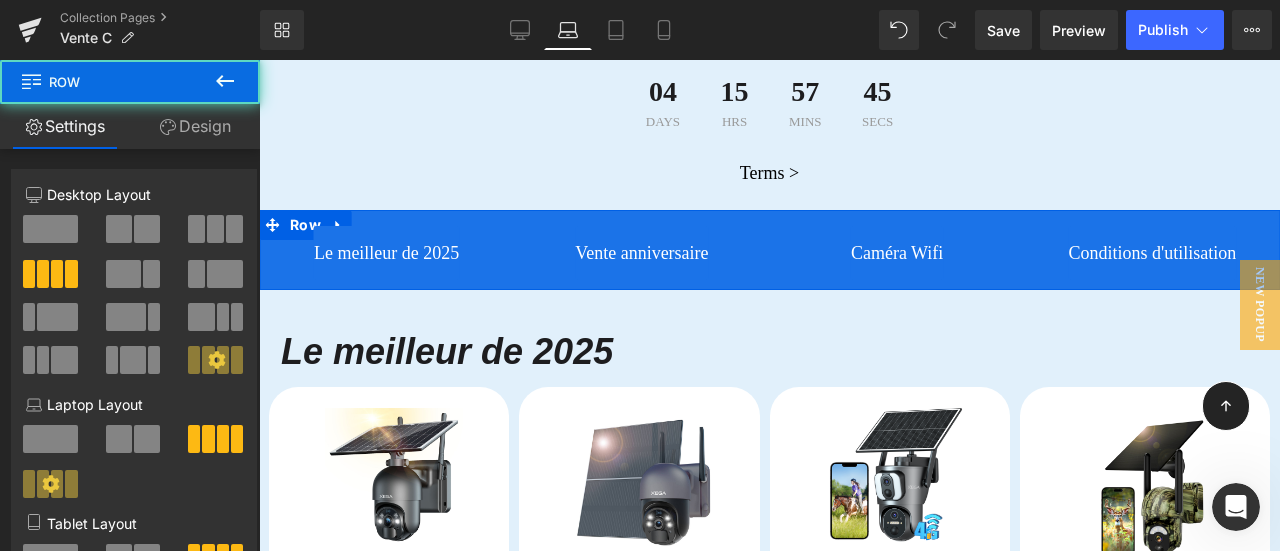 click on "Design" at bounding box center (195, 126) 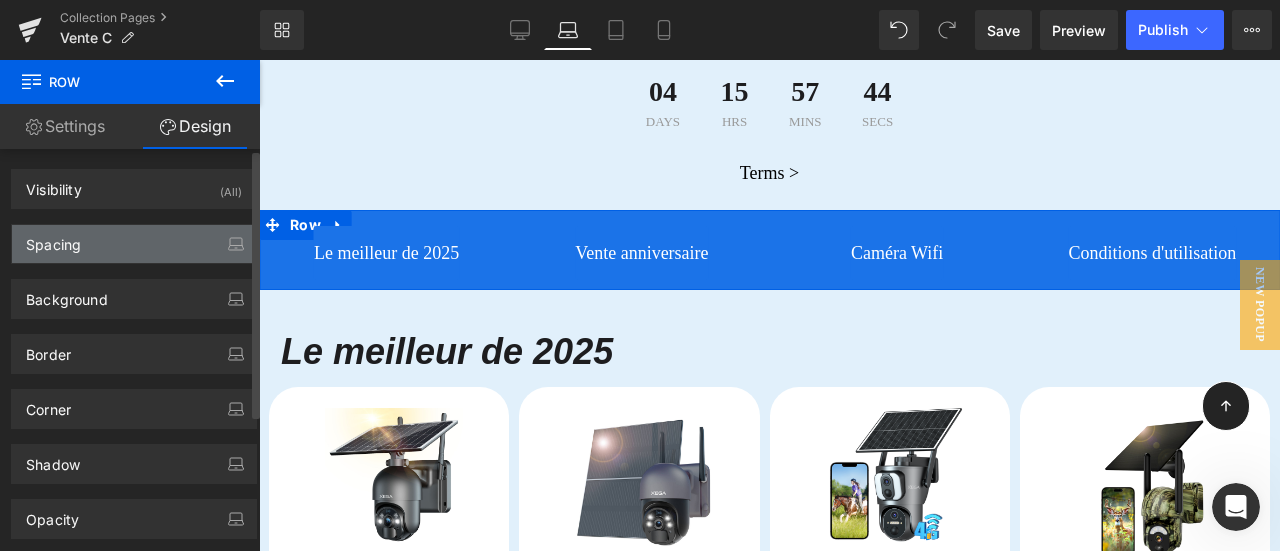click on "Spacing" at bounding box center [134, 244] 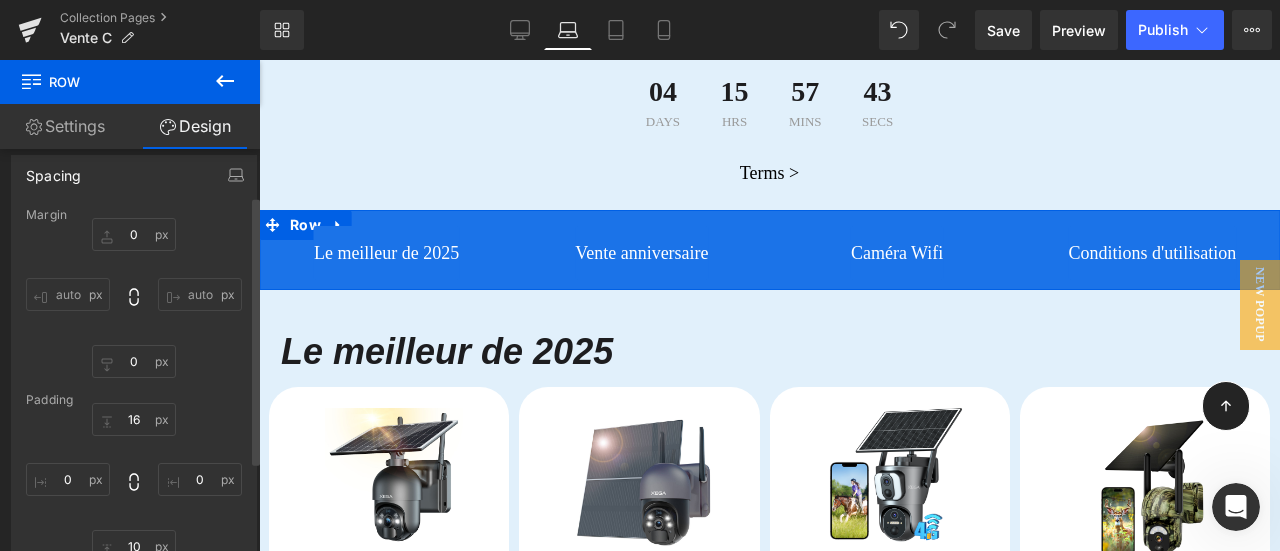 scroll, scrollTop: 100, scrollLeft: 0, axis: vertical 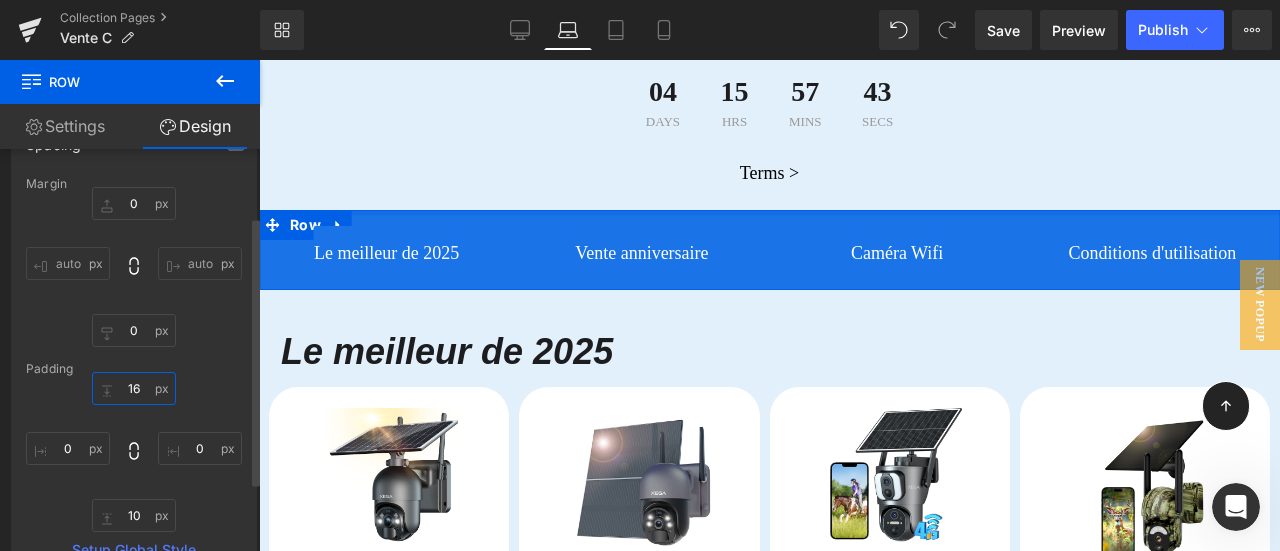 click at bounding box center [134, 388] 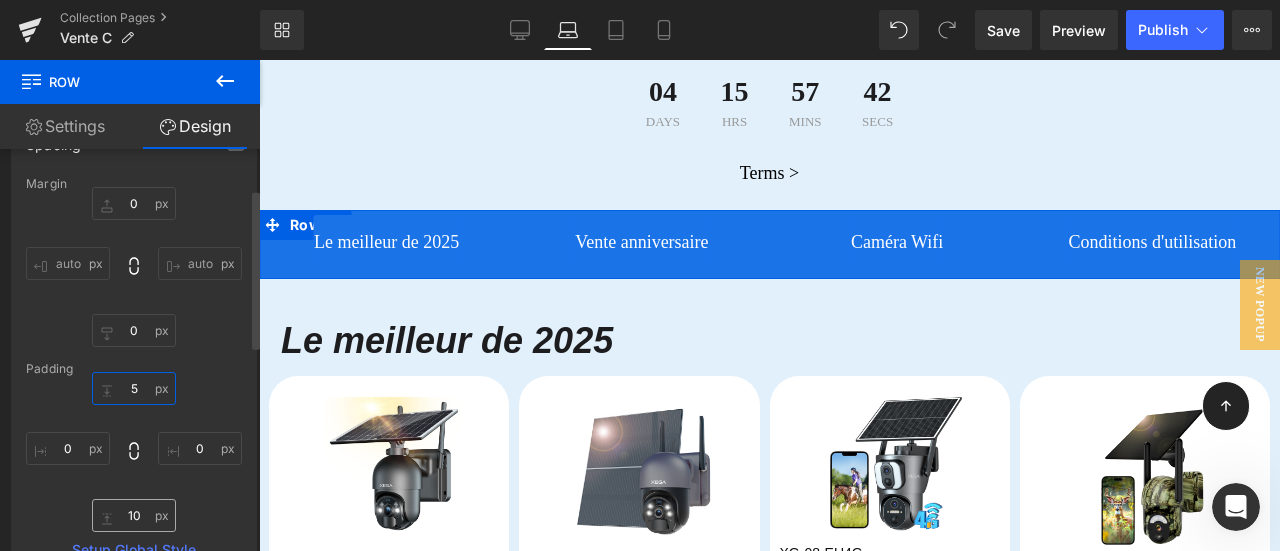 type on "5" 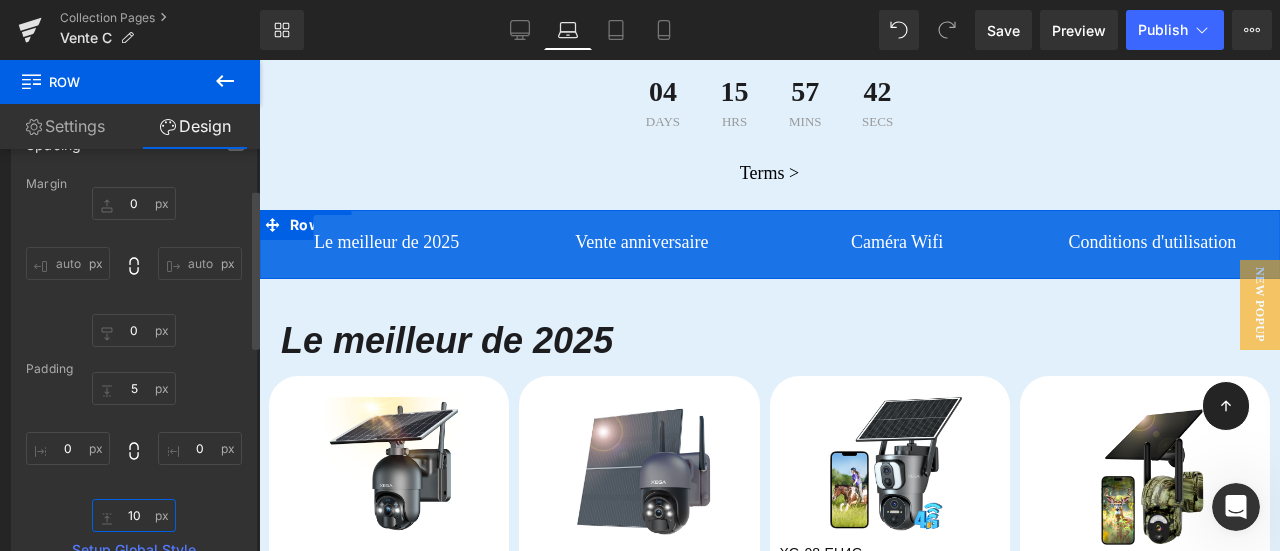 click at bounding box center [134, 515] 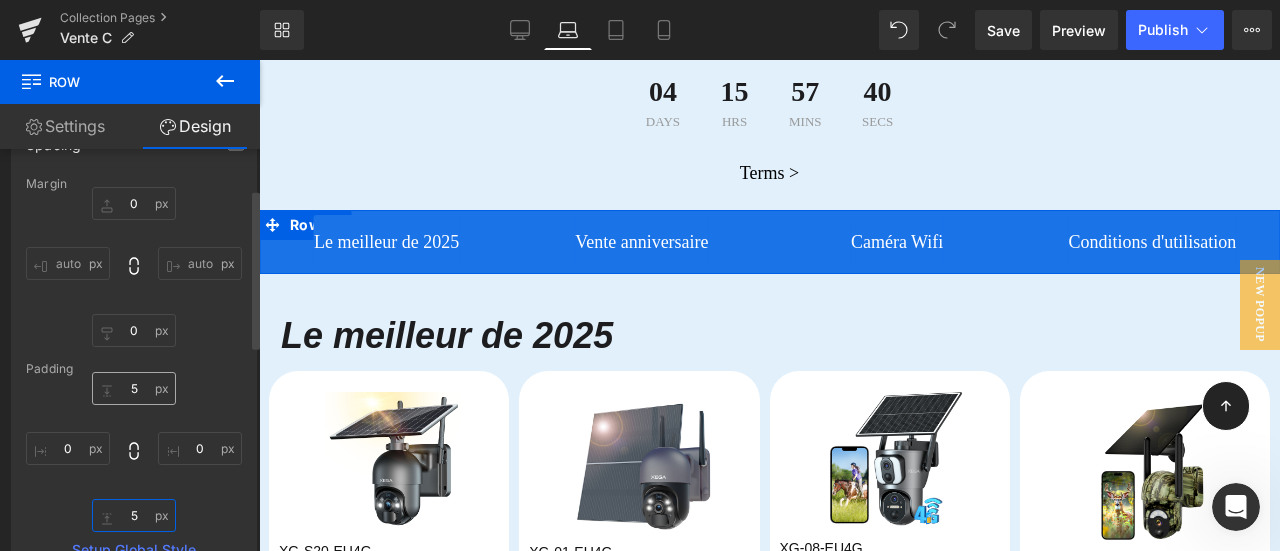 type on "5" 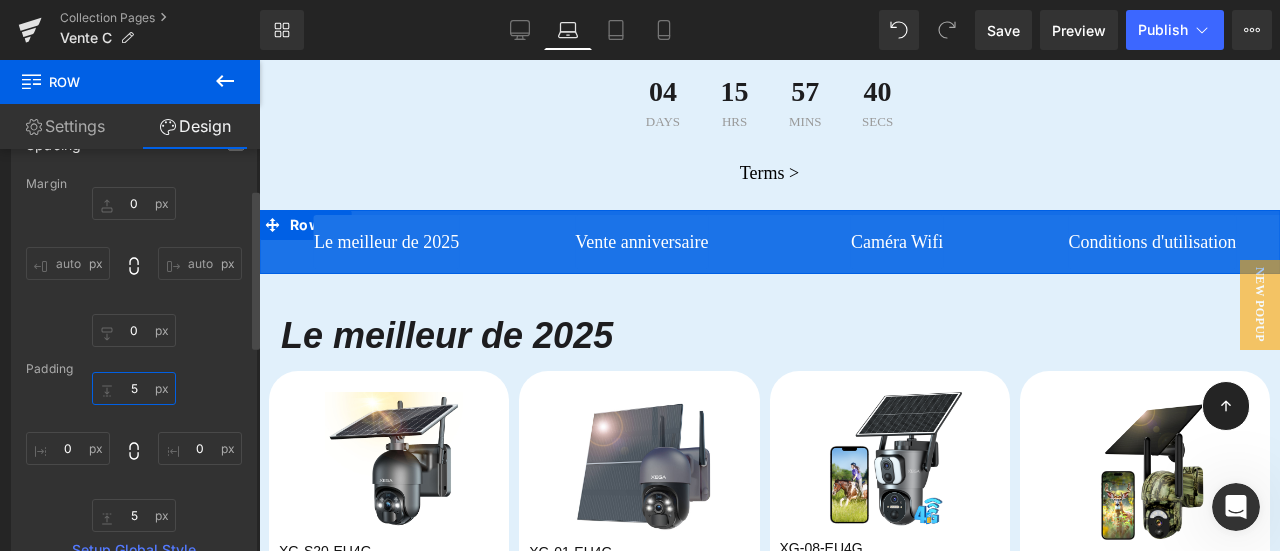 click on "5" at bounding box center (134, 388) 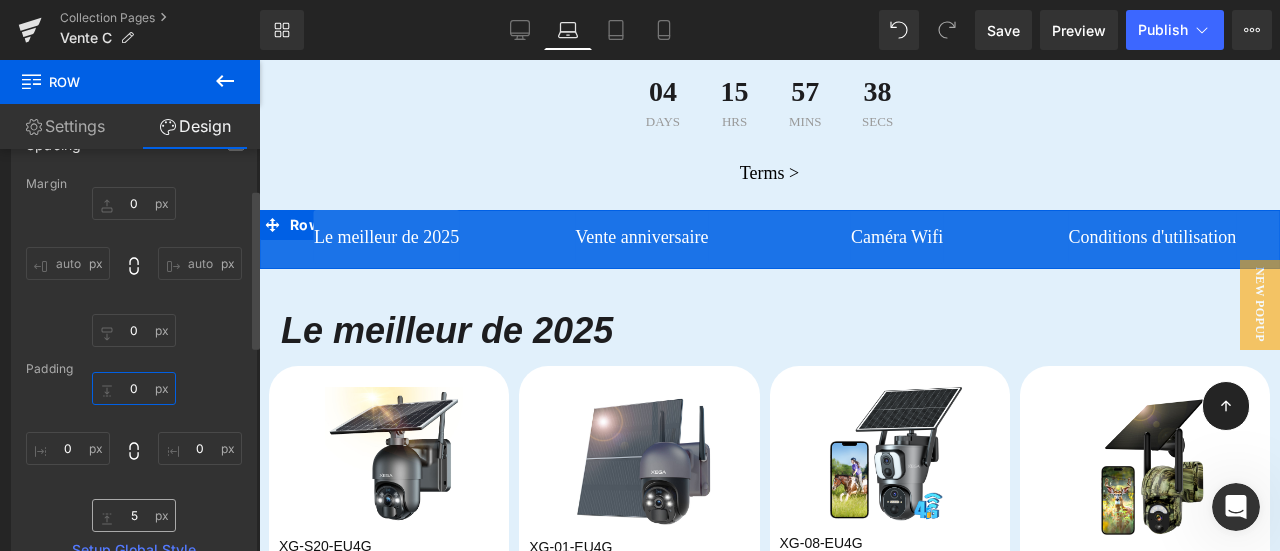 type on "0" 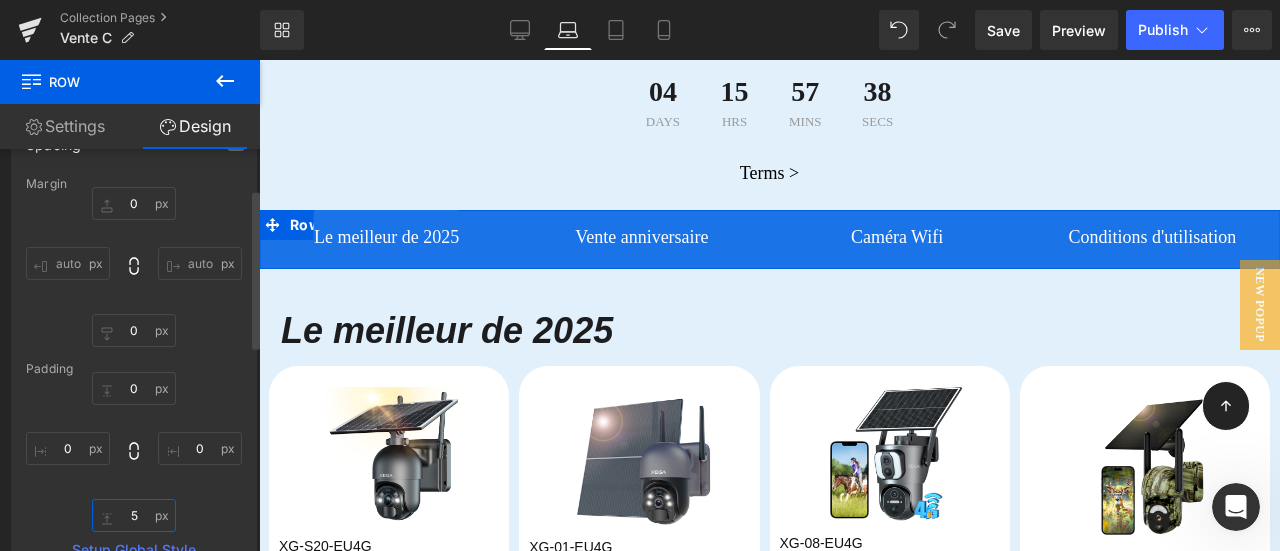 click on "5" at bounding box center (134, 515) 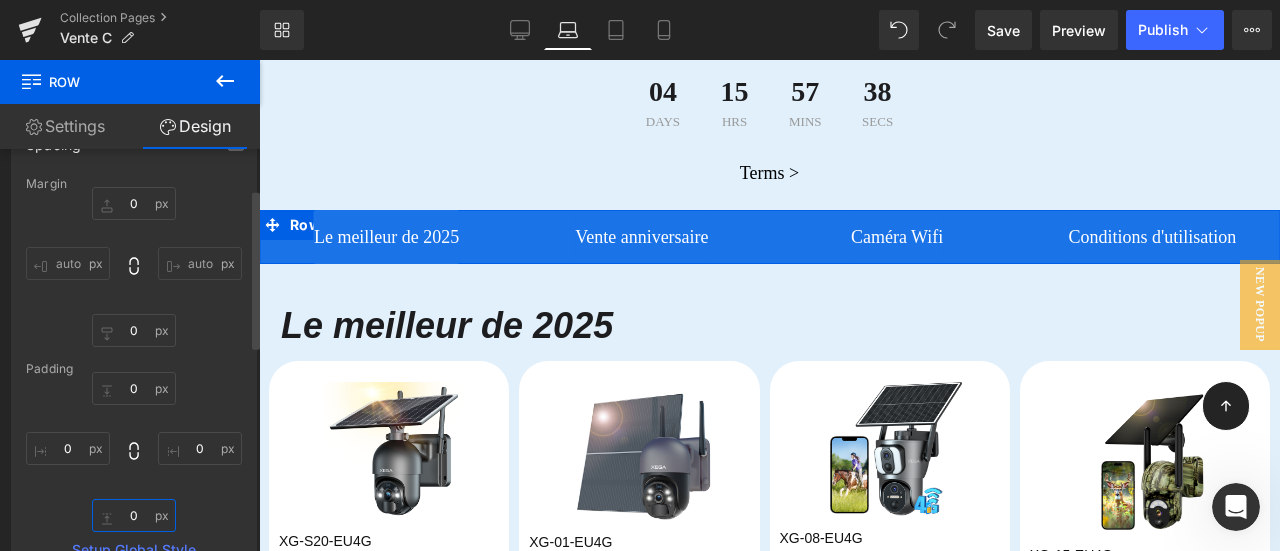type on "0" 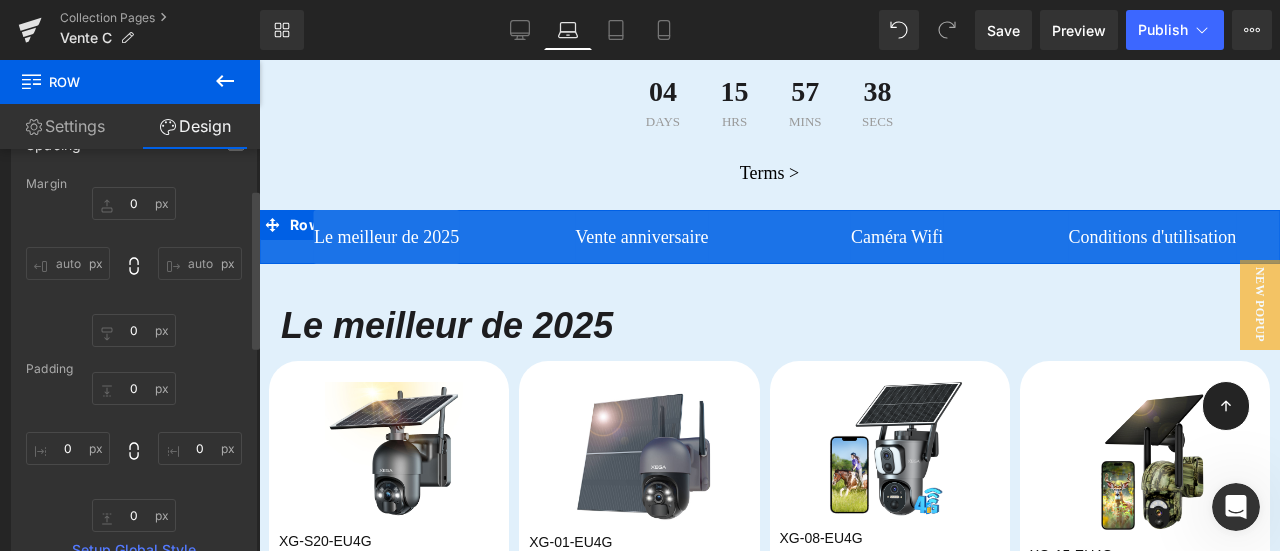 click on "0
0" at bounding box center [134, 452] 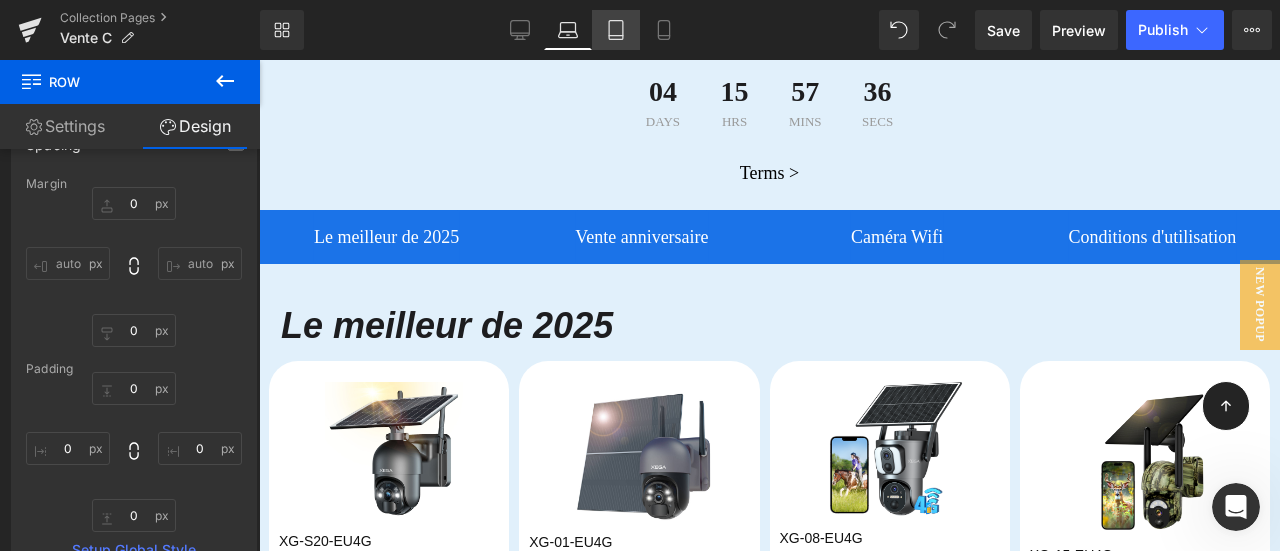 click 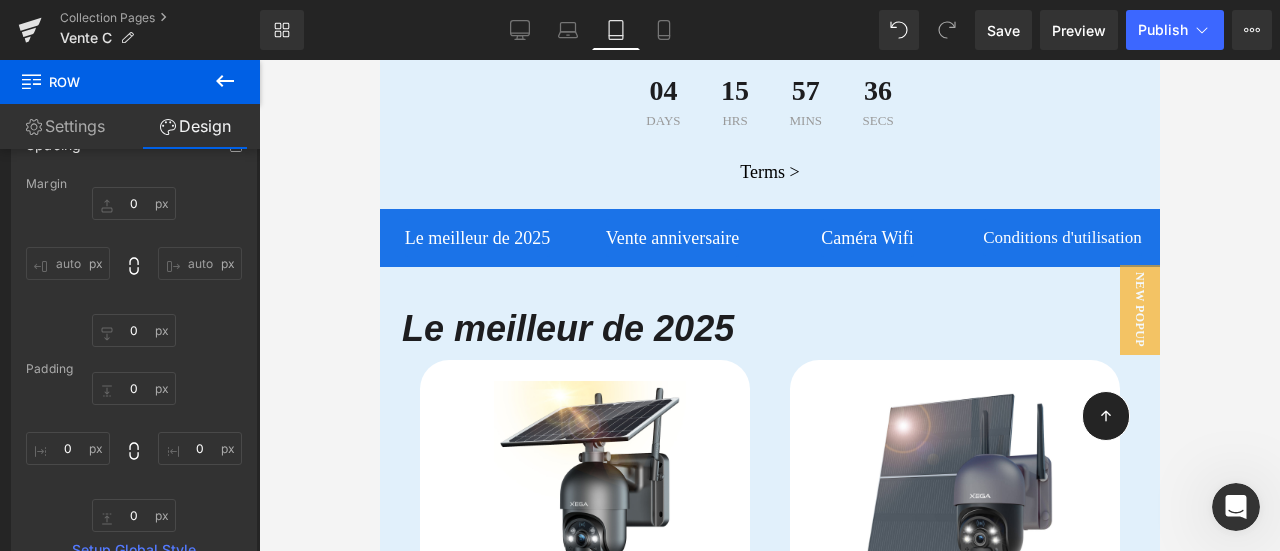 scroll, scrollTop: 509, scrollLeft: 0, axis: vertical 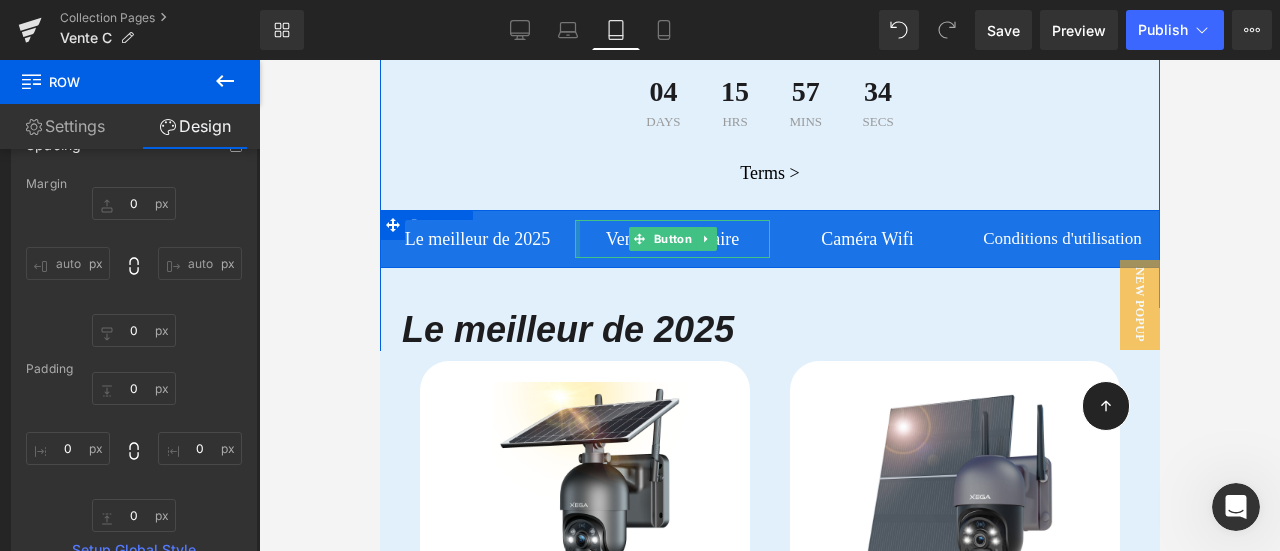 click at bounding box center (576, 239) 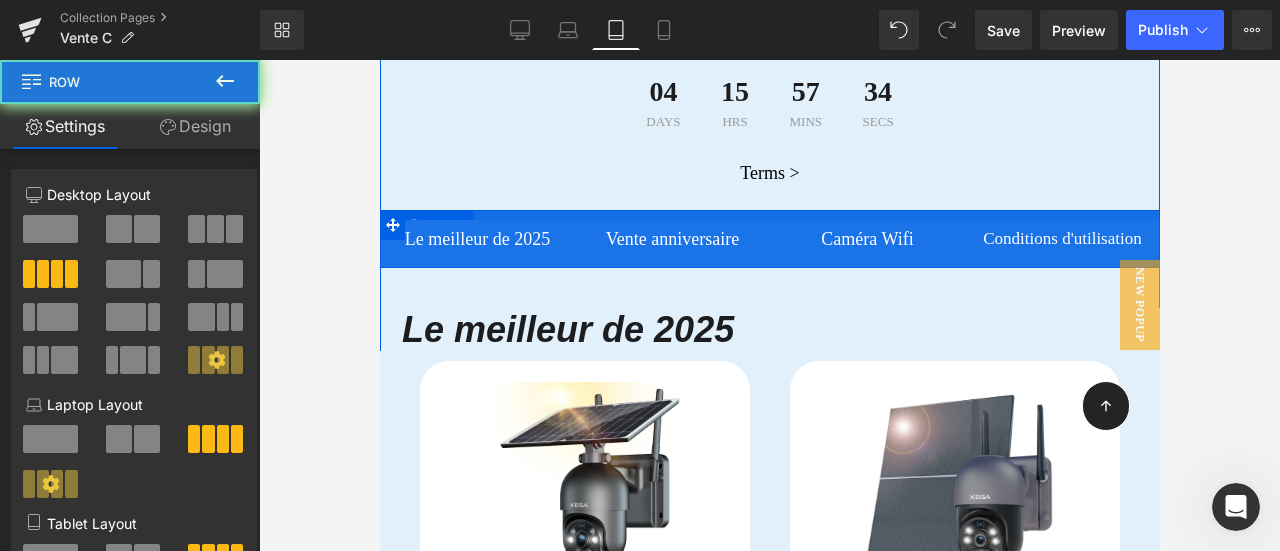 click at bounding box center [769, 215] 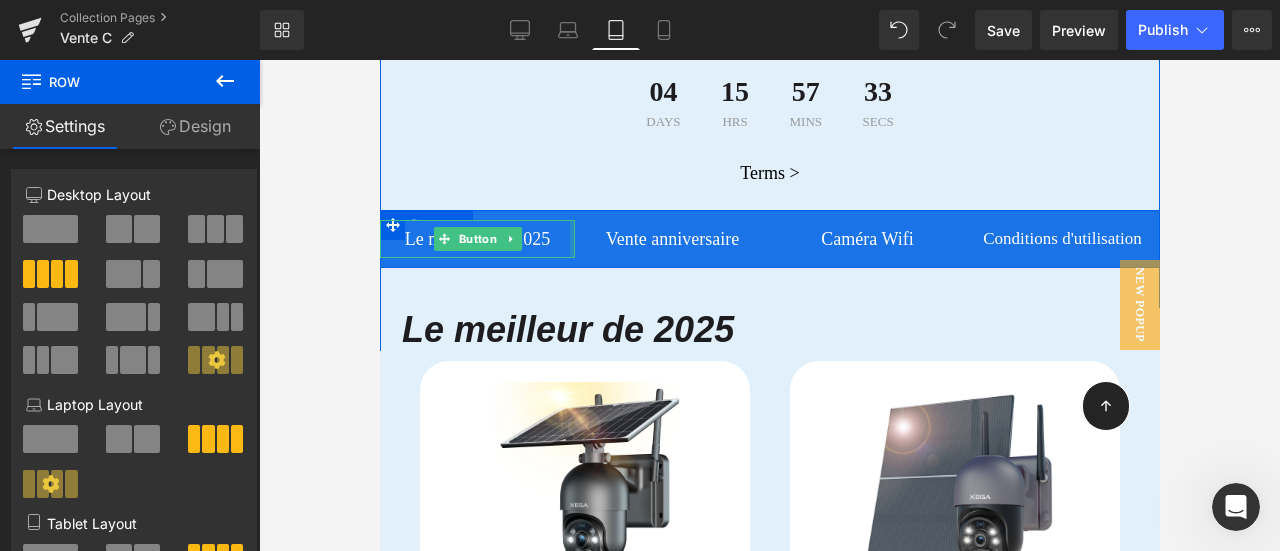 click at bounding box center (571, 239) 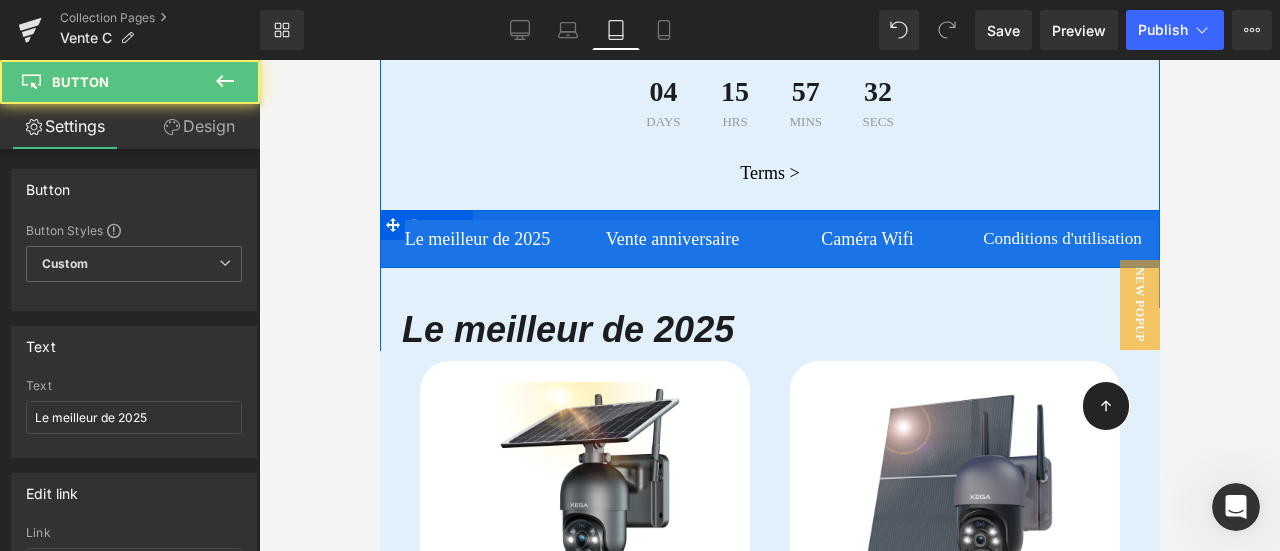 click at bounding box center [769, 215] 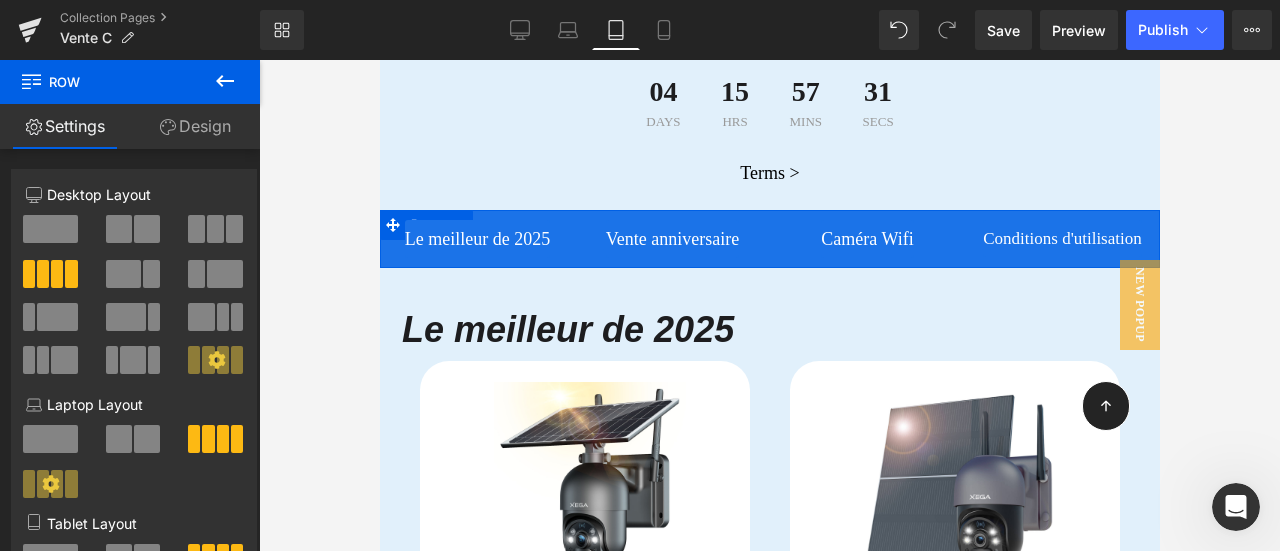 click on "Design" at bounding box center [195, 126] 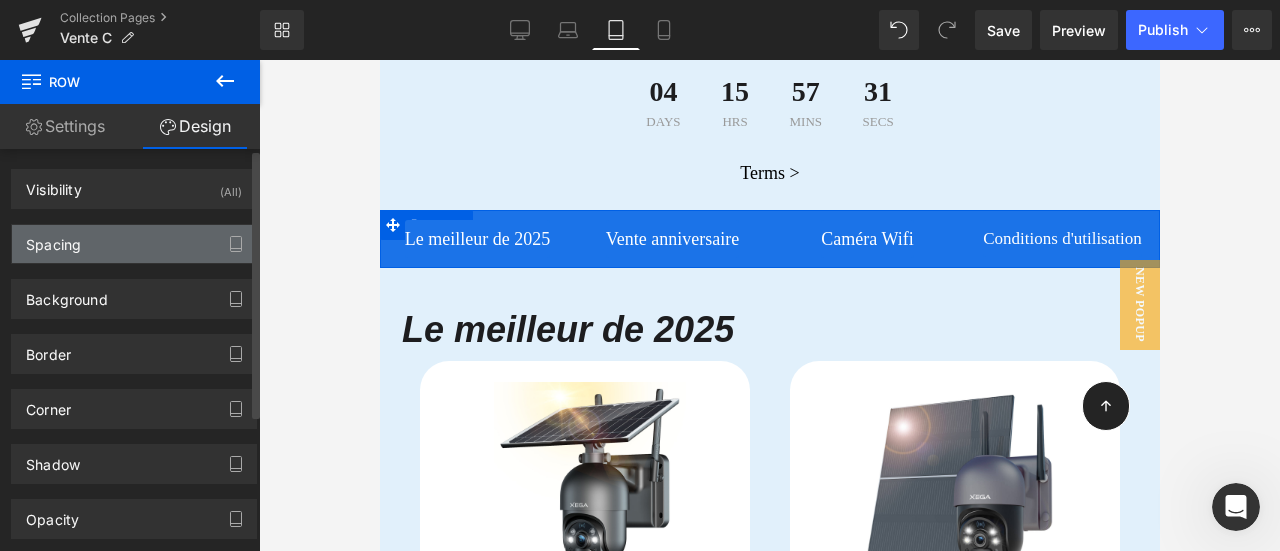 click on "Spacing" at bounding box center [134, 244] 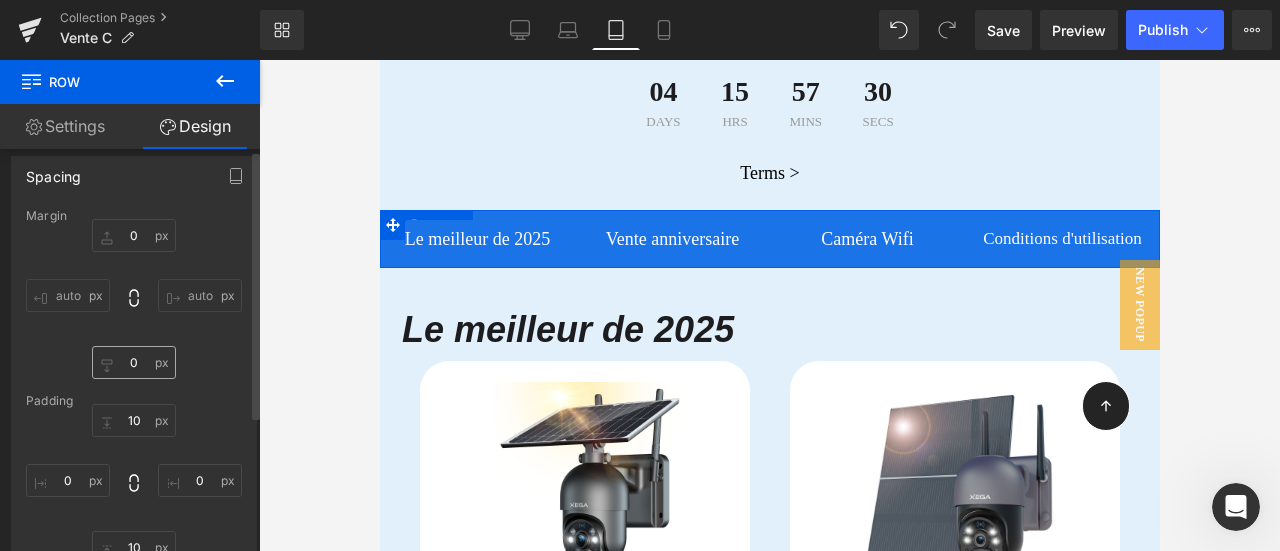 scroll, scrollTop: 100, scrollLeft: 0, axis: vertical 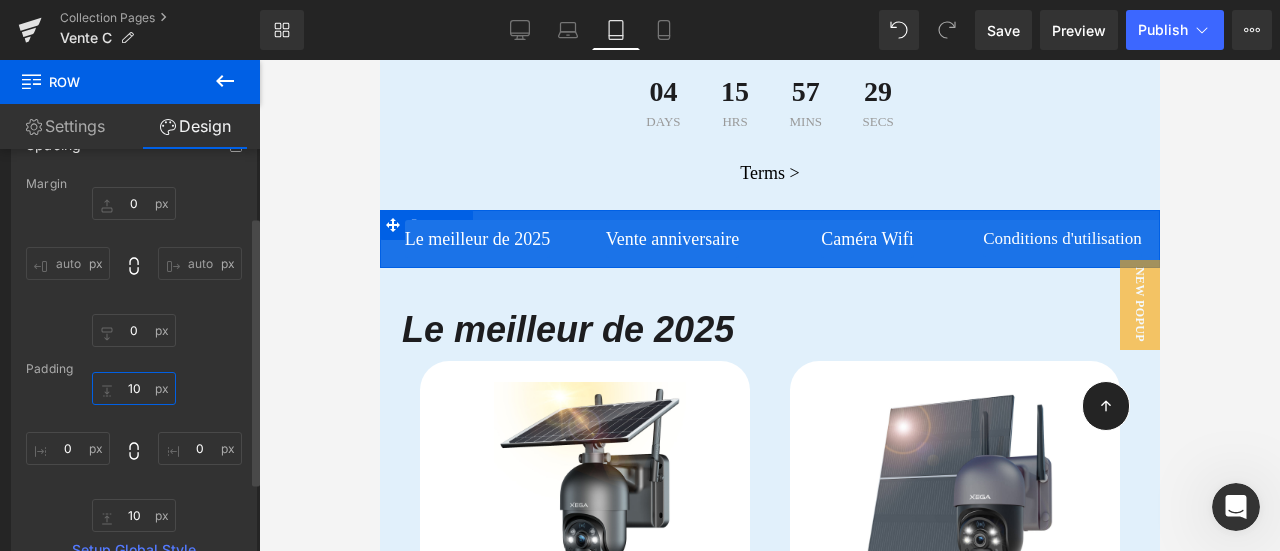 click on "10" at bounding box center (134, 388) 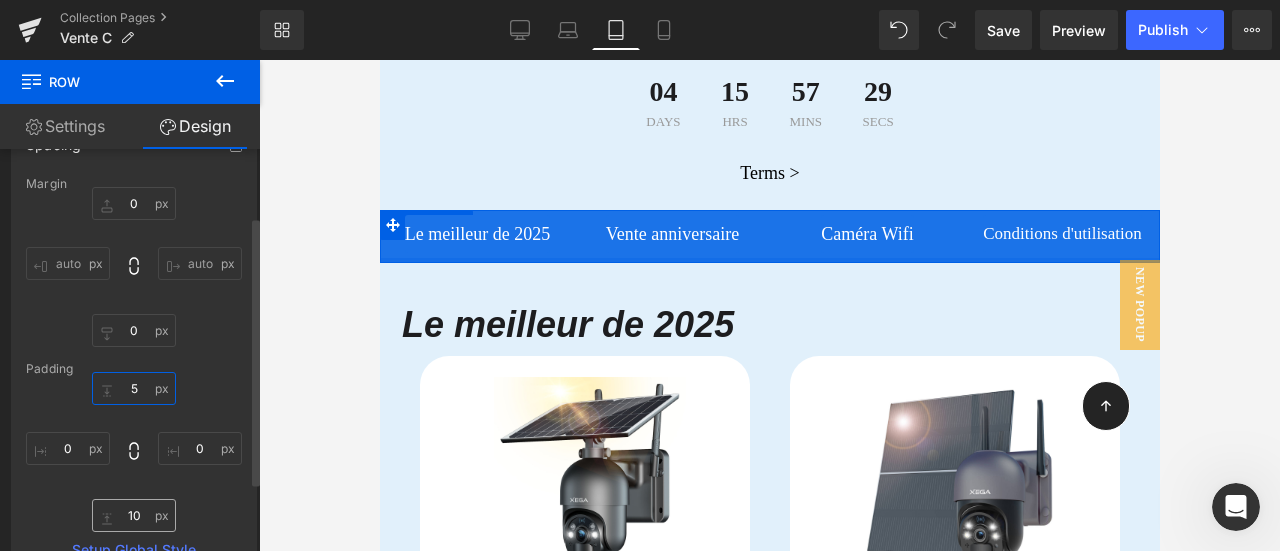 type on "5" 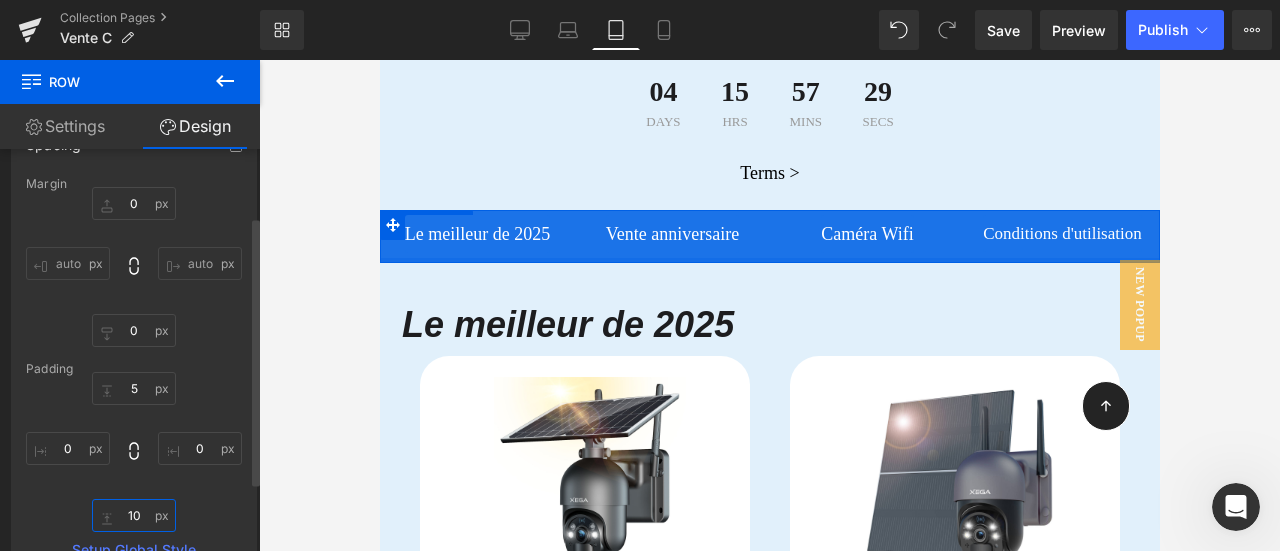 click on "10" at bounding box center [134, 515] 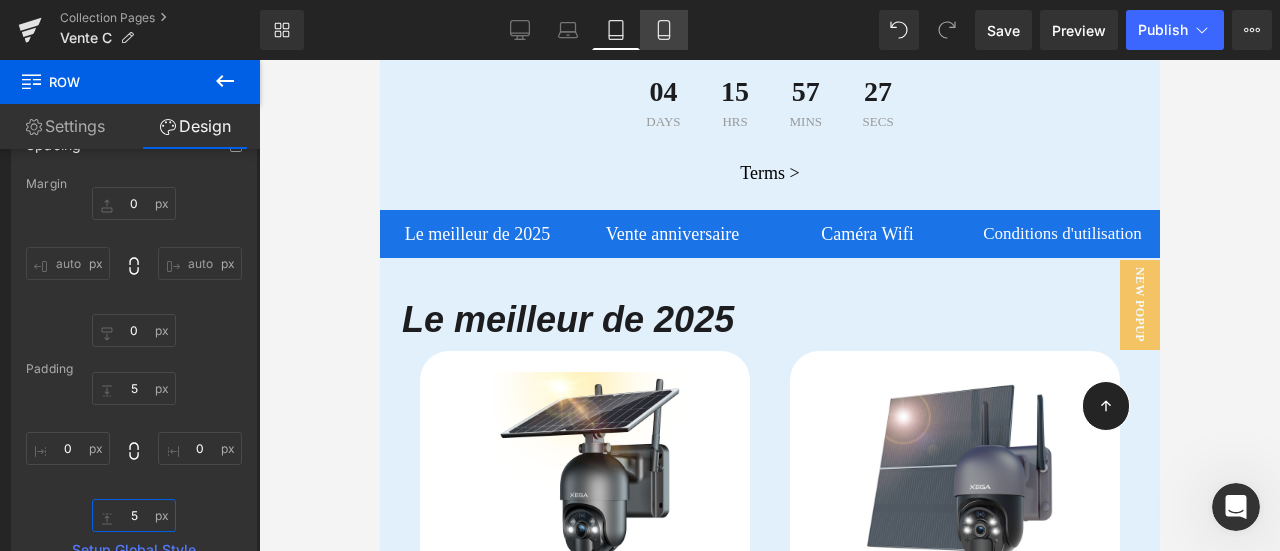 type on "5" 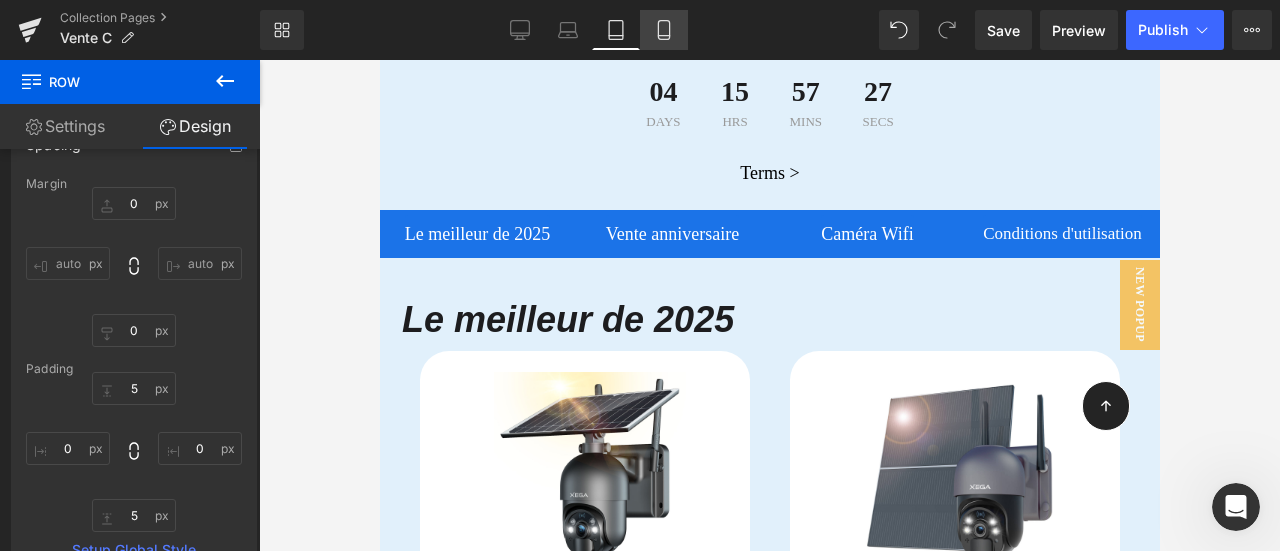 click 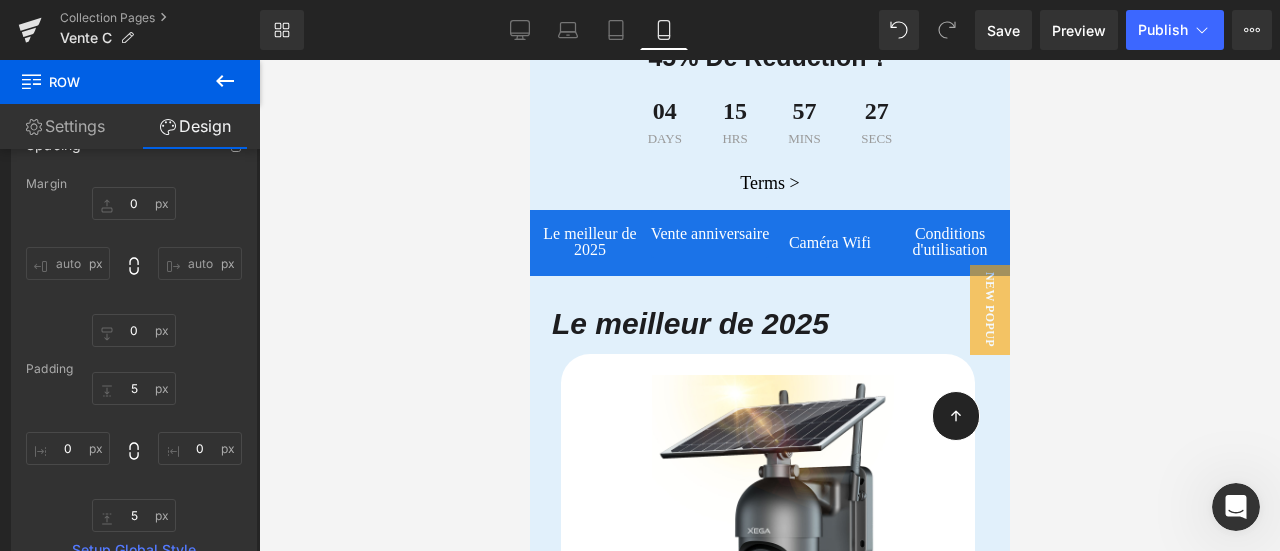 scroll, scrollTop: 284, scrollLeft: 0, axis: vertical 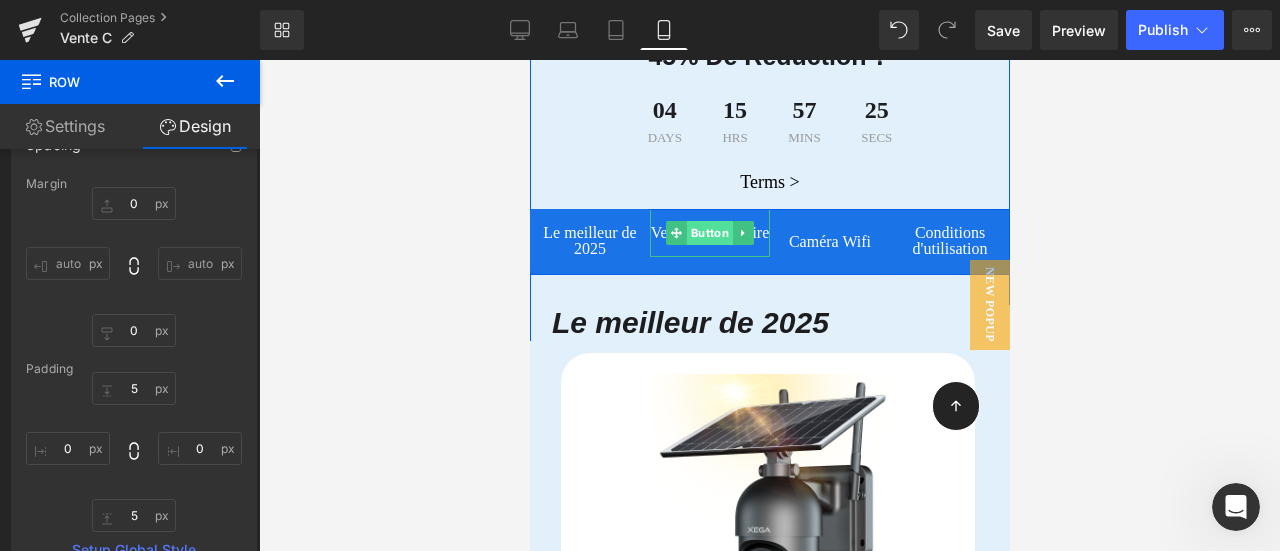 click on "Button" at bounding box center (709, 233) 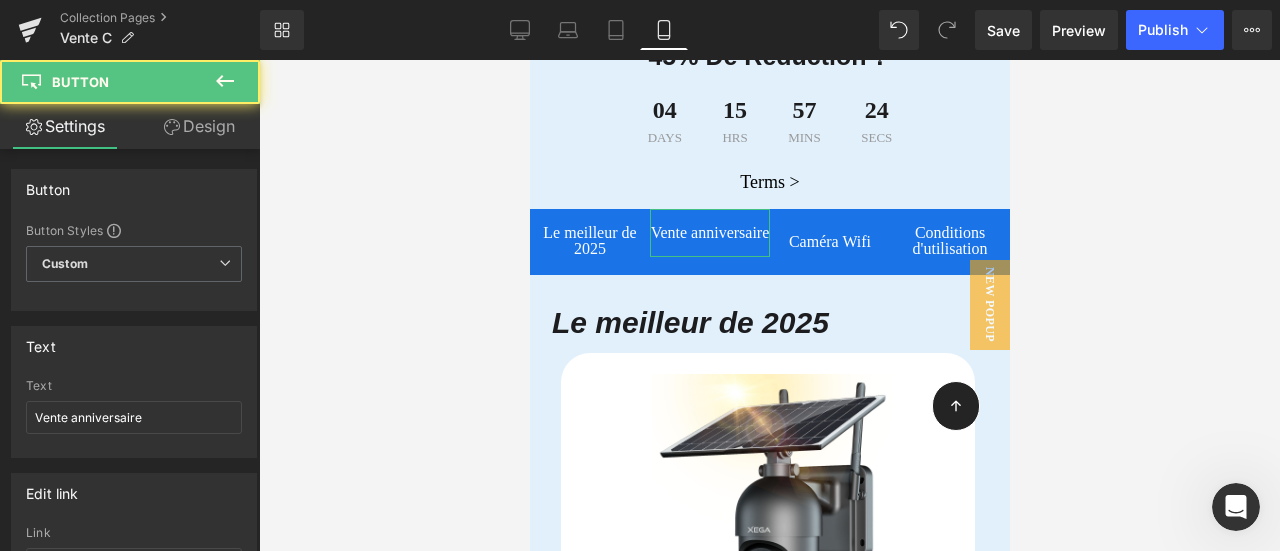 click on "Design" at bounding box center [199, 126] 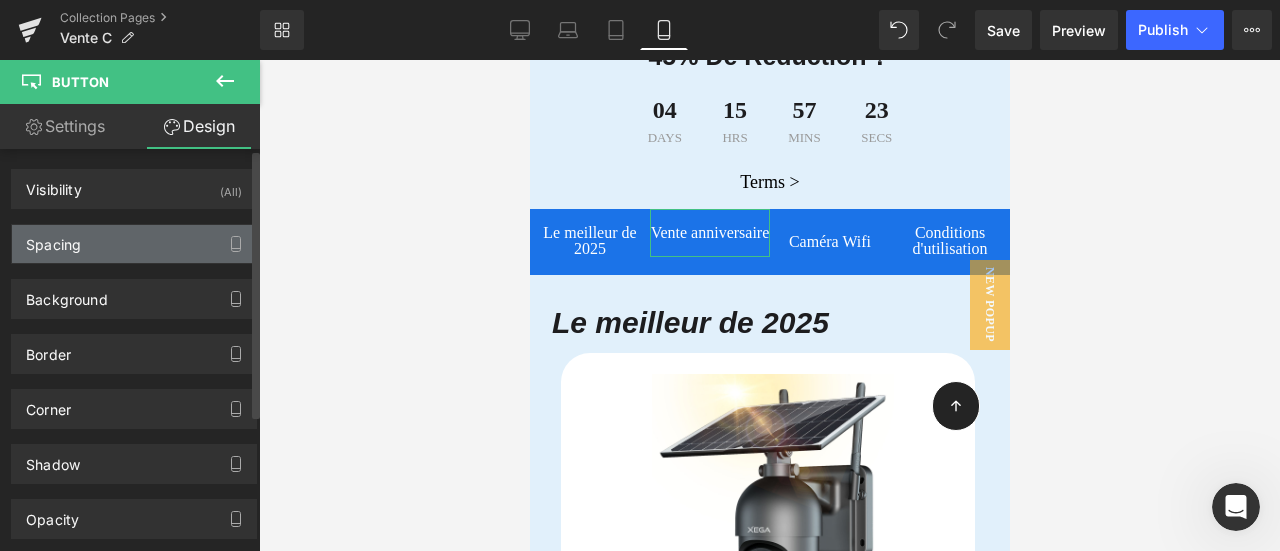 click on "Spacing" at bounding box center (134, 244) 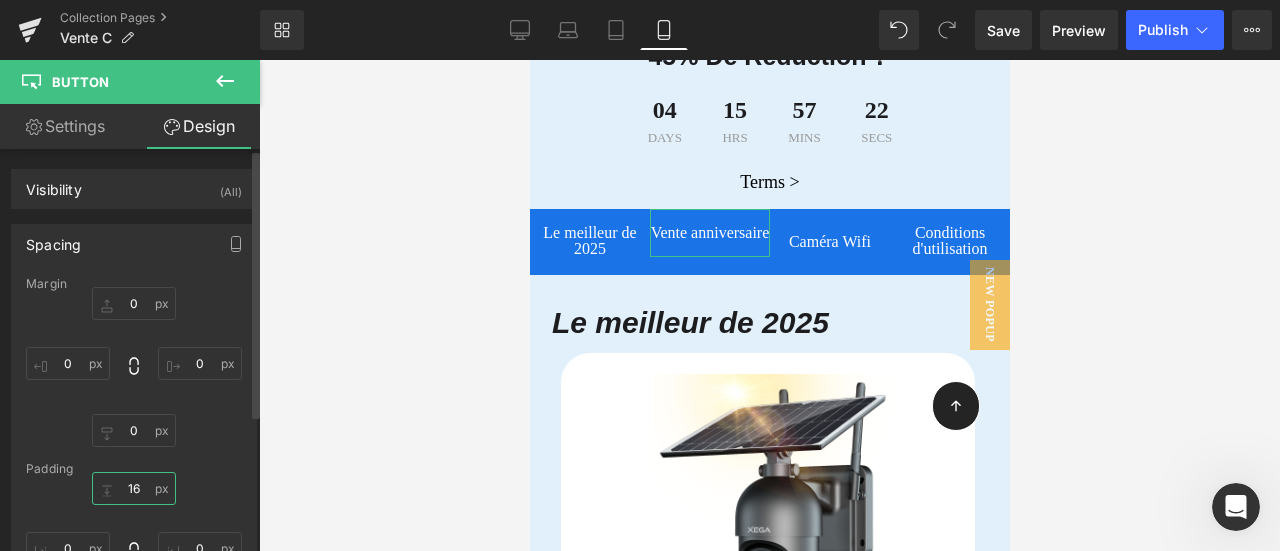 click on "16" at bounding box center (134, 488) 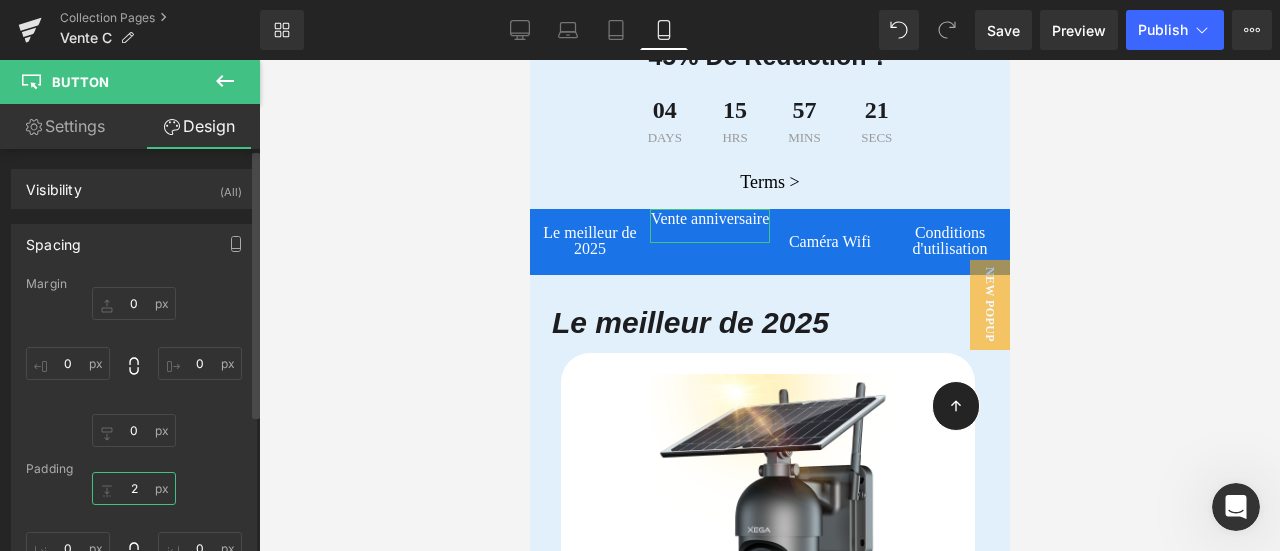 type on "26" 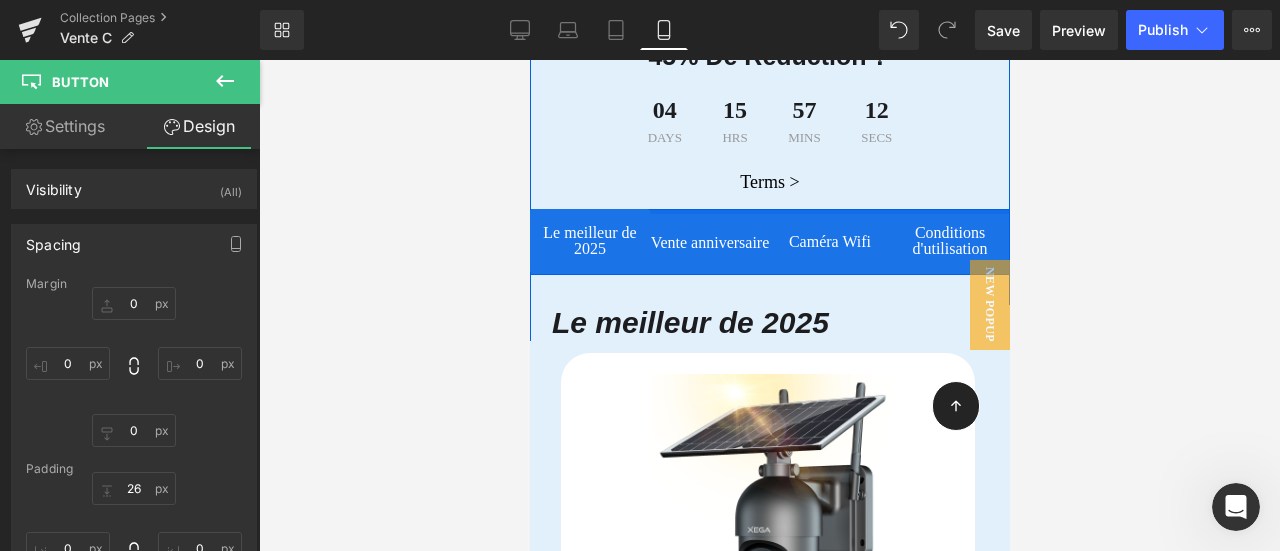 click at bounding box center (769, 211) 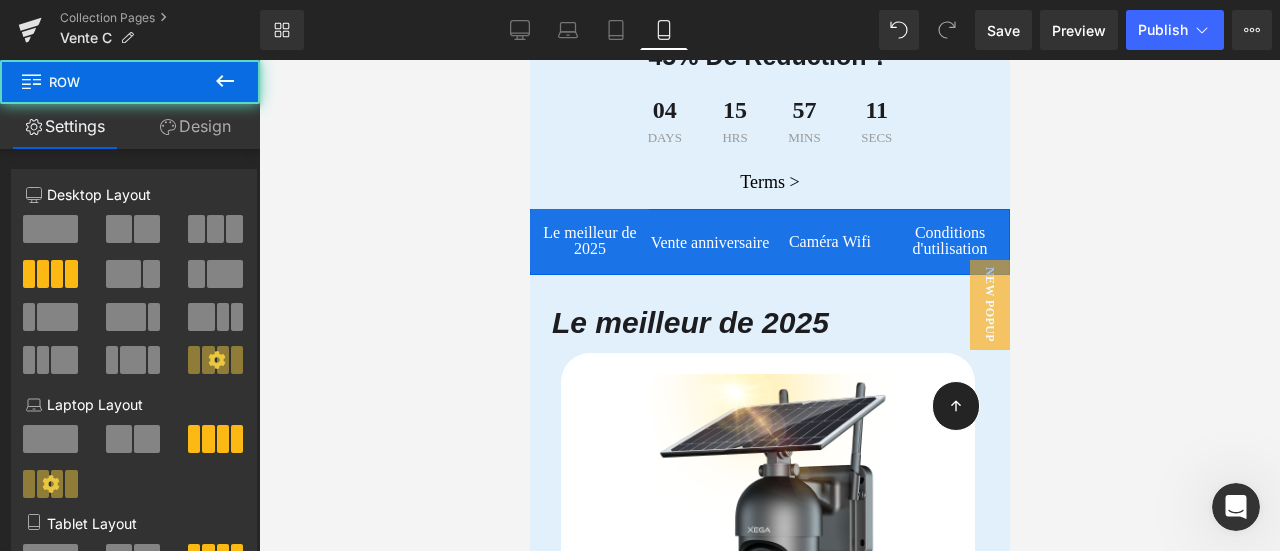 click on "Design" at bounding box center (195, 126) 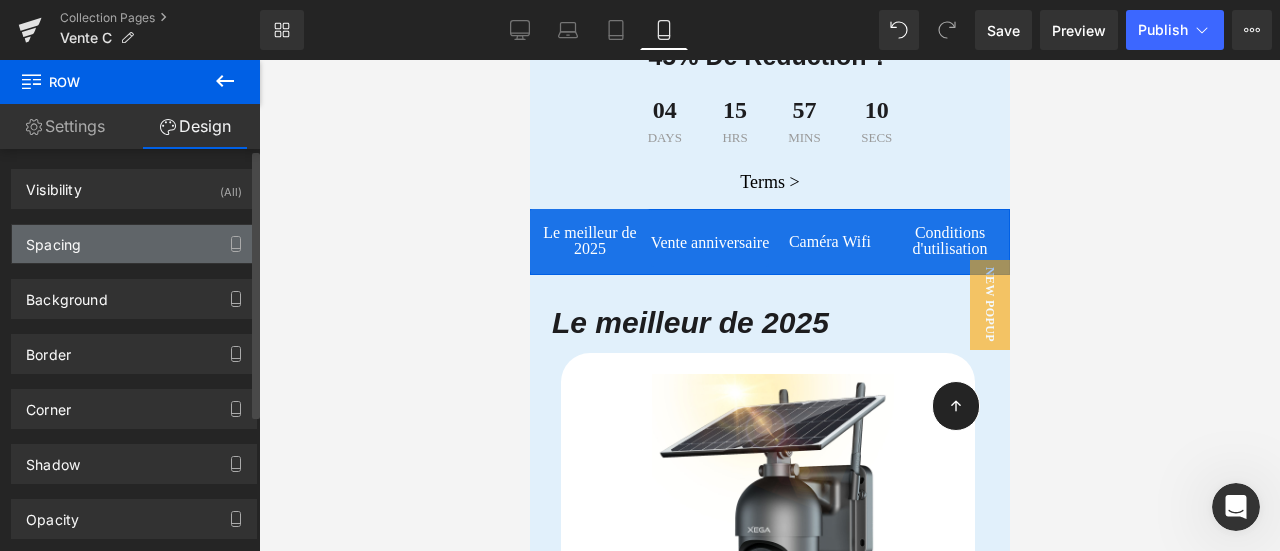 click on "Spacing" at bounding box center (134, 244) 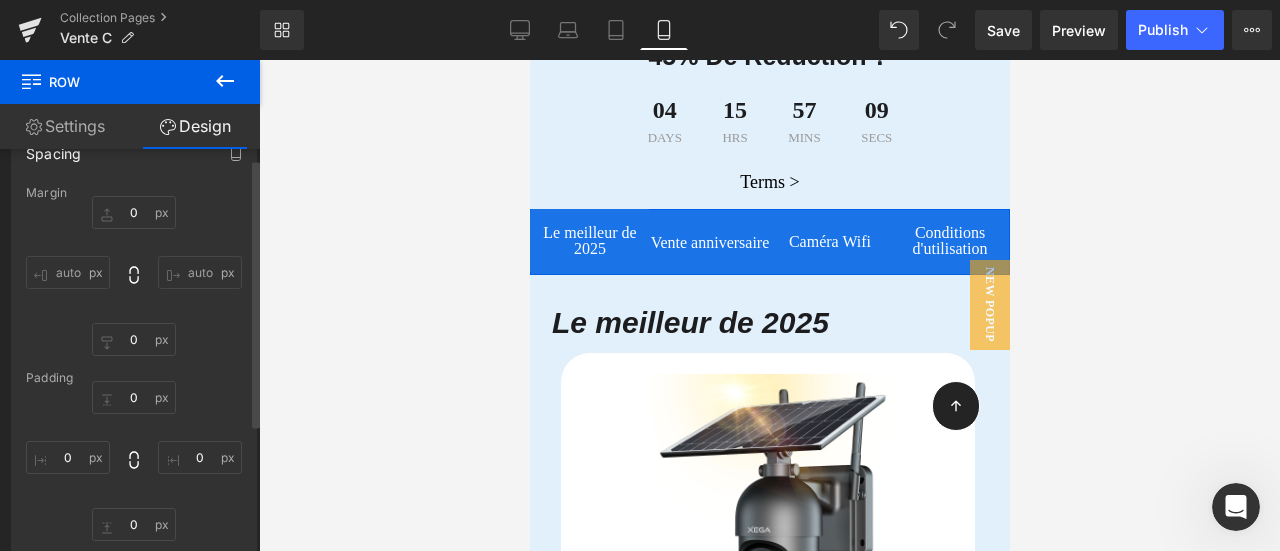 scroll, scrollTop: 0, scrollLeft: 0, axis: both 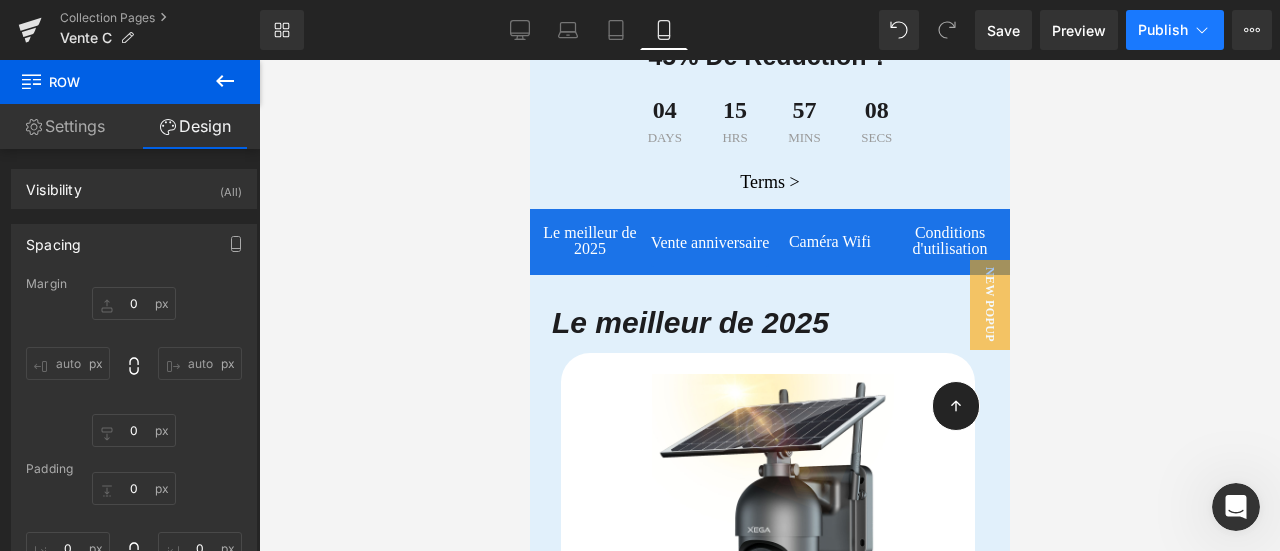click on "Publish" at bounding box center [1175, 30] 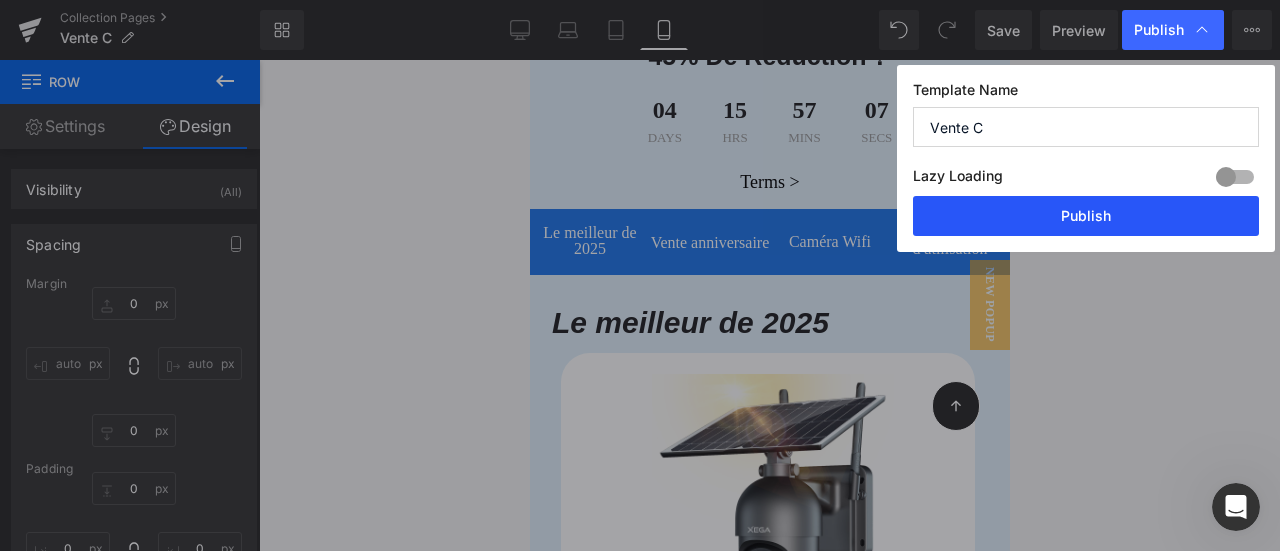 click on "Publish" at bounding box center (1086, 216) 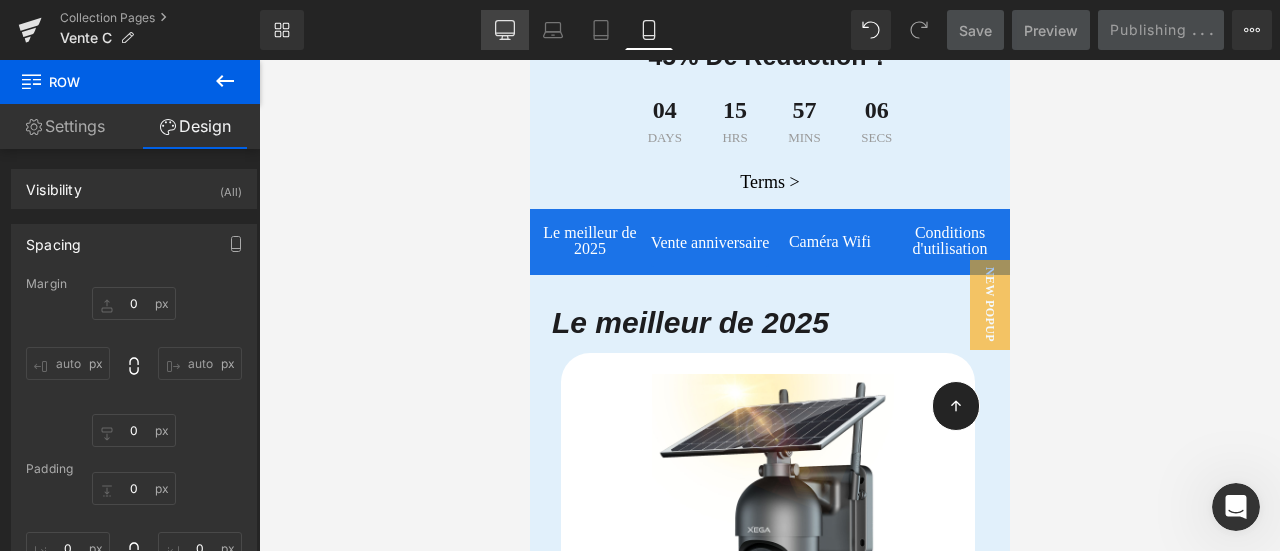 click 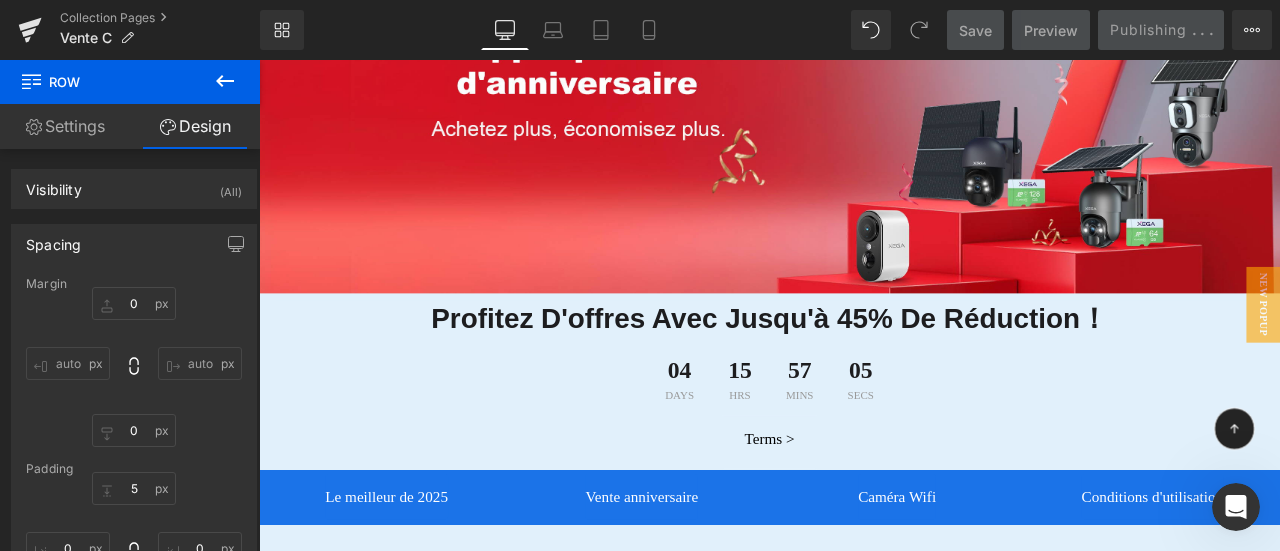 scroll, scrollTop: 620, scrollLeft: 0, axis: vertical 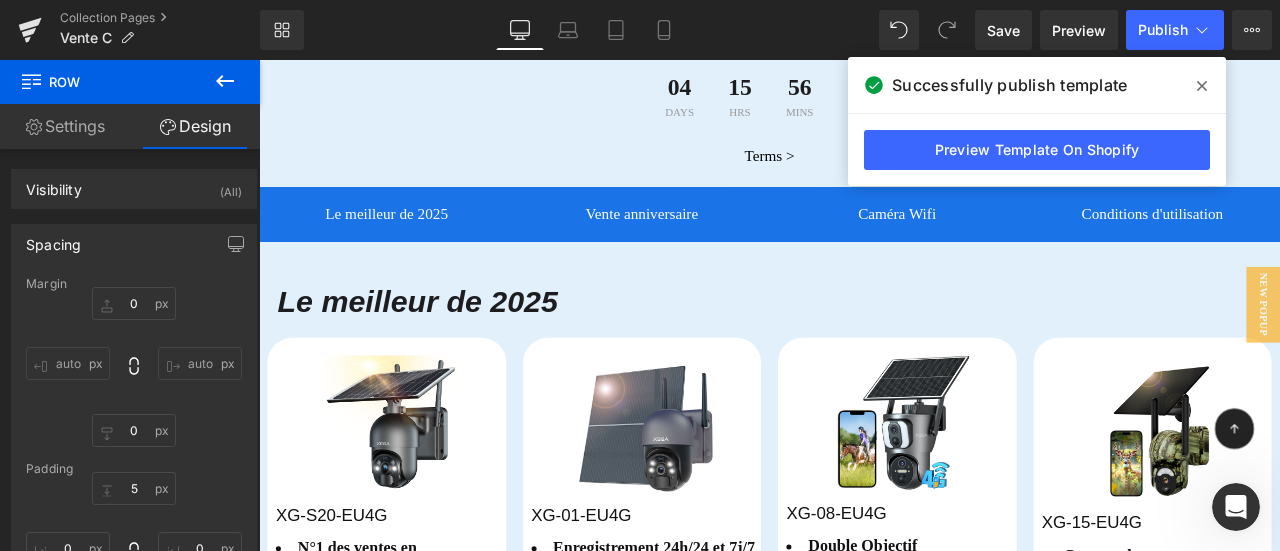 click 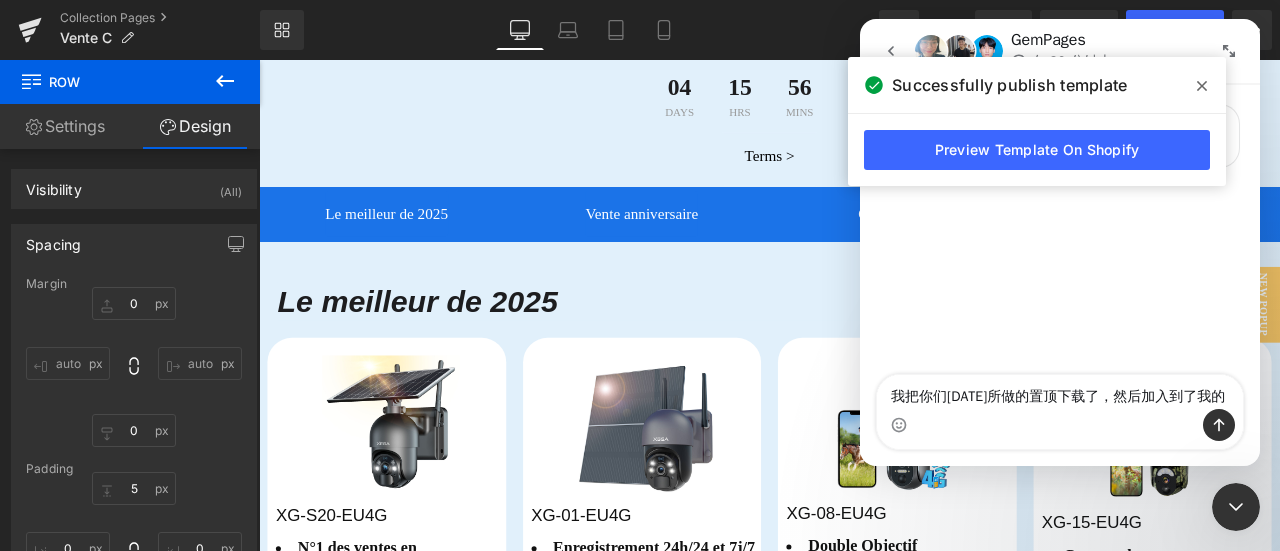click 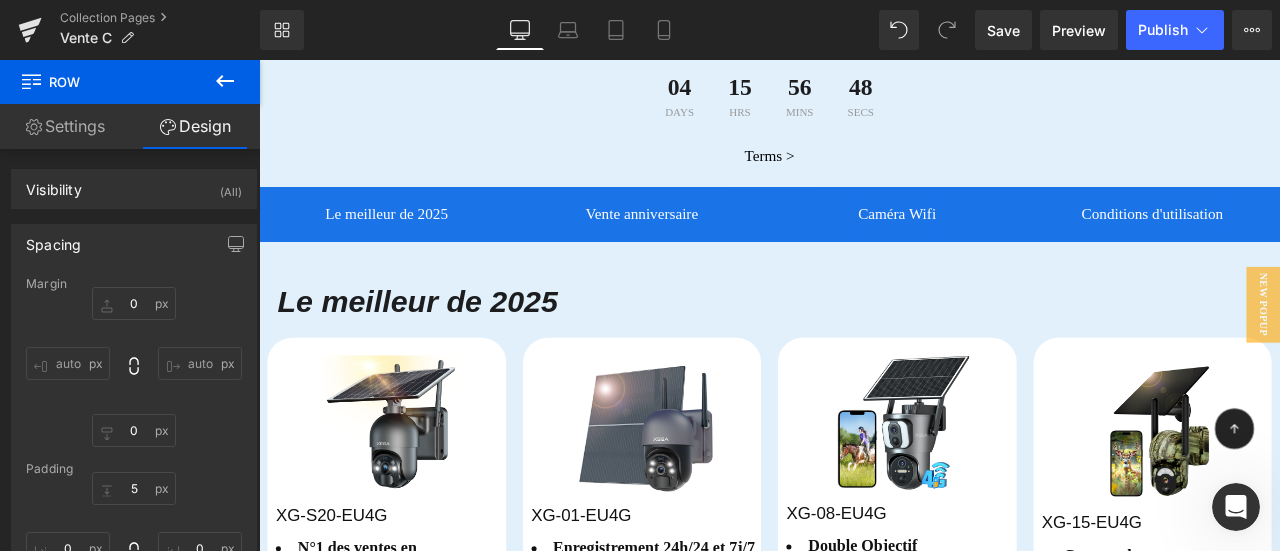 click at bounding box center [1236, 507] 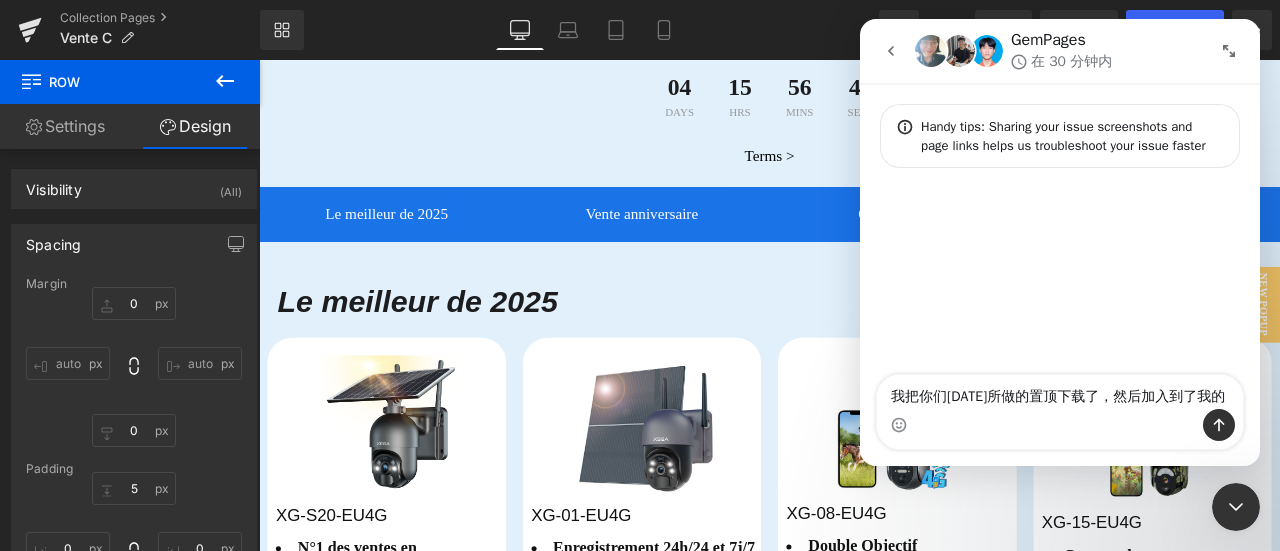 click on "我把你们昨天所做的置顶下载了，然后加入到了我的" at bounding box center [1060, 392] 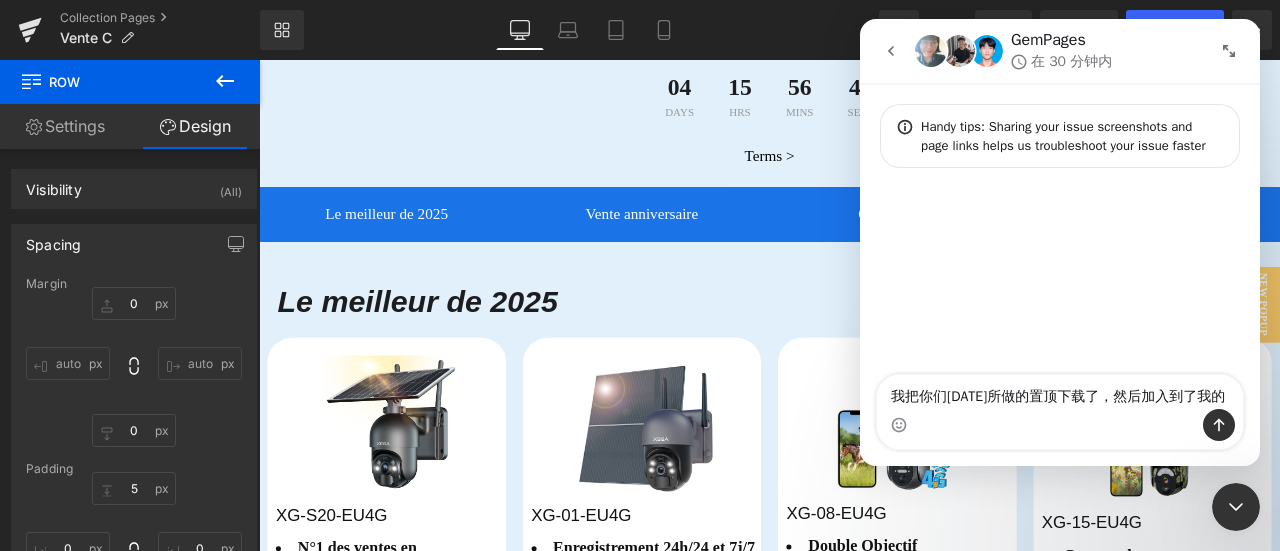 click on "我把你们昨天所做的置顶下载了，然后加入到了我的" at bounding box center [1060, 392] 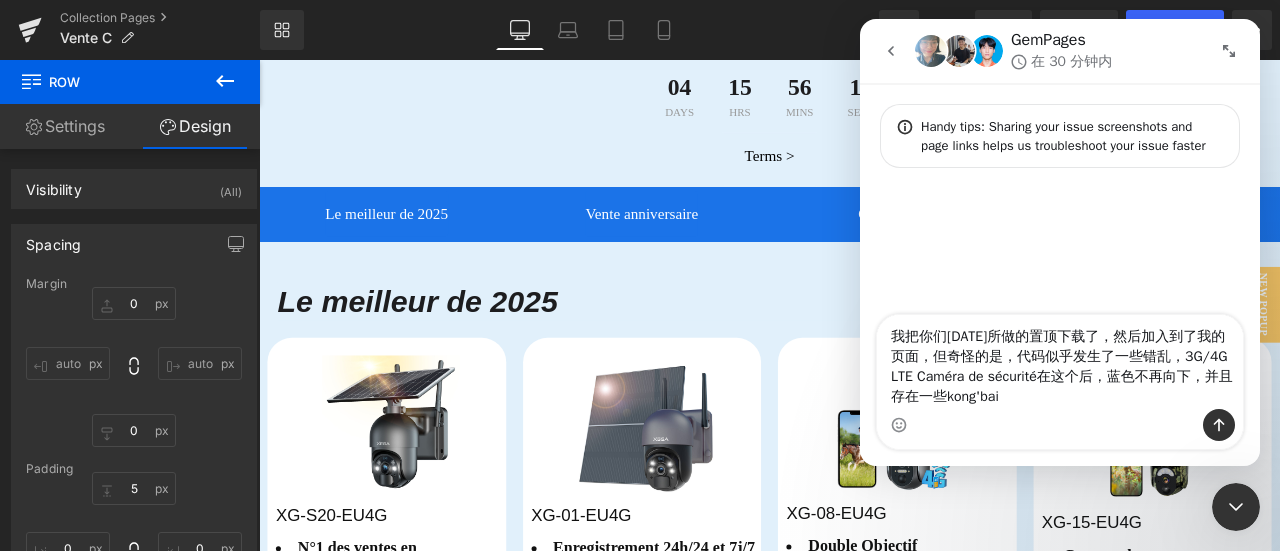type on "我把你们[DATE]所做的置顶下载了，然后加入到了我的页面，但奇怪的是，代码似乎发生了一些错乱，3G/4G LTE Caméra de sécurité在这个后，蓝色不再向下，并且存在一些空白" 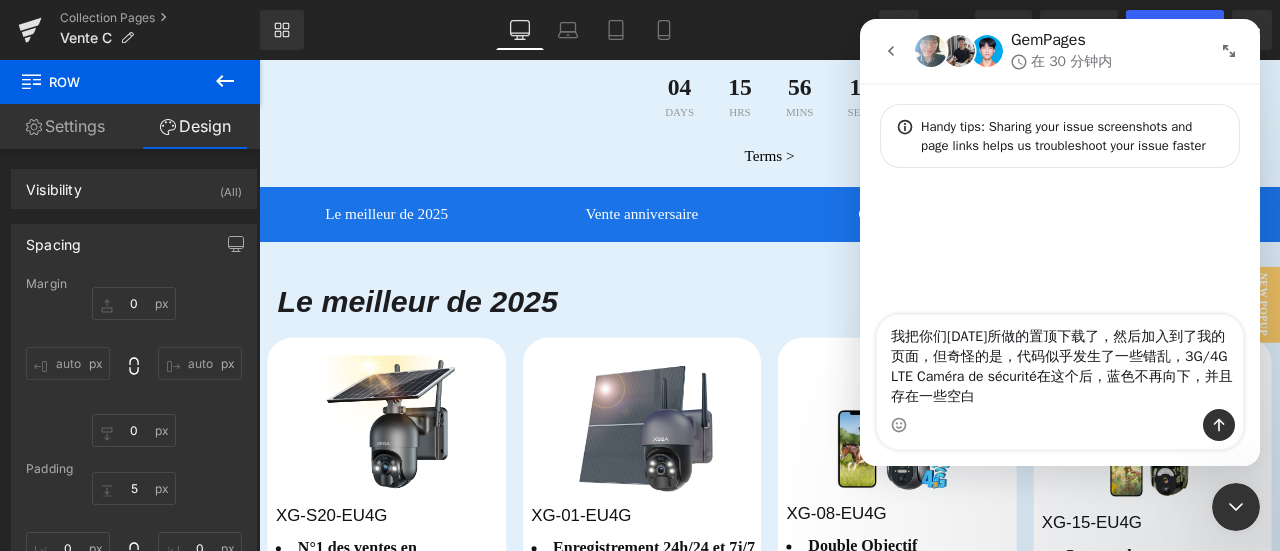 type 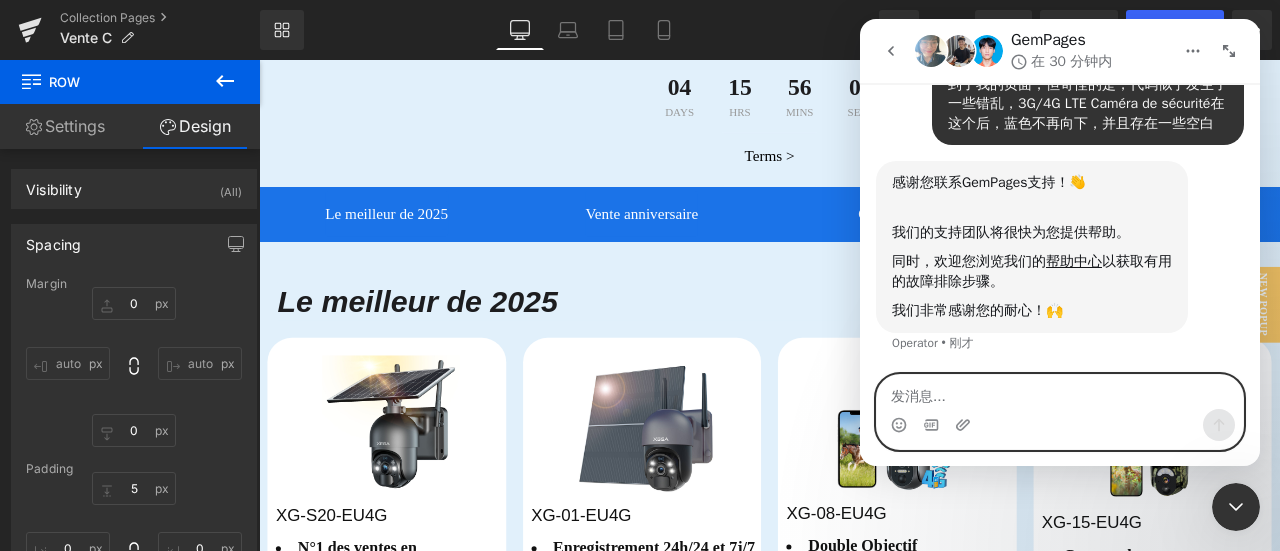 click at bounding box center [1060, 392] 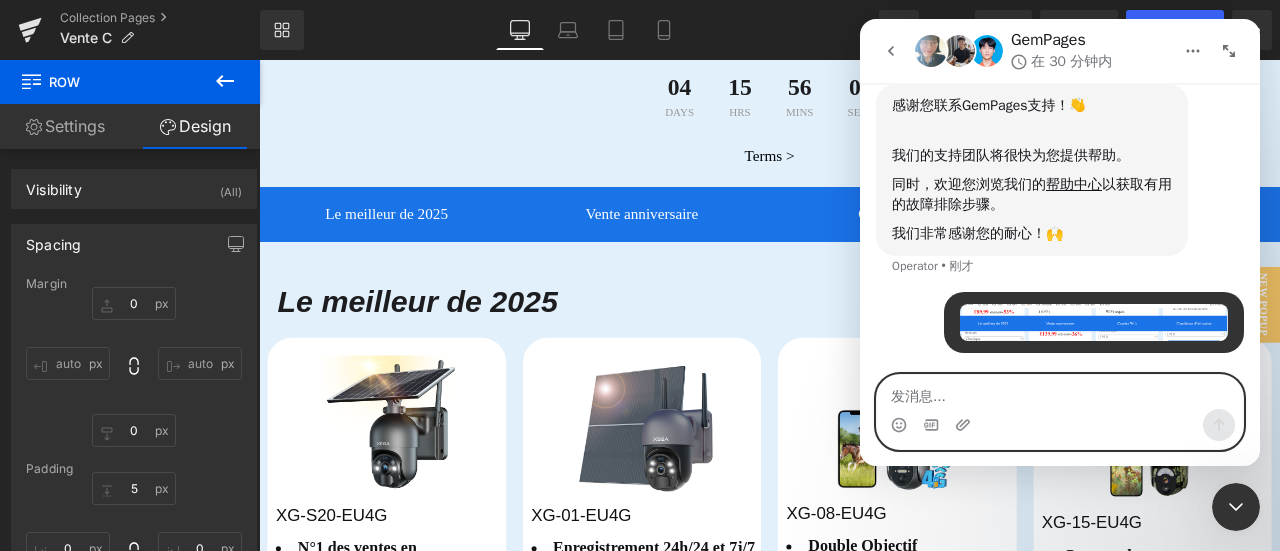 scroll, scrollTop: 243, scrollLeft: 0, axis: vertical 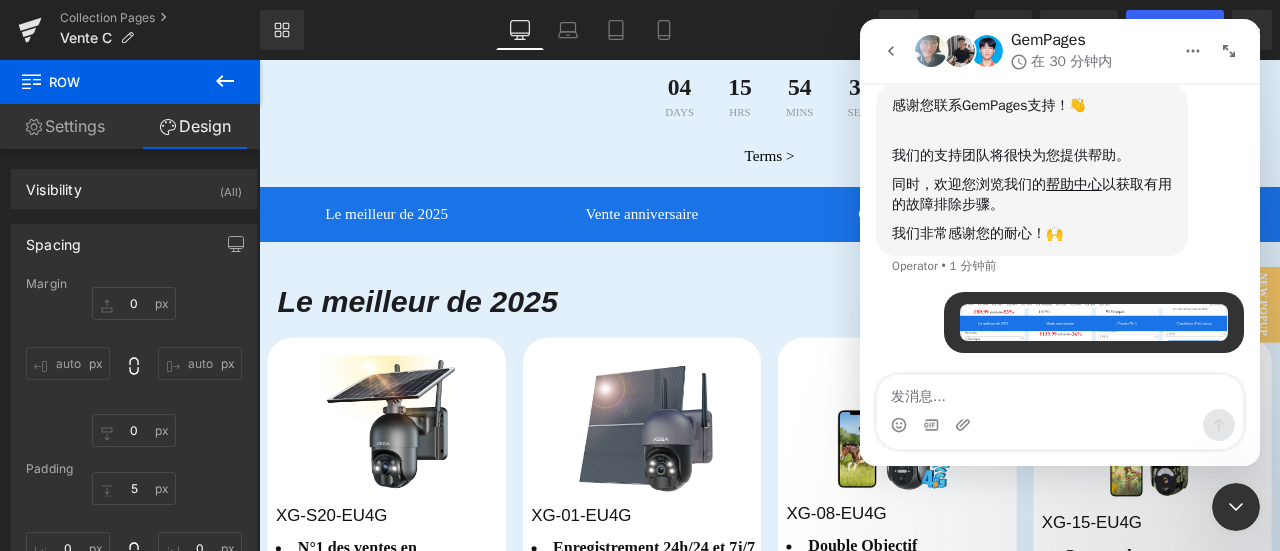 click 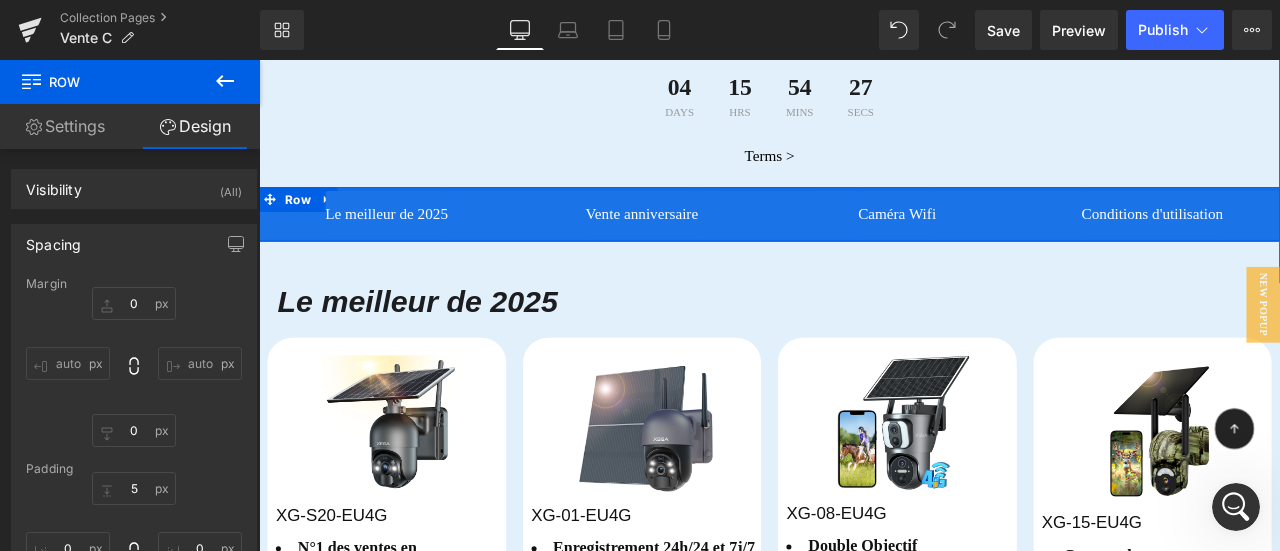 click at bounding box center (864, 212) 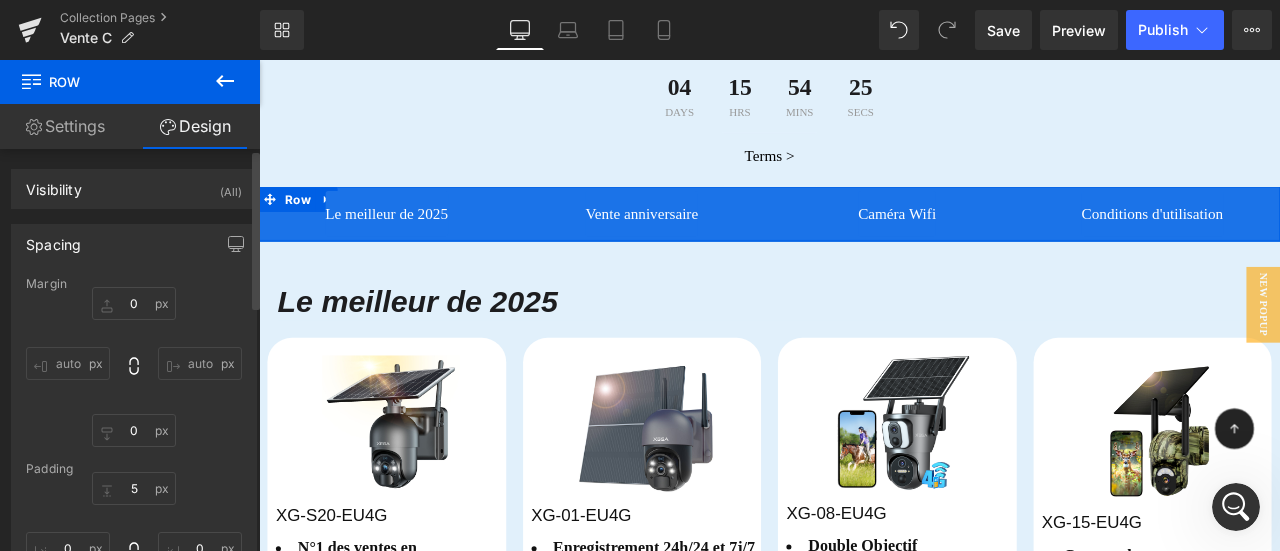 click on "Spacing" at bounding box center (134, 244) 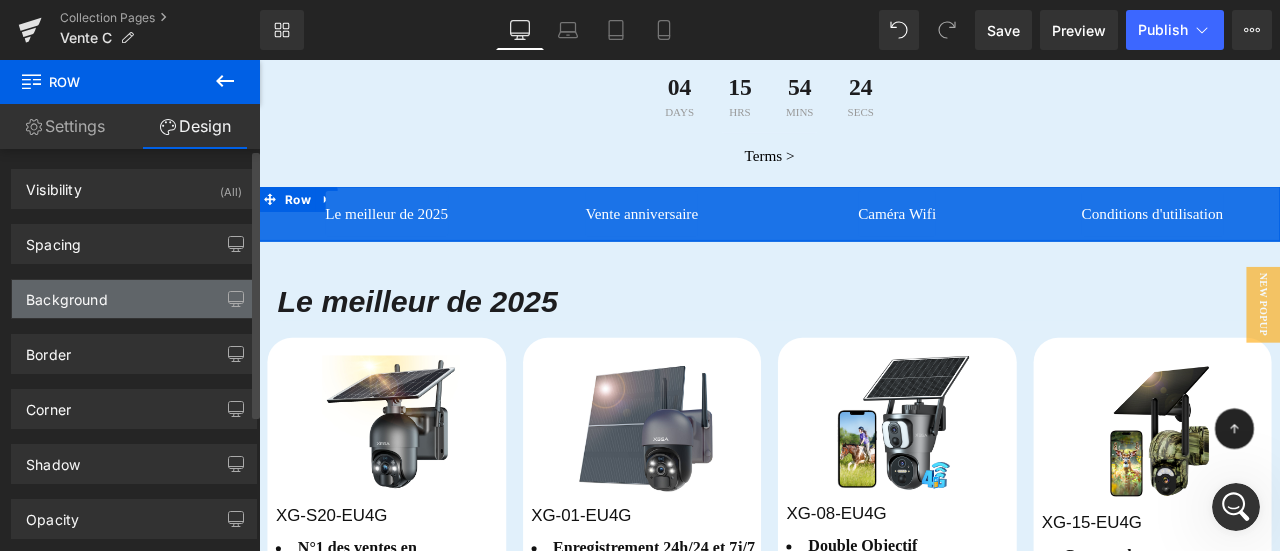 click on "Background" at bounding box center [134, 299] 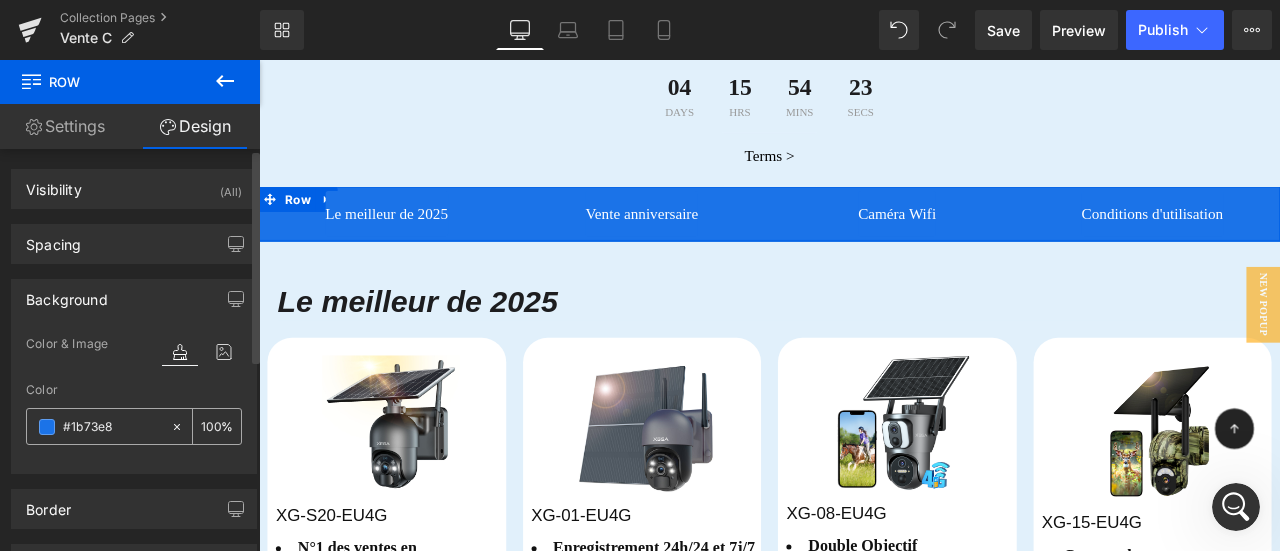 paste on "317eec" 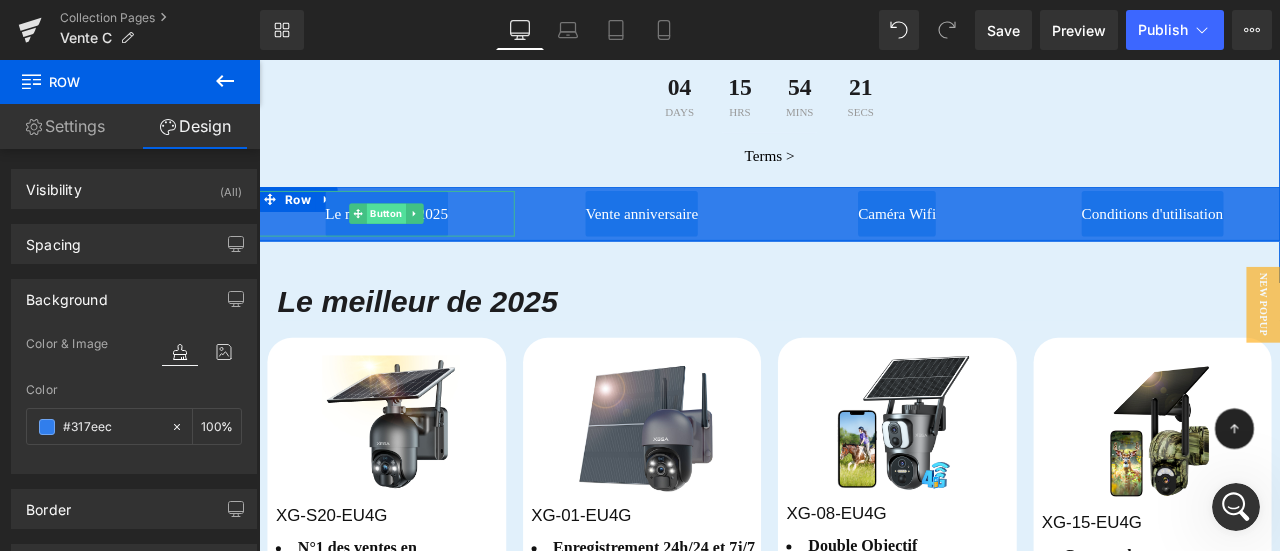click on "Button" at bounding box center [410, 242] 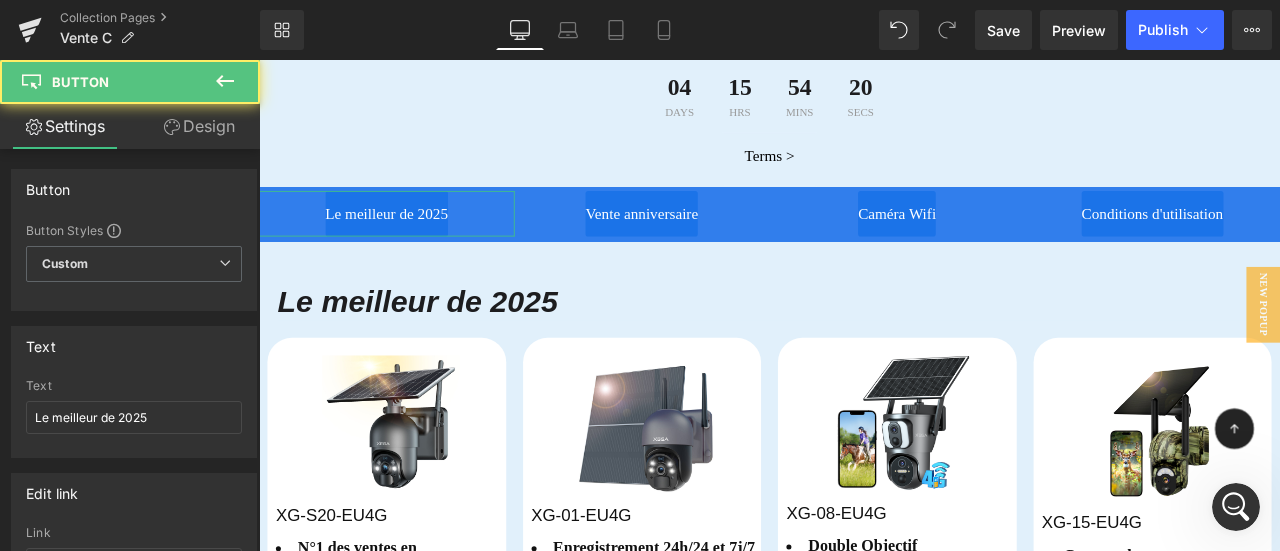 click on "Design" at bounding box center (199, 126) 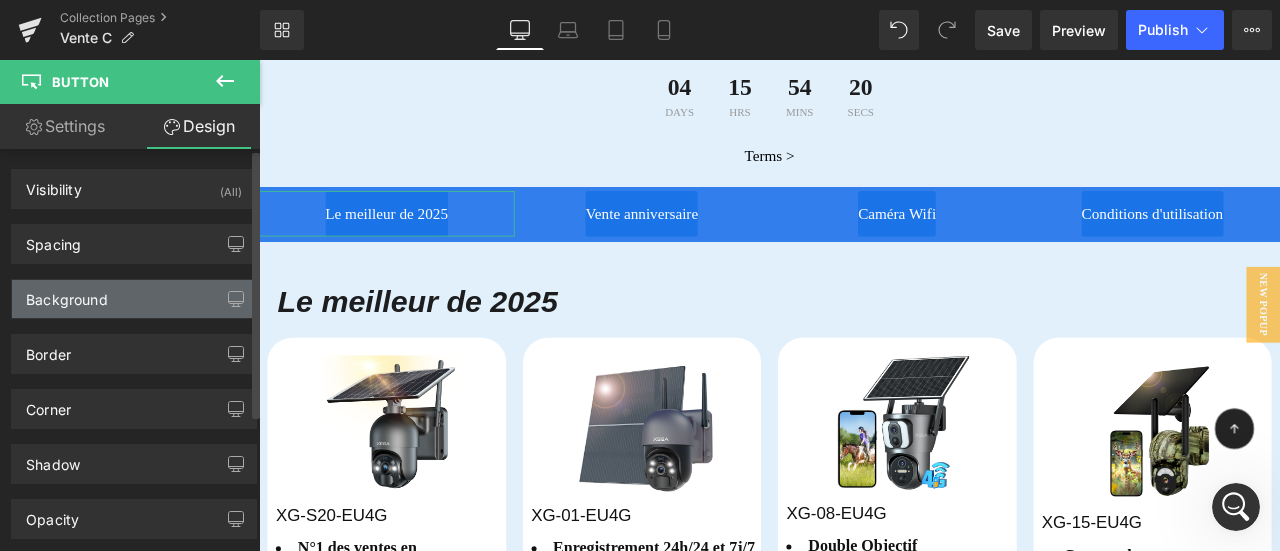 click on "Background" at bounding box center [67, 294] 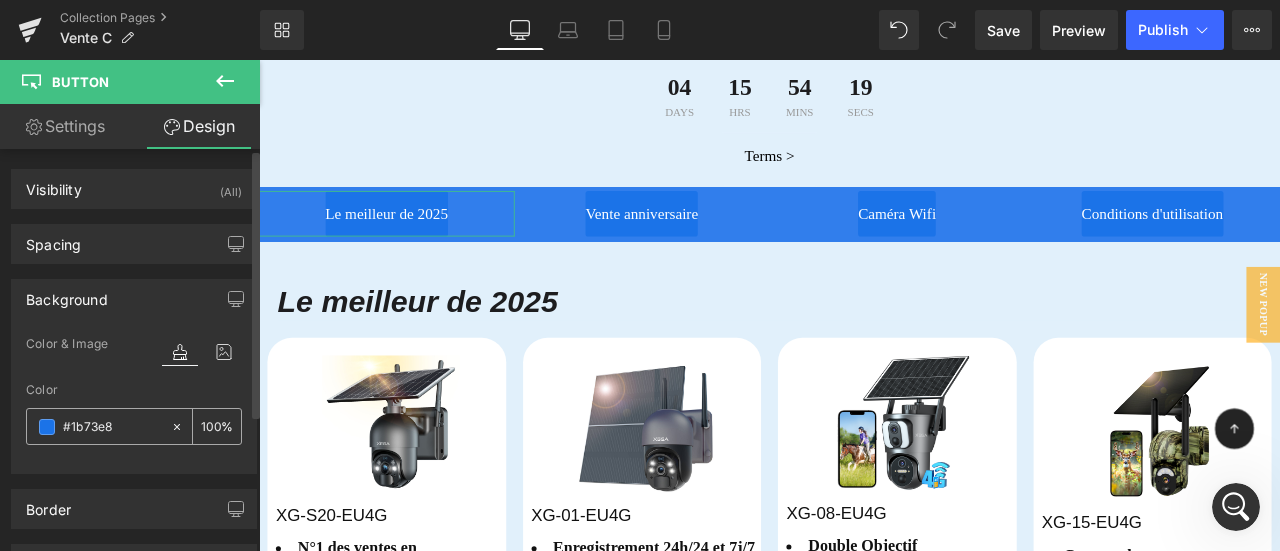 click on "#1b73e8" at bounding box center (112, 427) 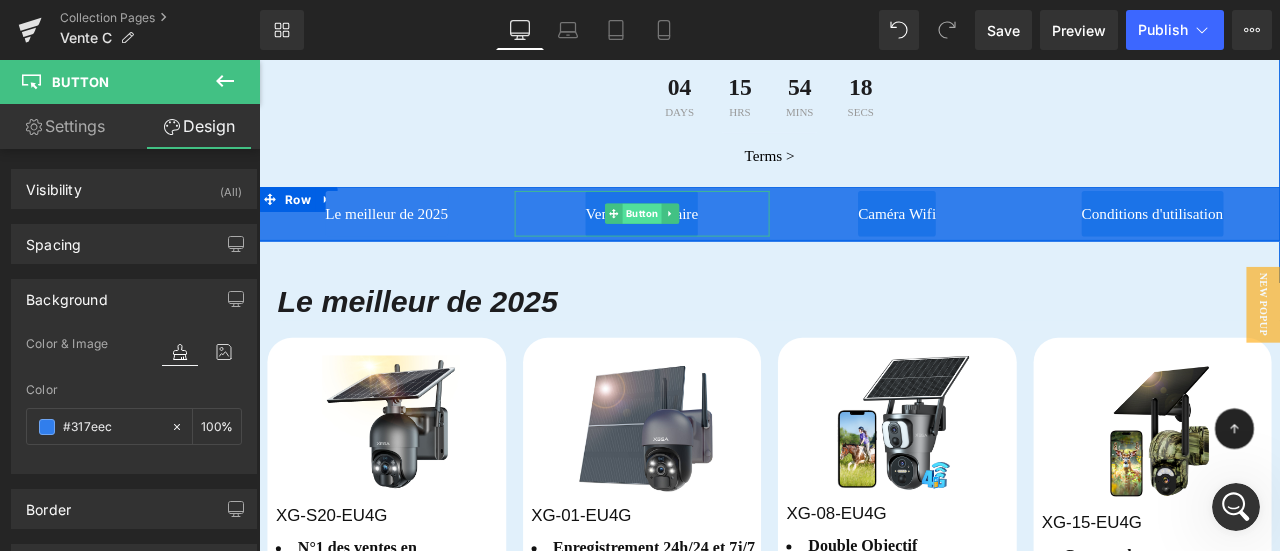click on "Button" at bounding box center (713, 242) 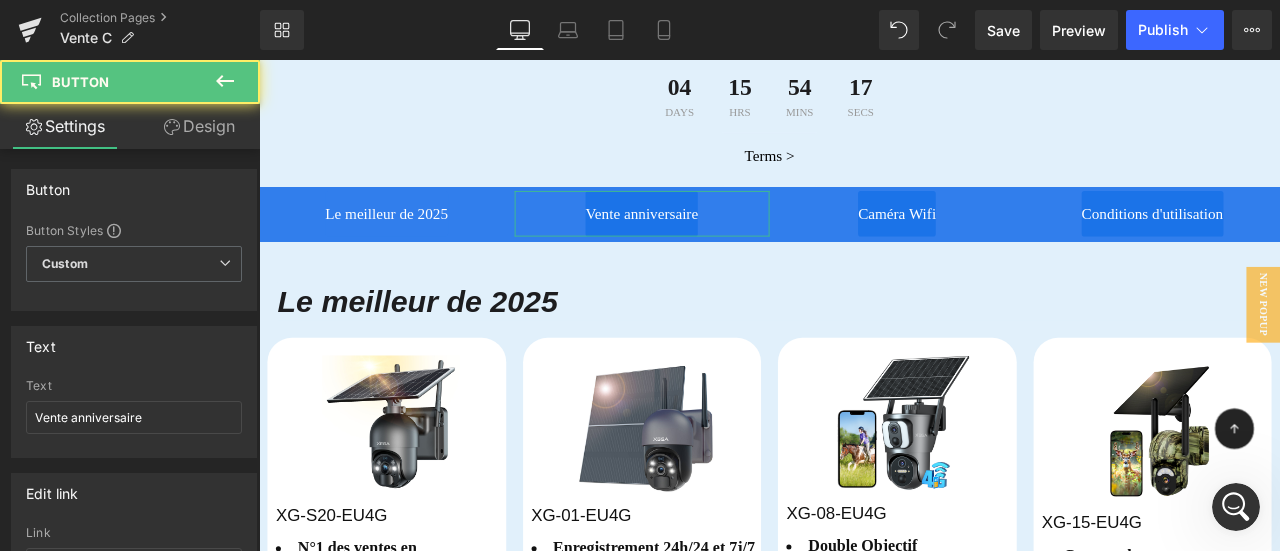 click on "Design" at bounding box center (199, 126) 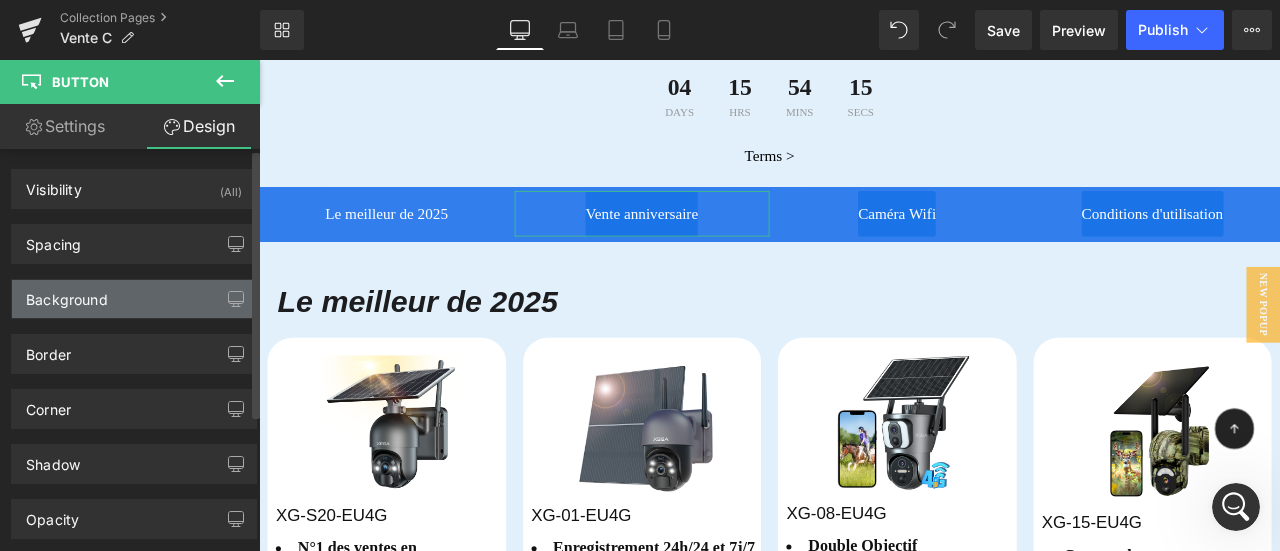 click on "Background" at bounding box center (67, 294) 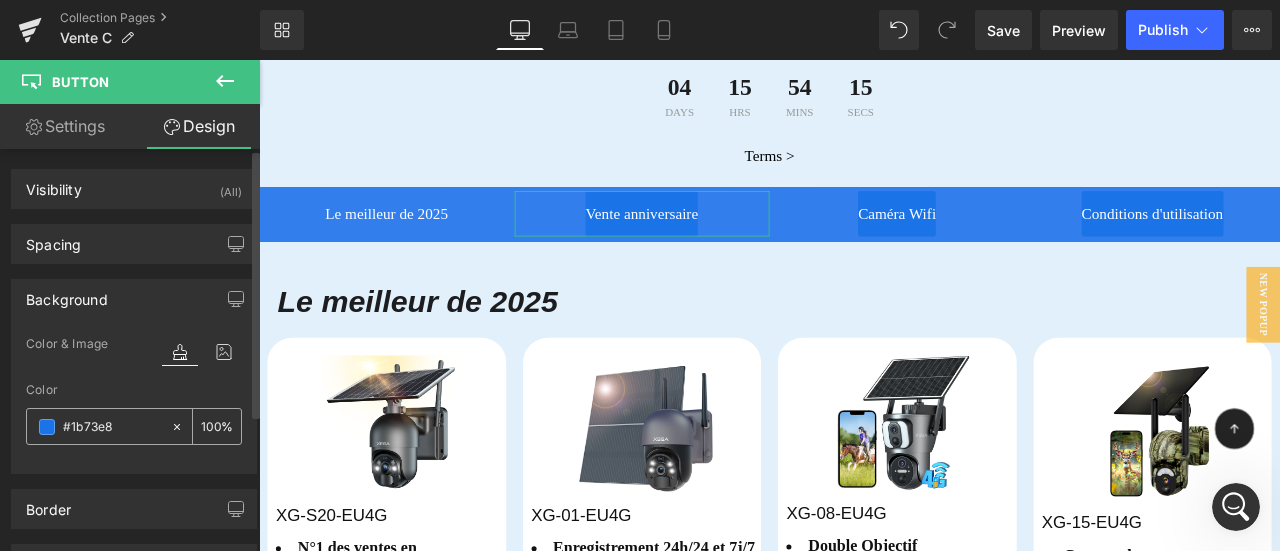 click on "#1b73e8" at bounding box center (112, 427) 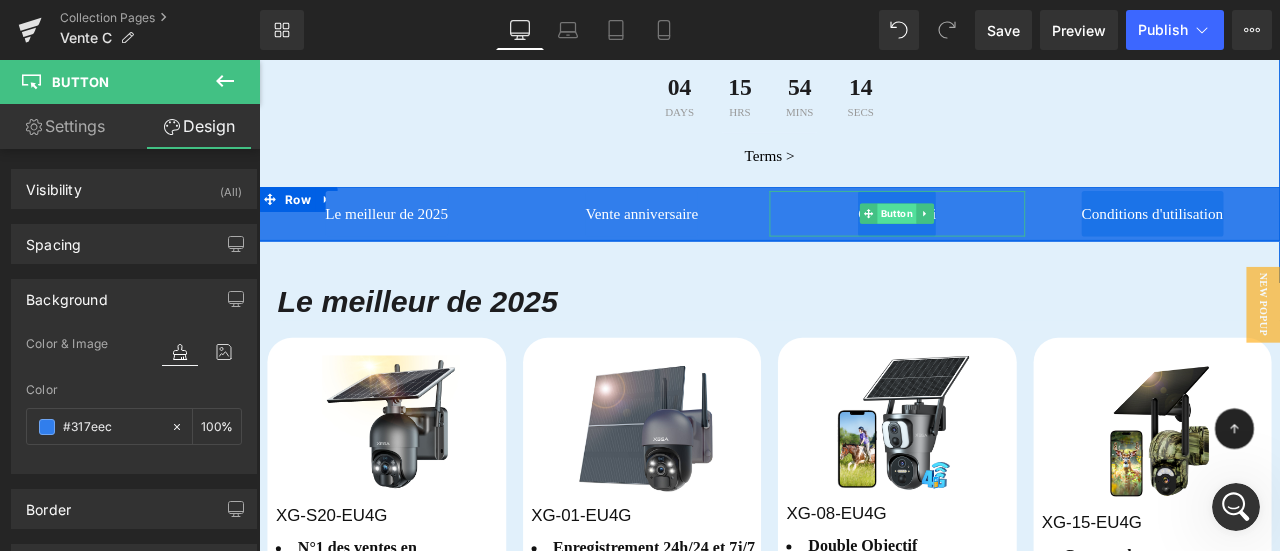 click on "Button" at bounding box center [1015, 242] 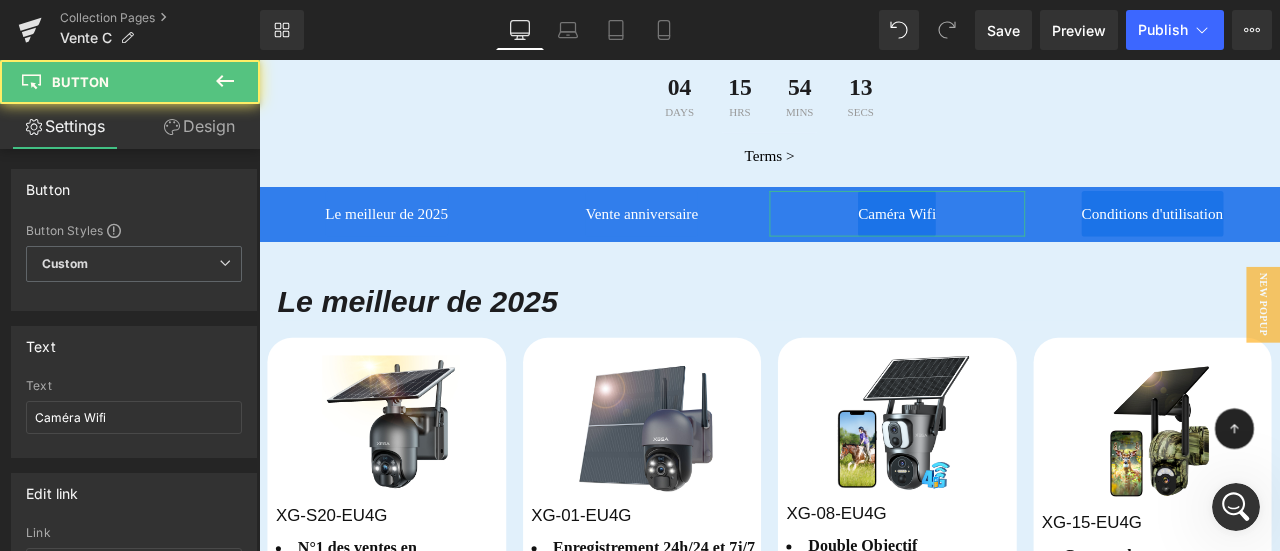 click on "Design" at bounding box center (199, 126) 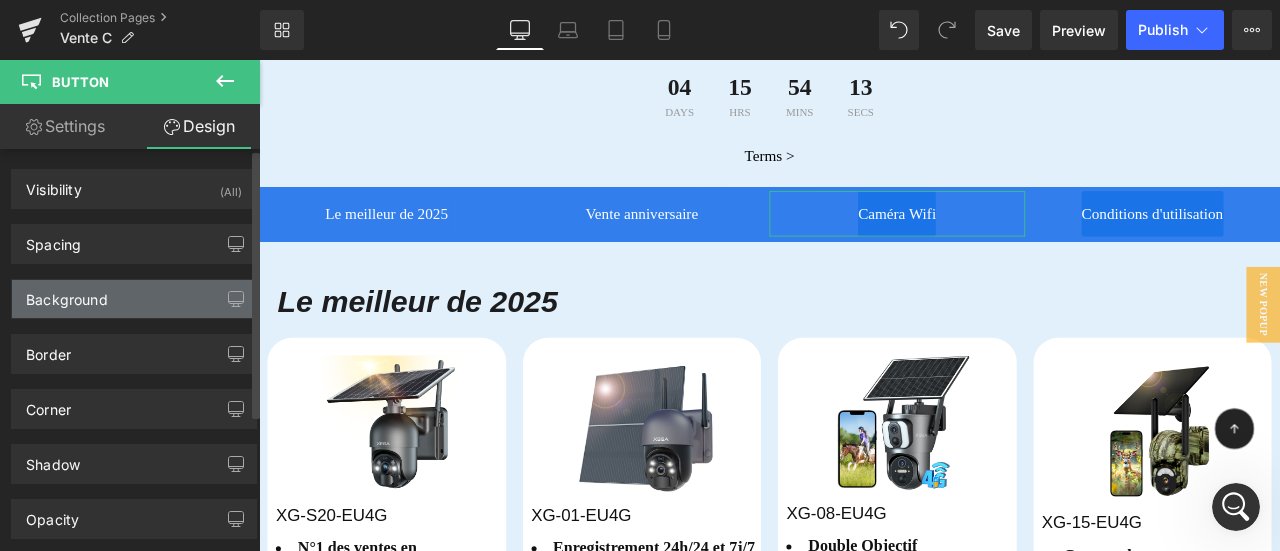 click on "Background" at bounding box center [134, 299] 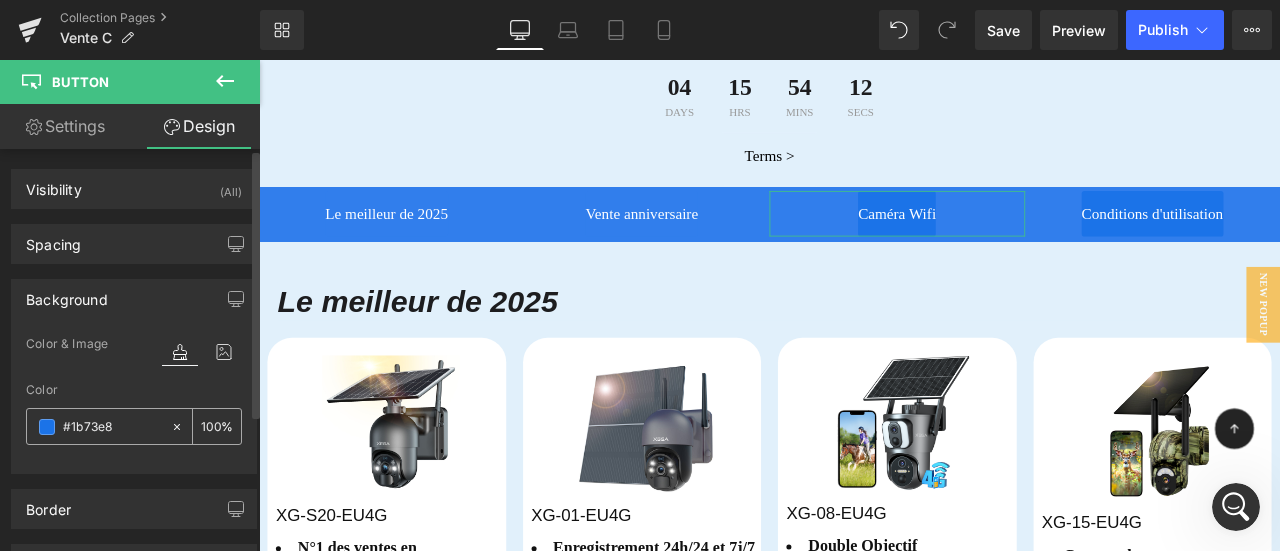 click on "#1b73e8" at bounding box center (112, 427) 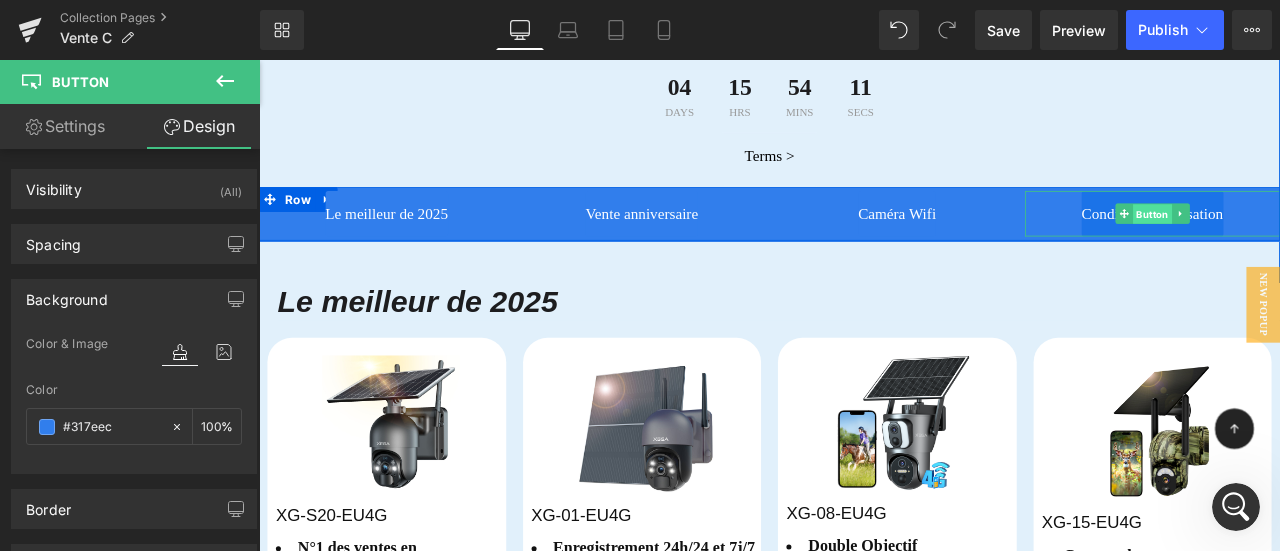 click on "Button" at bounding box center [1318, 243] 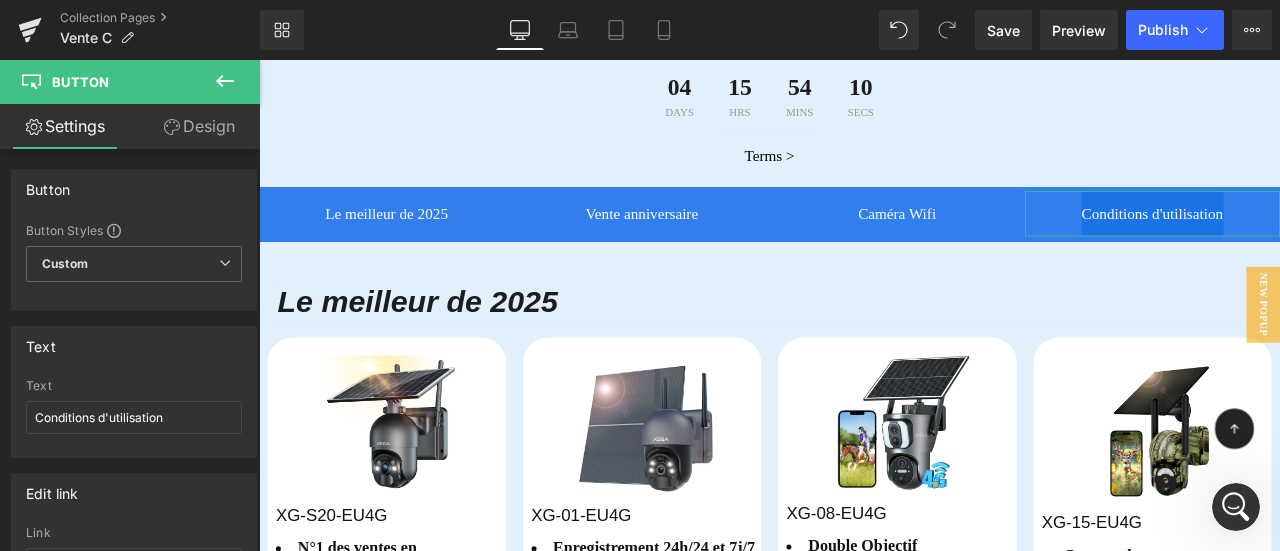 click on "Design" at bounding box center [199, 126] 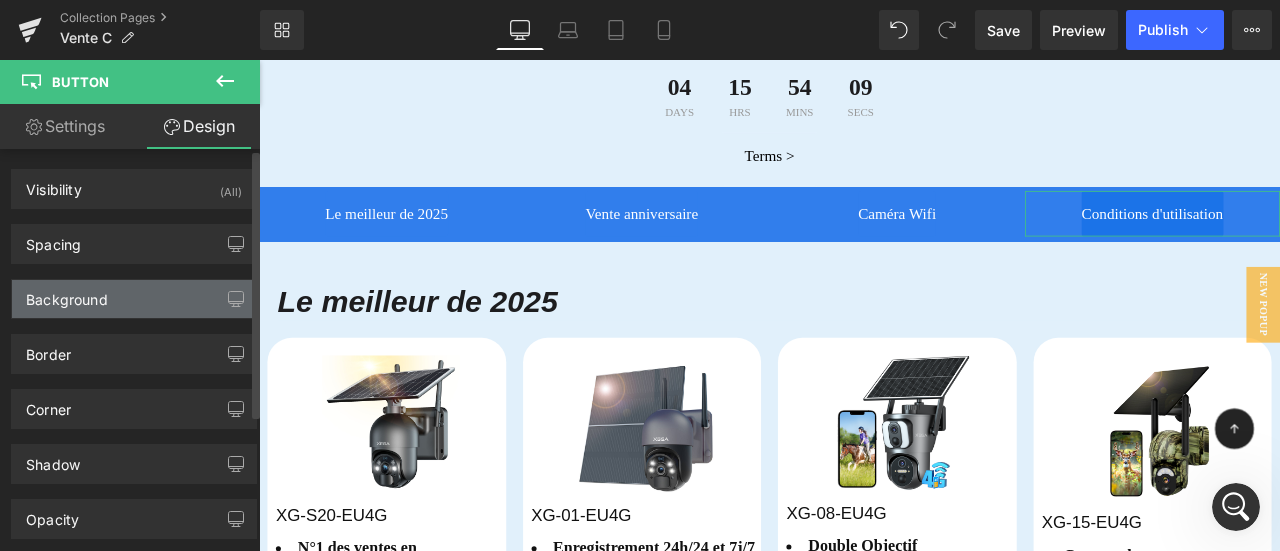 click on "Background" at bounding box center (134, 299) 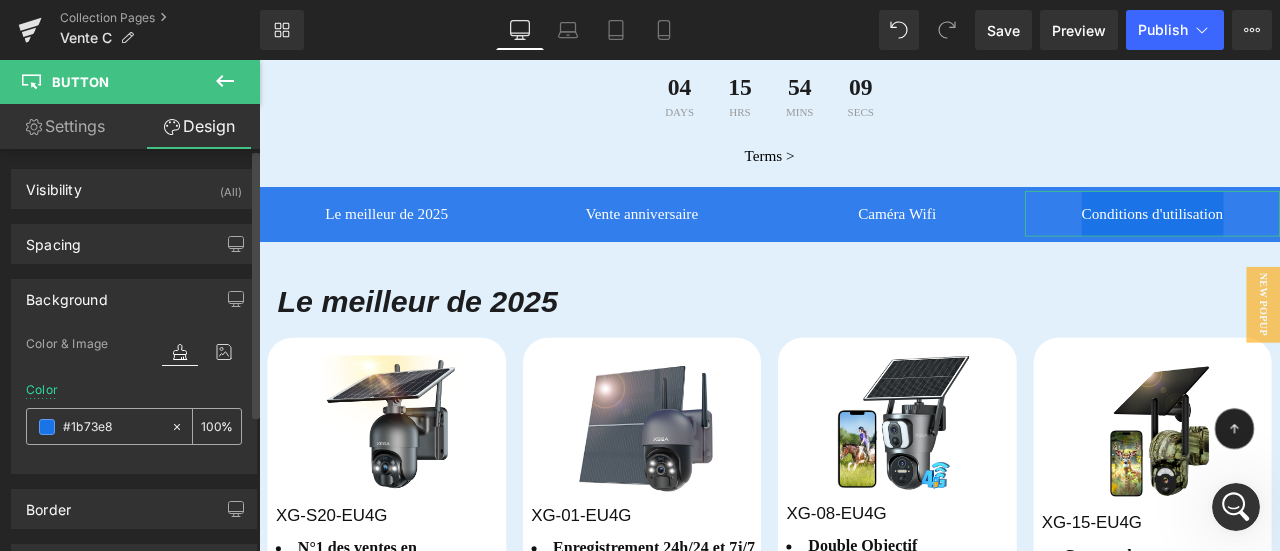 click on "#1b73e8" at bounding box center [112, 427] 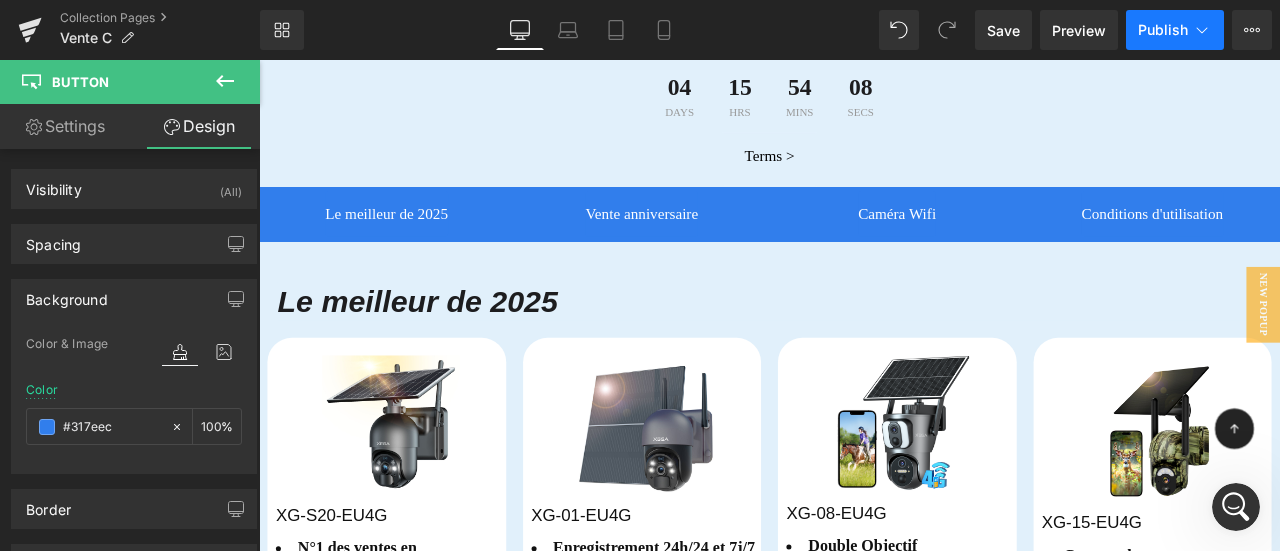 type on "#317eec" 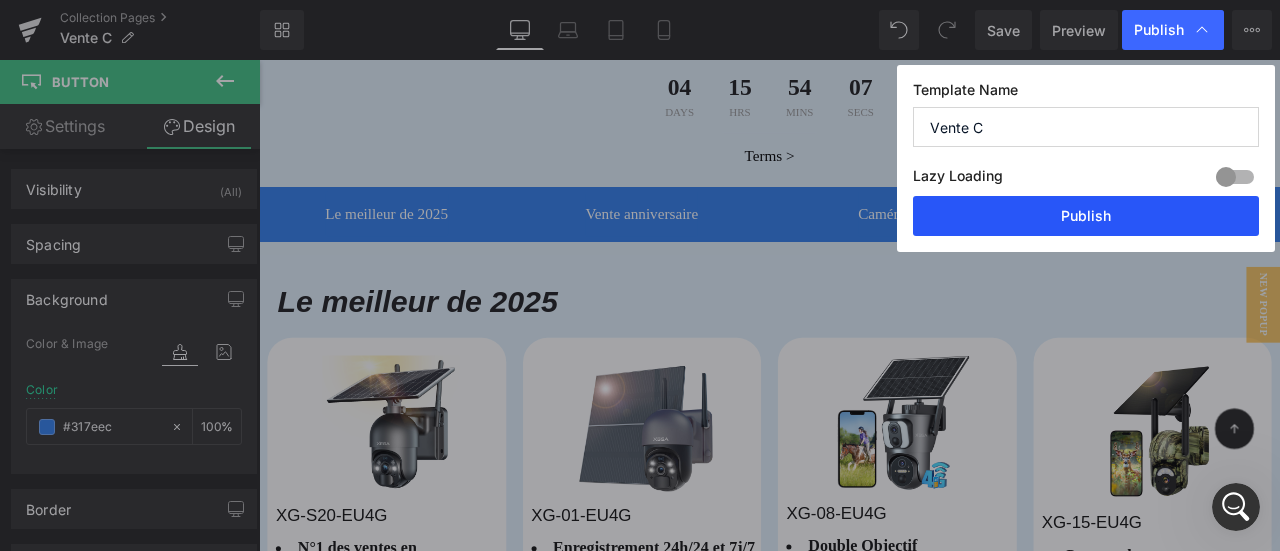 click on "Publish" at bounding box center [1086, 216] 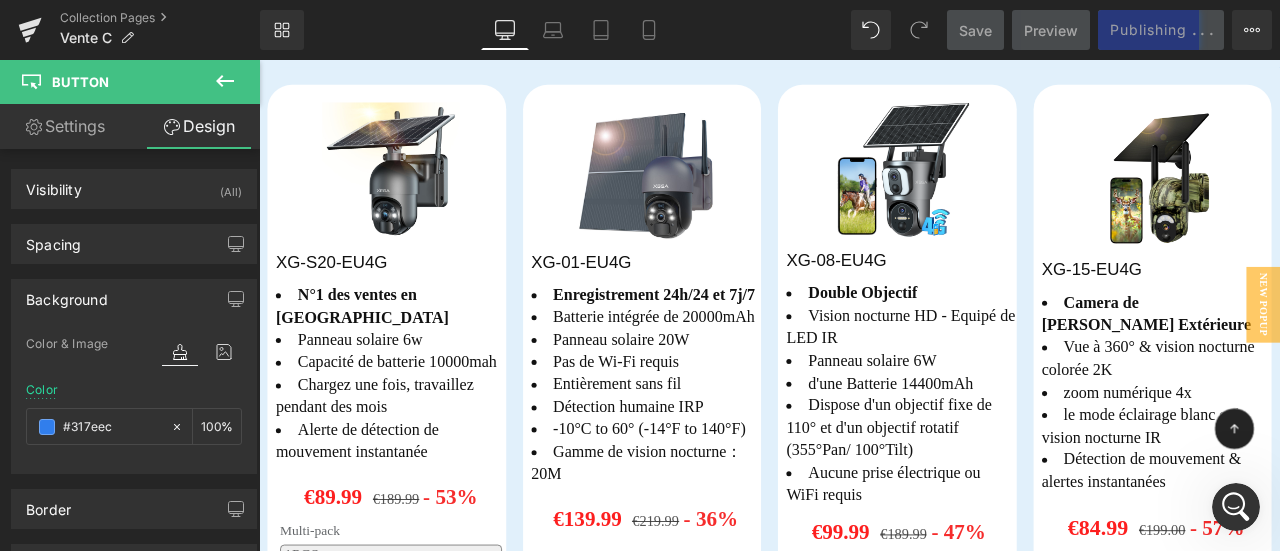 scroll, scrollTop: 520, scrollLeft: 0, axis: vertical 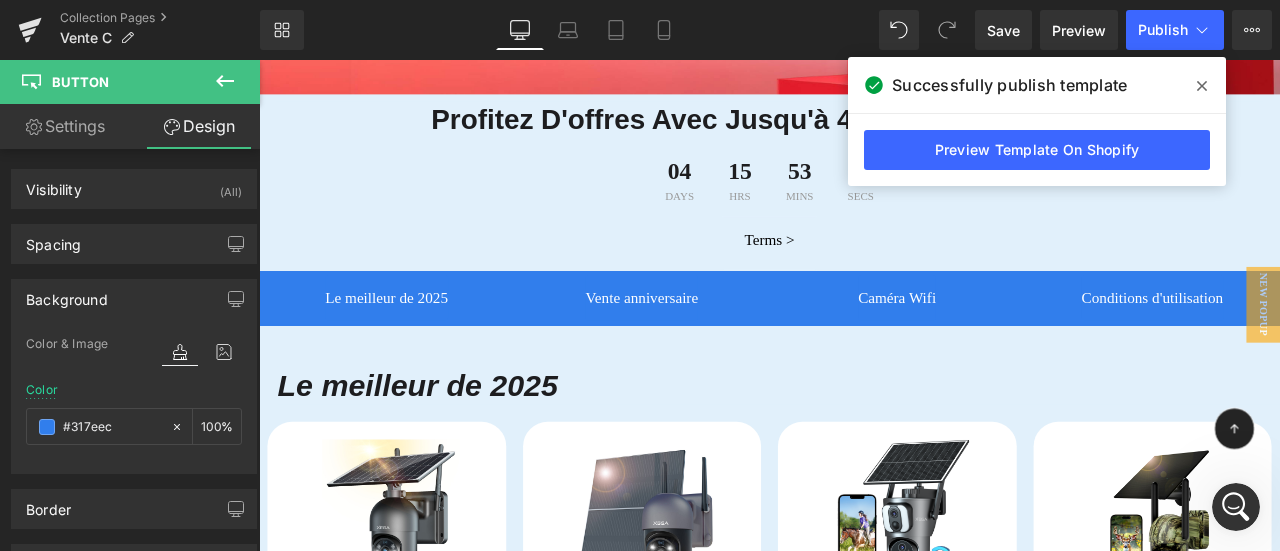 click at bounding box center [1202, 86] 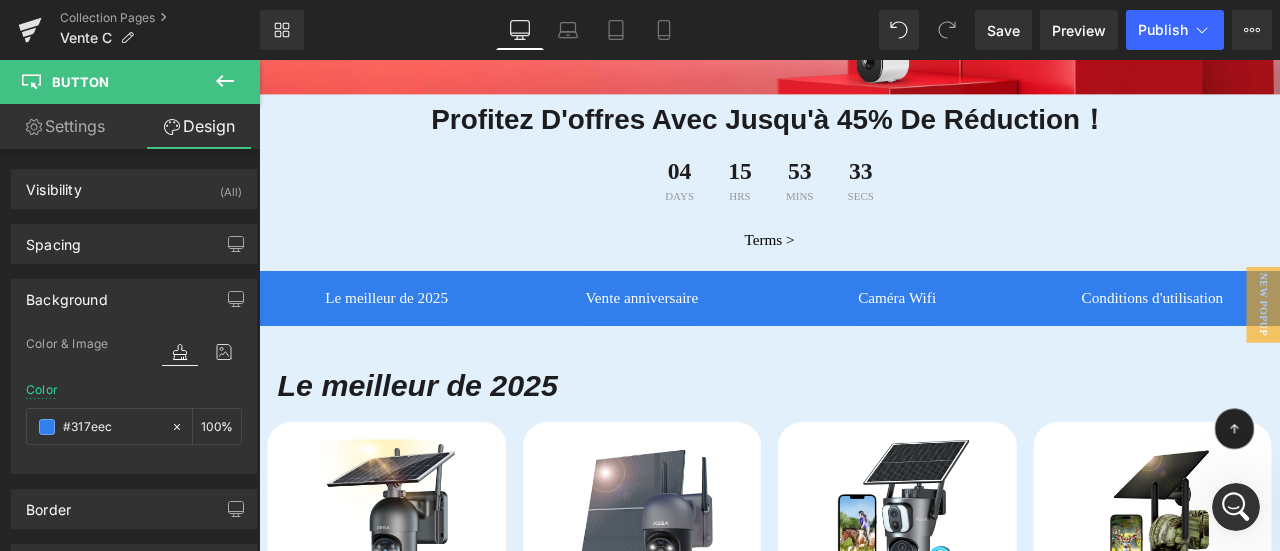 click 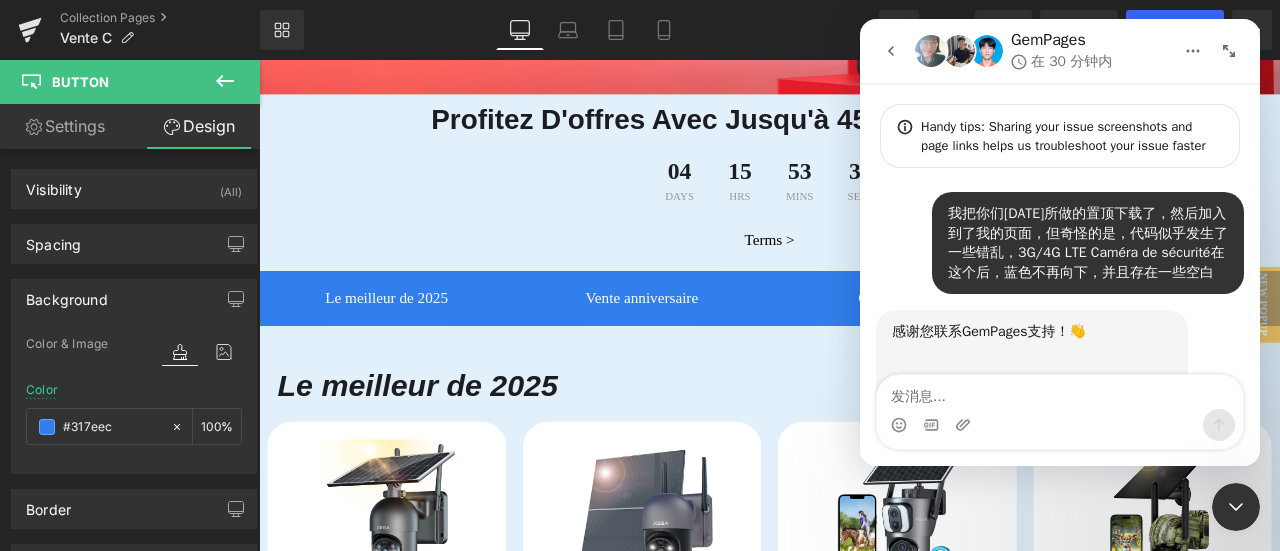 scroll, scrollTop: 243, scrollLeft: 0, axis: vertical 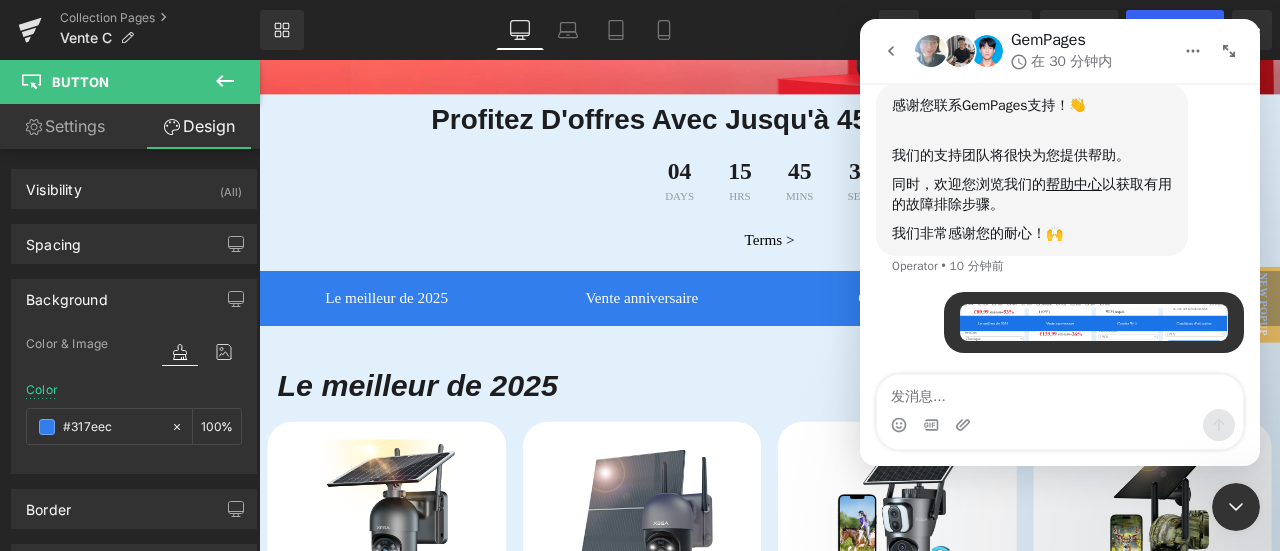 click 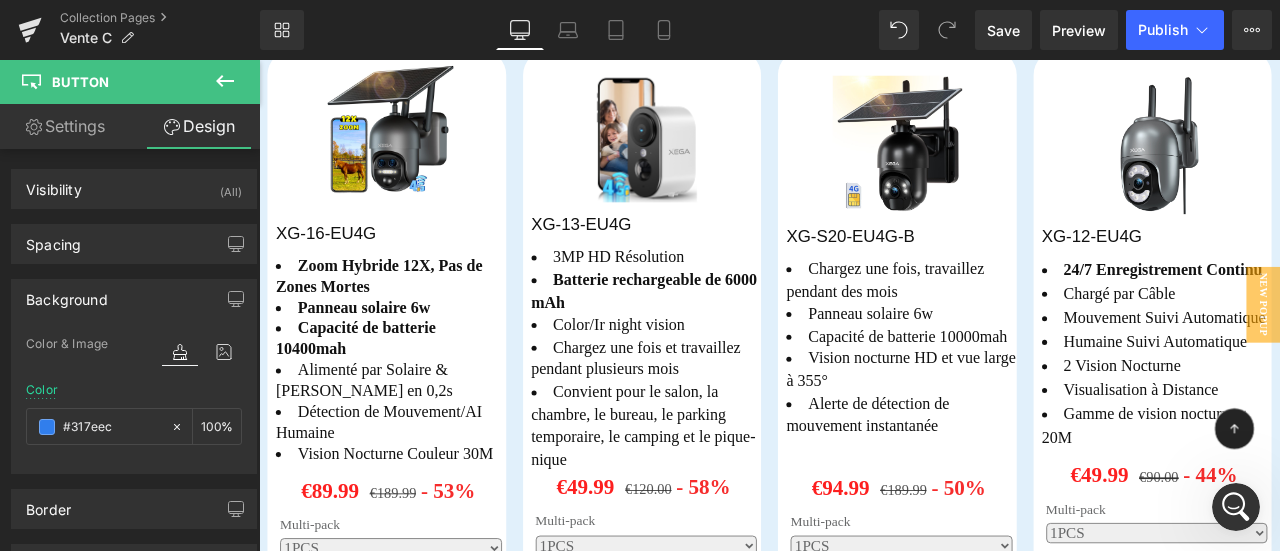 scroll, scrollTop: 1120, scrollLeft: 0, axis: vertical 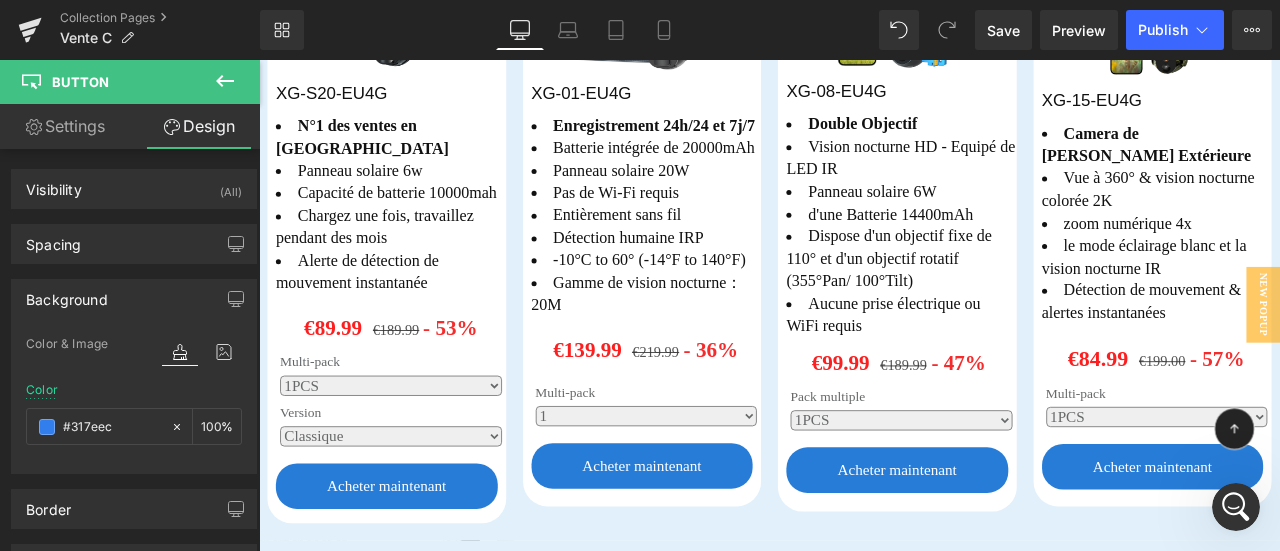click 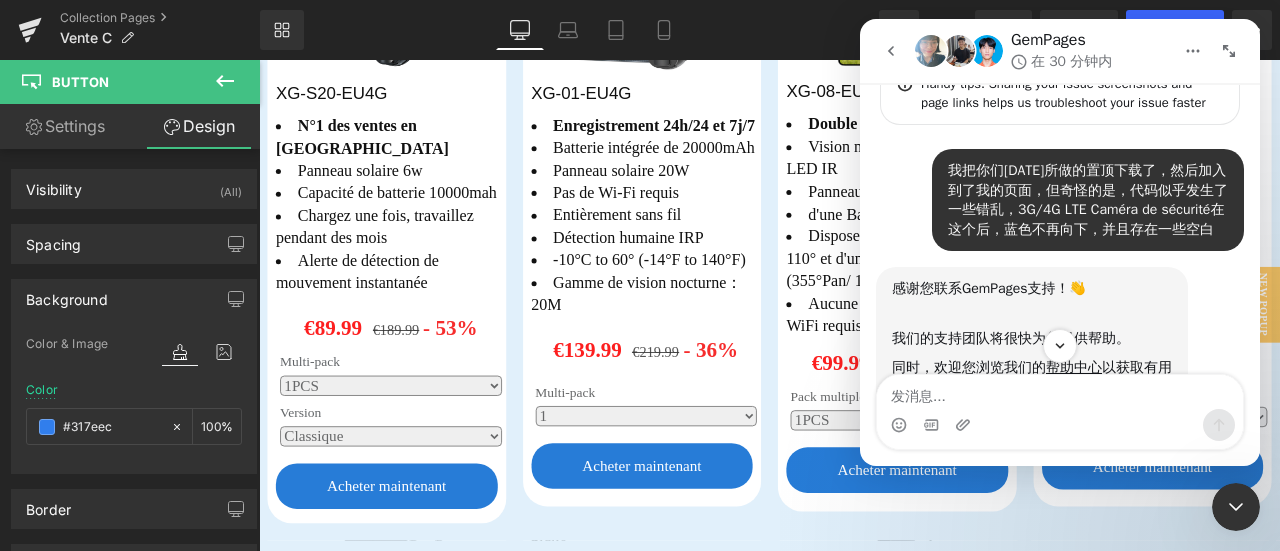 scroll, scrollTop: 243, scrollLeft: 0, axis: vertical 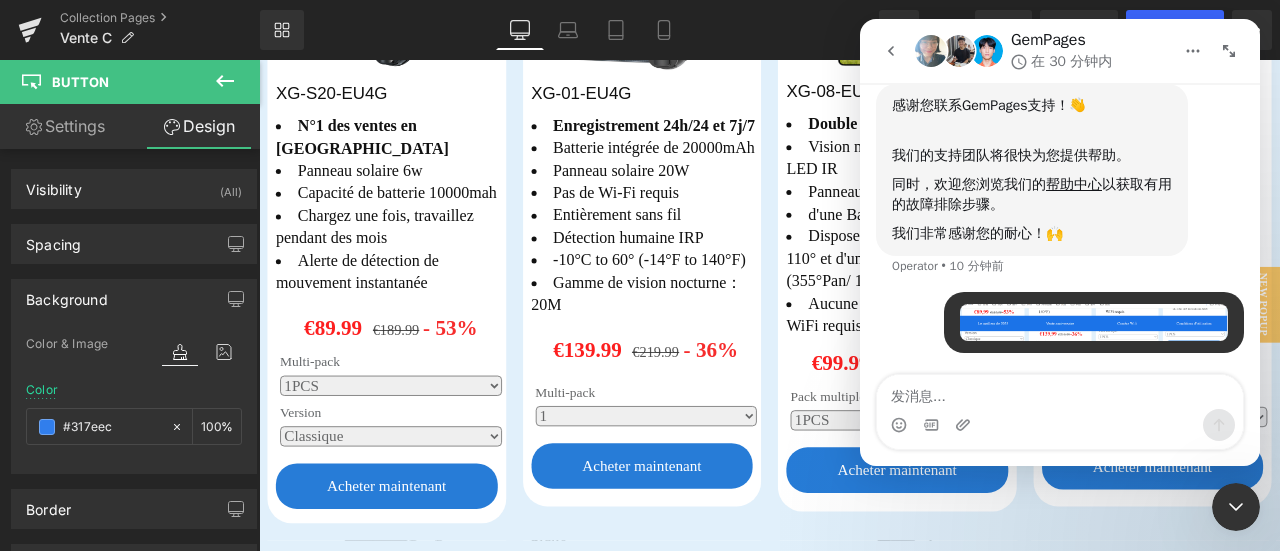 click at bounding box center (1060, 392) 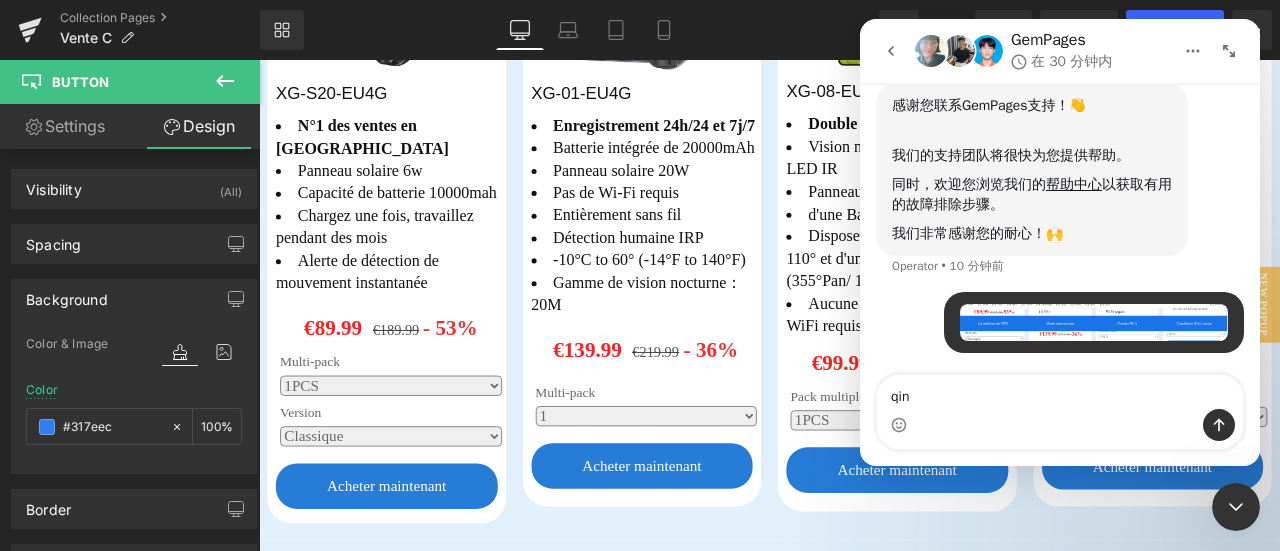 type on "亲" 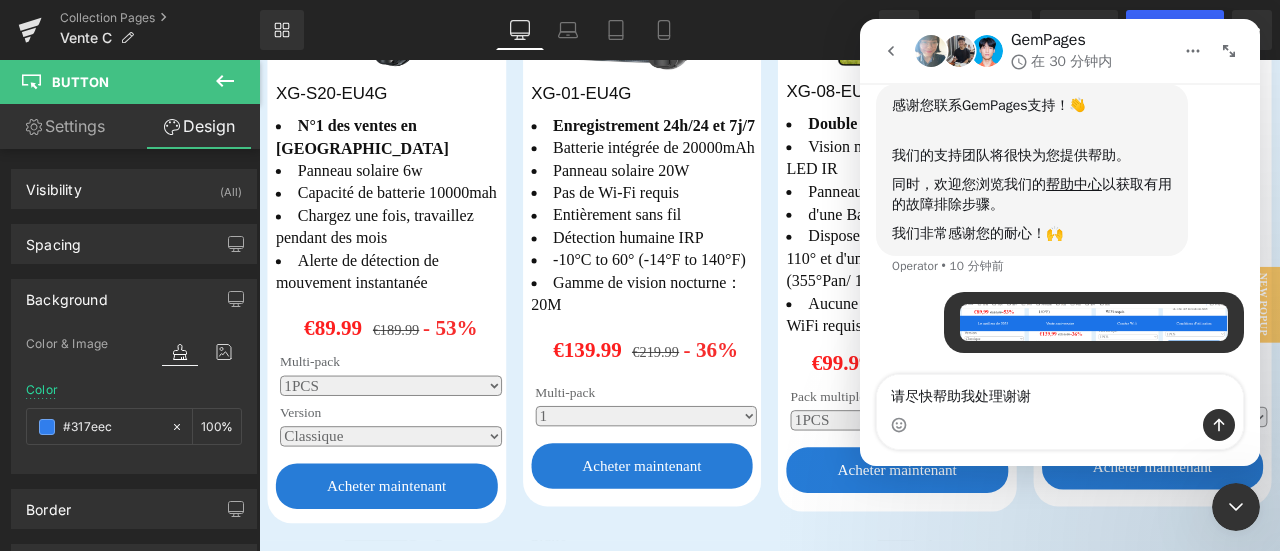 type on "请尽快帮助我处理谢谢！" 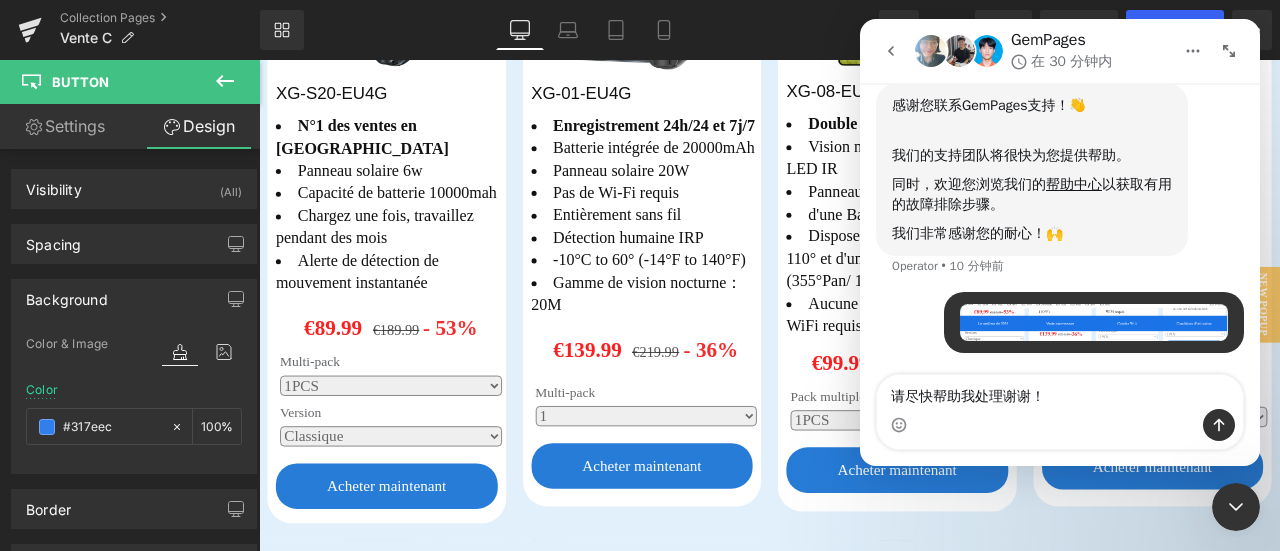 type 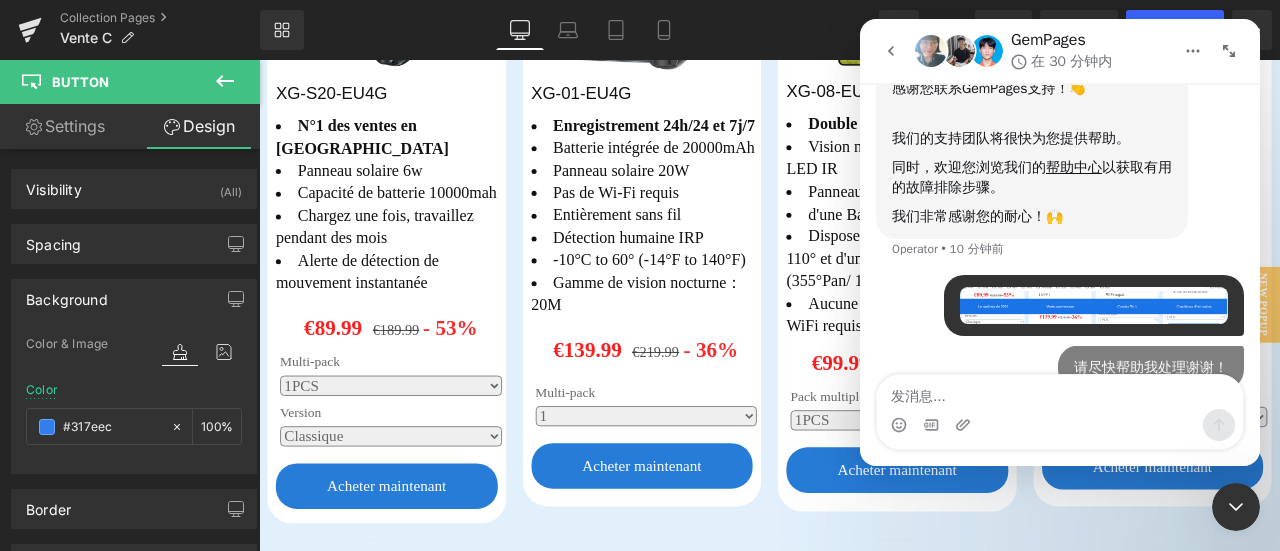 scroll, scrollTop: 288, scrollLeft: 0, axis: vertical 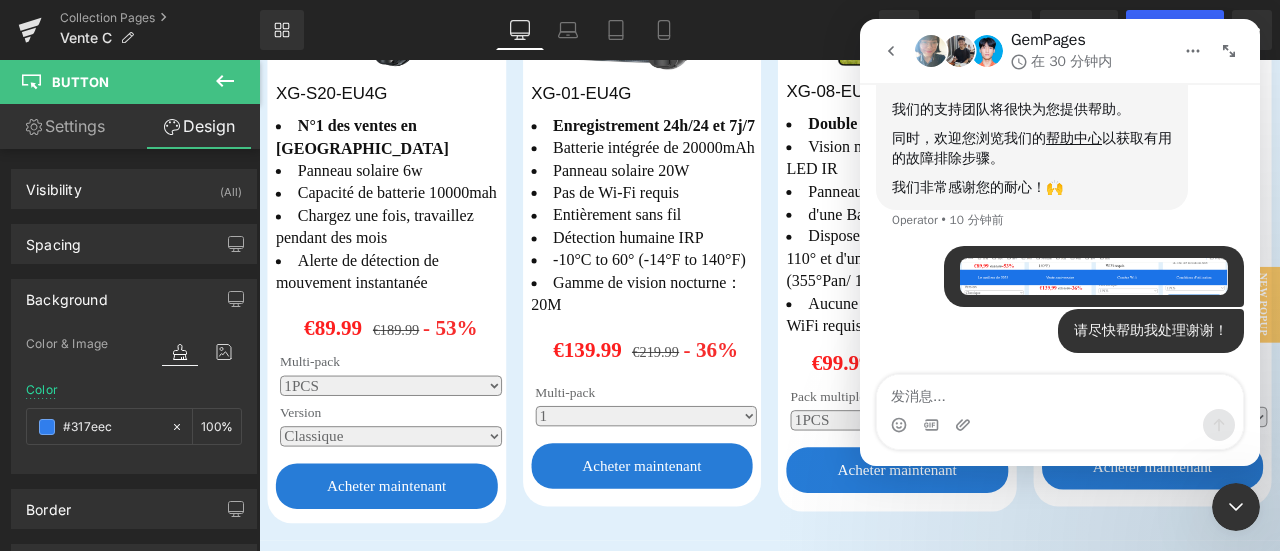 click 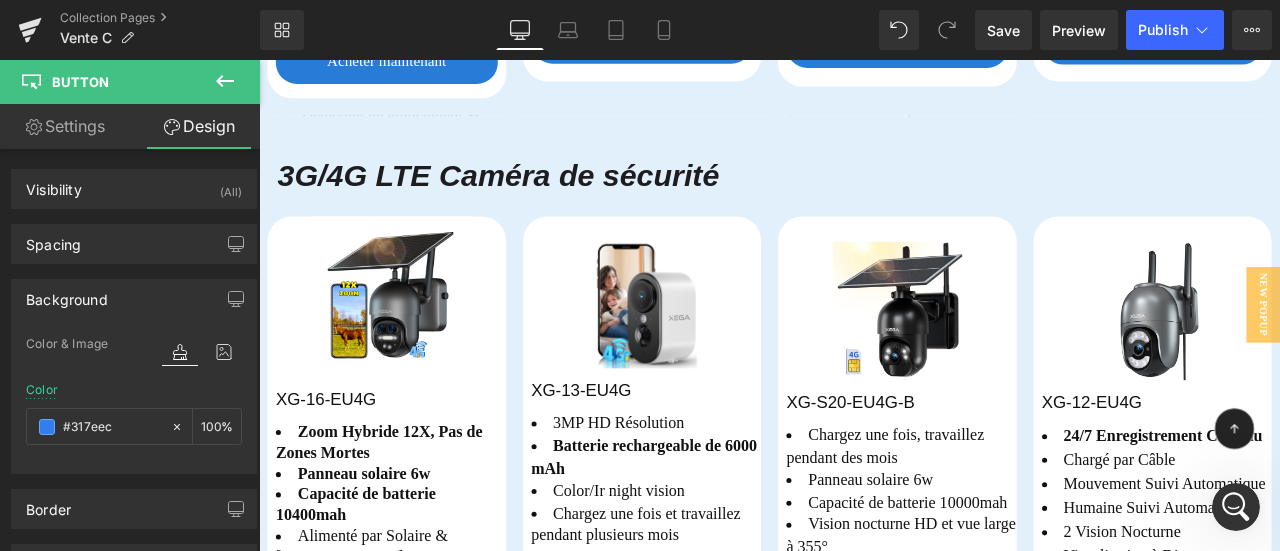 scroll, scrollTop: 1520, scrollLeft: 0, axis: vertical 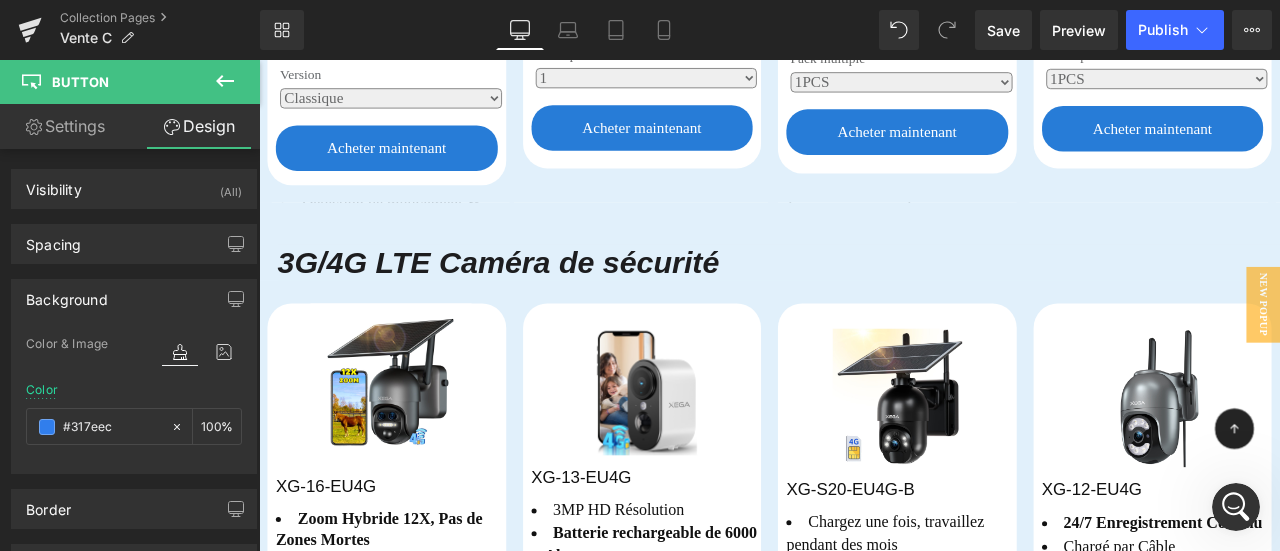 click on "3G/4G LTE Caméra de sécurité" at bounding box center (543, 300) 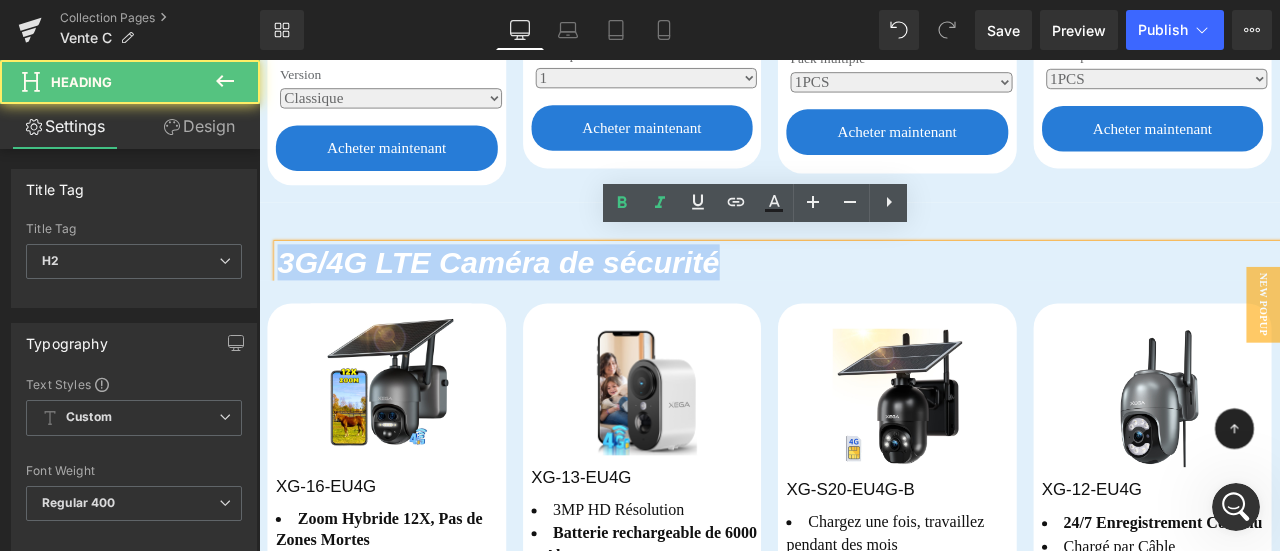 drag, startPoint x: 283, startPoint y: 291, endPoint x: 784, endPoint y: 304, distance: 501.16864 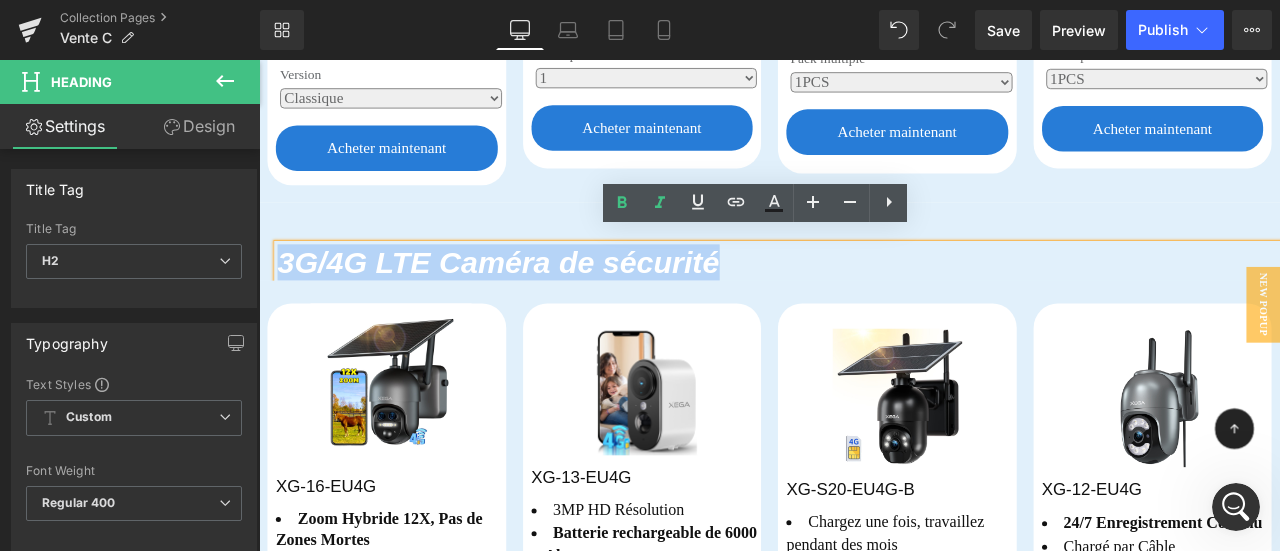 copy on "3G/4G LTE Caméra de sécurité" 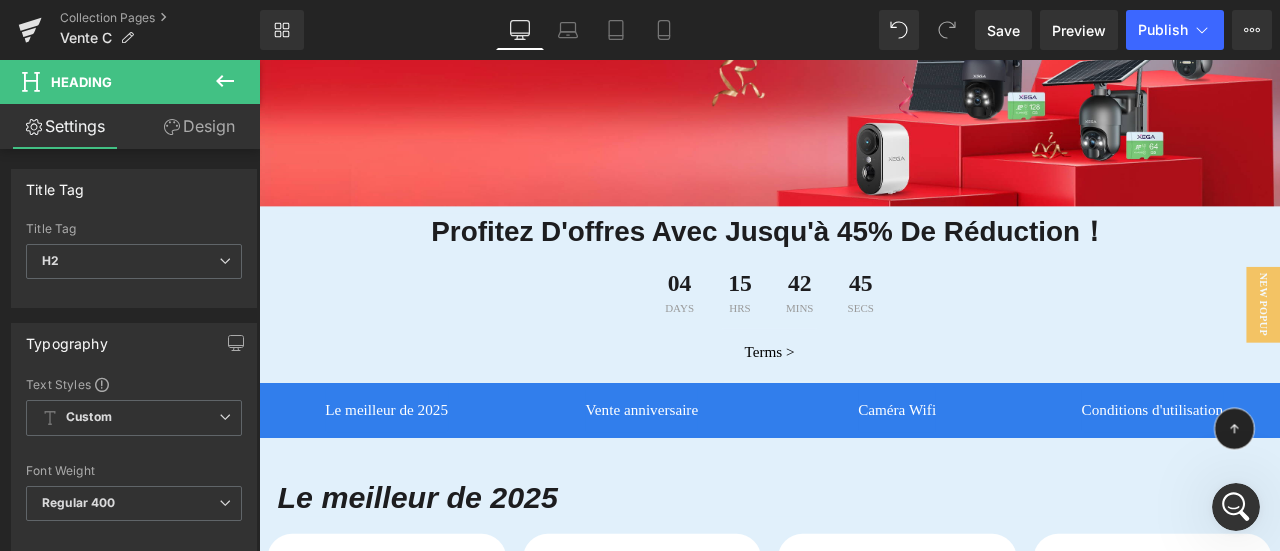 scroll, scrollTop: 520, scrollLeft: 0, axis: vertical 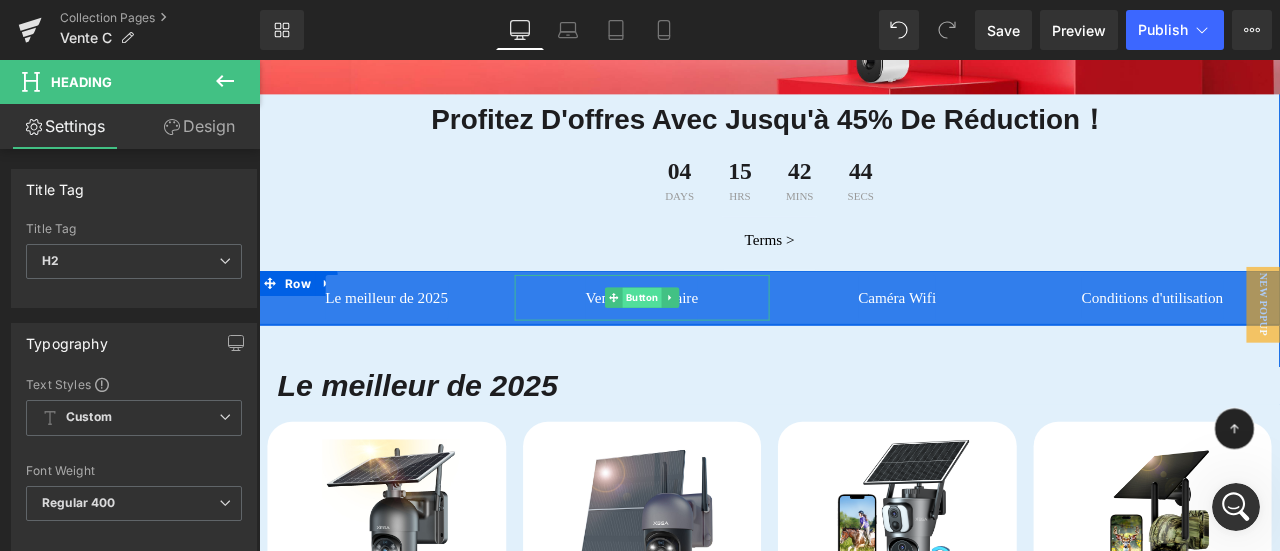 click on "Button" at bounding box center [713, 342] 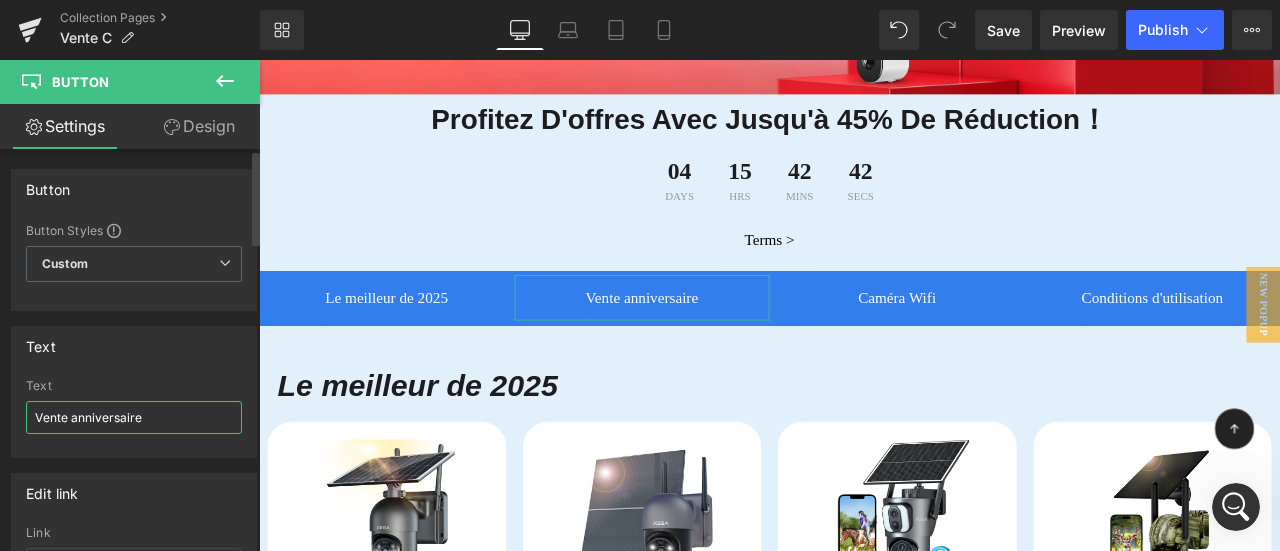 drag, startPoint x: 166, startPoint y: 421, endPoint x: 1, endPoint y: 414, distance: 165.14842 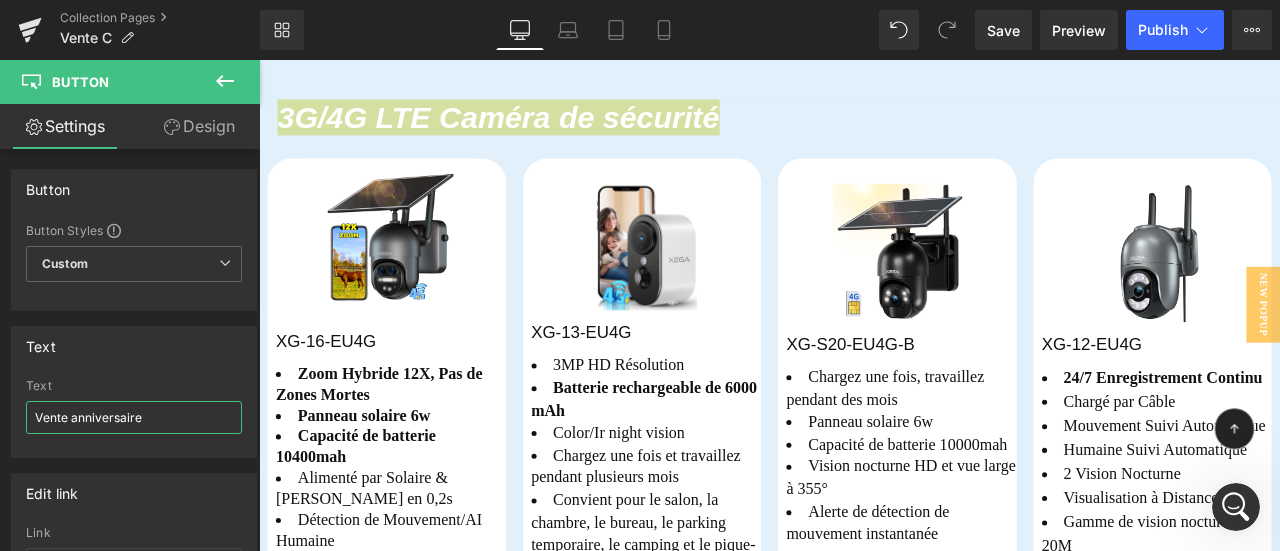 scroll, scrollTop: 1620, scrollLeft: 0, axis: vertical 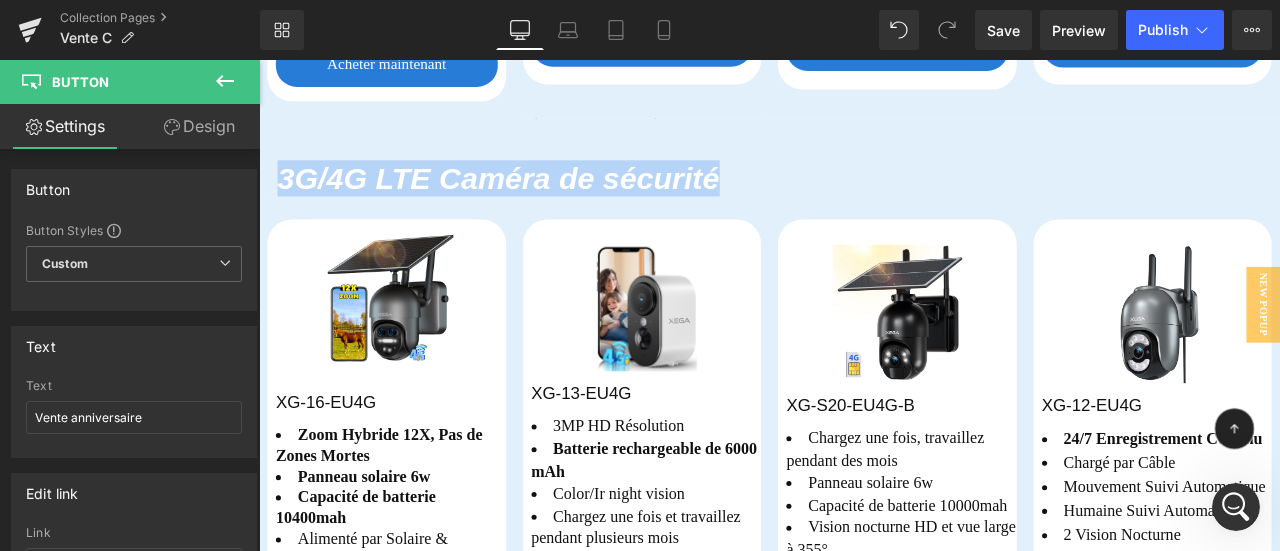 click on "3G/4G LTE Caméra de sécurité" at bounding box center (543, 200) 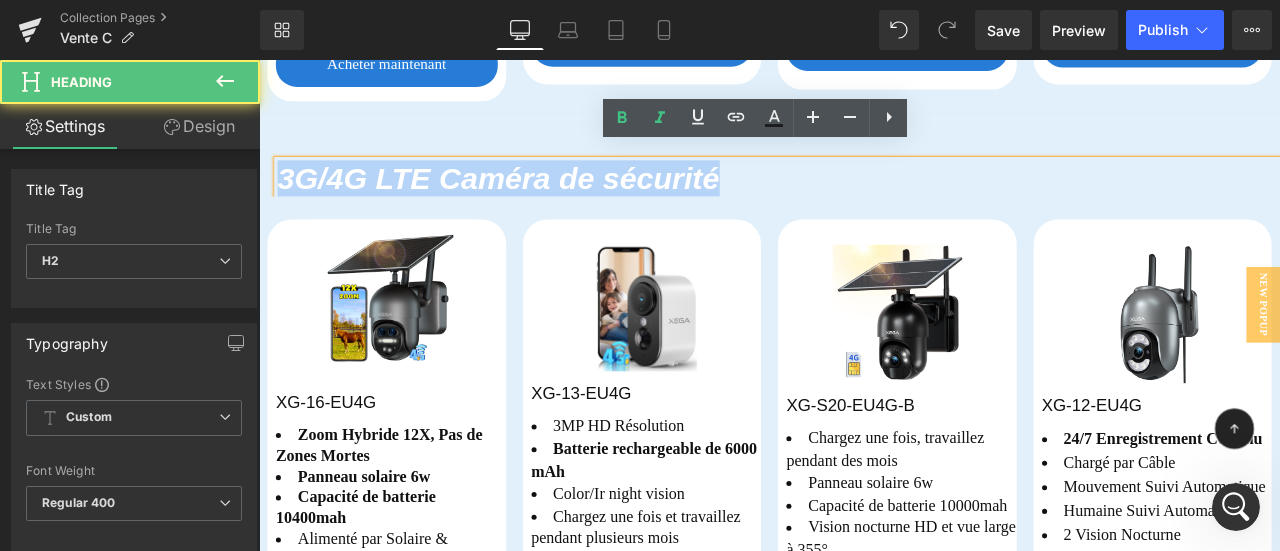 click on "3G/4G LTE Caméra de sécurité" at bounding box center (543, 200) 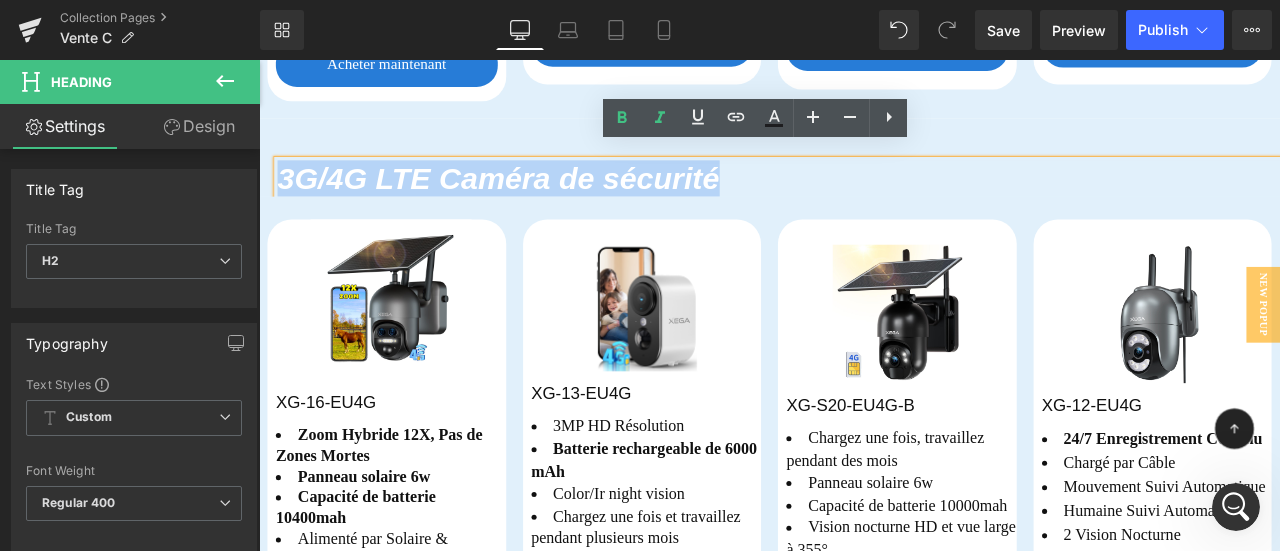 drag, startPoint x: 280, startPoint y: 182, endPoint x: 805, endPoint y: 183, distance: 525.001 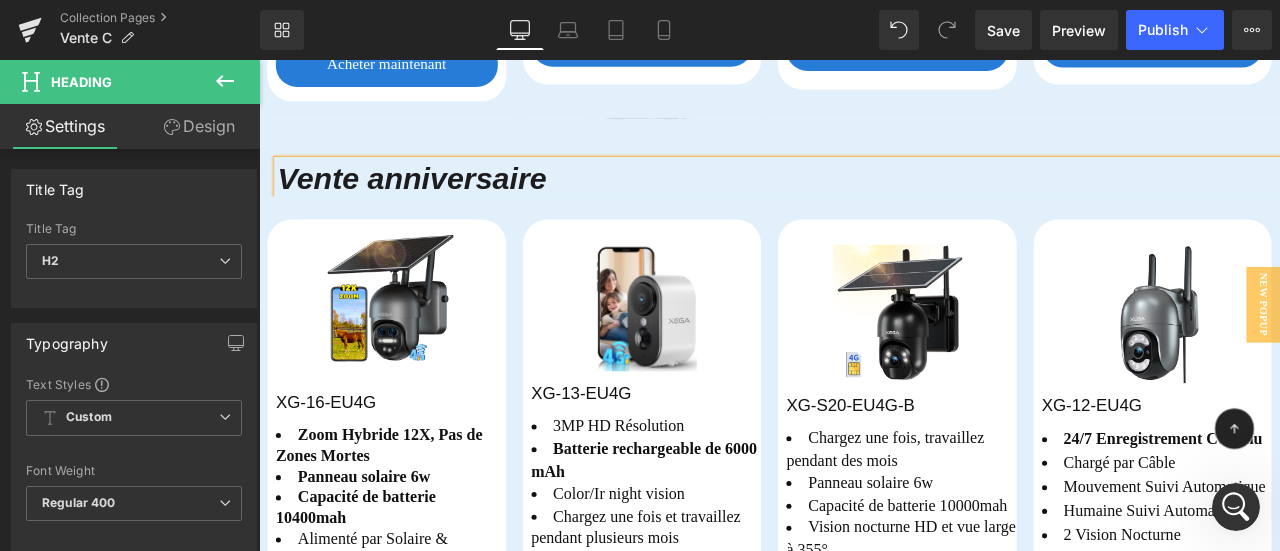 click on "Vente anniversaire Heading
Sparen
53
%
(P) Image
XG-16-EU4G
(P) SKU
Zoom Hybride 12X, Pas de Zones Mortes
Panneau solaire 6w
Capacité de batterie 10400mah Alimenté par Solaire & Réveil en 0,2s
Détection de Mouvement/AI Humaine
Vision Nocturne Couleur 30M
Text Block
-" at bounding box center (864, 906) 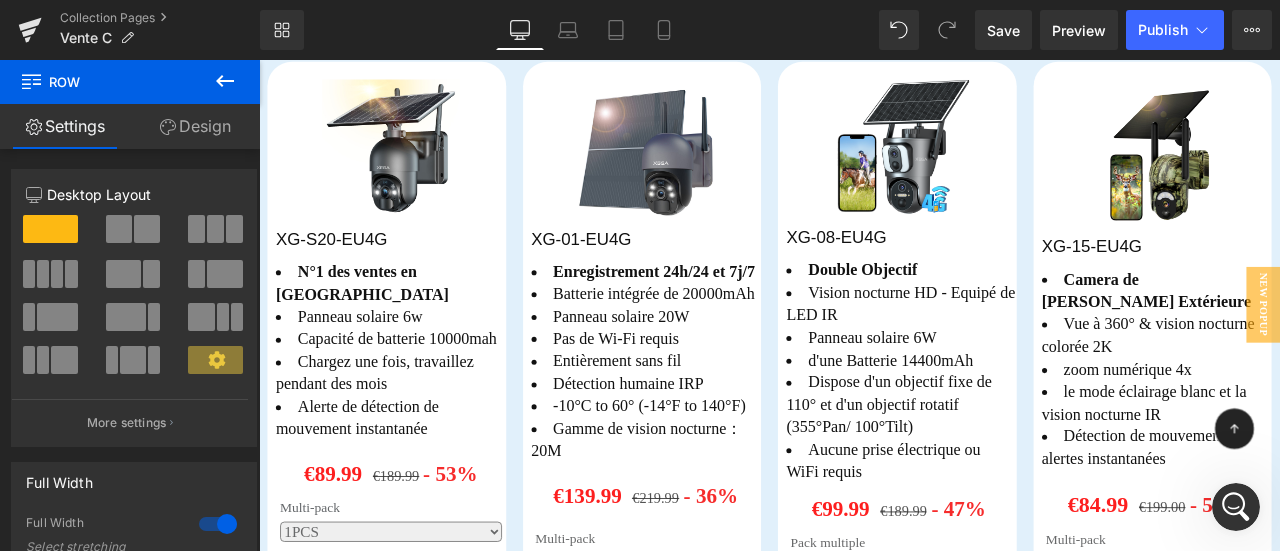 scroll, scrollTop: 820, scrollLeft: 0, axis: vertical 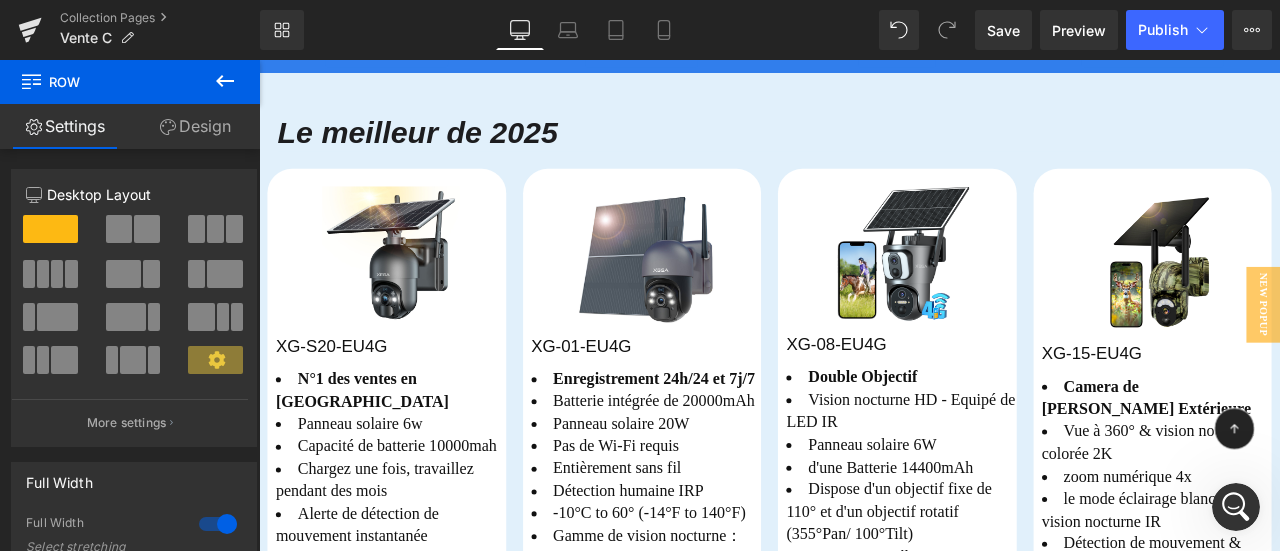 click on "Le meilleur de 2025" at bounding box center [447, 145] 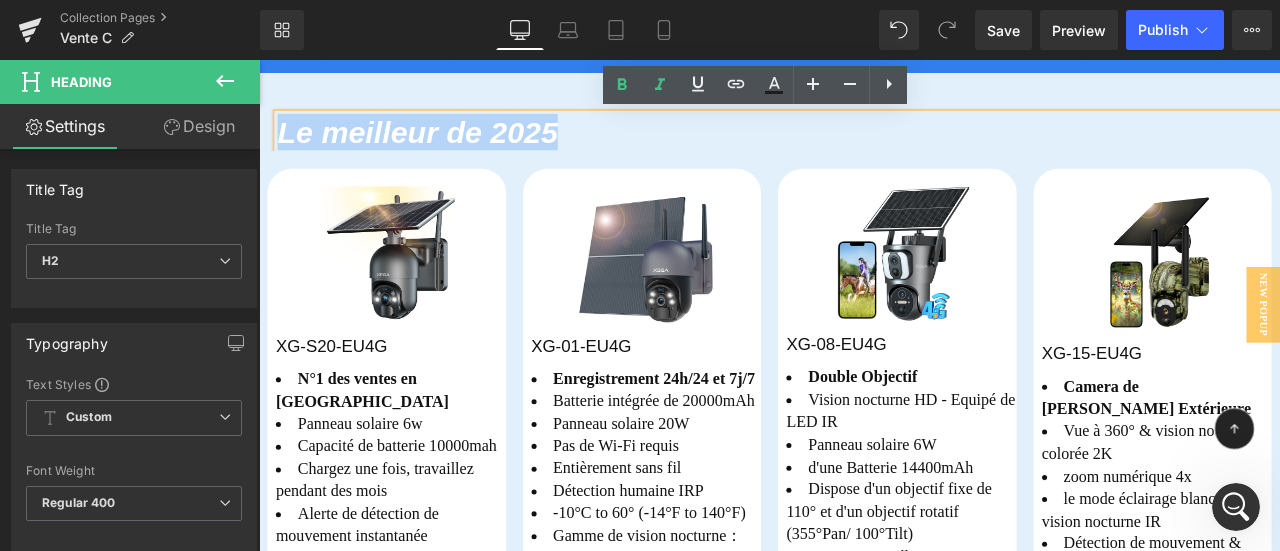 drag, startPoint x: 618, startPoint y: 154, endPoint x: 277, endPoint y: 142, distance: 341.2111 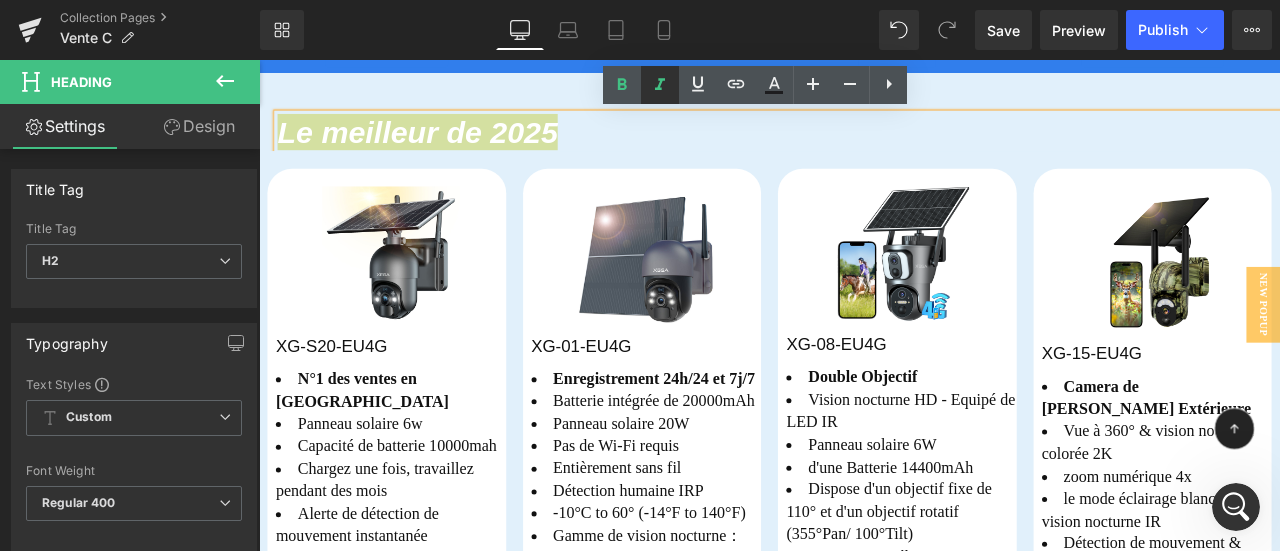 click 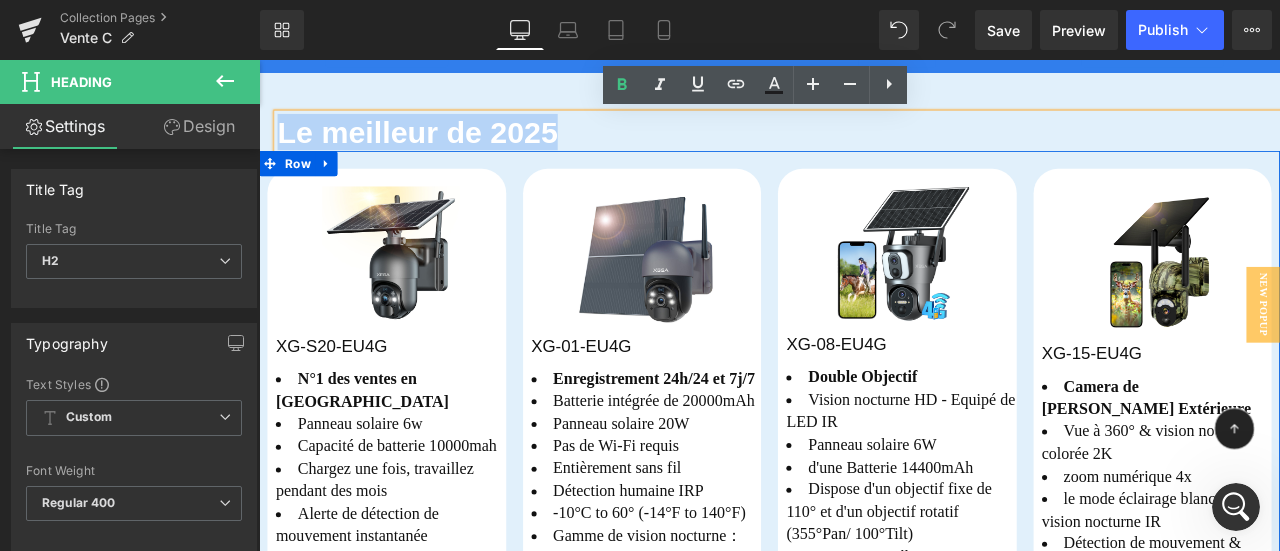click on "Sparen
36
%
(P) Image
XG-01-EU4G
(P) SKU
Enregistrement 24h/24 et 7j/7 Batterie intégrée de 20000mAh Panneau solaire 20W Pas de Wi-Fi requis Entièrement sans fil Détection humaine IRP -10°C to 60° (-14°F to 140°F) Gamme de vision nocturne：20M
Text Block
€139.99
- 36%" at bounding box center [713, 549] 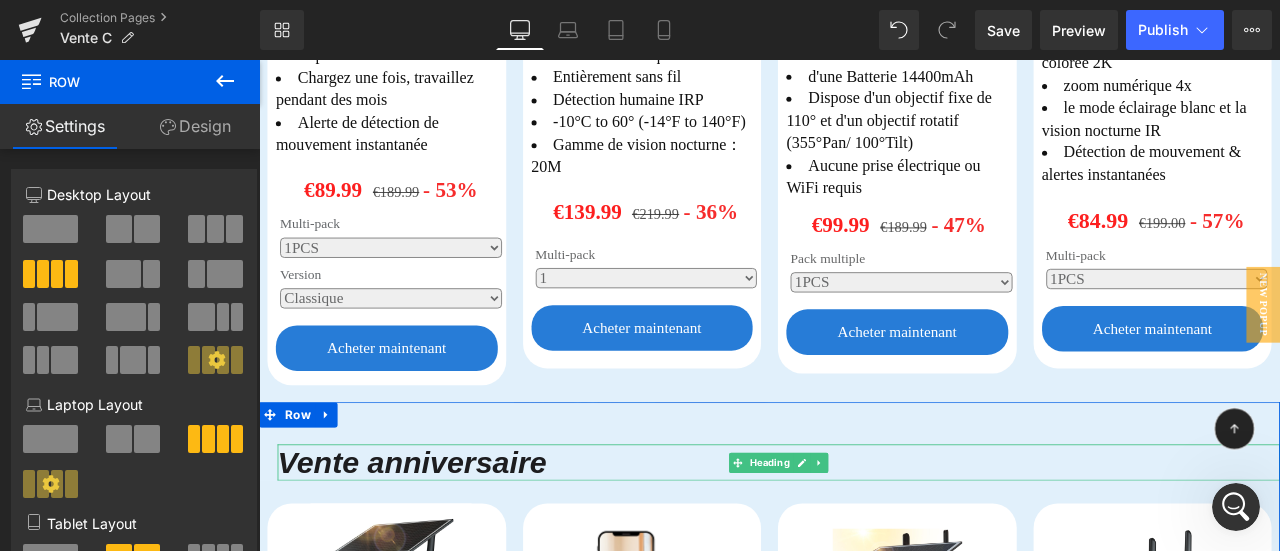 scroll, scrollTop: 820, scrollLeft: 0, axis: vertical 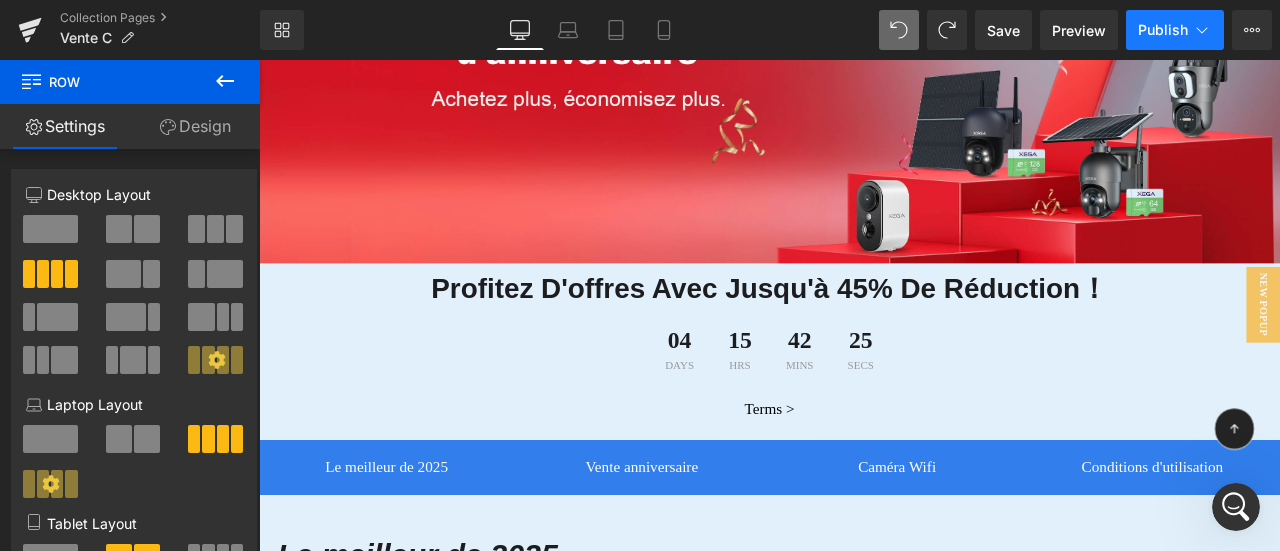 click on "Publish" at bounding box center [1163, 30] 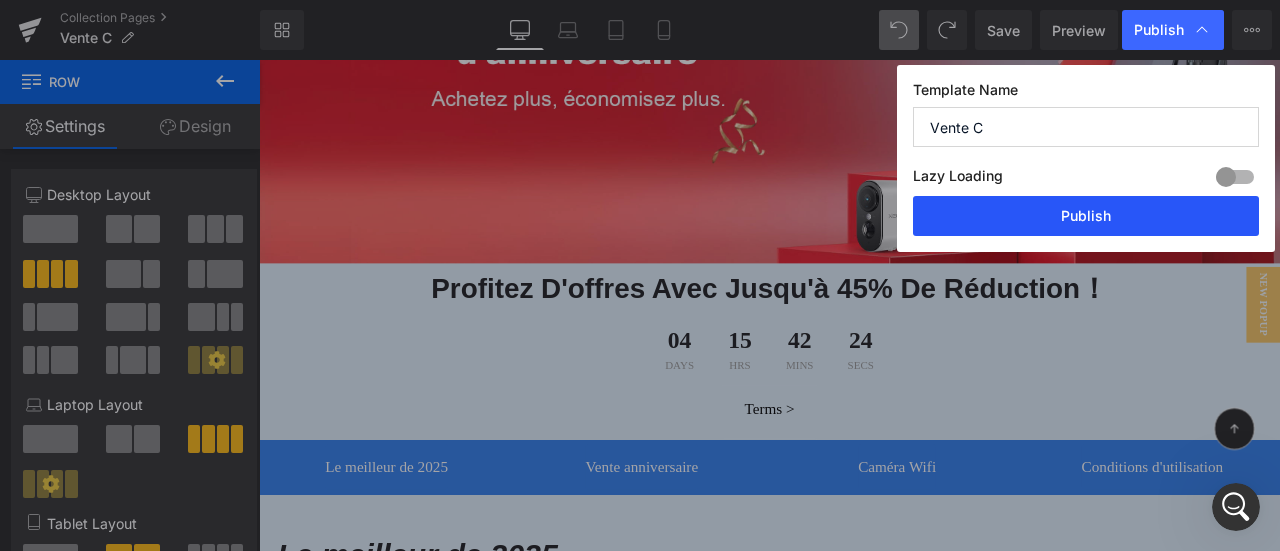 click on "Publish" at bounding box center (1086, 216) 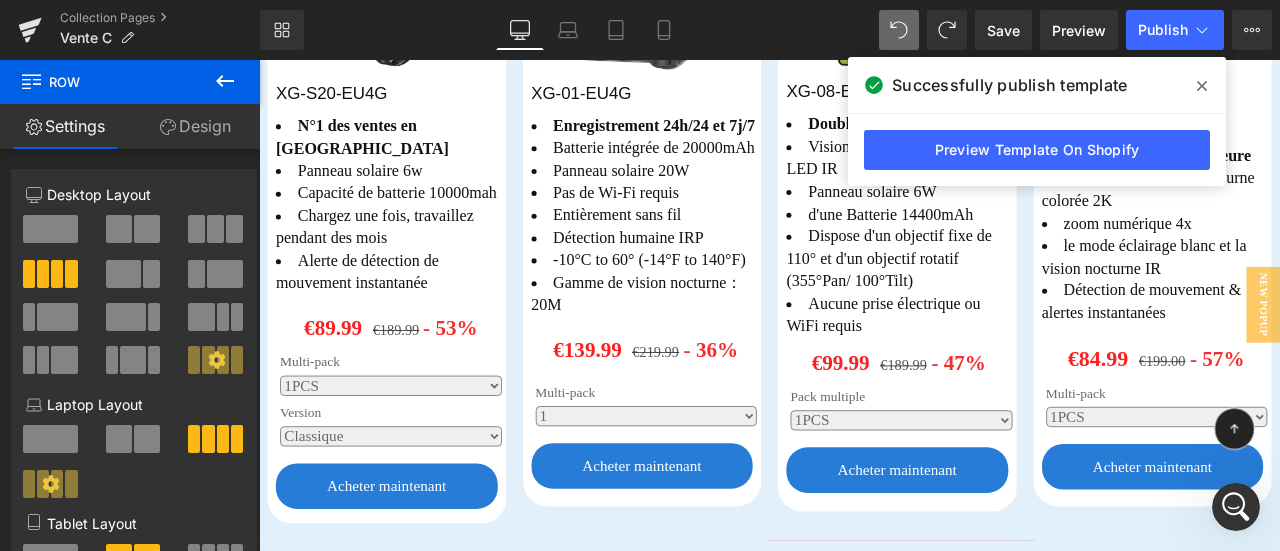 scroll, scrollTop: 520, scrollLeft: 0, axis: vertical 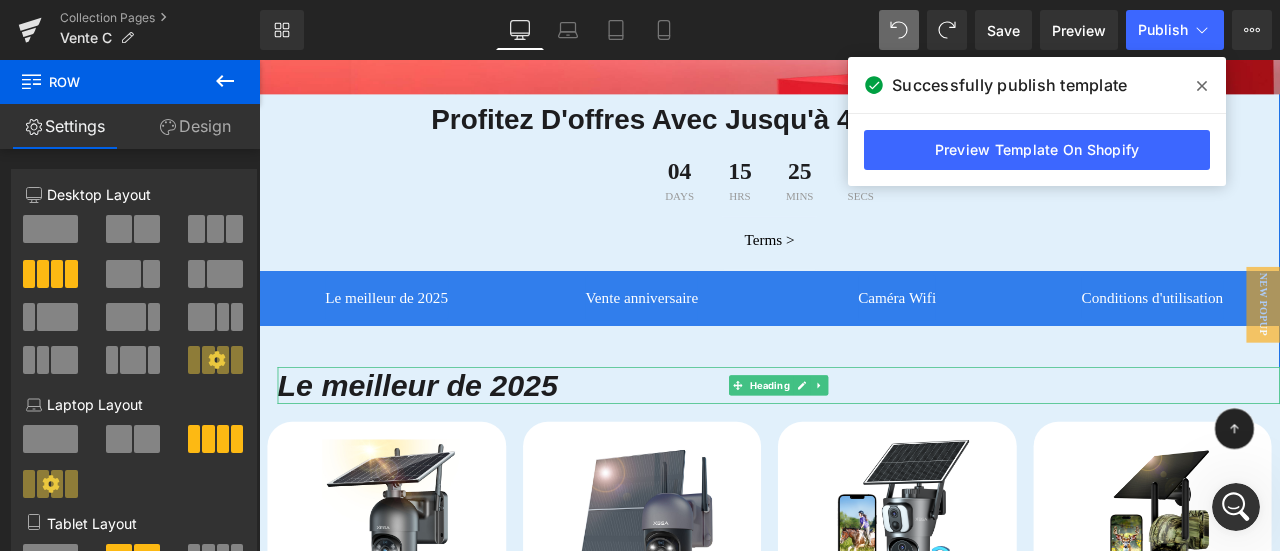 click on "Le meilleur de 2025" at bounding box center [447, 445] 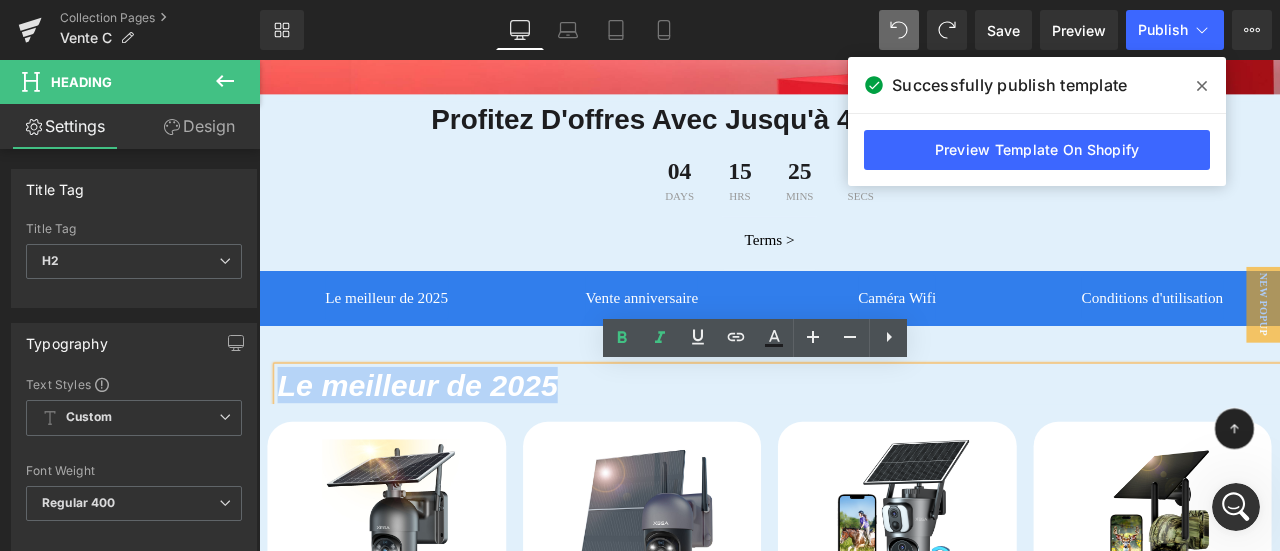 drag, startPoint x: 272, startPoint y: 446, endPoint x: 611, endPoint y: 444, distance: 339.0059 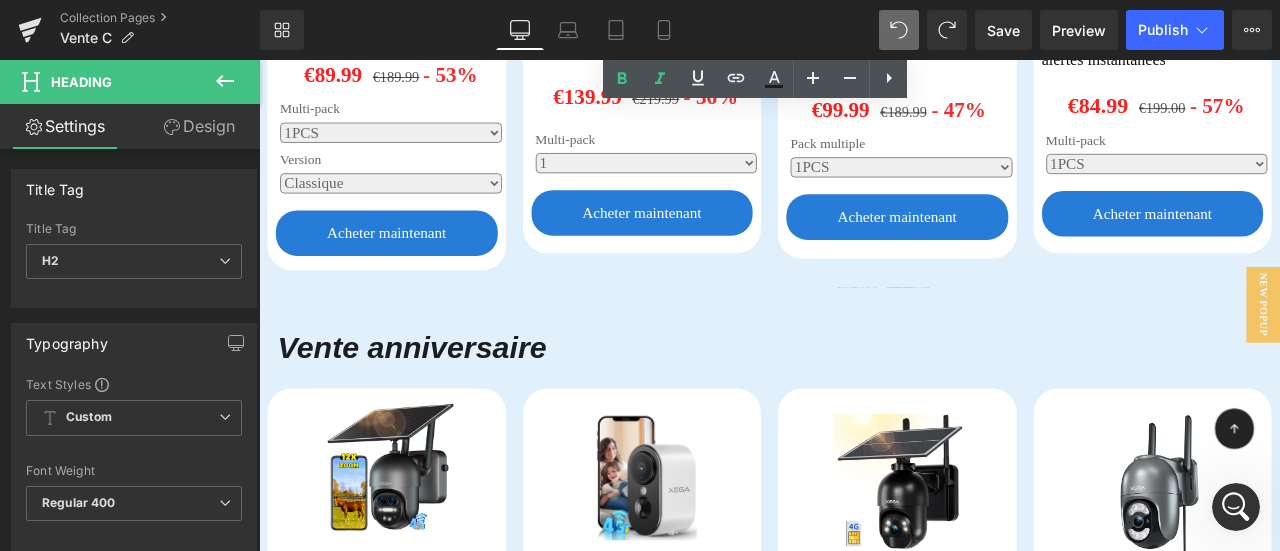 scroll, scrollTop: 1520, scrollLeft: 0, axis: vertical 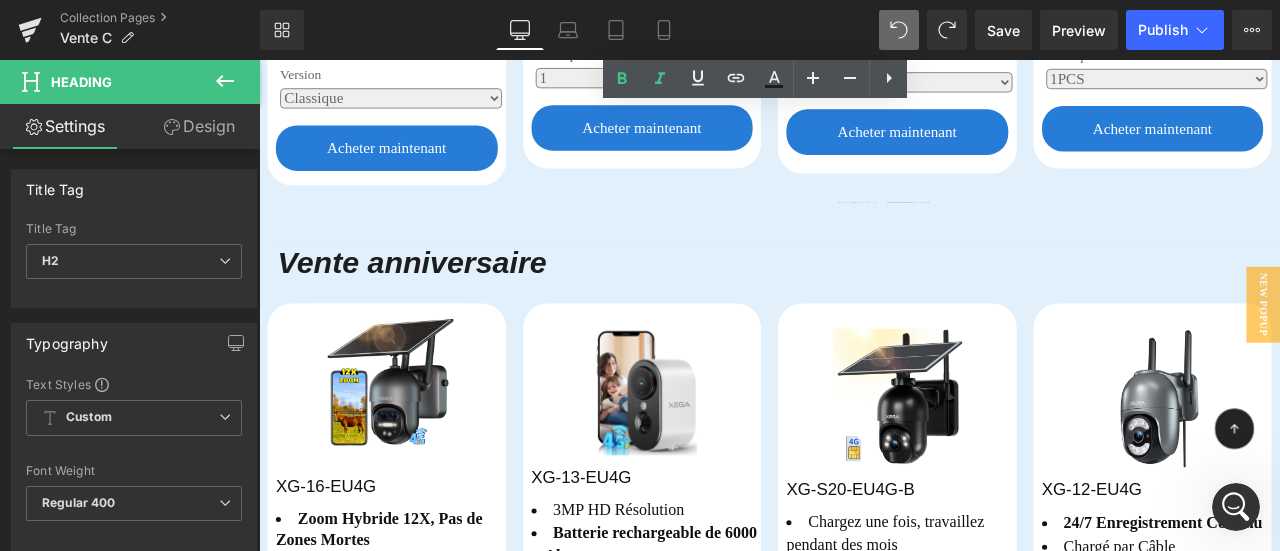 drag, startPoint x: 389, startPoint y: 280, endPoint x: 375, endPoint y: 287, distance: 15.652476 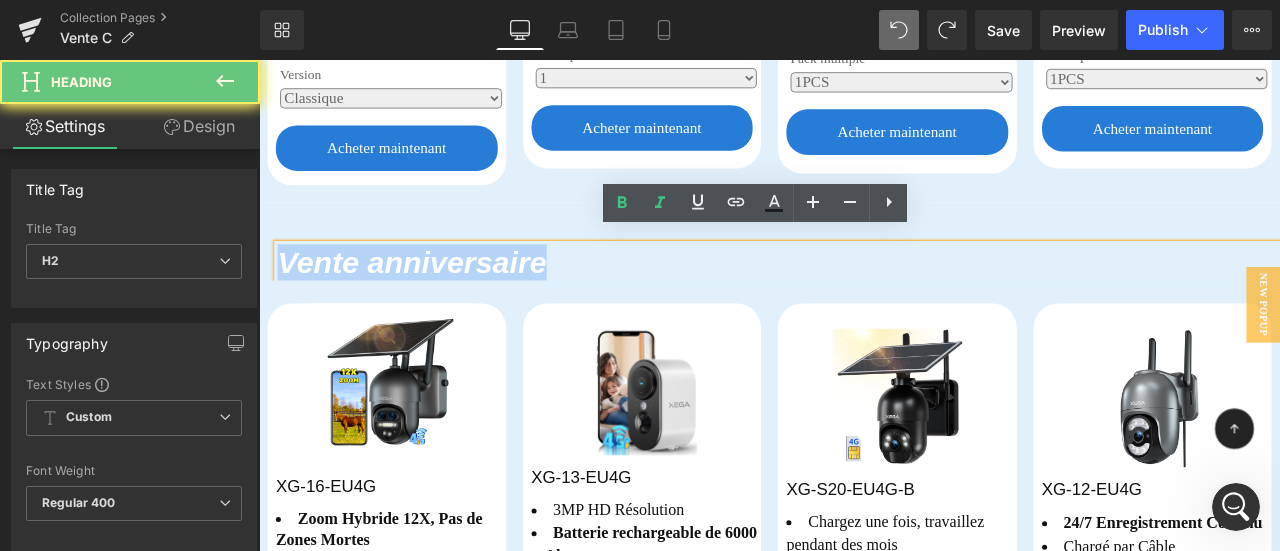 drag, startPoint x: 275, startPoint y: 285, endPoint x: 679, endPoint y: 319, distance: 405.42816 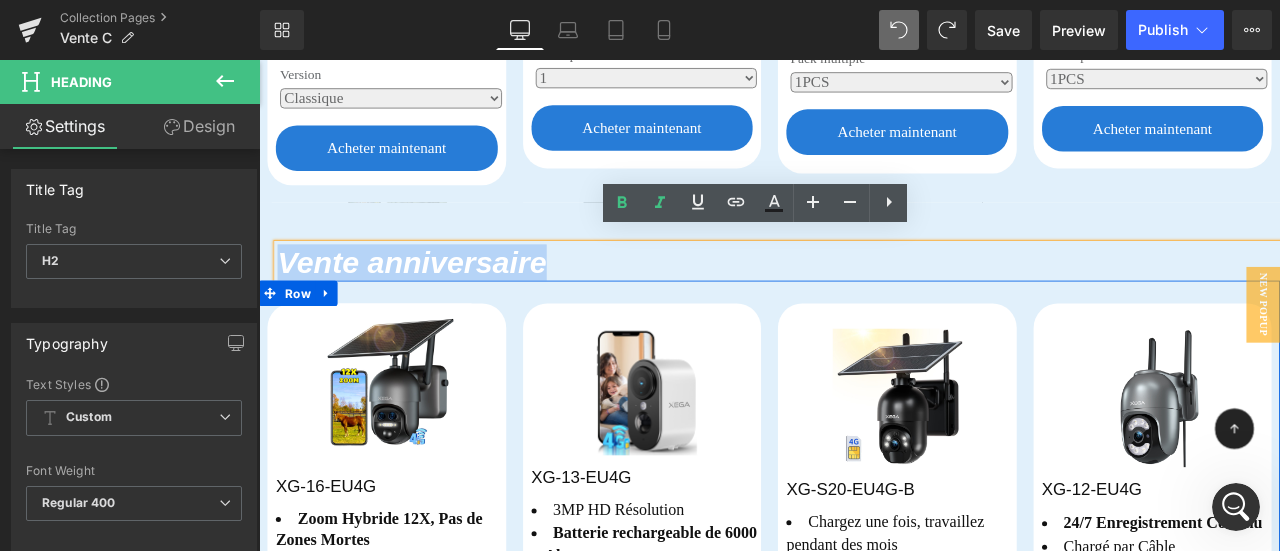 copy on "Vente anniversaire" 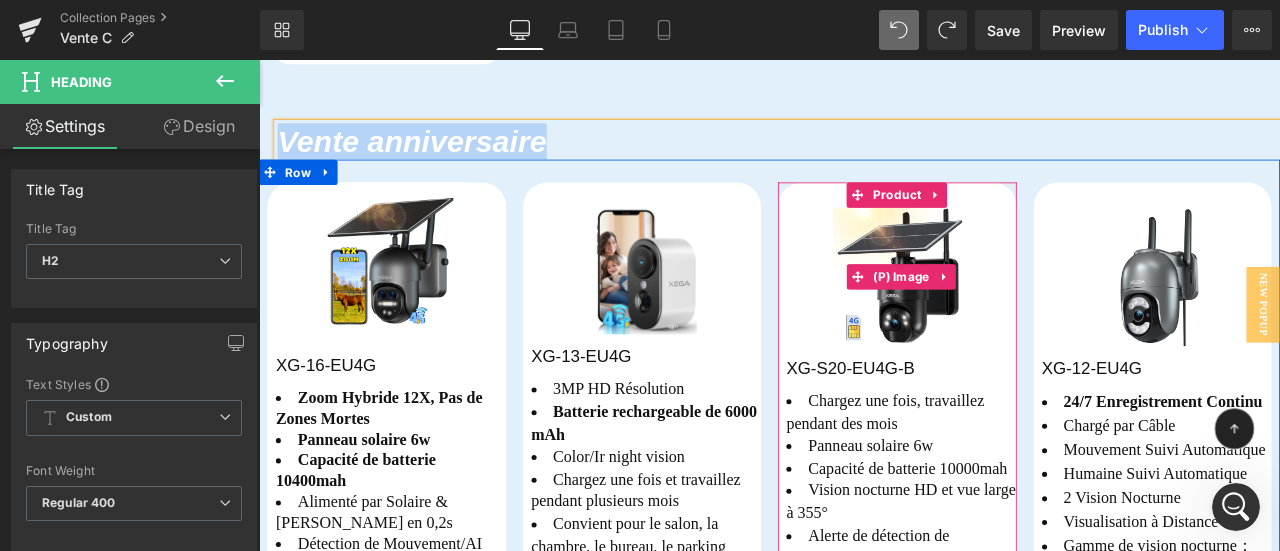 scroll, scrollTop: 1820, scrollLeft: 0, axis: vertical 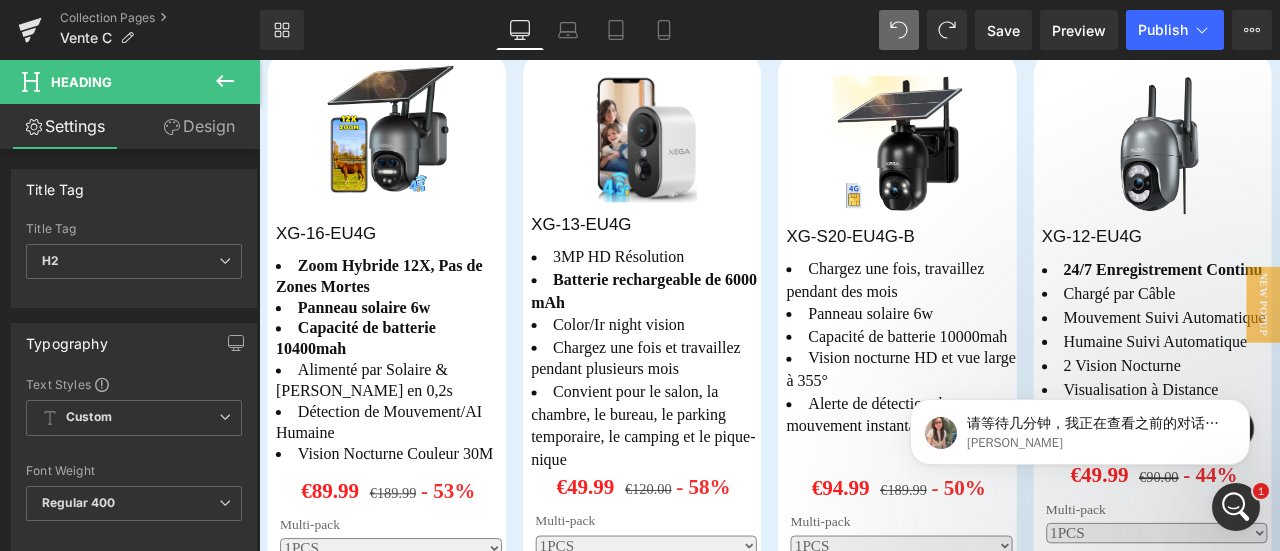 click 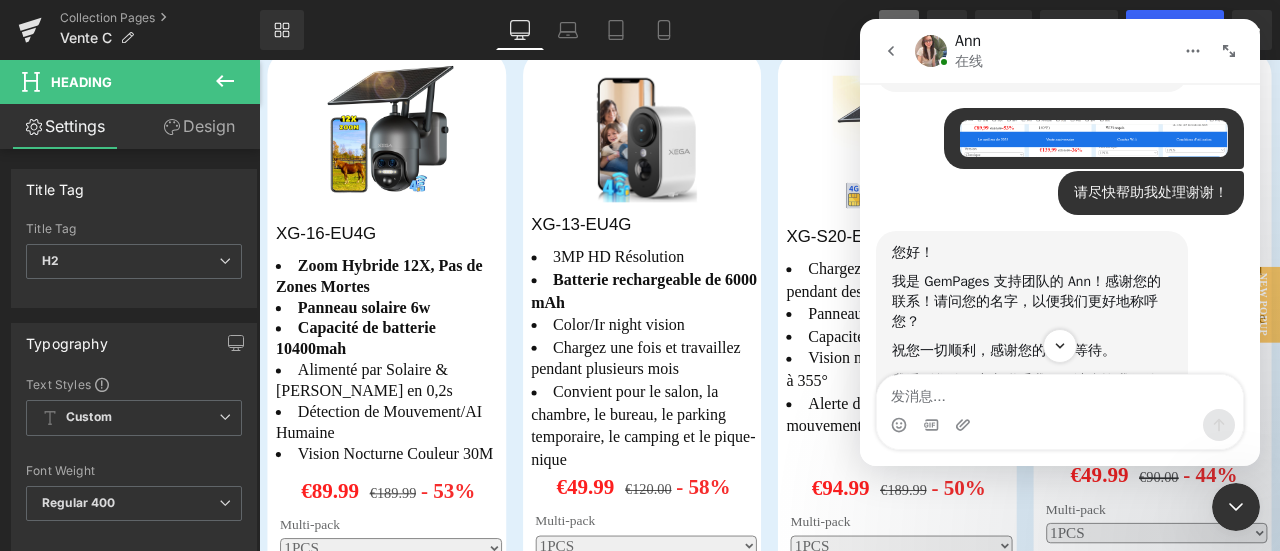 scroll, scrollTop: 590, scrollLeft: 0, axis: vertical 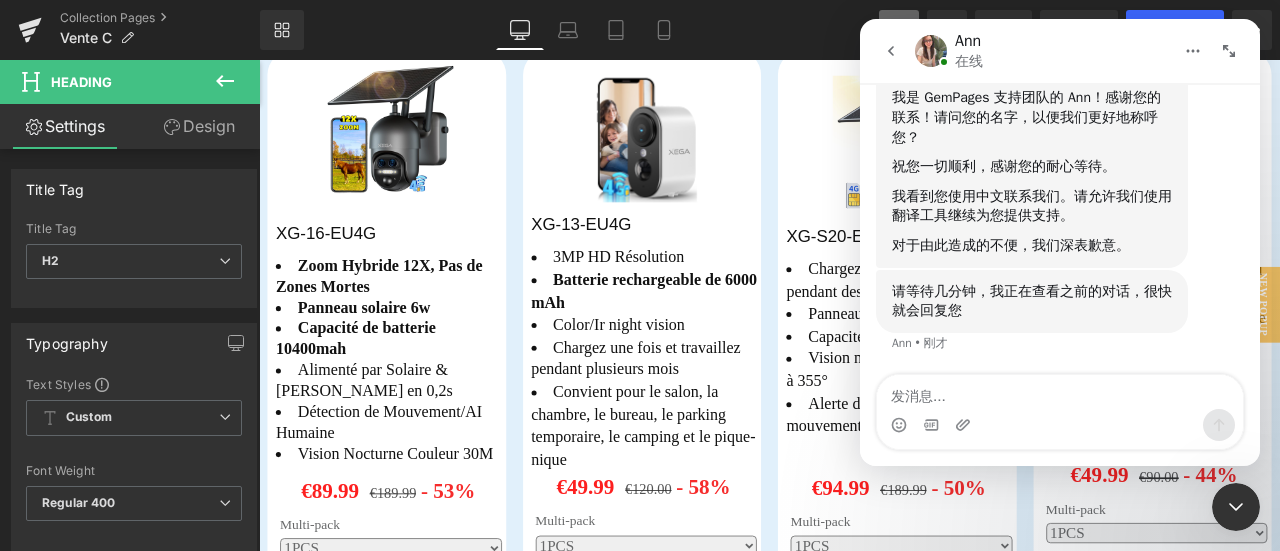 click at bounding box center [1060, 425] 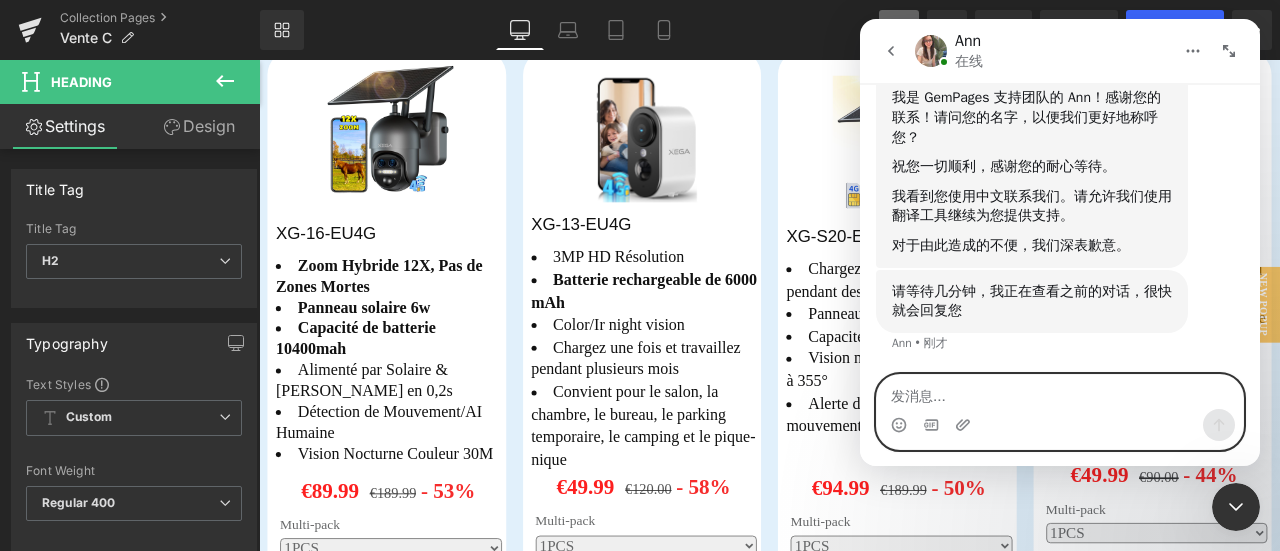 click at bounding box center (1060, 392) 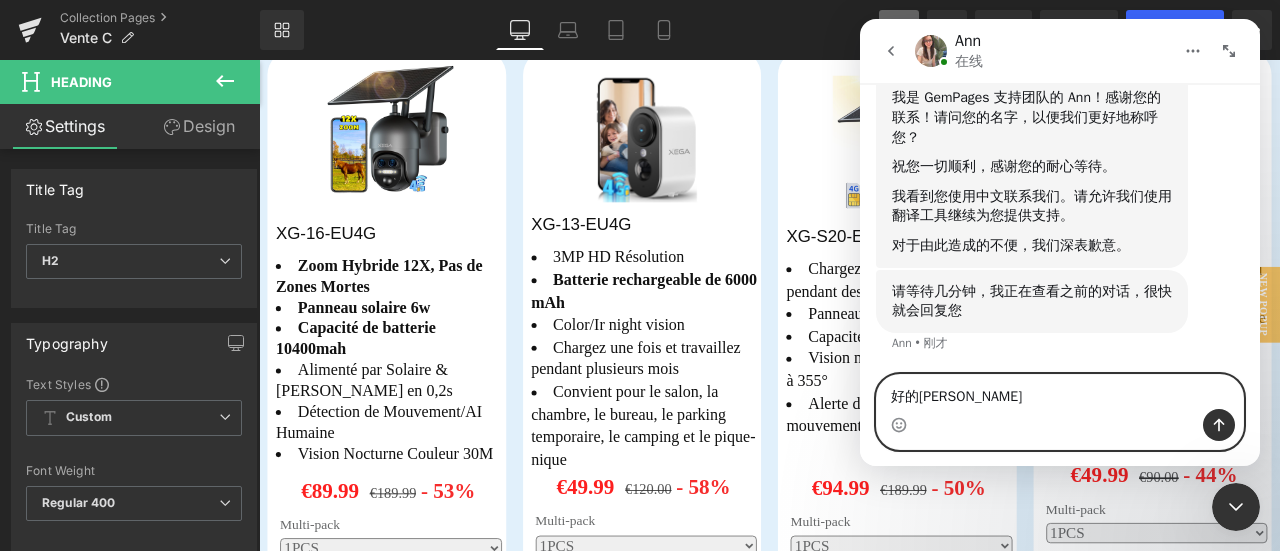 type on "好的谢谢你" 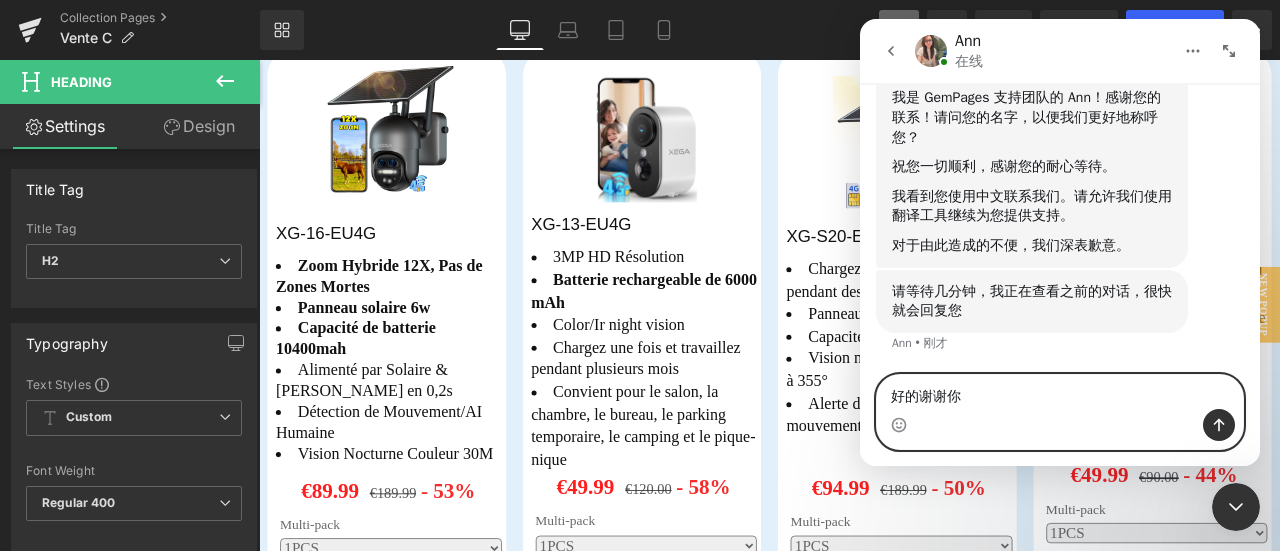 type 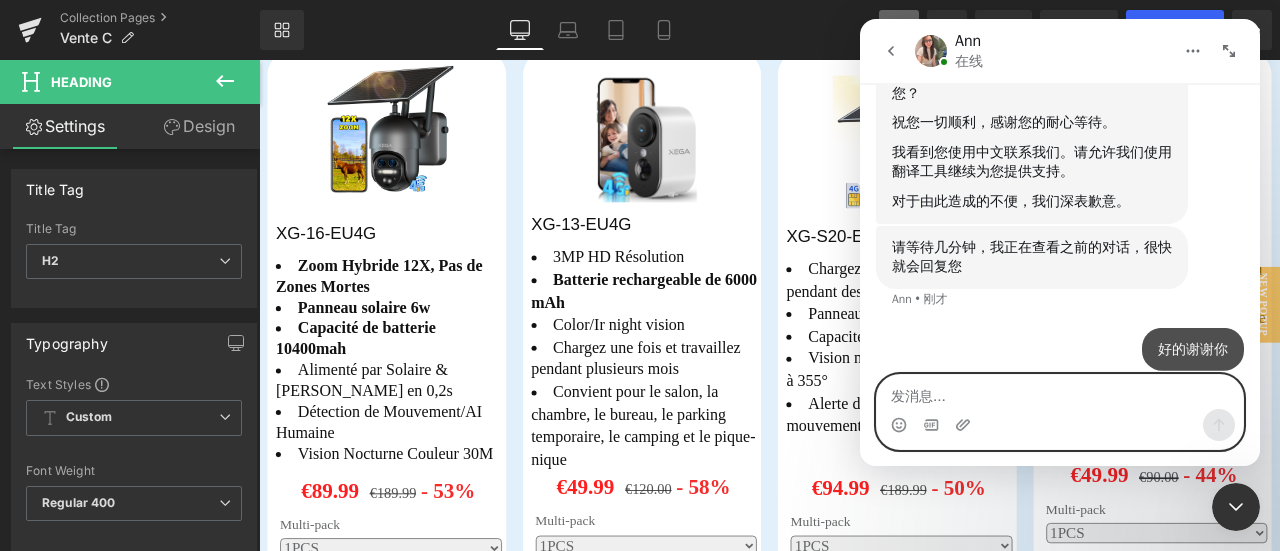 scroll, scrollTop: 650, scrollLeft: 0, axis: vertical 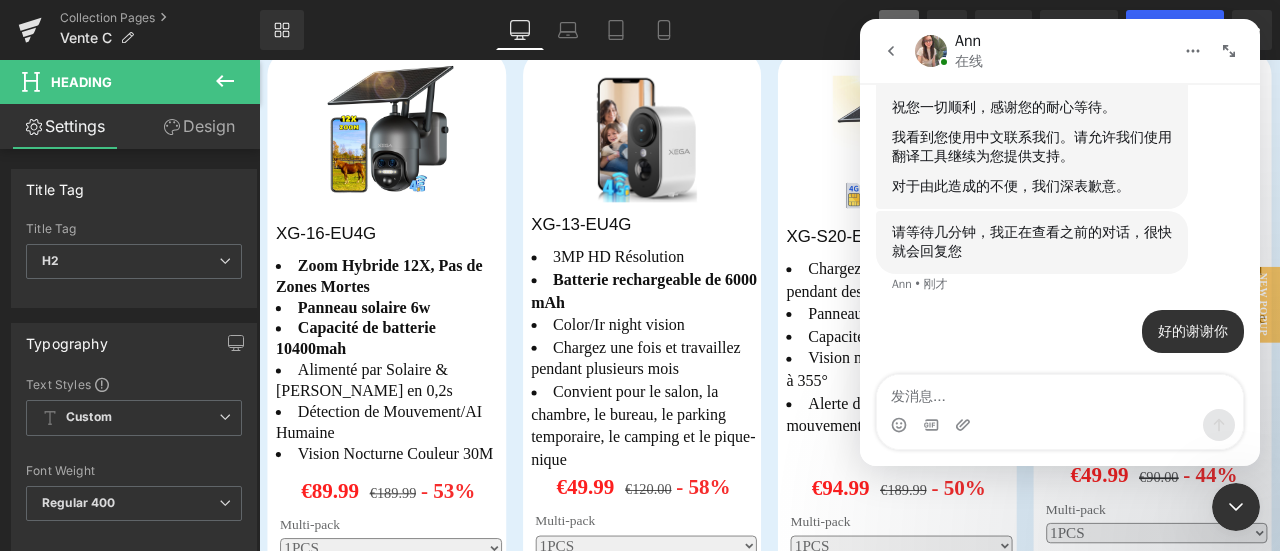 click 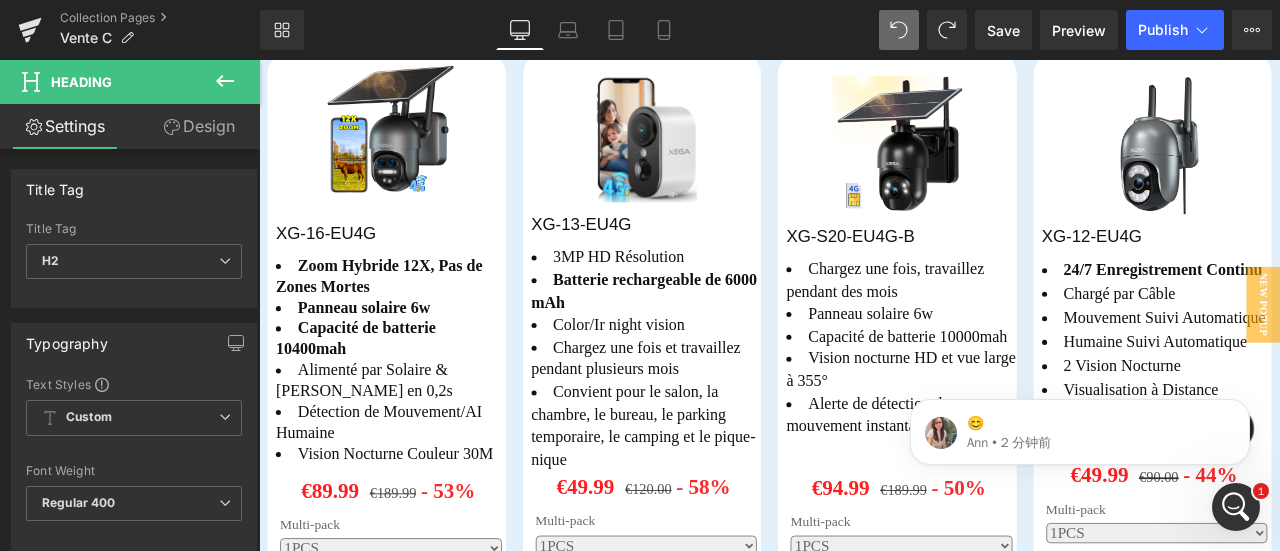 scroll, scrollTop: 0, scrollLeft: 0, axis: both 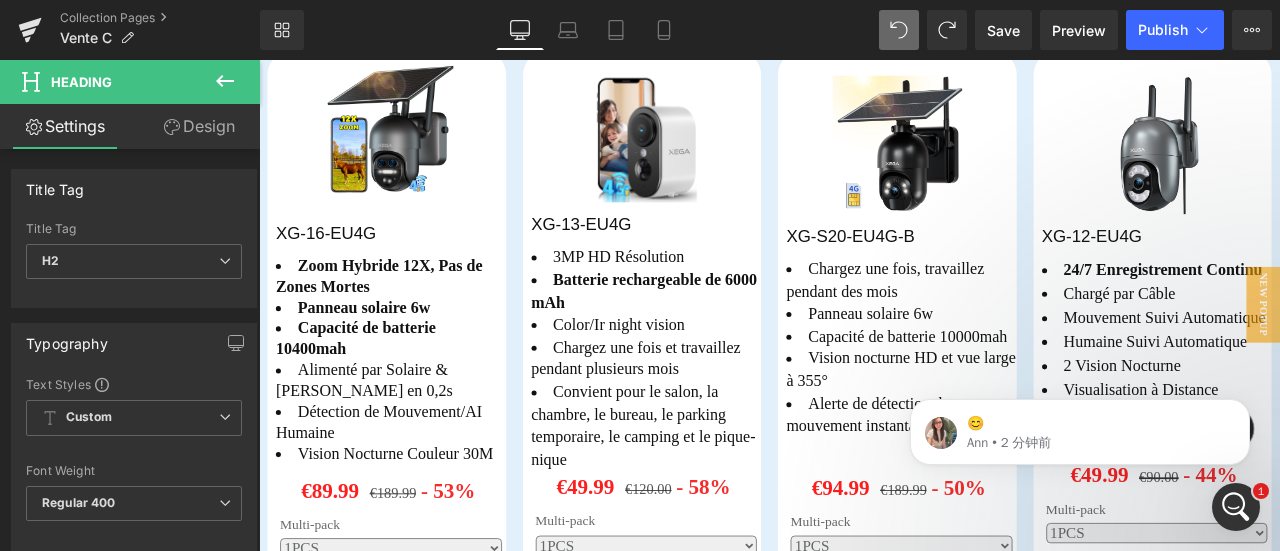 click 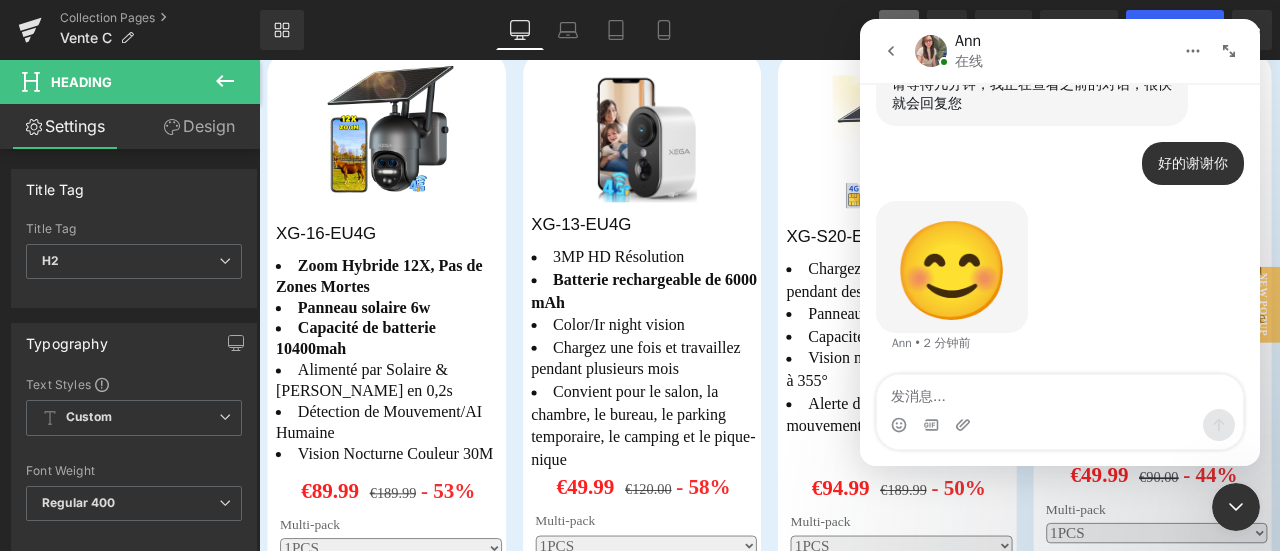 scroll, scrollTop: 798, scrollLeft: 0, axis: vertical 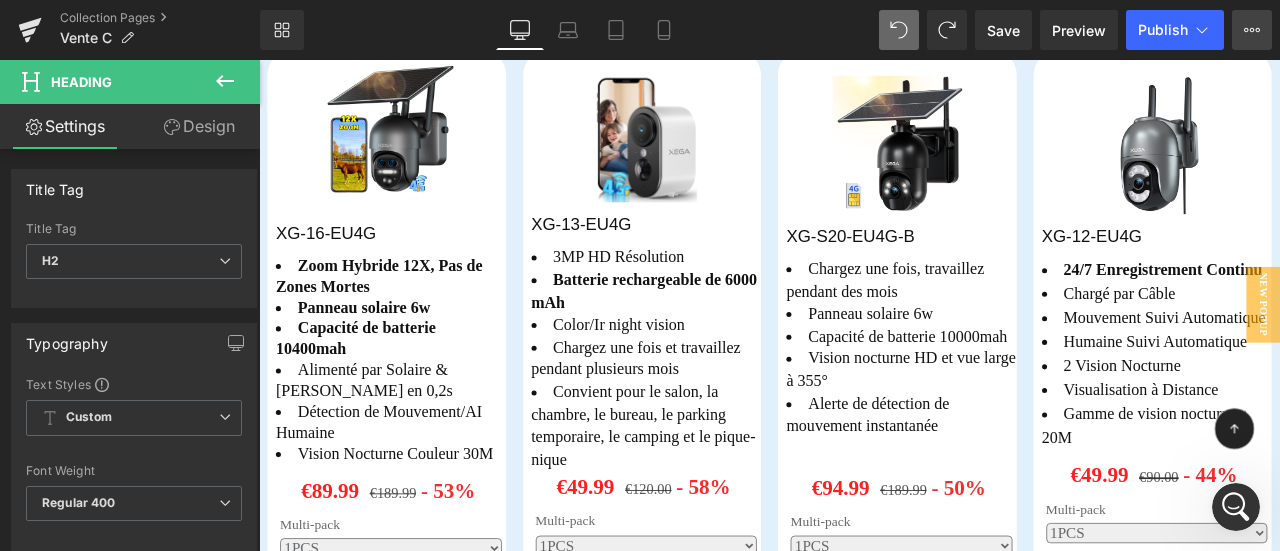 click 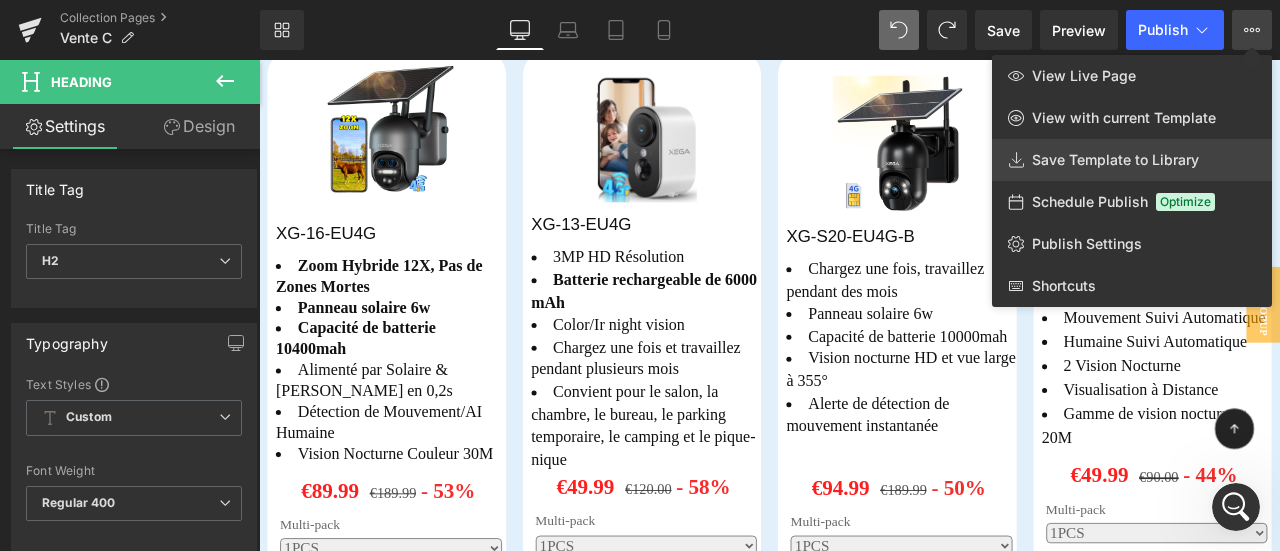 click on "Save Template to Library" at bounding box center [1115, 160] 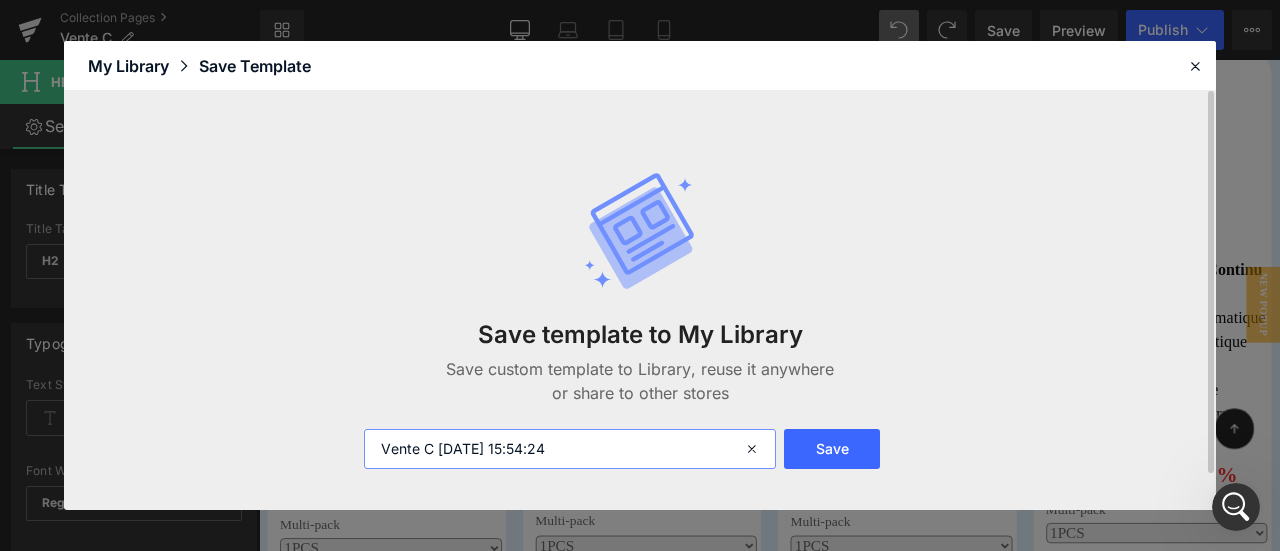 drag, startPoint x: 630, startPoint y: 451, endPoint x: 356, endPoint y: 469, distance: 274.5906 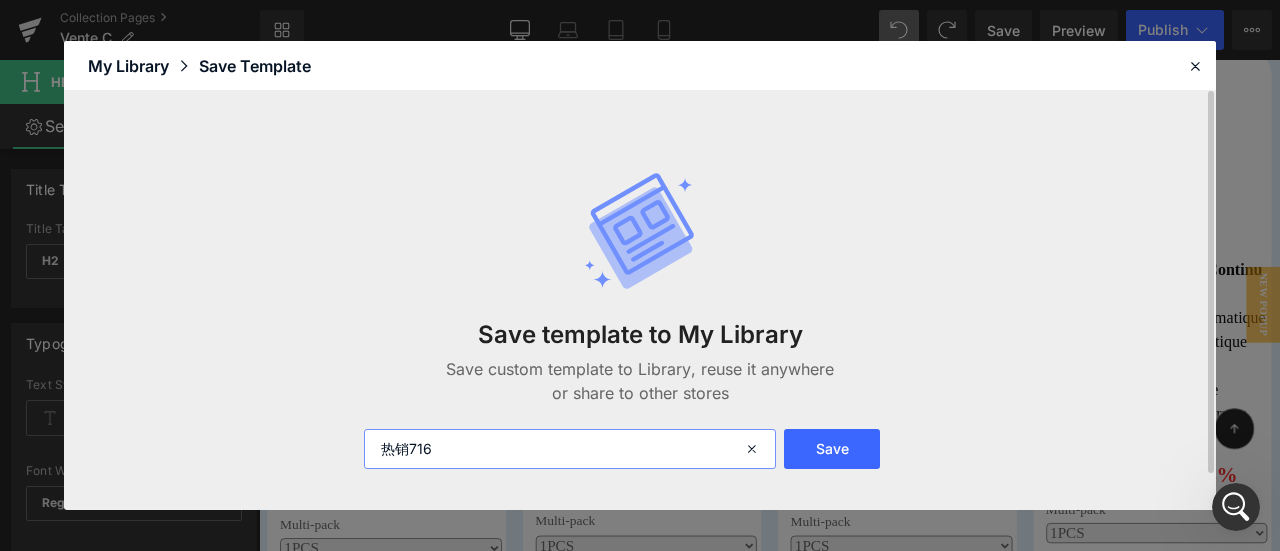 type on "热销716" 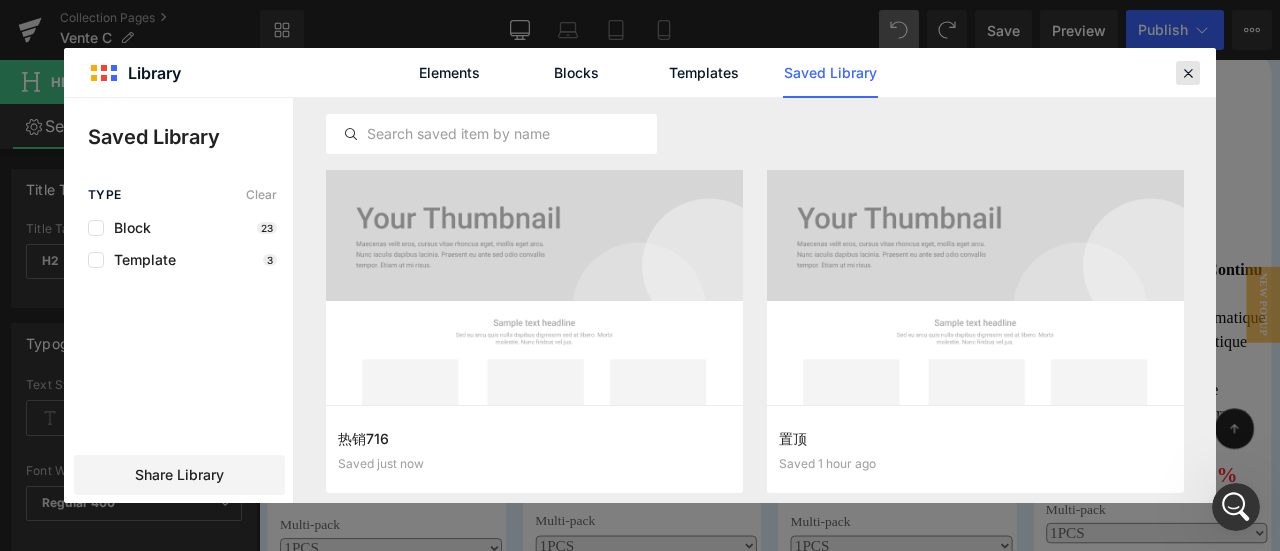 click at bounding box center (1188, 73) 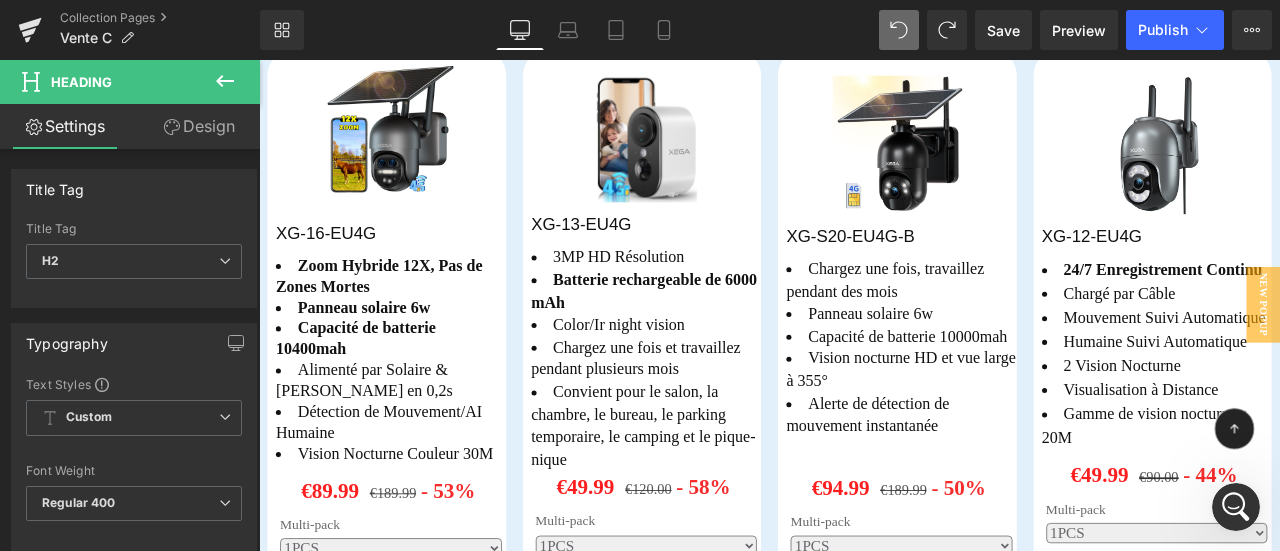click 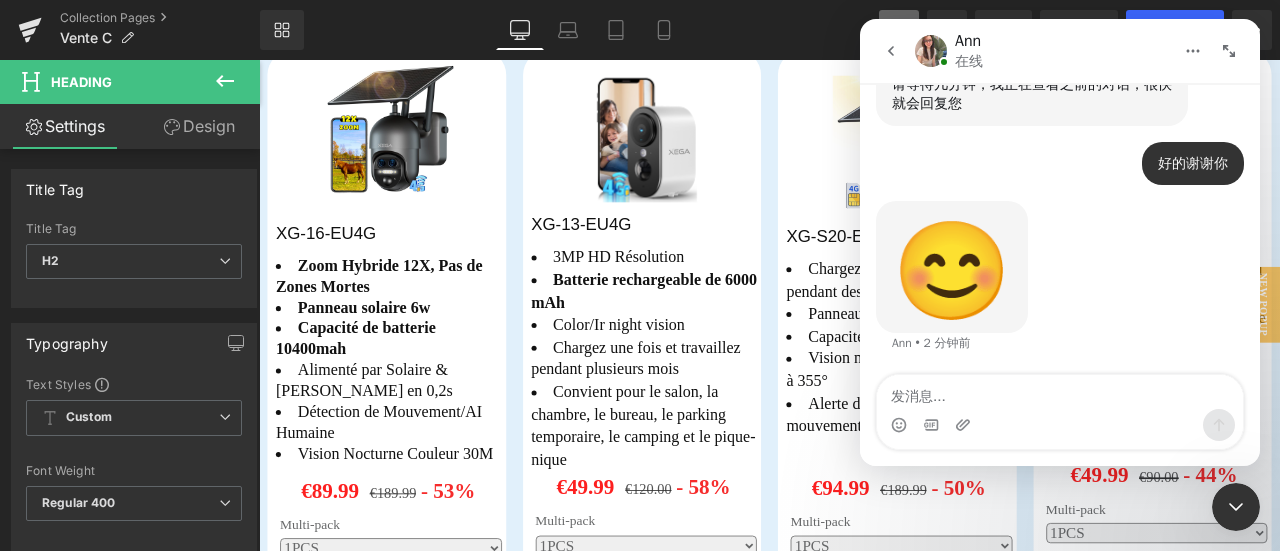 scroll, scrollTop: 798, scrollLeft: 0, axis: vertical 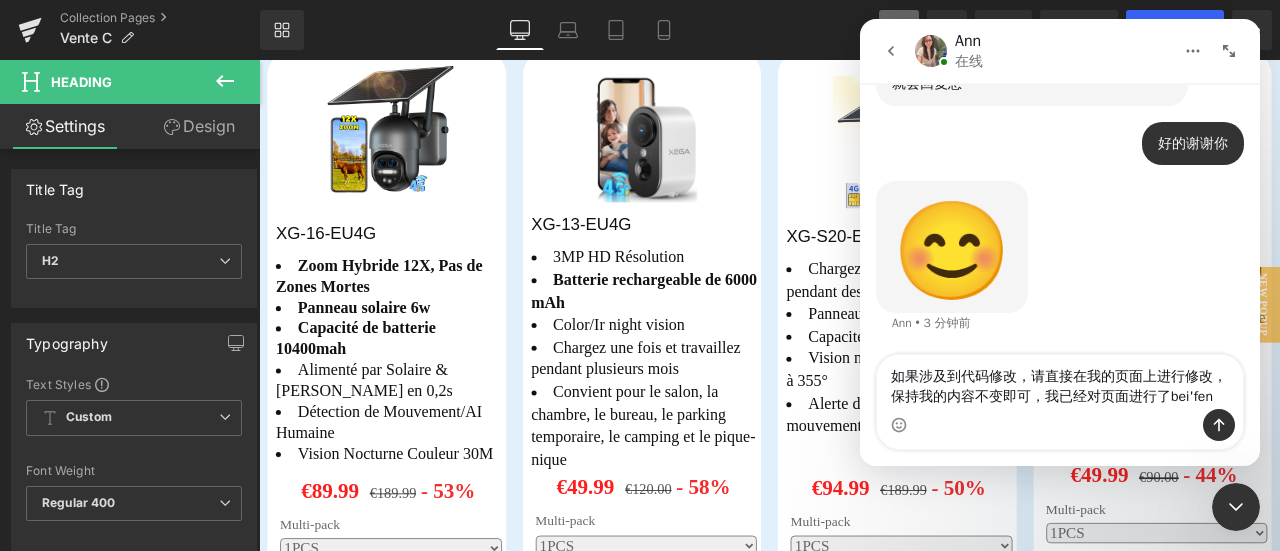 type on "如果涉及到代码修改，请直接在我的页面上进行修改，保持我的内容不变即可，我已经对页面进行了备份" 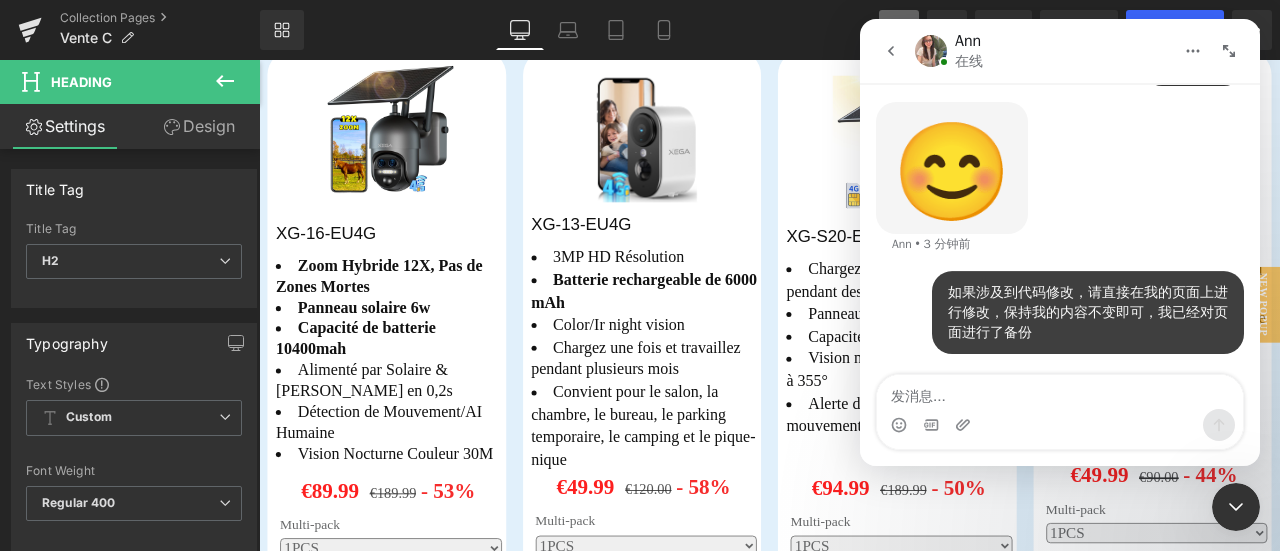 scroll, scrollTop: 897, scrollLeft: 0, axis: vertical 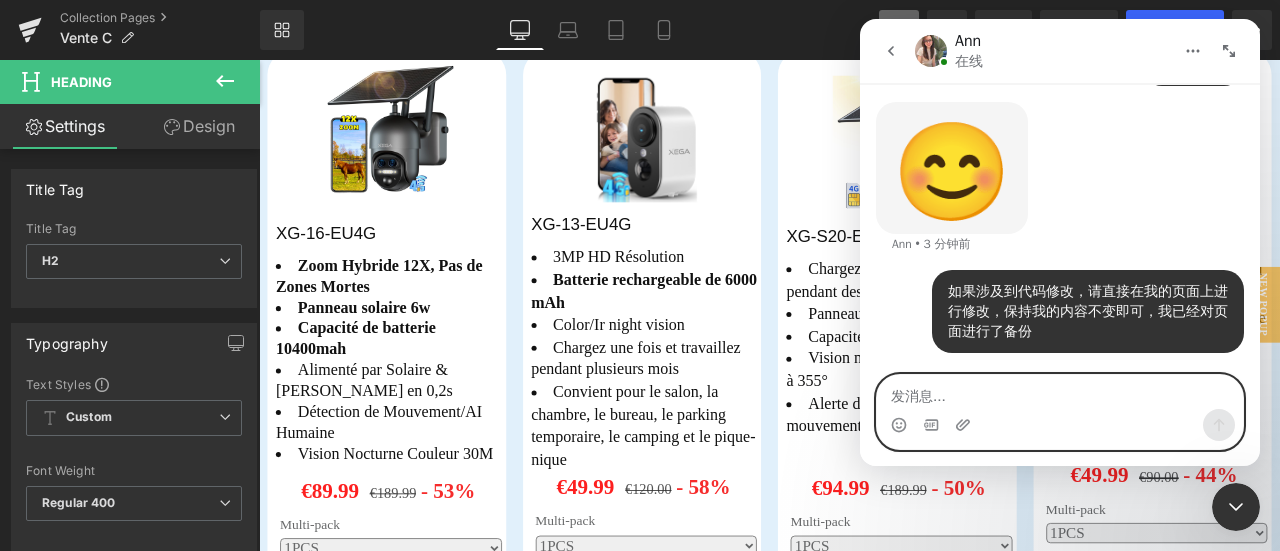 click at bounding box center (1060, 392) 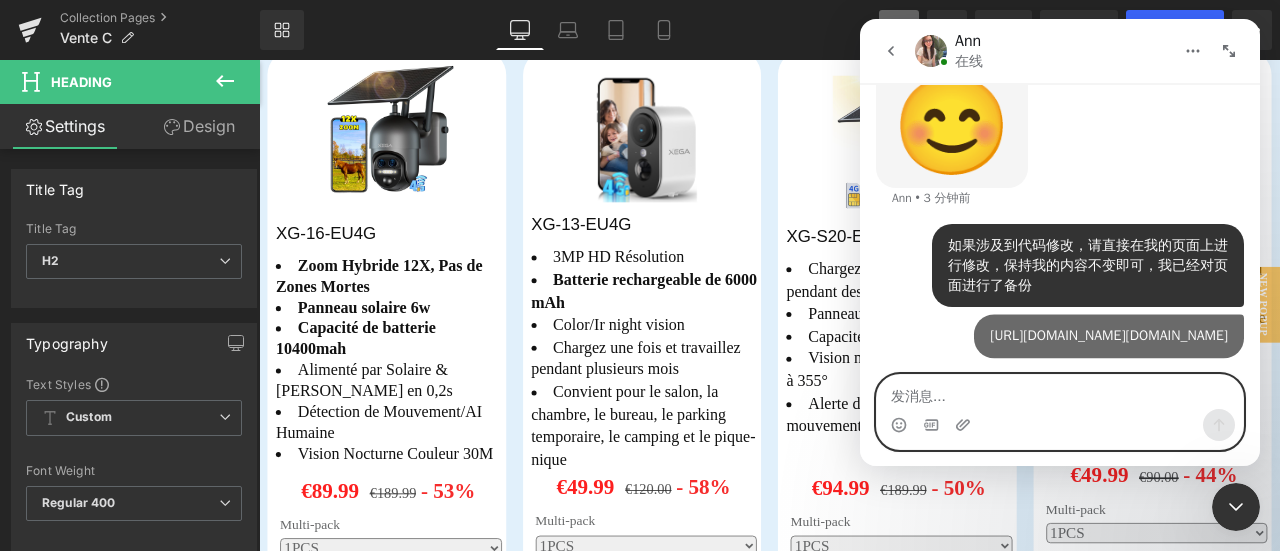 scroll, scrollTop: 1001, scrollLeft: 0, axis: vertical 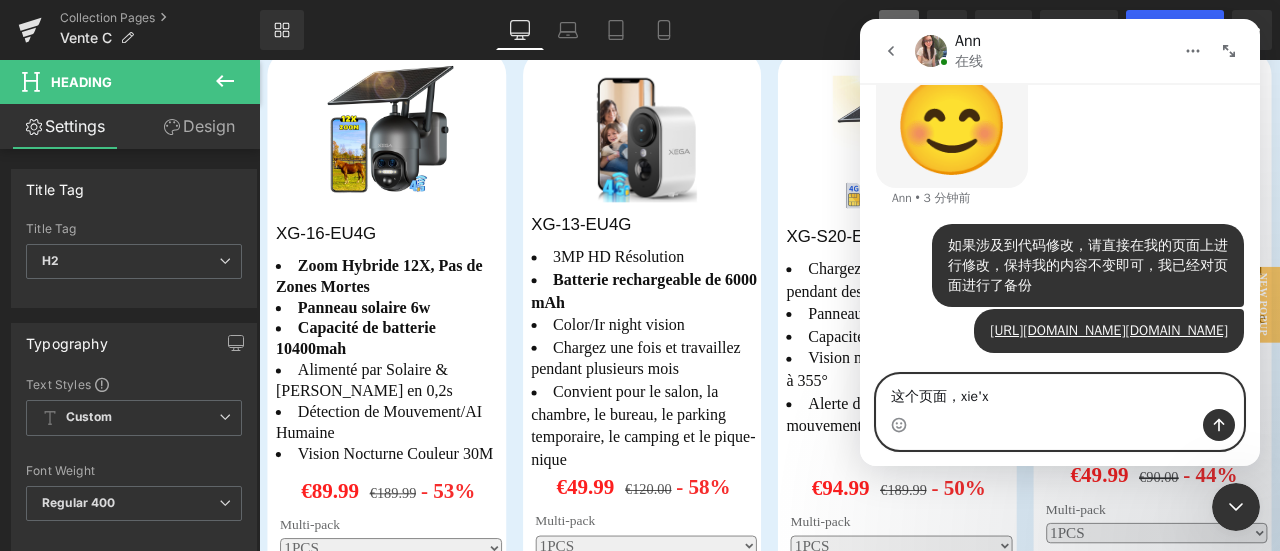 type on "这个页面，谢谢" 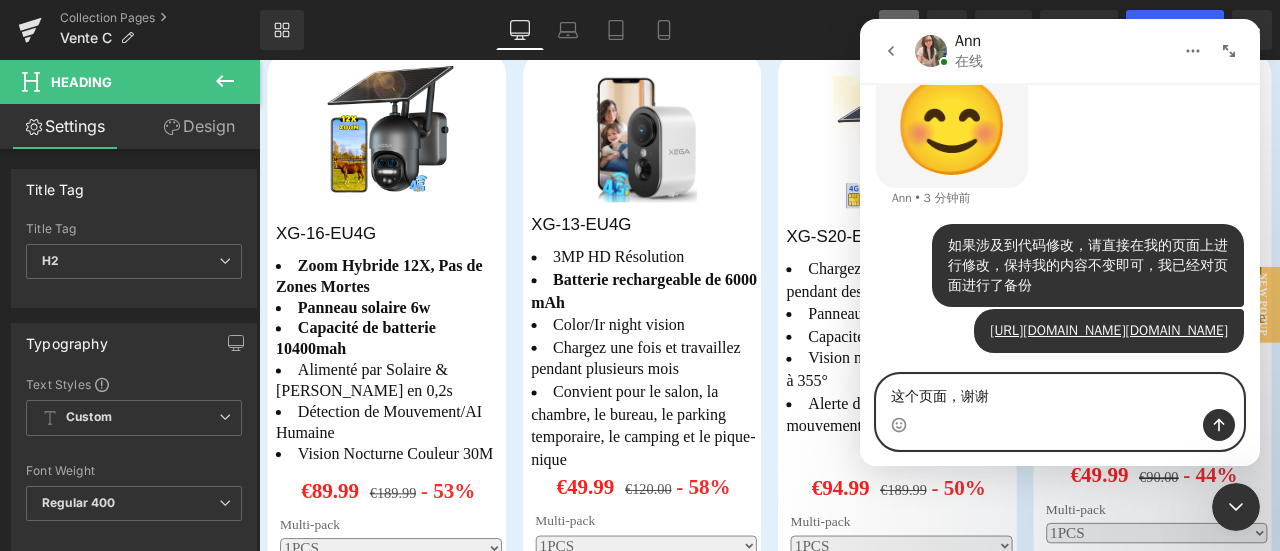type 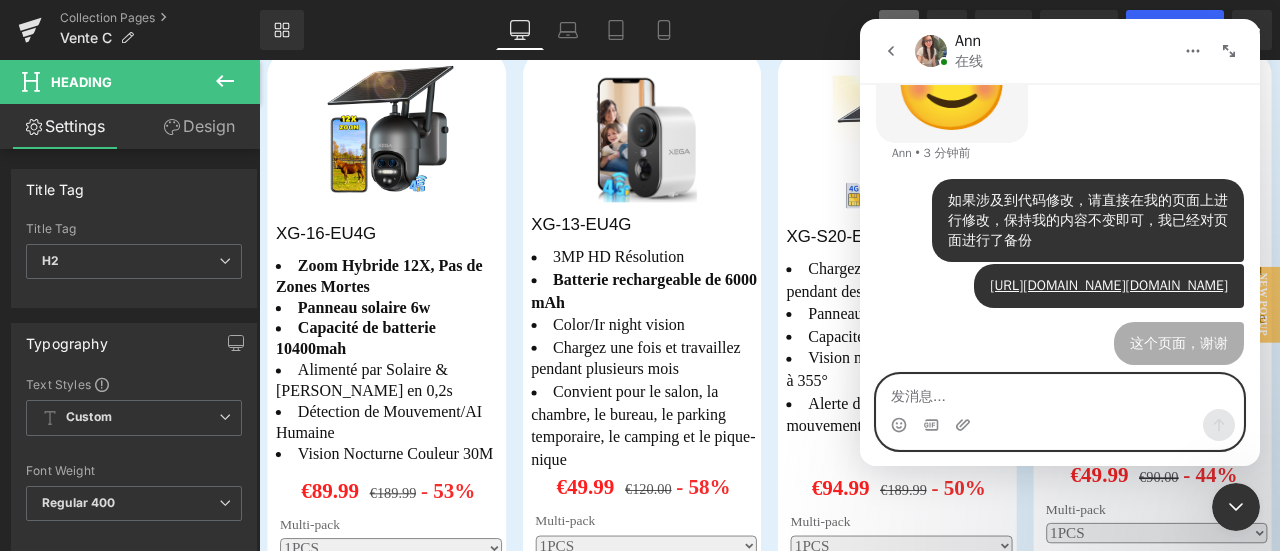 scroll, scrollTop: 1047, scrollLeft: 0, axis: vertical 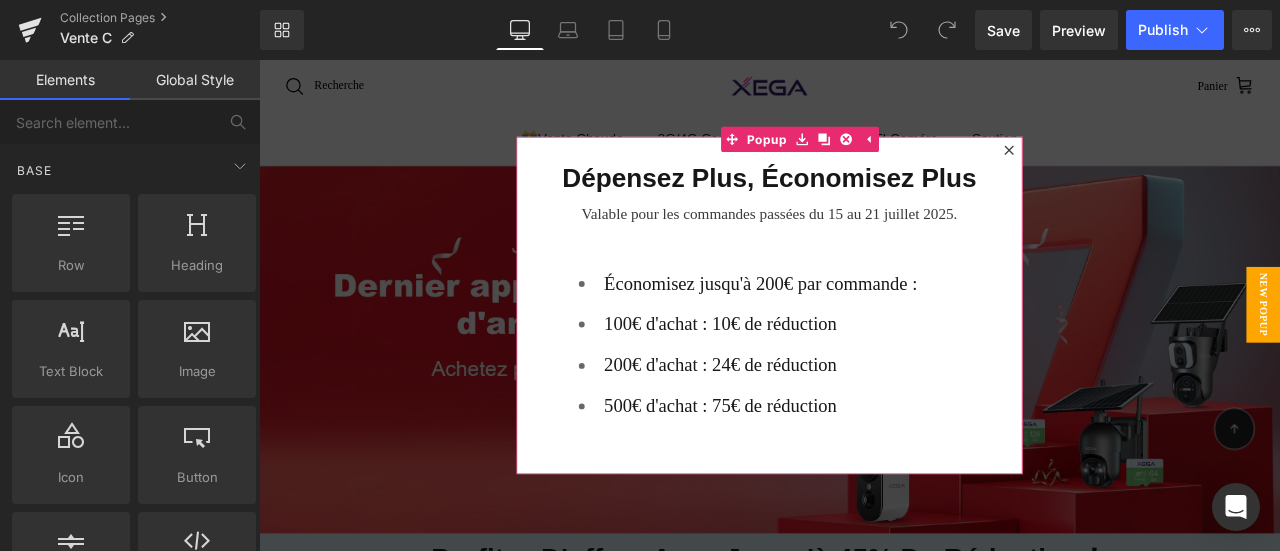 click 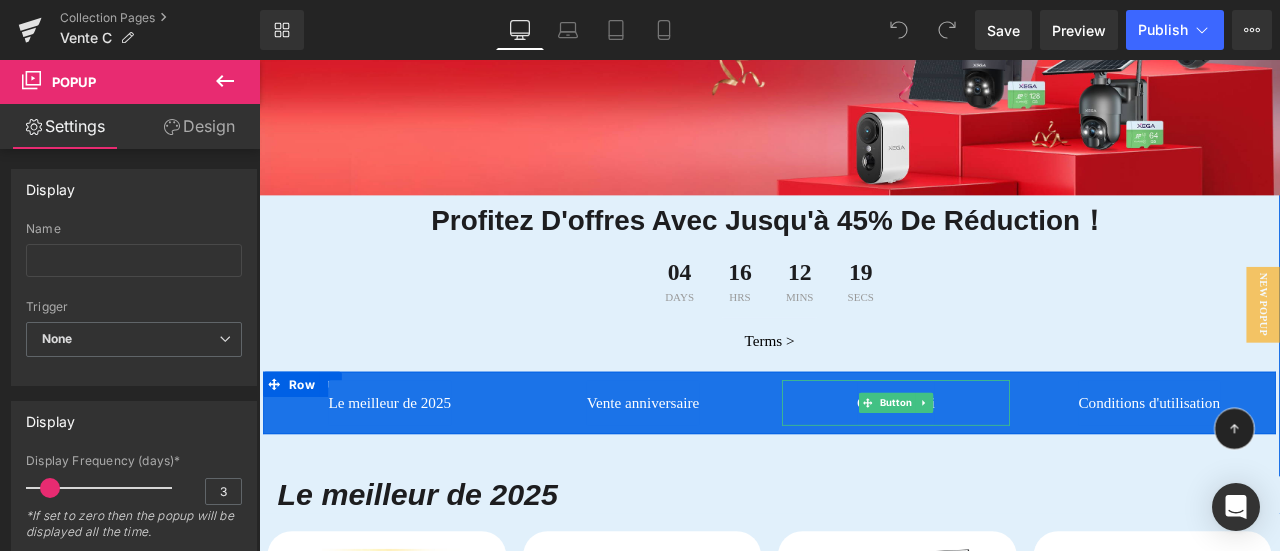 scroll, scrollTop: 500, scrollLeft: 0, axis: vertical 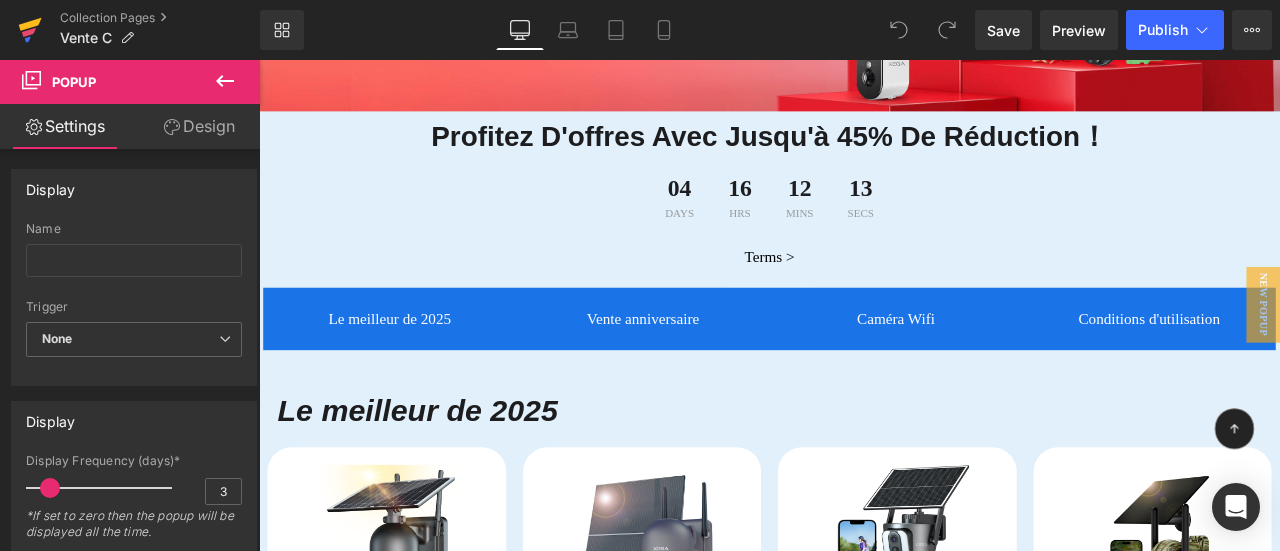 click 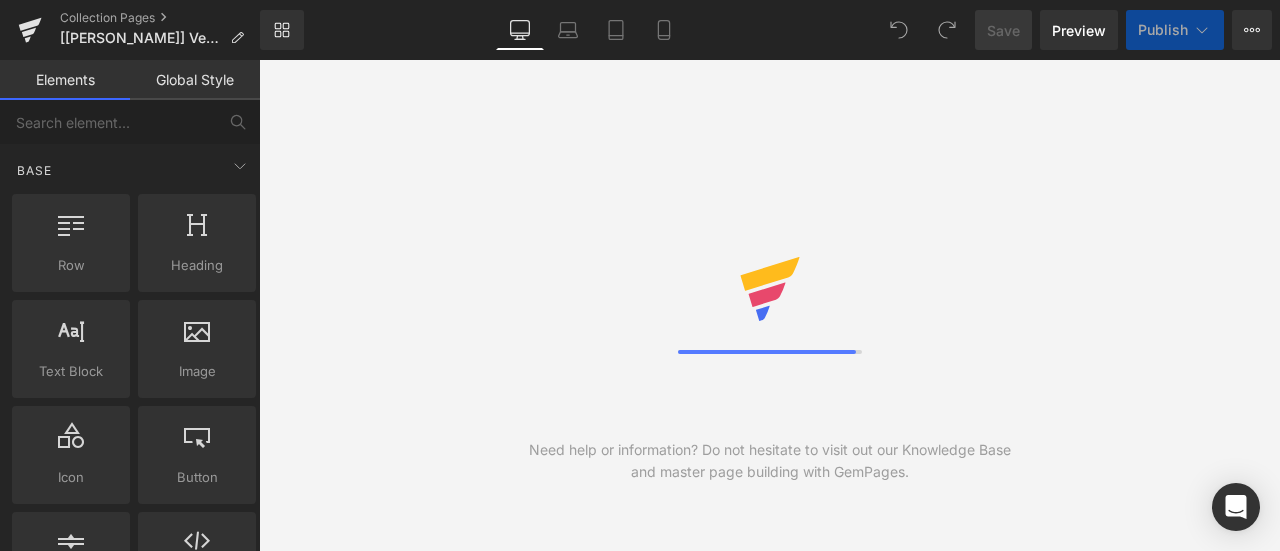 scroll, scrollTop: 0, scrollLeft: 0, axis: both 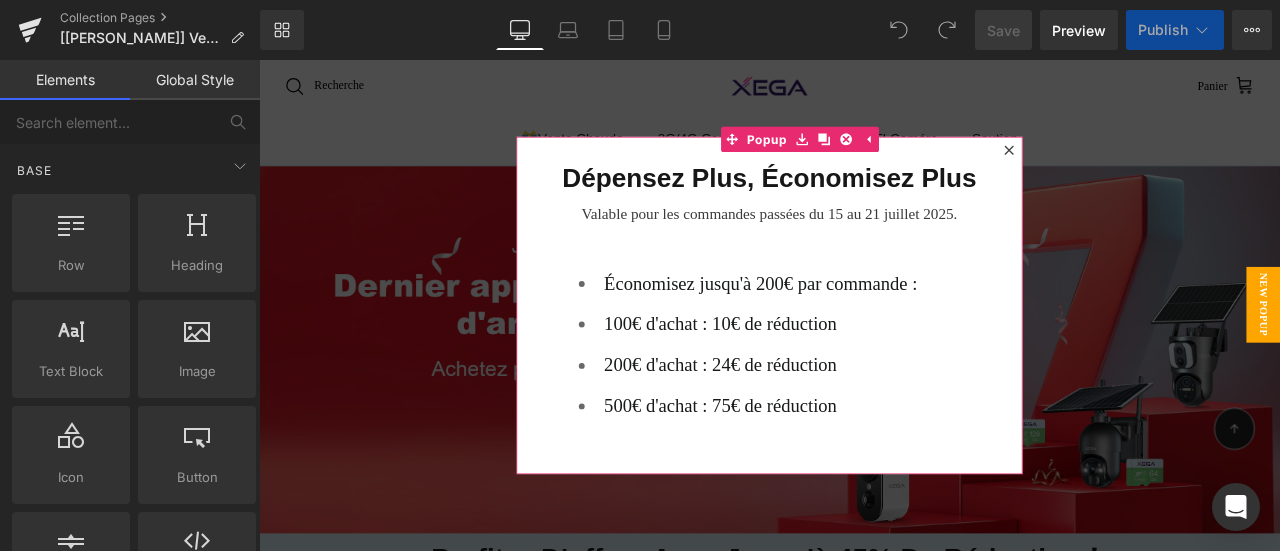 click 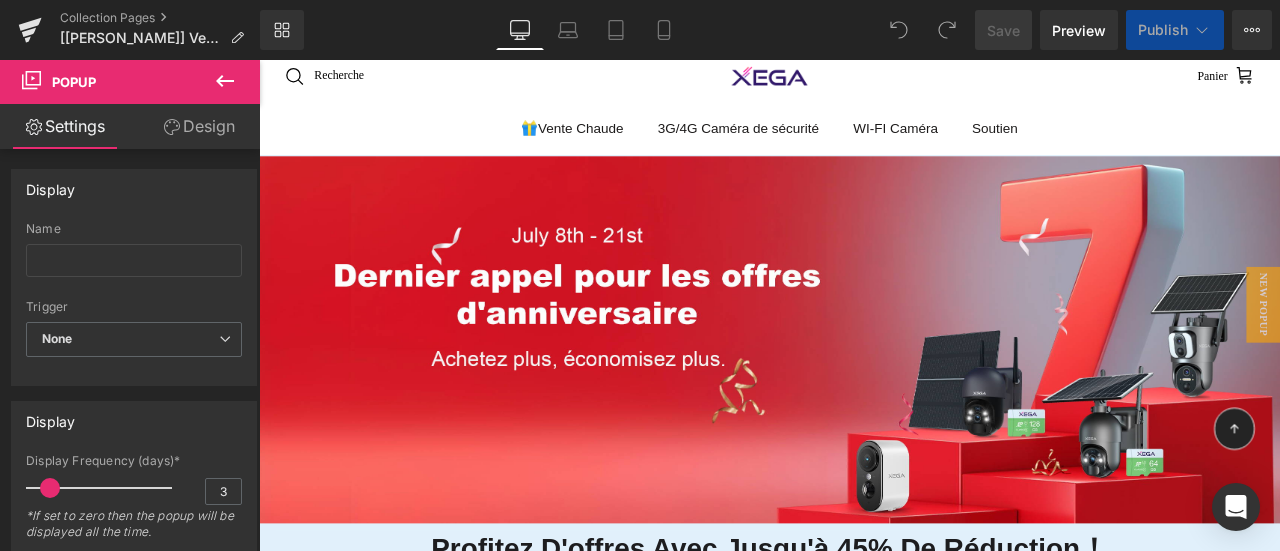 scroll, scrollTop: 0, scrollLeft: 0, axis: both 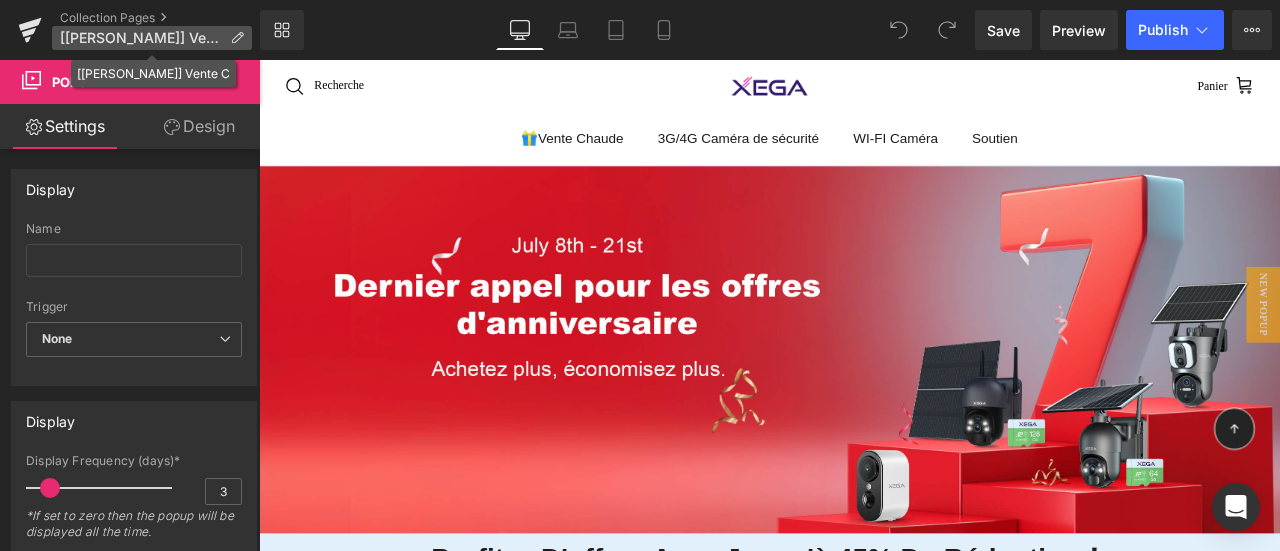 click at bounding box center [237, 38] 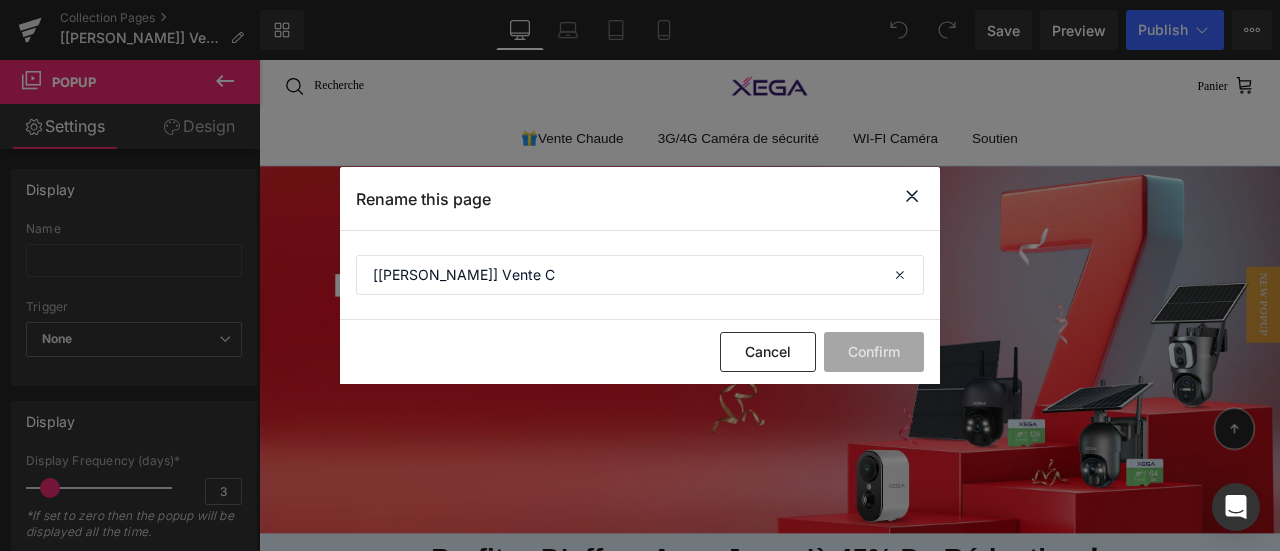 click at bounding box center [912, 196] 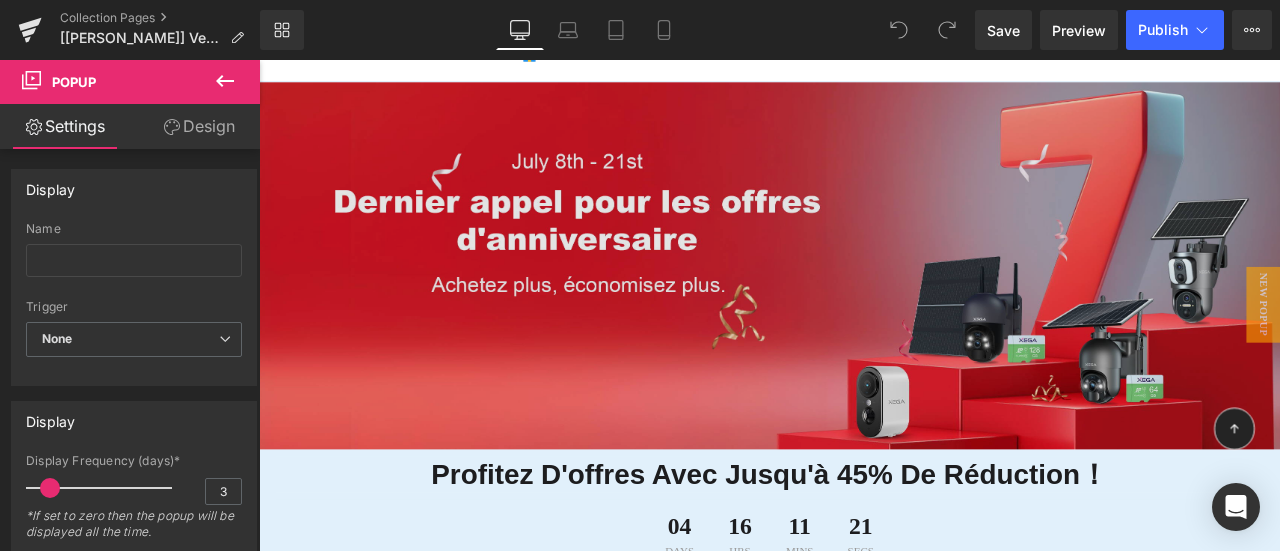 scroll, scrollTop: 100, scrollLeft: 0, axis: vertical 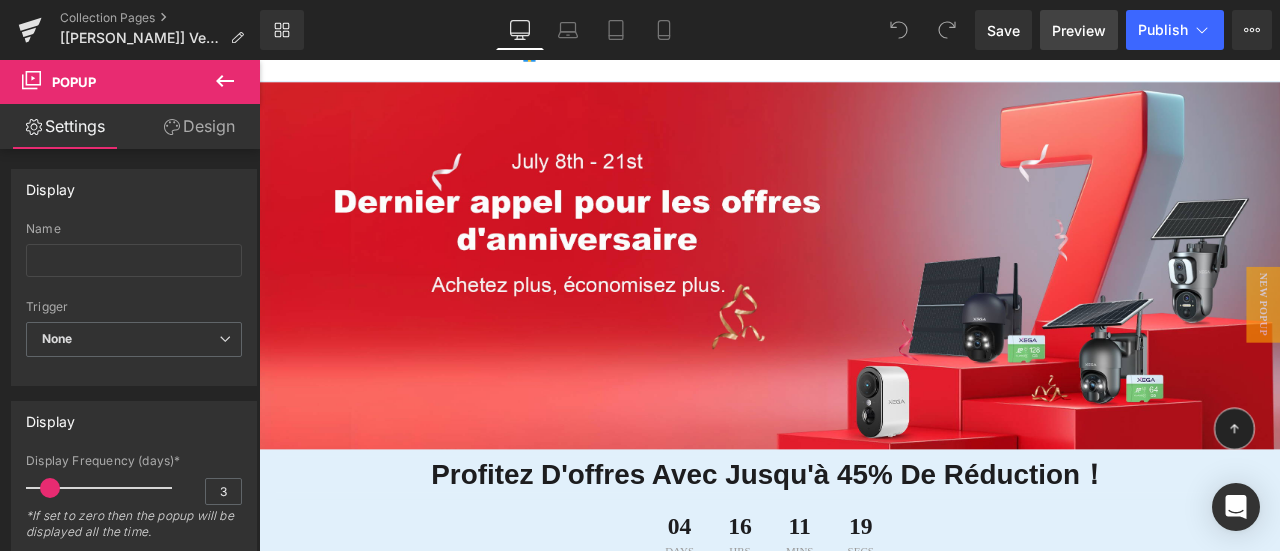click on "Preview" at bounding box center (1079, 30) 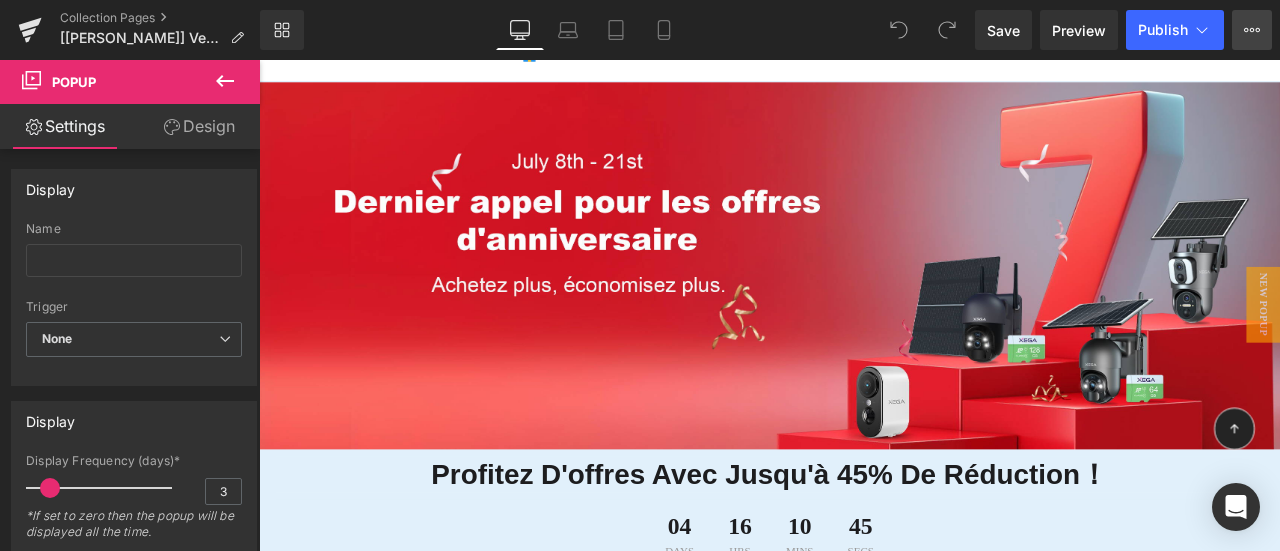click on "View Live Page View with current Template Save Template to Library Schedule Publish  Optimize  Publish Settings Shortcuts" at bounding box center (1252, 30) 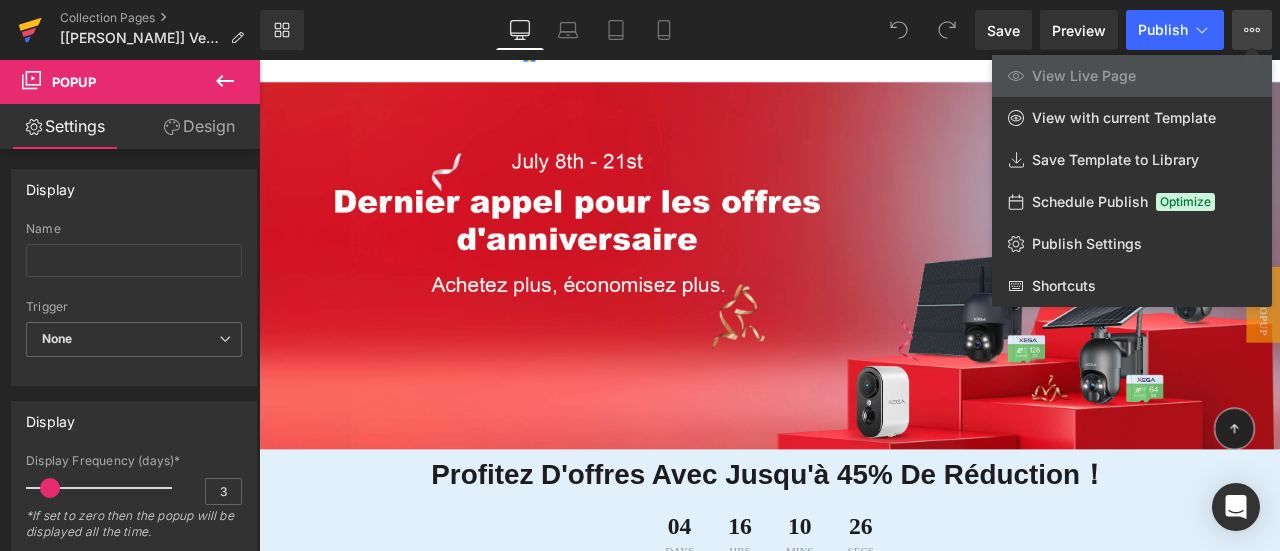 click 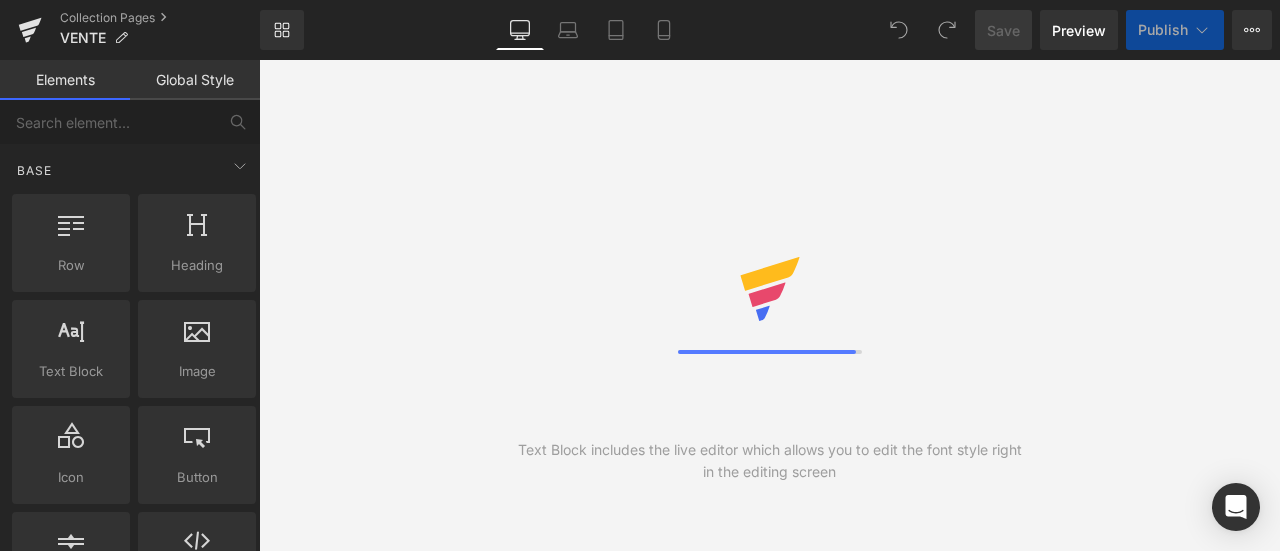 scroll, scrollTop: 0, scrollLeft: 0, axis: both 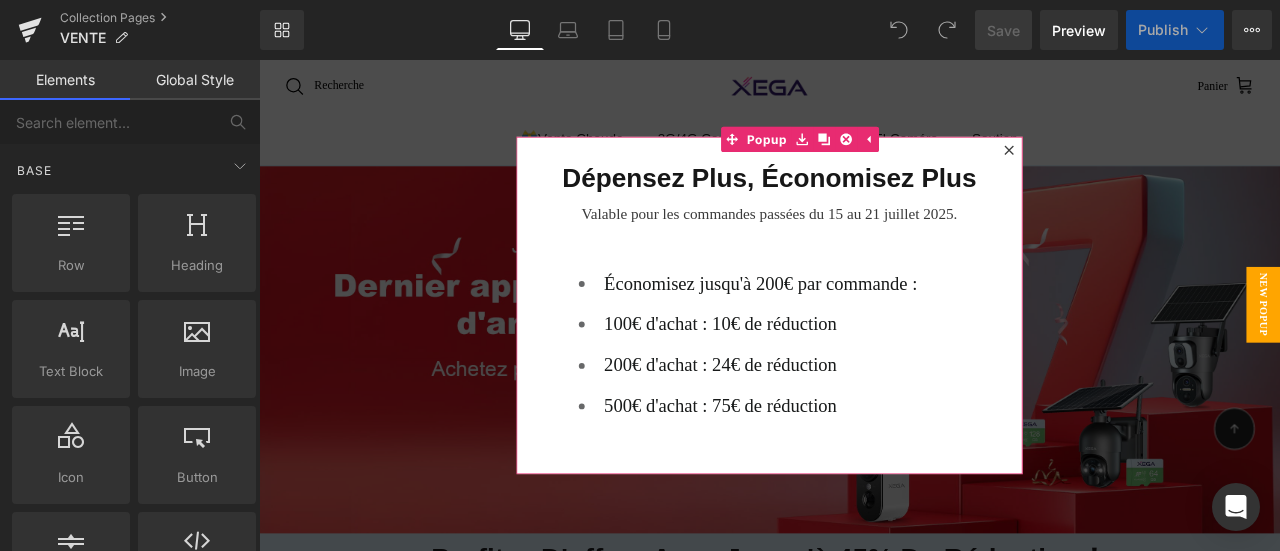 click 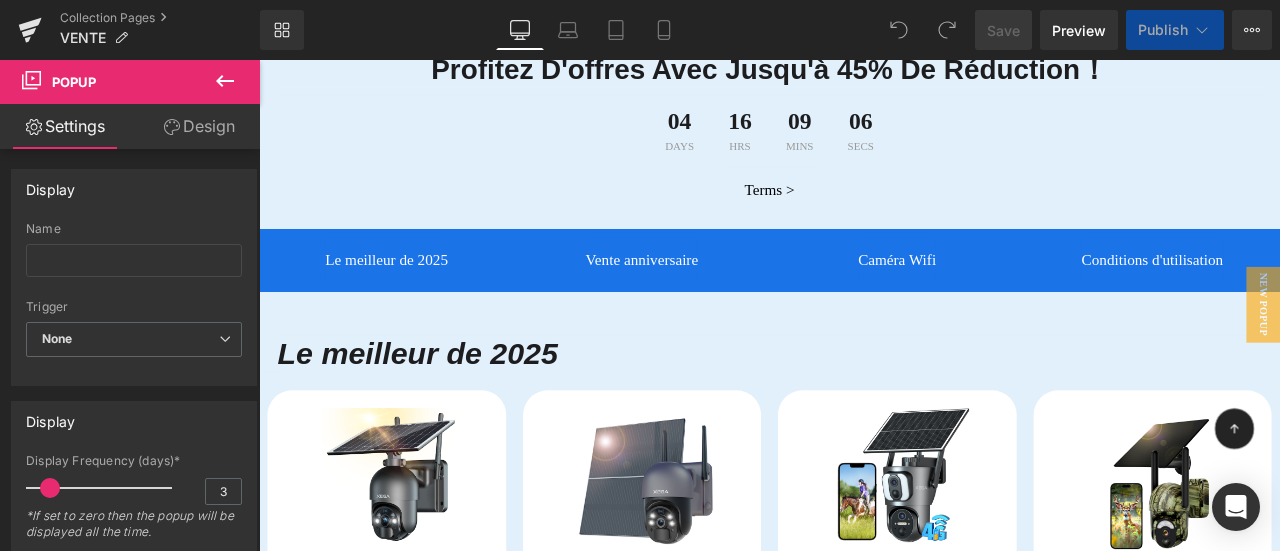 scroll, scrollTop: 500, scrollLeft: 0, axis: vertical 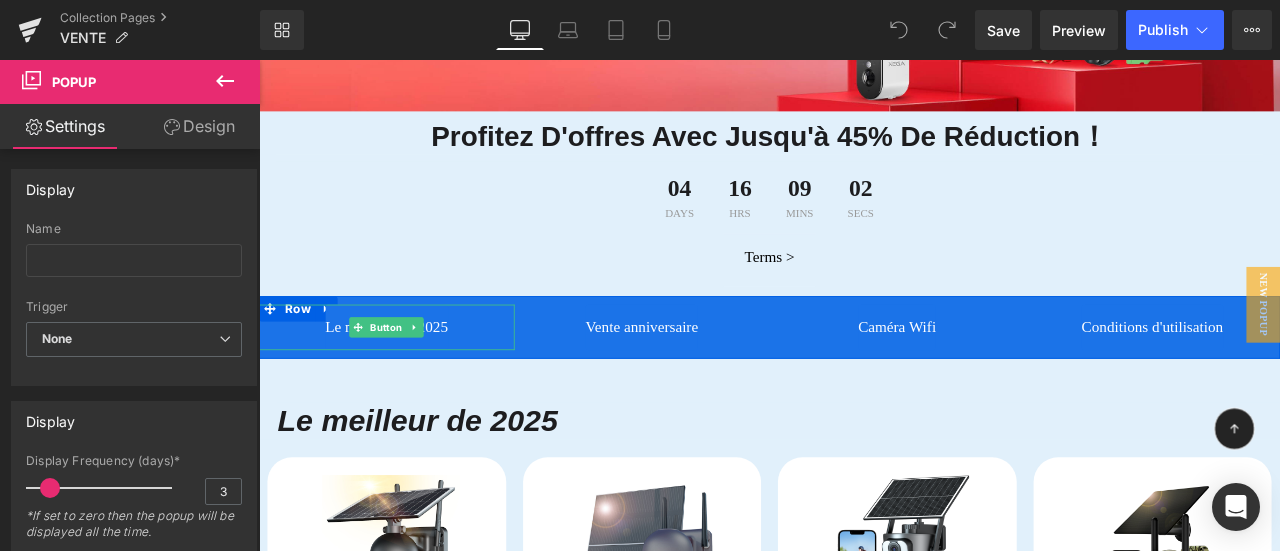 click on "Le meilleur de 2025" at bounding box center (410, 377) 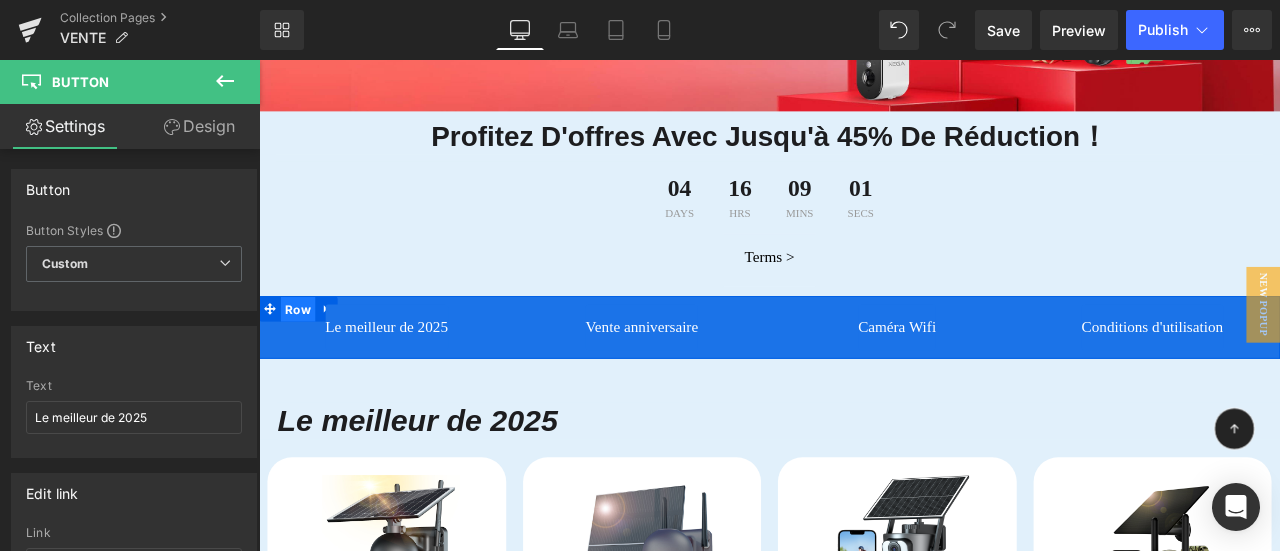 click on "Row" at bounding box center [305, 356] 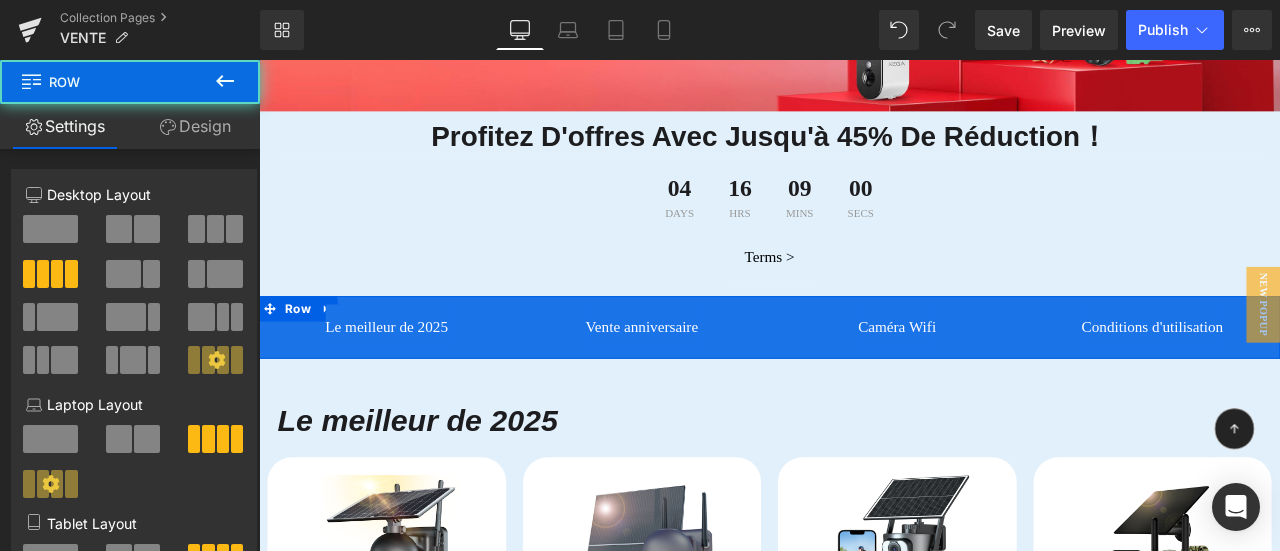 click on "Le meilleur de 2025" at bounding box center (410, 377) 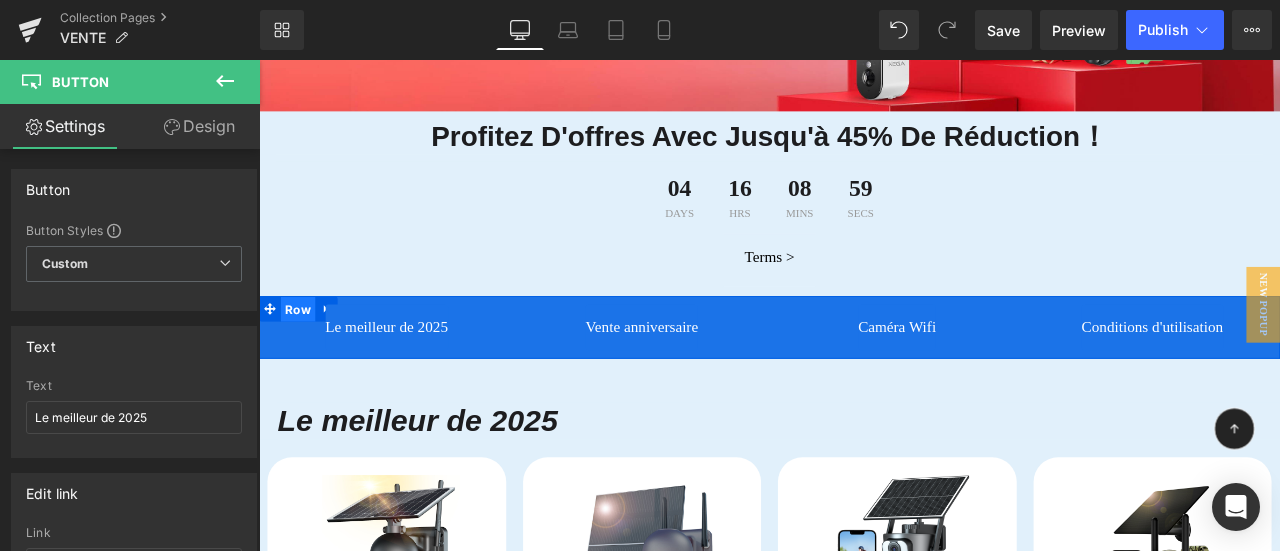 click on "Row" at bounding box center (305, 356) 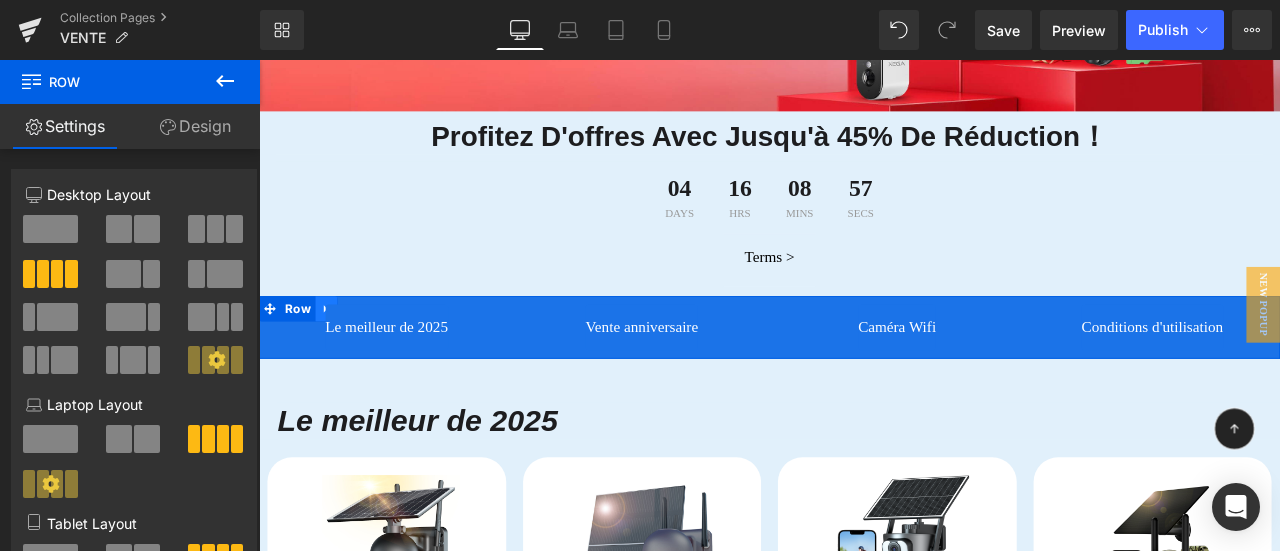click at bounding box center [339, 355] 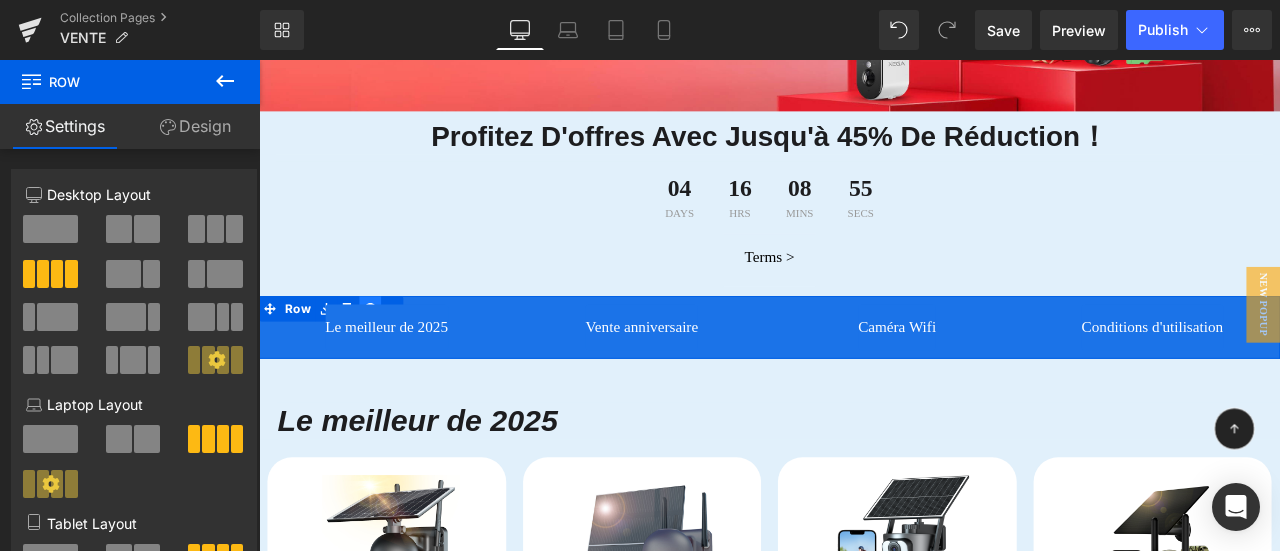 click 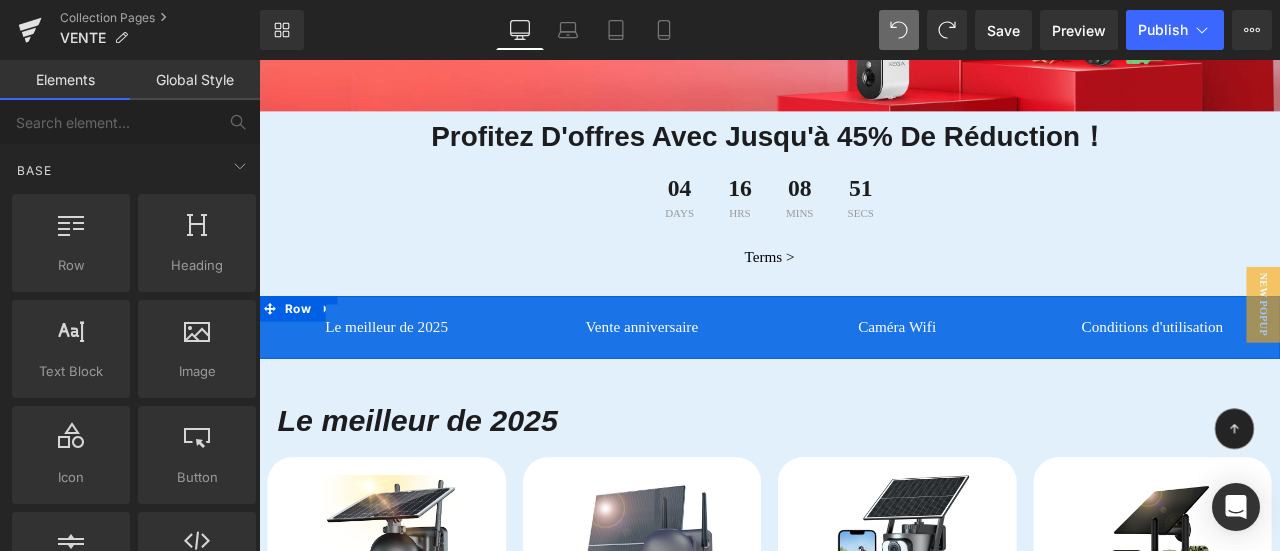 click at bounding box center (259, 60) 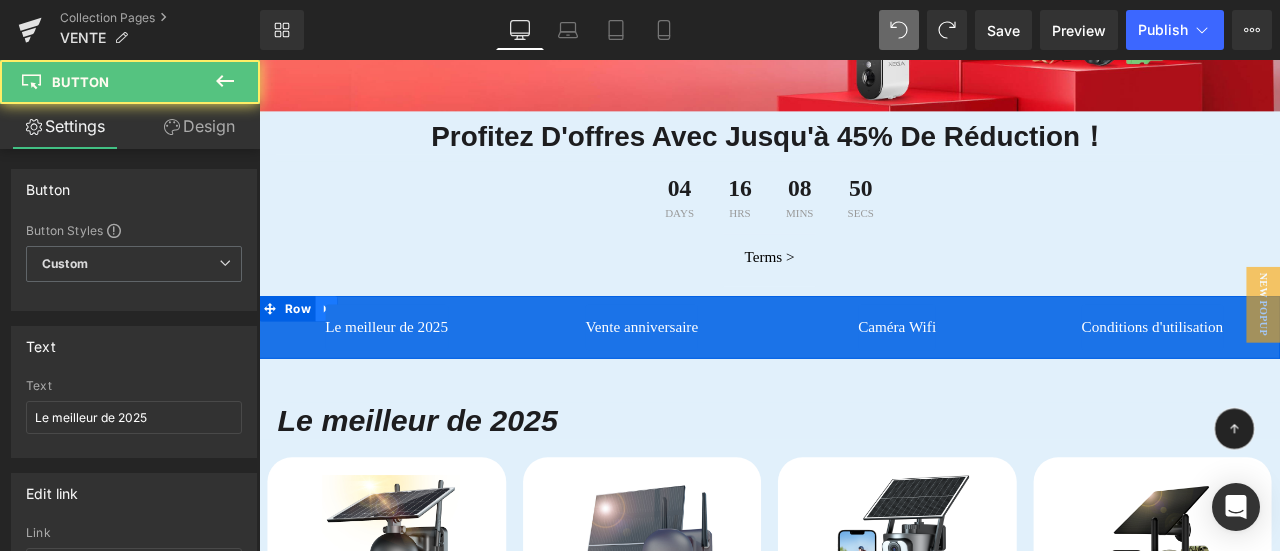 click at bounding box center [339, 355] 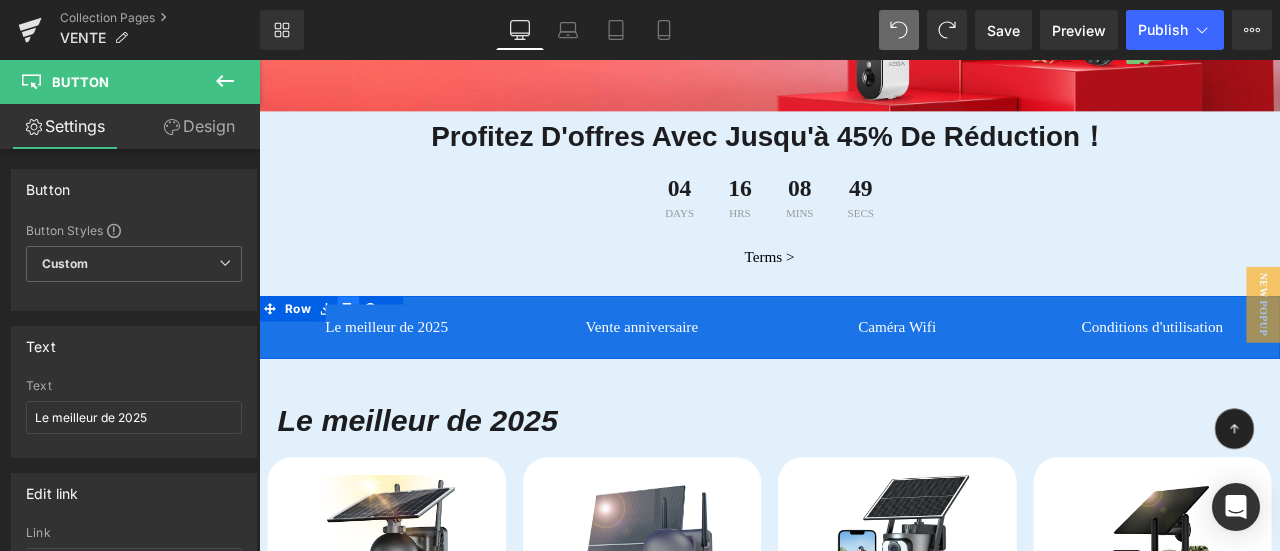 click at bounding box center [365, 355] 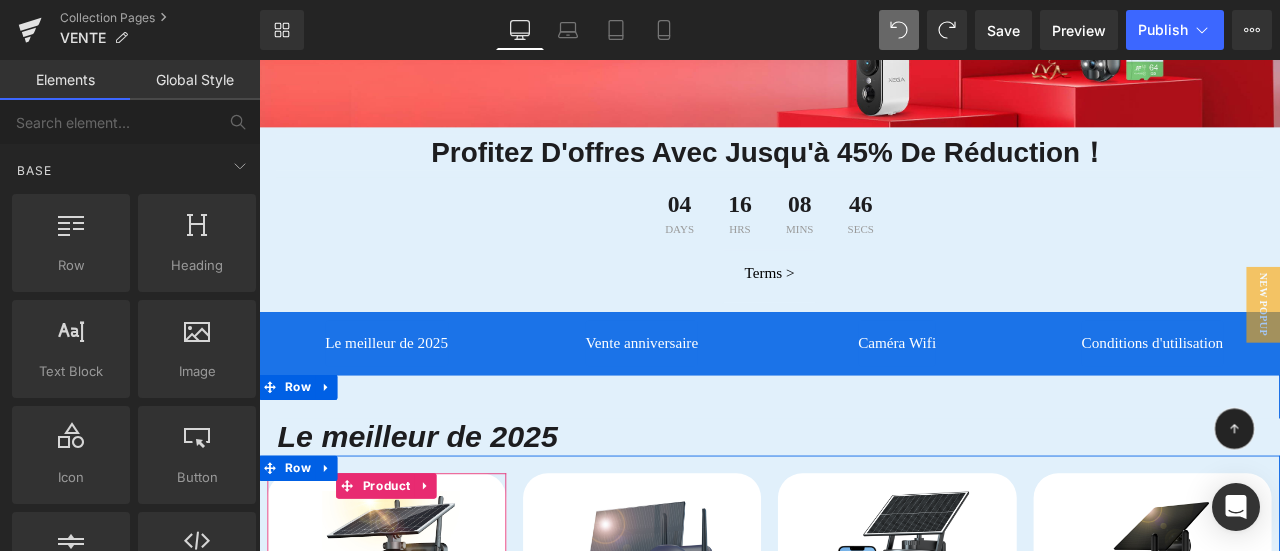 scroll, scrollTop: 474, scrollLeft: 0, axis: vertical 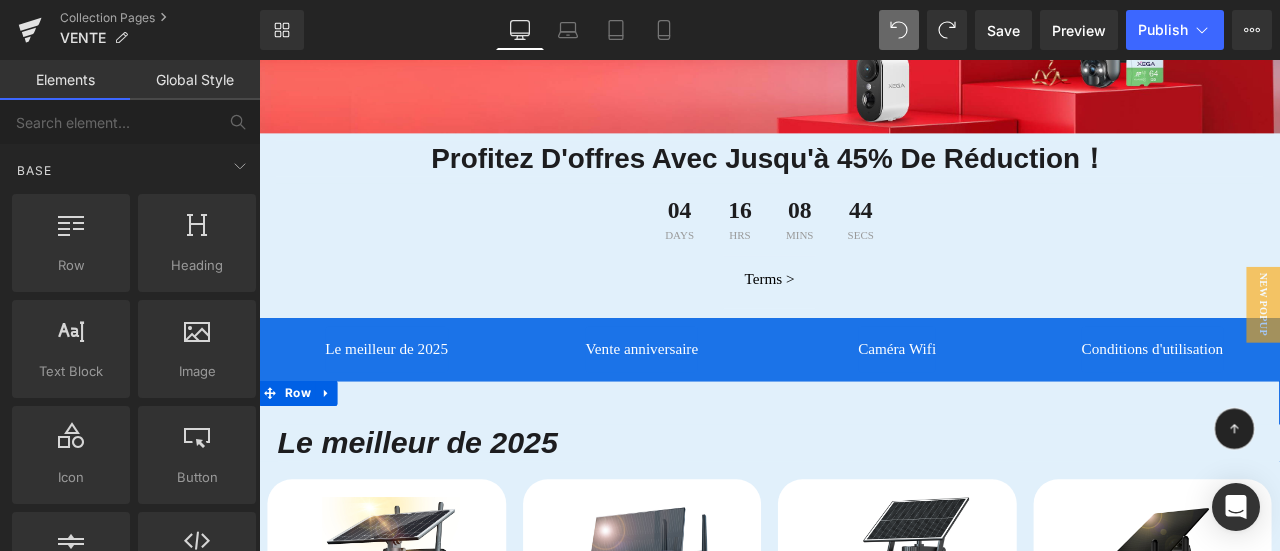 click on "Le meilleur de 2025 Heading
Sparen
53
%
(P) Image
XG-S20-EU4G
(P) SKU
N°1 des ventes en Europe Panneau solaire 6w Capacité de batterie 10000mah Chargez une fois, travaillez pendant des mois Alerte de détection de mouvement instantanée
Text Block
€89.99" at bounding box center (864, 864) 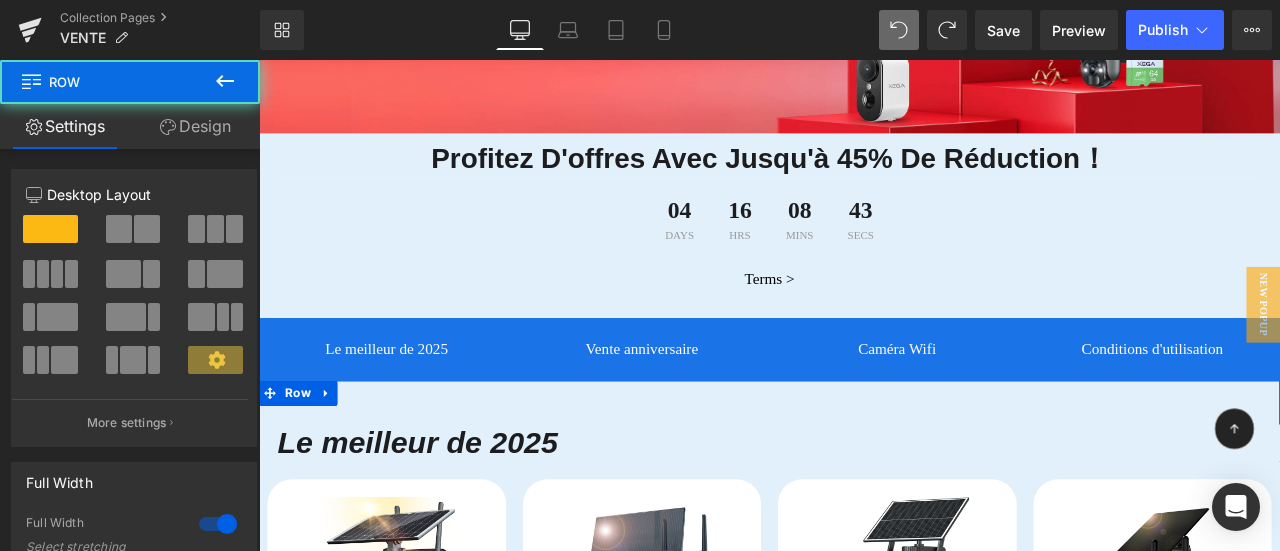 click on "Le meilleur de 2025 Heading
Sparen
53
%
(P) Image
XG-S20-EU4G
(P) SKU
N°1 des ventes en Europe Panneau solaire 6w Capacité de batterie 10000mah Chargez une fois, travaillez pendant des mois Alerte de détection de mouvement instantanée
Text Block
€89.99" at bounding box center (864, 864) 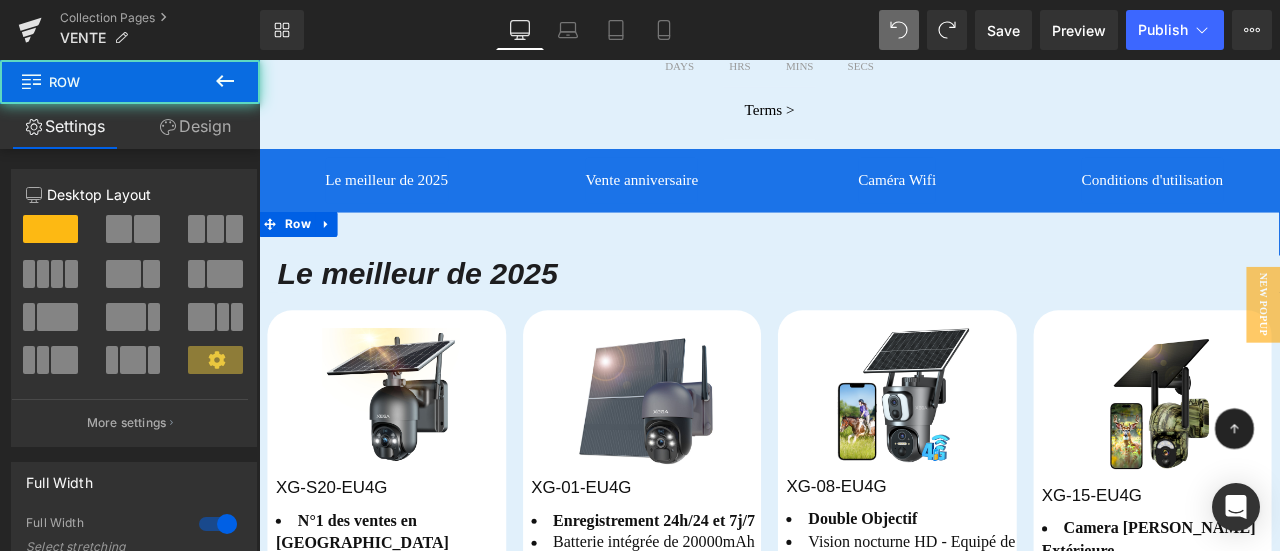 click on "Le meilleur de 2025 Heading
Sparen
53
%
(P) Image
XG-S20-EU4G
(P) SKU
N°1 des ventes en Europe Panneau solaire 6w Capacité de batterie 10000mah Chargez une fois, travaillez pendant des mois Alerte de détection de mouvement instantanée
Text Block
€89.99" at bounding box center [864, 664] 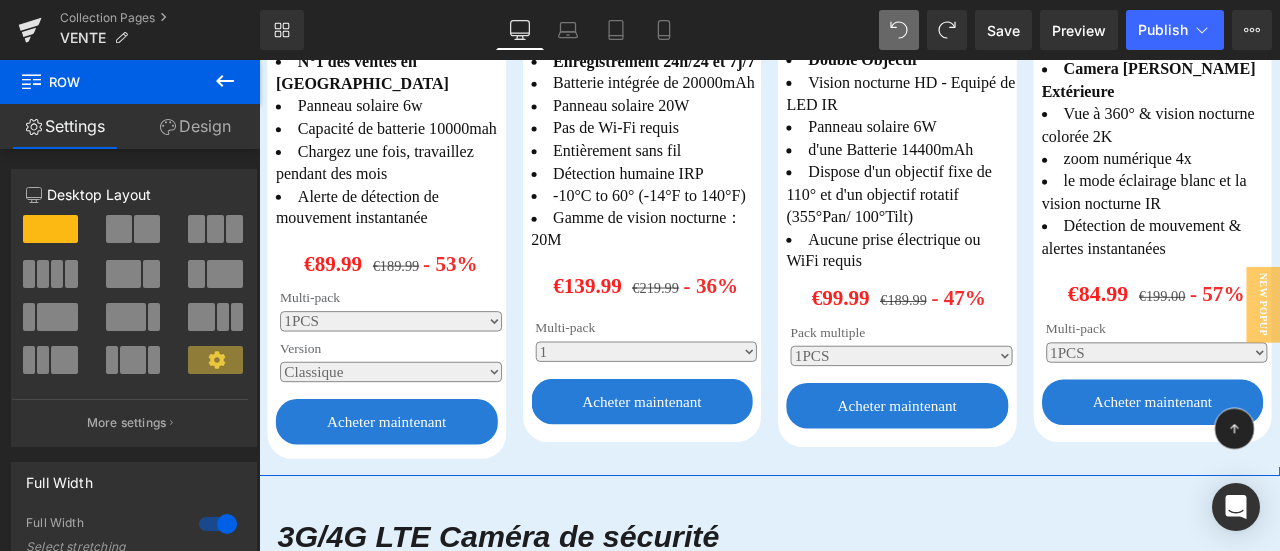 scroll, scrollTop: 1474, scrollLeft: 0, axis: vertical 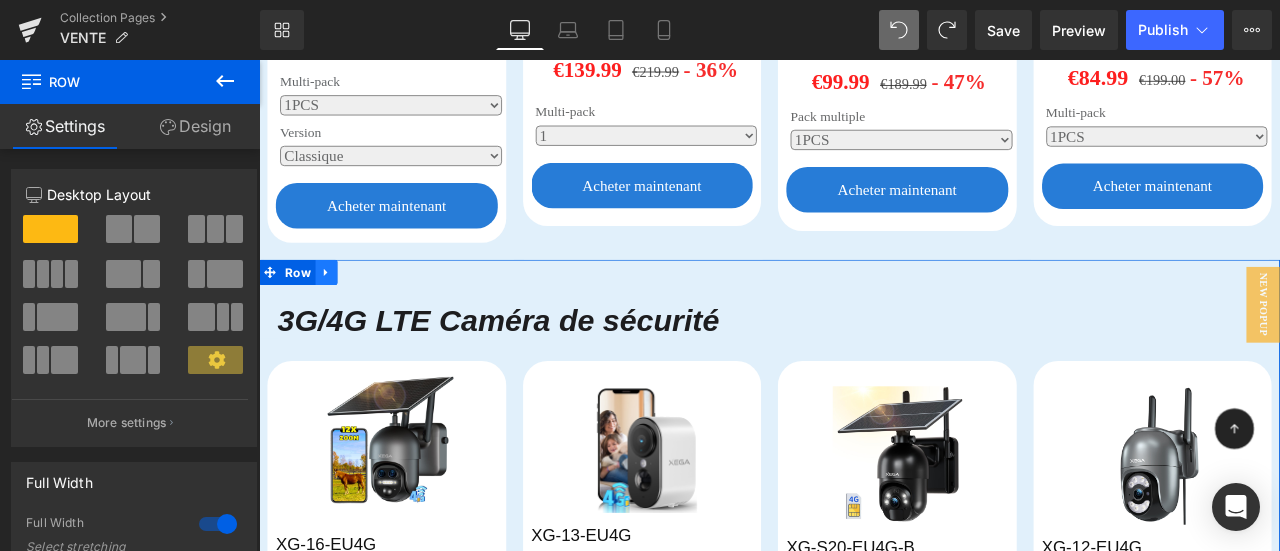 click 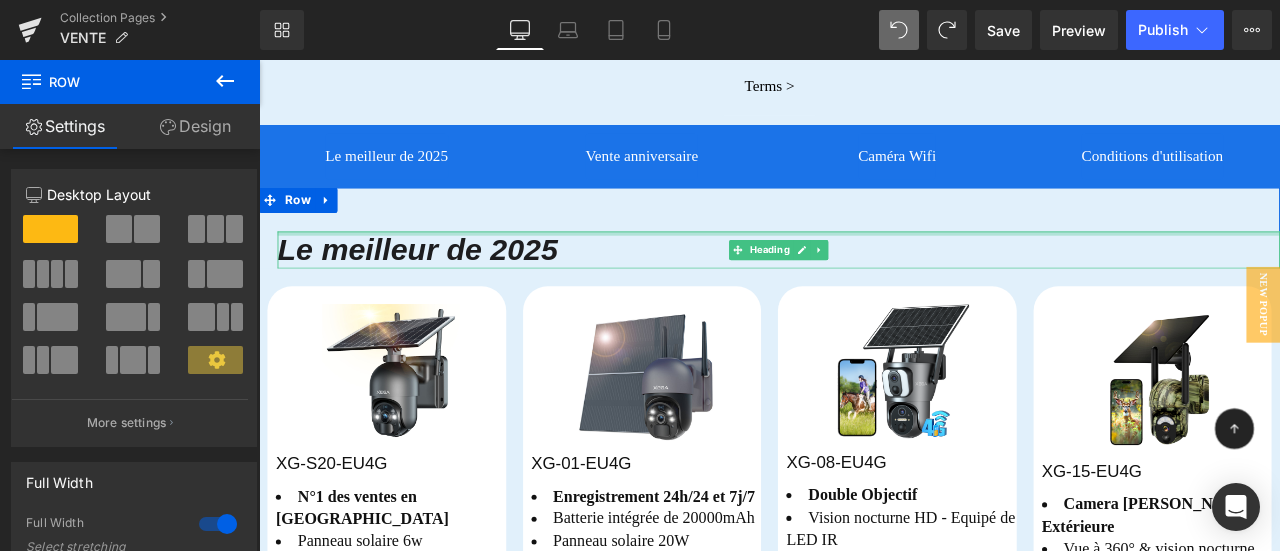 scroll, scrollTop: 674, scrollLeft: 0, axis: vertical 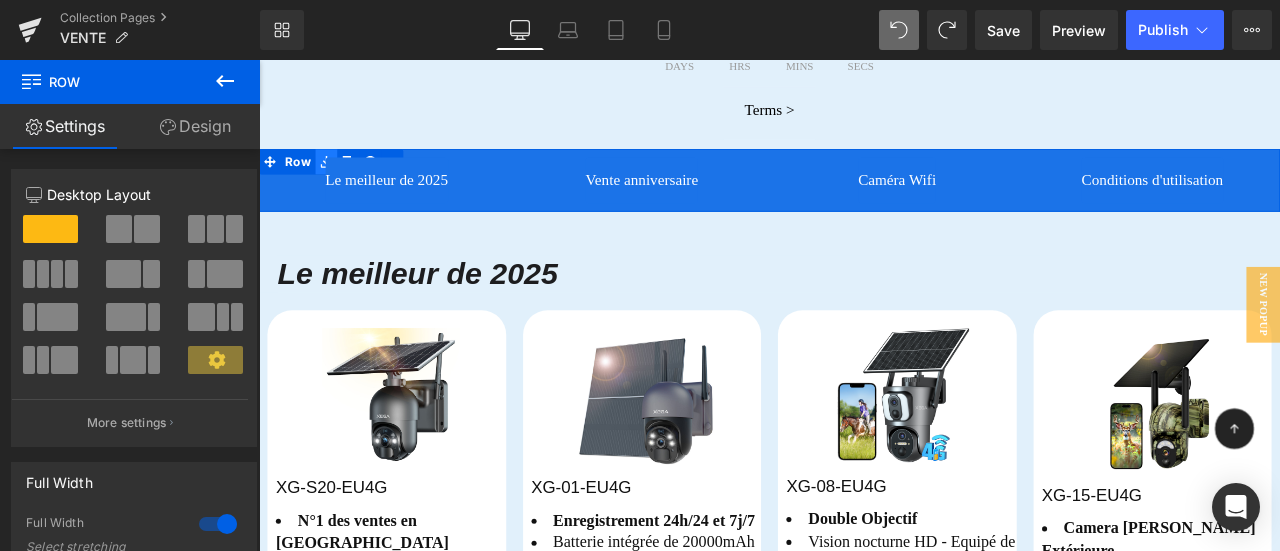 click at bounding box center (339, 181) 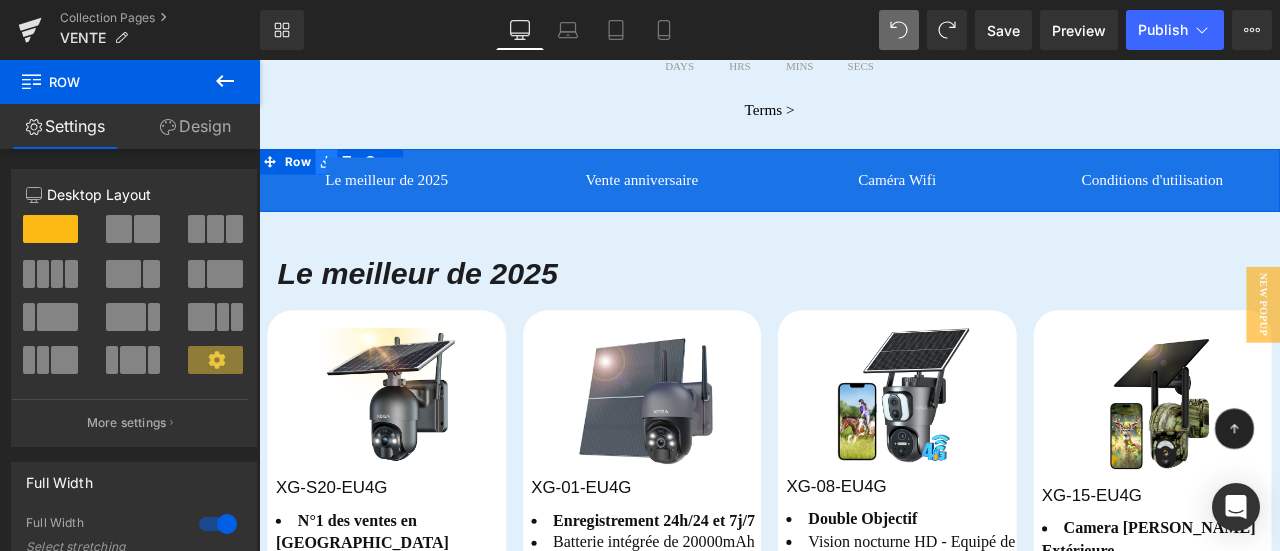 click at bounding box center [339, 181] 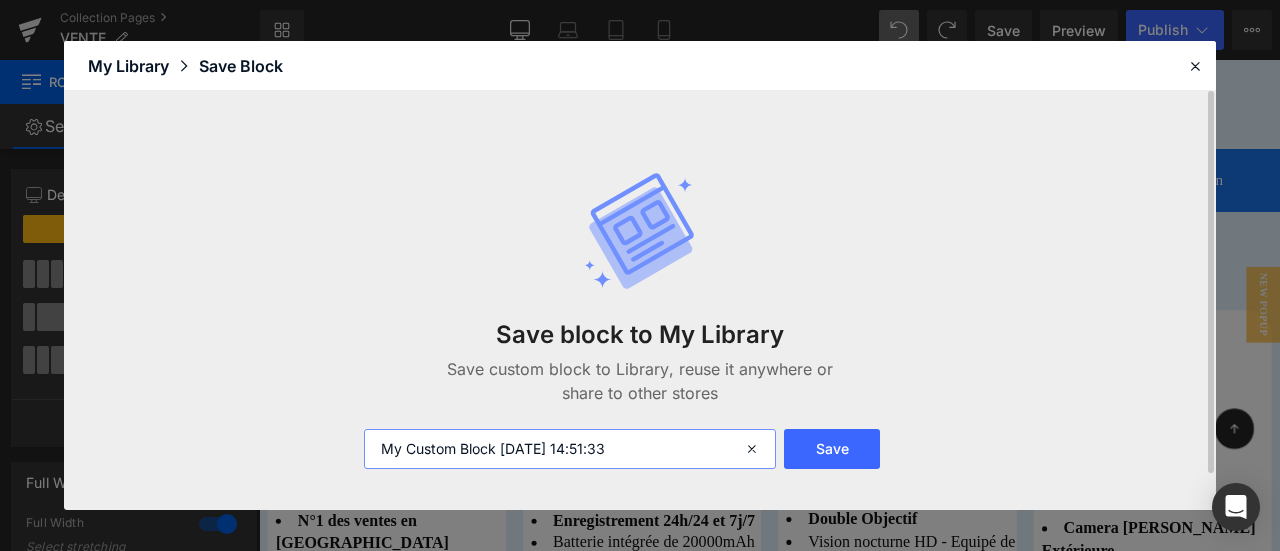 drag, startPoint x: 668, startPoint y: 449, endPoint x: 349, endPoint y: 423, distance: 320.0578 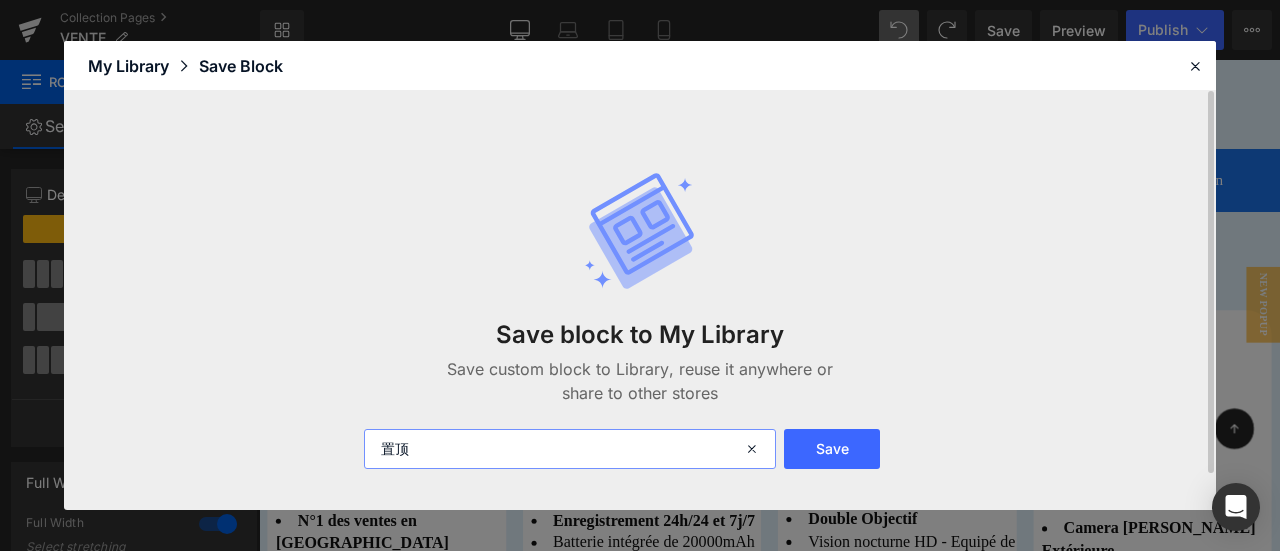 type on "置顶" 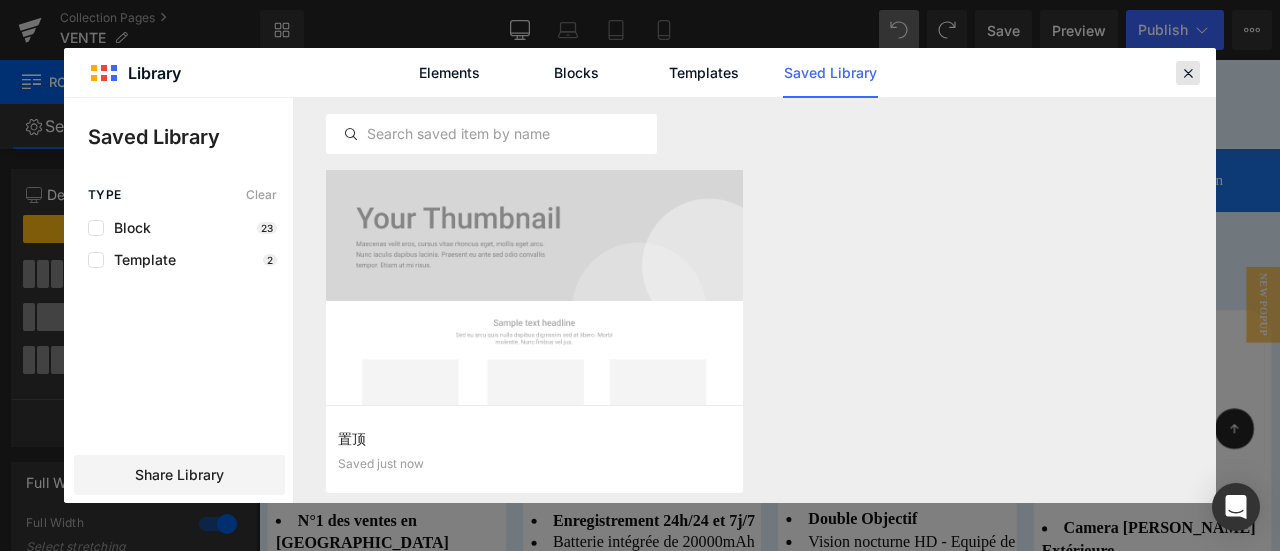 click at bounding box center [1188, 73] 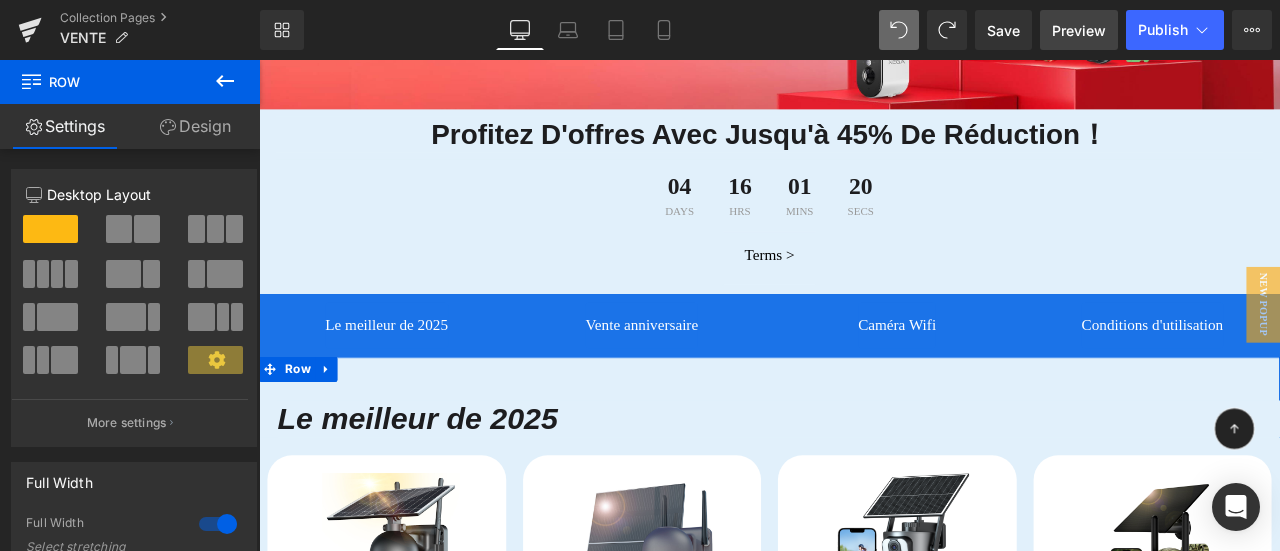 scroll, scrollTop: 474, scrollLeft: 0, axis: vertical 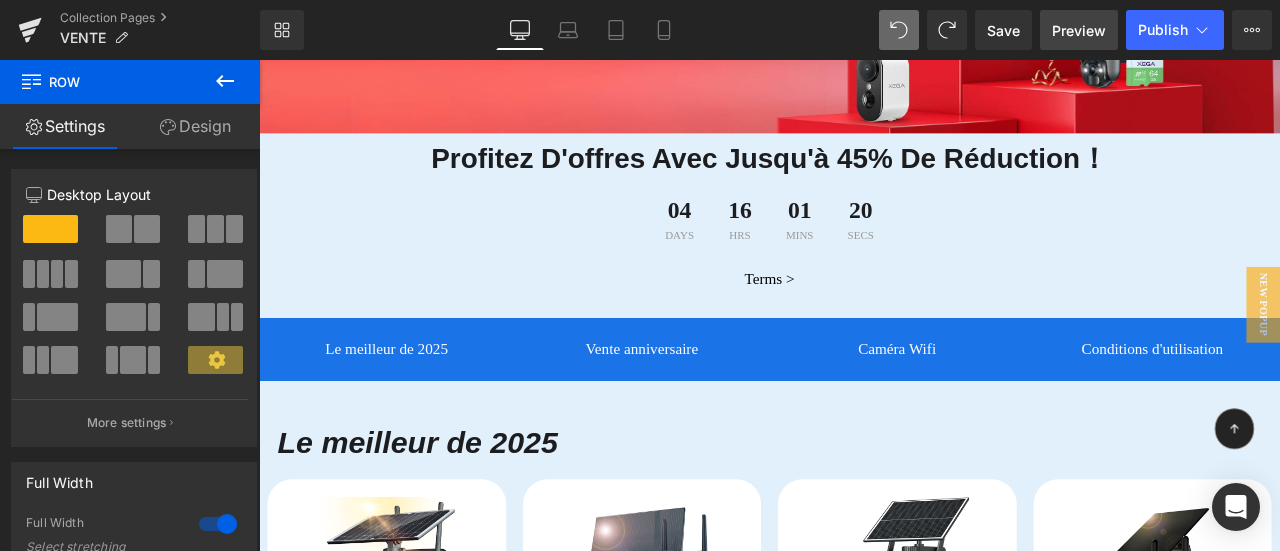 click on "Preview" at bounding box center [1079, 30] 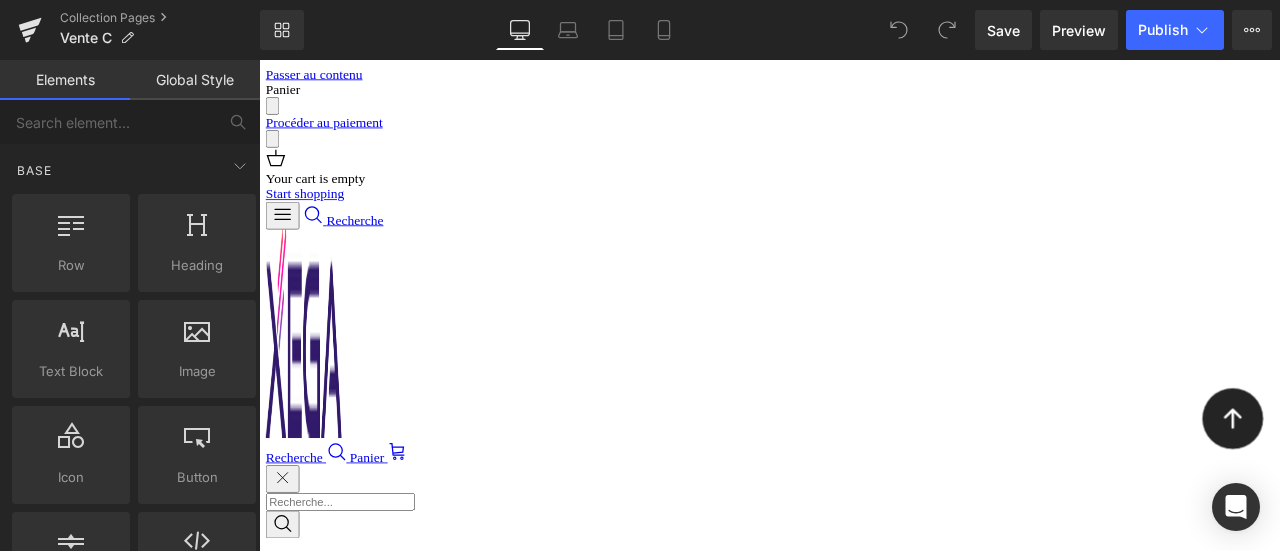 scroll, scrollTop: 0, scrollLeft: 0, axis: both 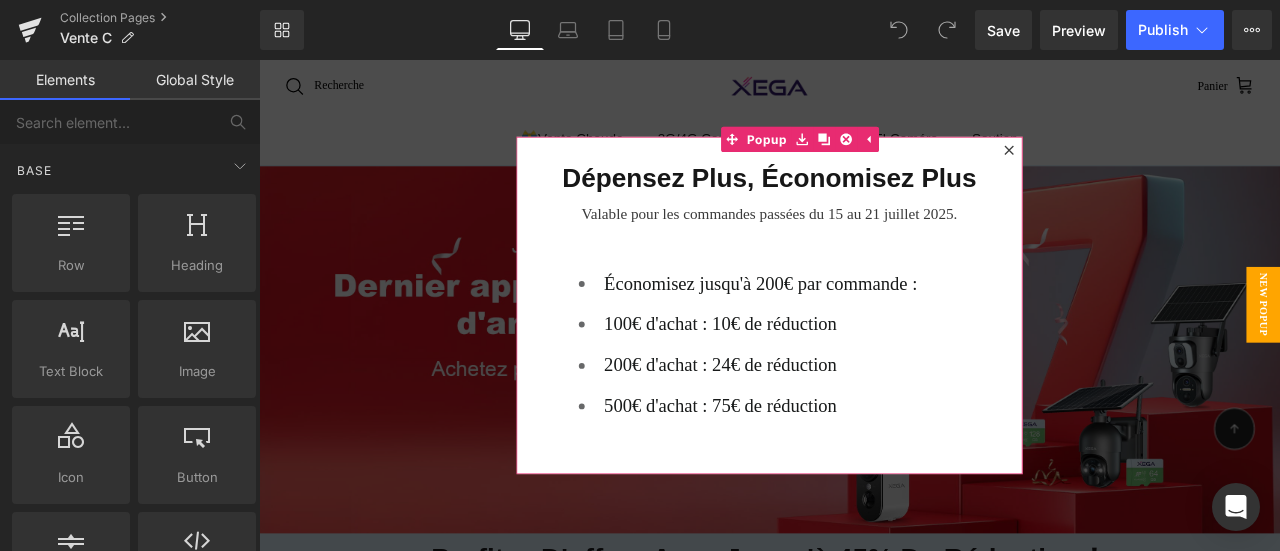 click 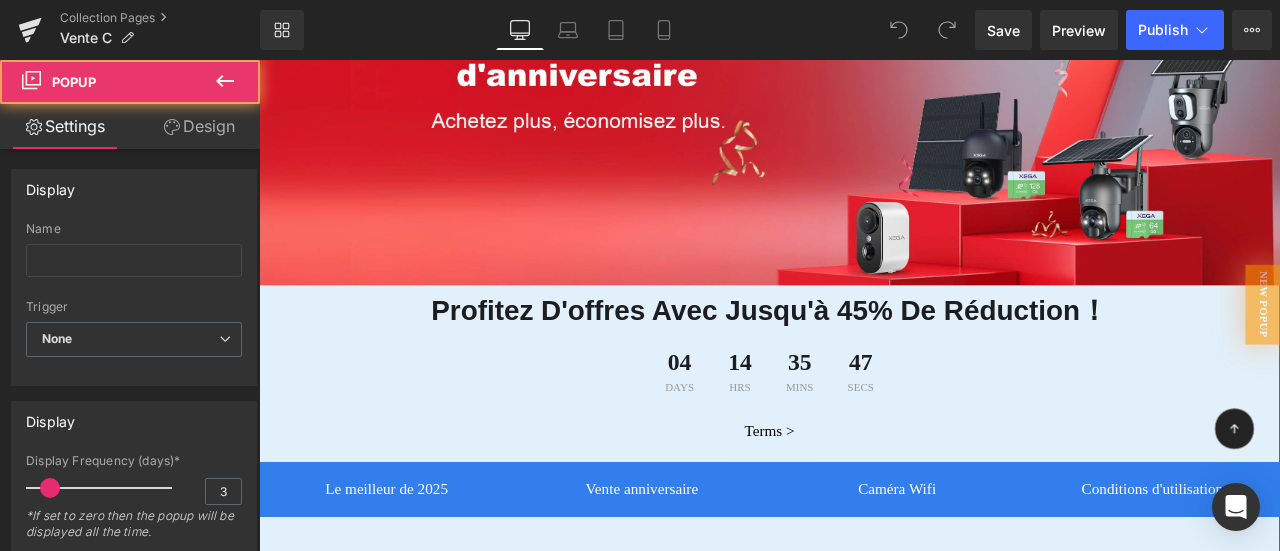 scroll, scrollTop: 300, scrollLeft: 0, axis: vertical 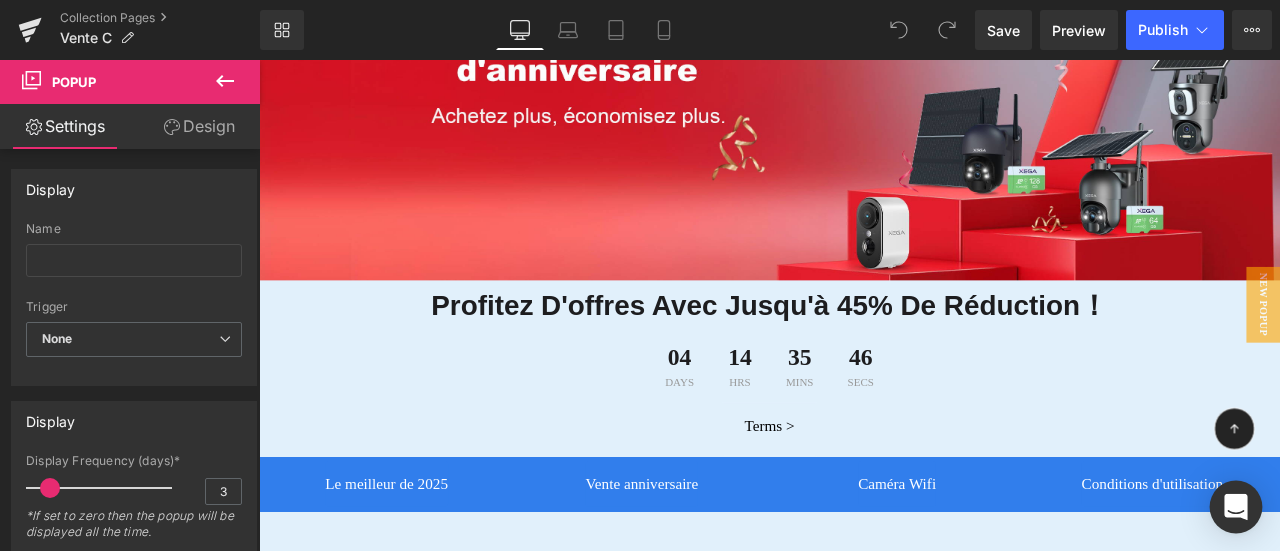 click at bounding box center [1236, 507] 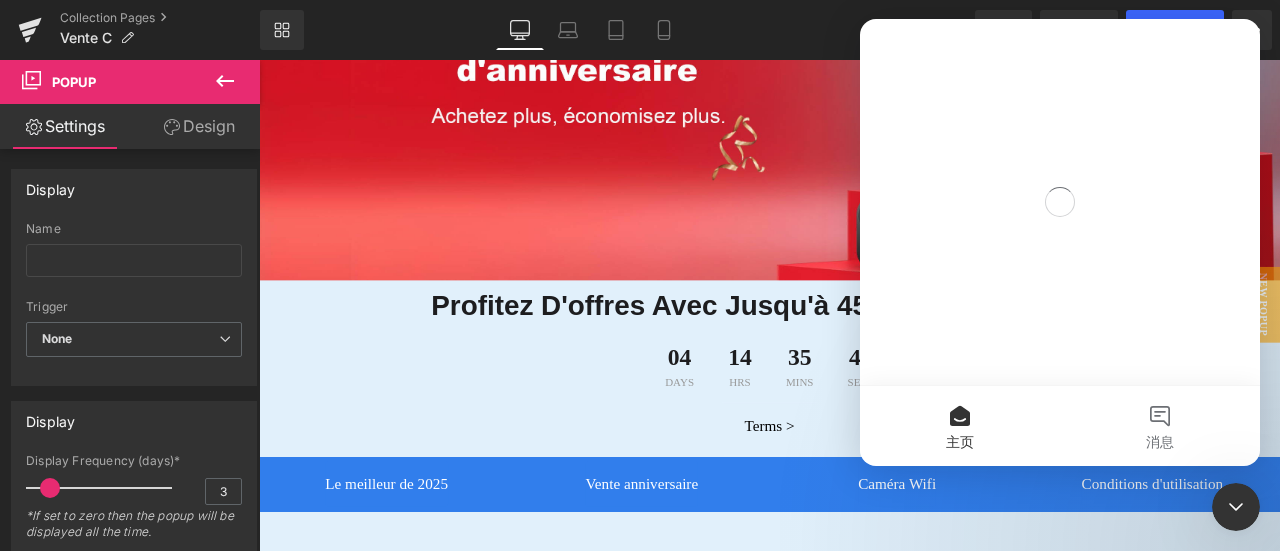 scroll, scrollTop: 0, scrollLeft: 0, axis: both 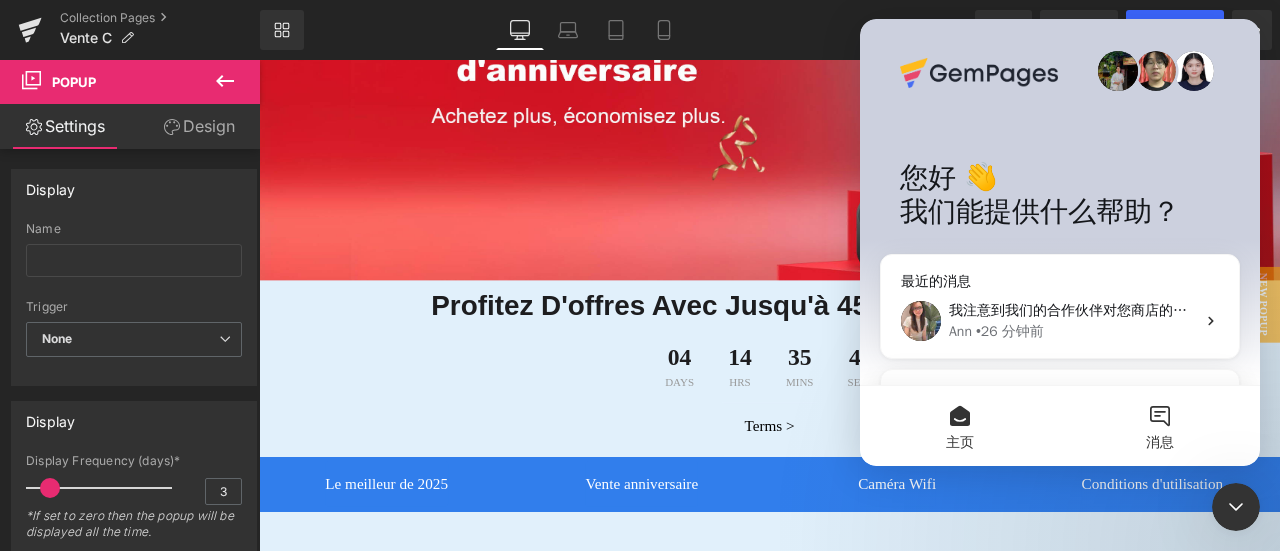 click on "消息" at bounding box center (1160, 426) 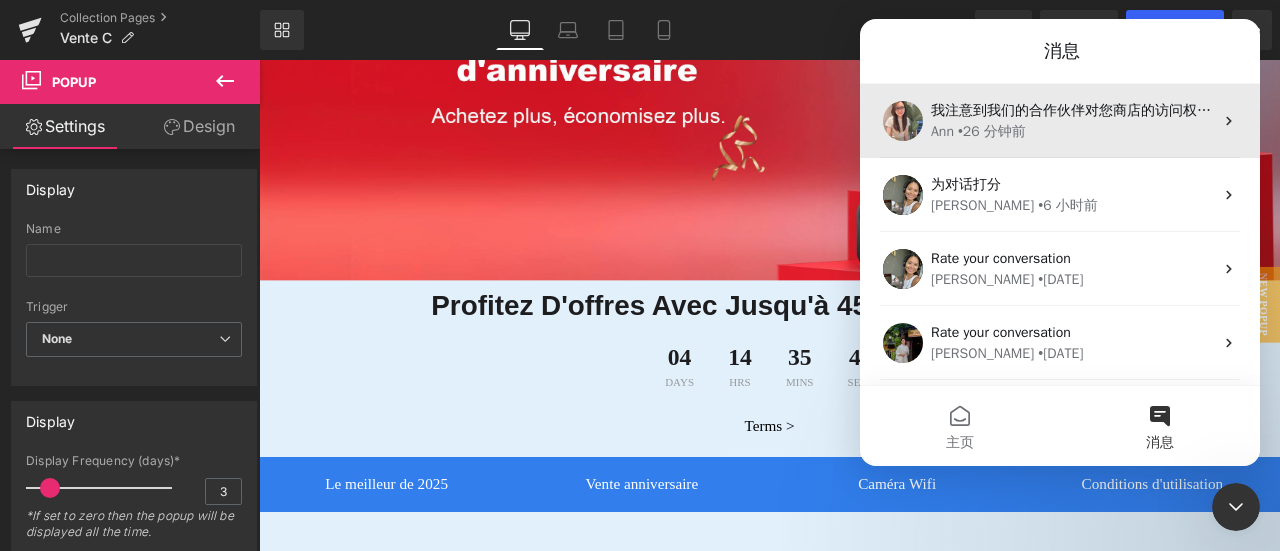 click on "我注意到我们的合作伙伴对您商店的访问权限仍然有效。我会检查并修改您发送的页面上的代码，然后回复您。请放心，该访问权限仅用于支持目的，问题解决后可能会被移除。请参阅此处了解我们的数据隐私。   如果您有任何问题或疑虑，请随时告知我。" at bounding box center (1717, 110) 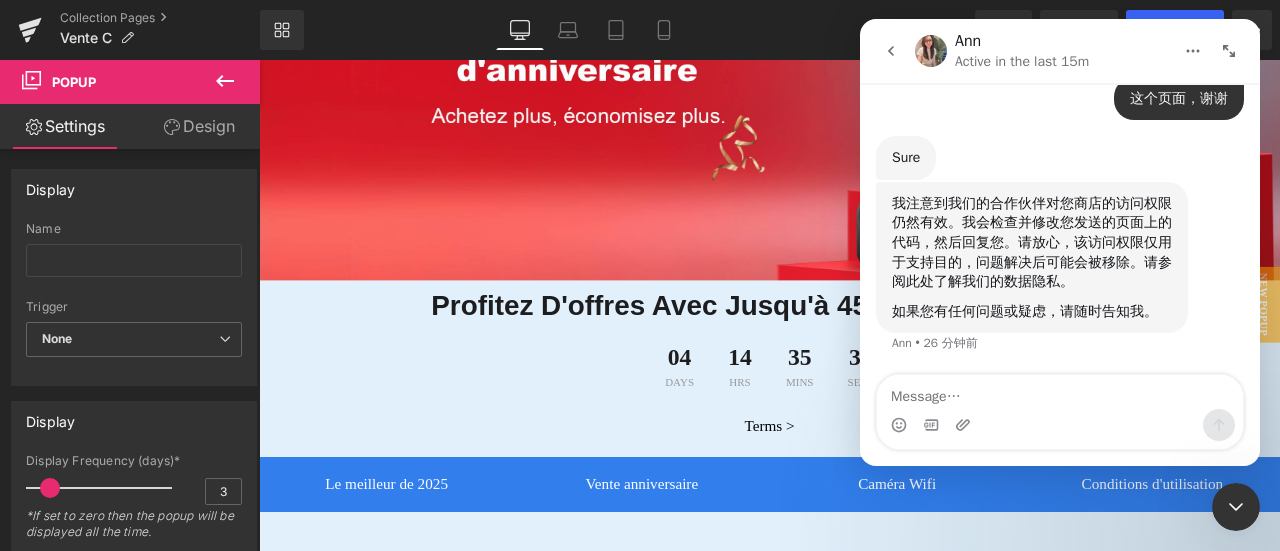scroll, scrollTop: 1360, scrollLeft: 0, axis: vertical 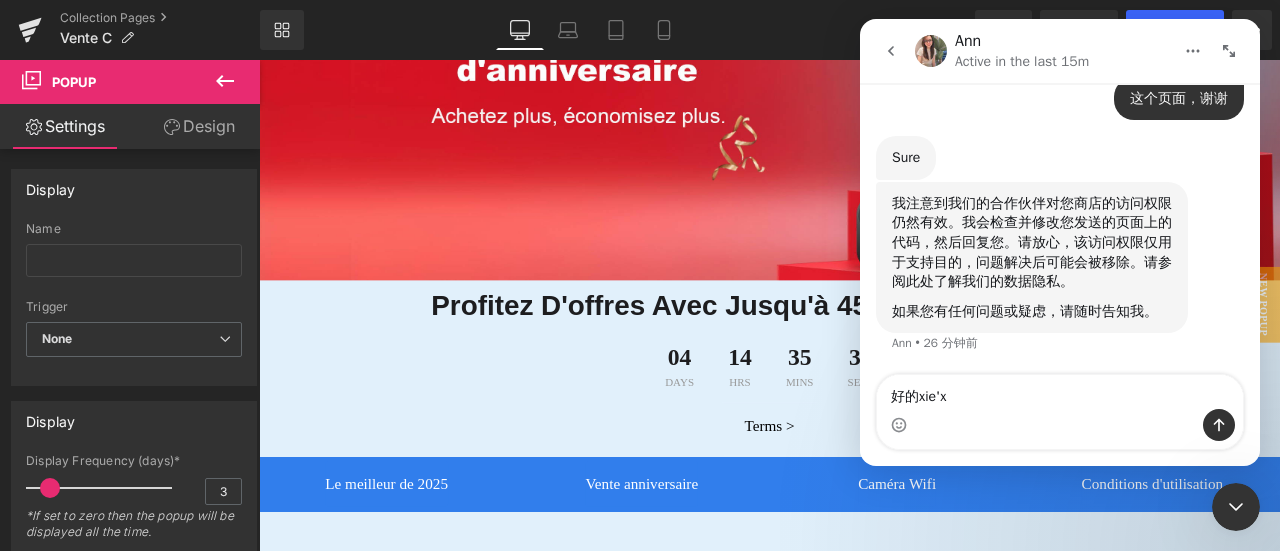 type on "好的谢谢" 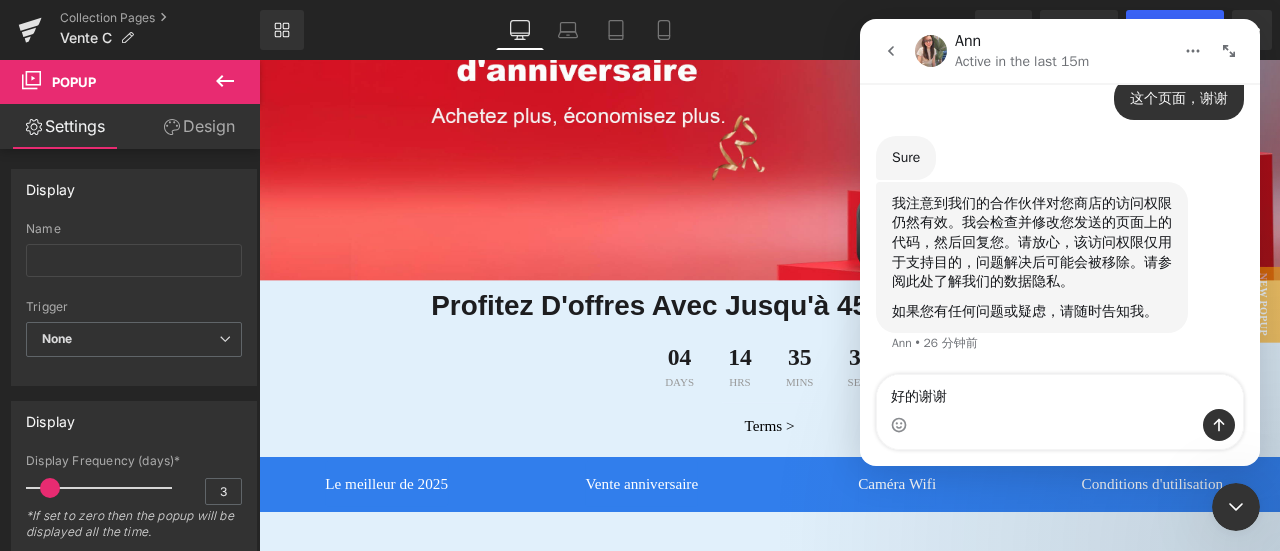 type 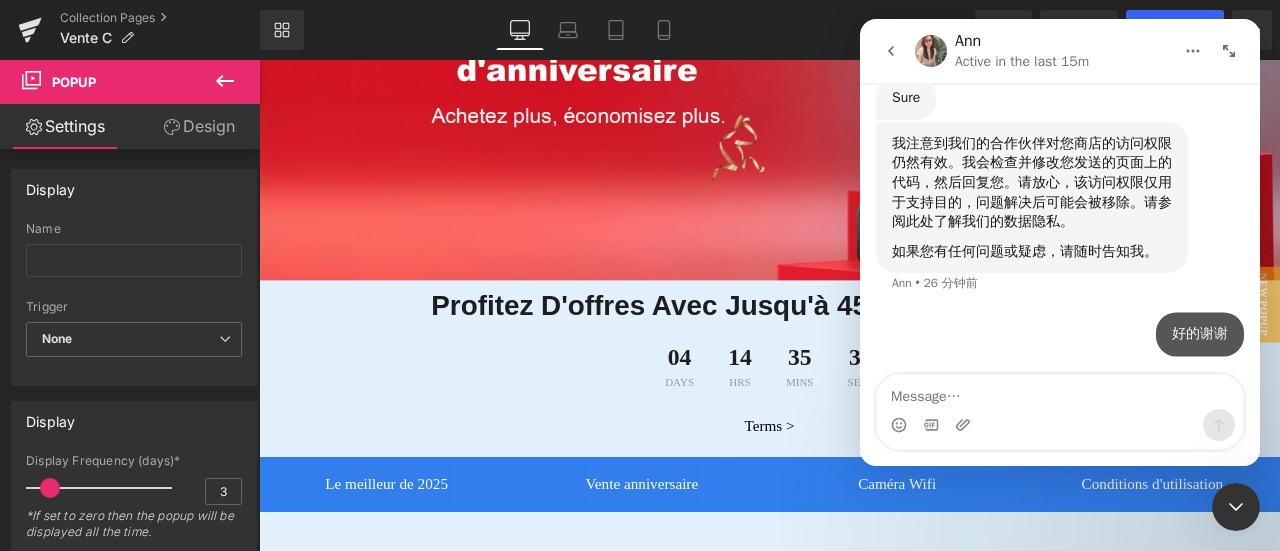 scroll, scrollTop: 1420, scrollLeft: 0, axis: vertical 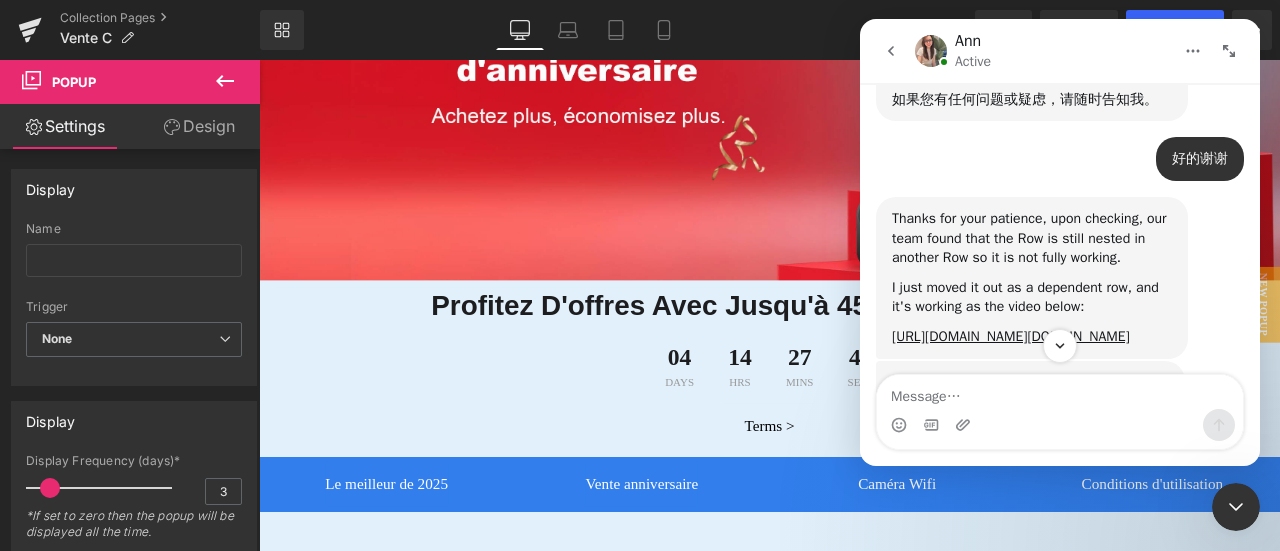 drag, startPoint x: 1166, startPoint y: 241, endPoint x: 888, endPoint y: 307, distance: 285.72714 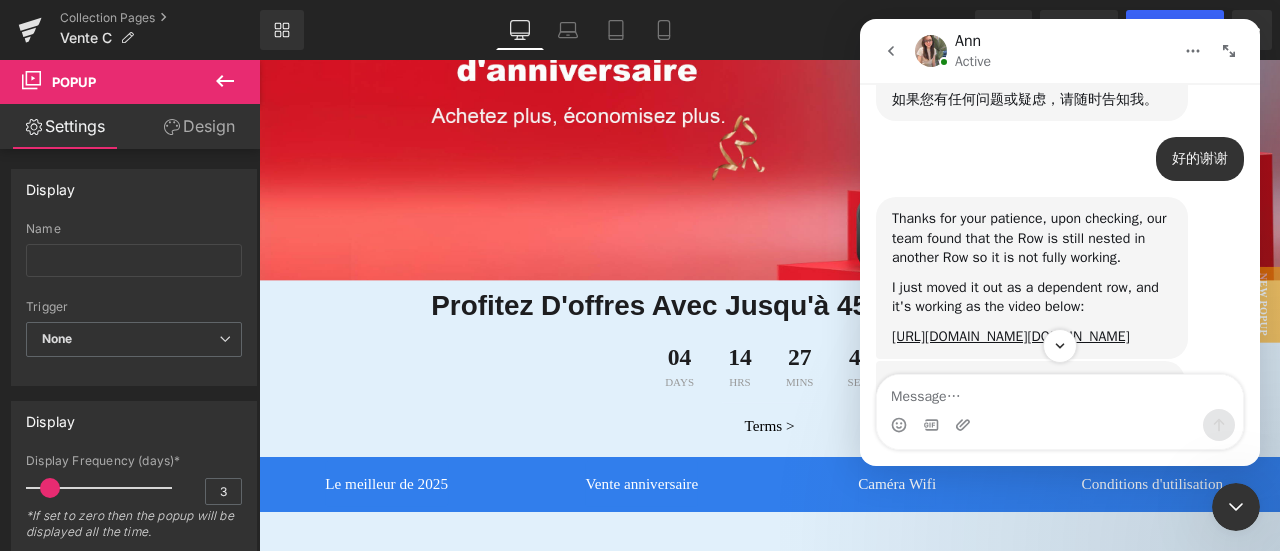 copy on "Thanks for your patience, upon checking, our team found that the Row is still nested in another Row so it is not fully working.   I just moved it out as a dependent row, and it's working as the video below:   https://app.gempages.net/editor?id=1749200008&type=template-collection&page=collection&shop=fr-xega.myshopify.com Ann    •   刚才 Please check this link:   Editor:  https://app.gempages.net/editor?id=1749200008&type=template-collection&page=collection&shop=fr-xega.myshopify.com   Preview:  https://fr.xegatech.com/a/gempages?preview=1749200008&type=template-collection&collection=accessoires-xega" 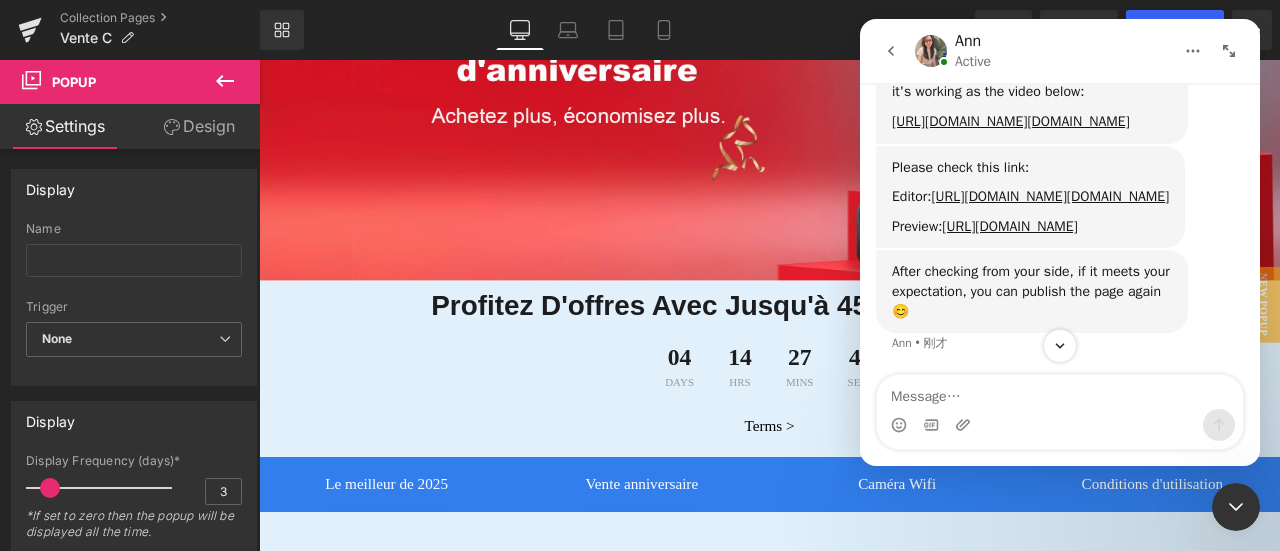 scroll, scrollTop: 1982, scrollLeft: 0, axis: vertical 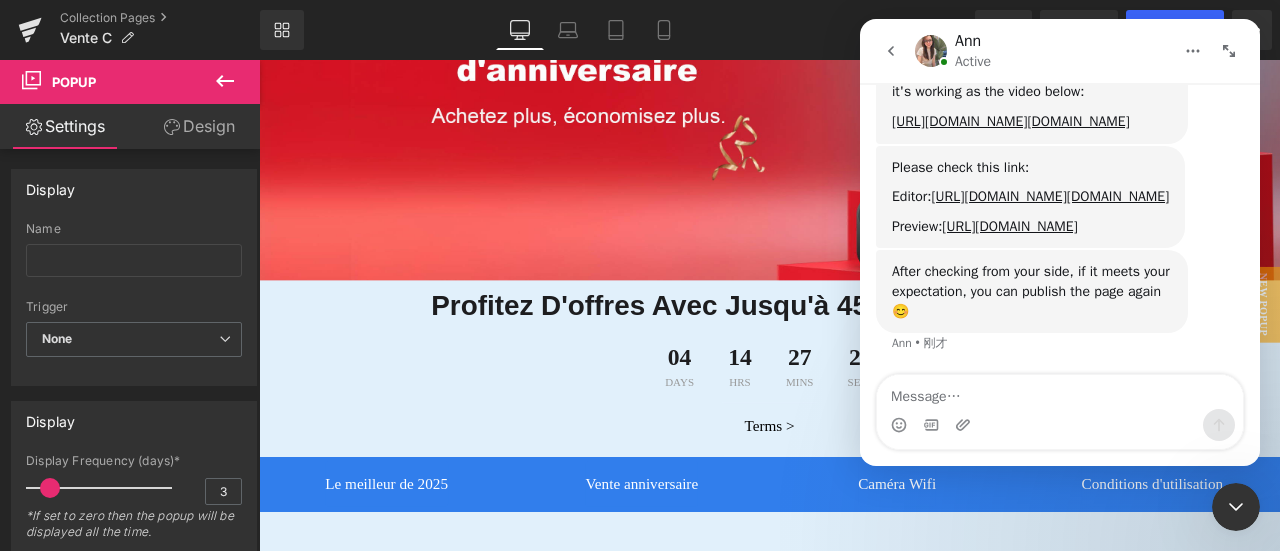 click at bounding box center (640, 245) 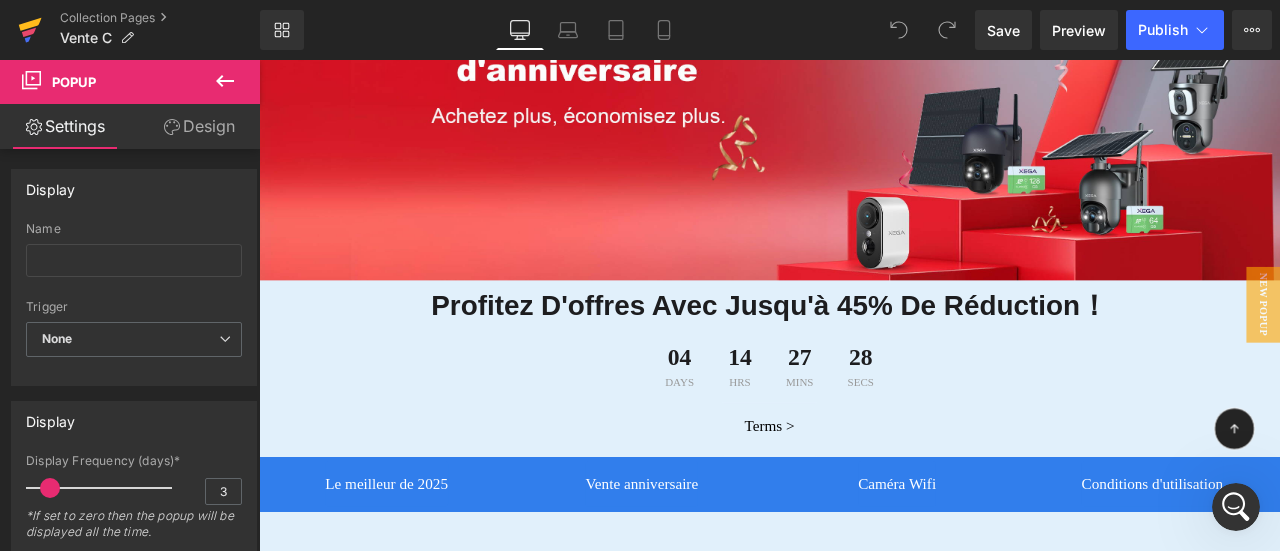 scroll, scrollTop: 0, scrollLeft: 0, axis: both 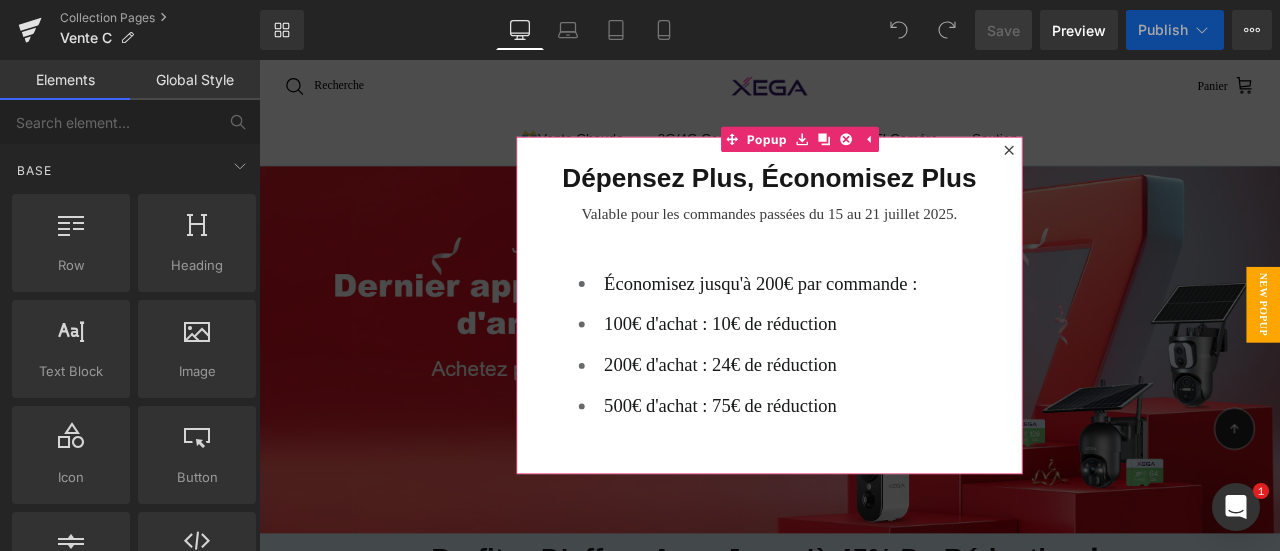 click 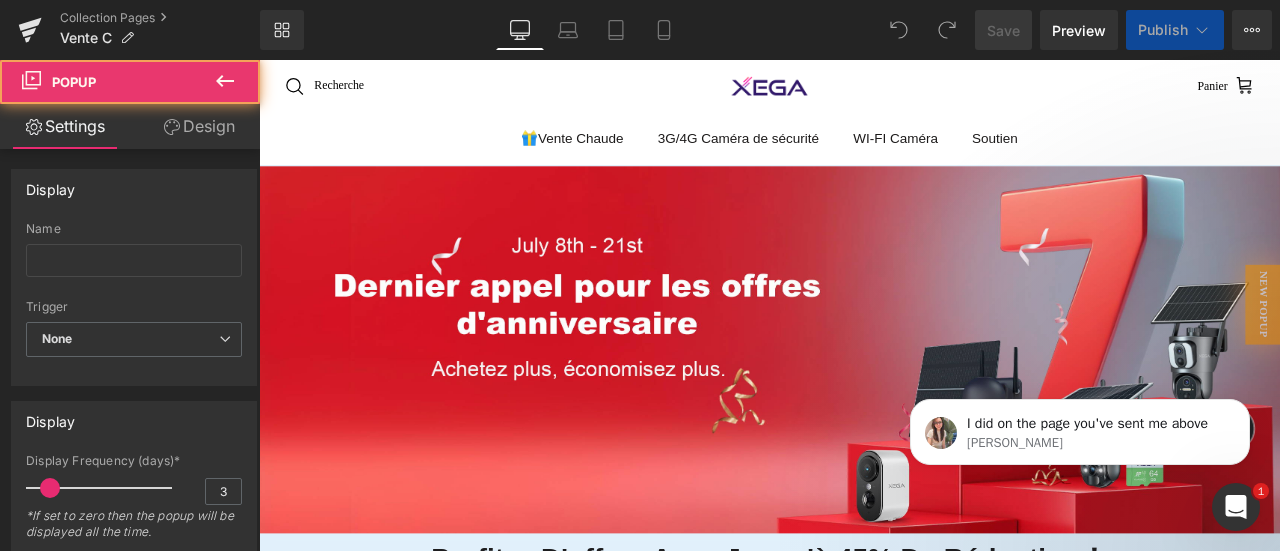 scroll, scrollTop: 0, scrollLeft: 0, axis: both 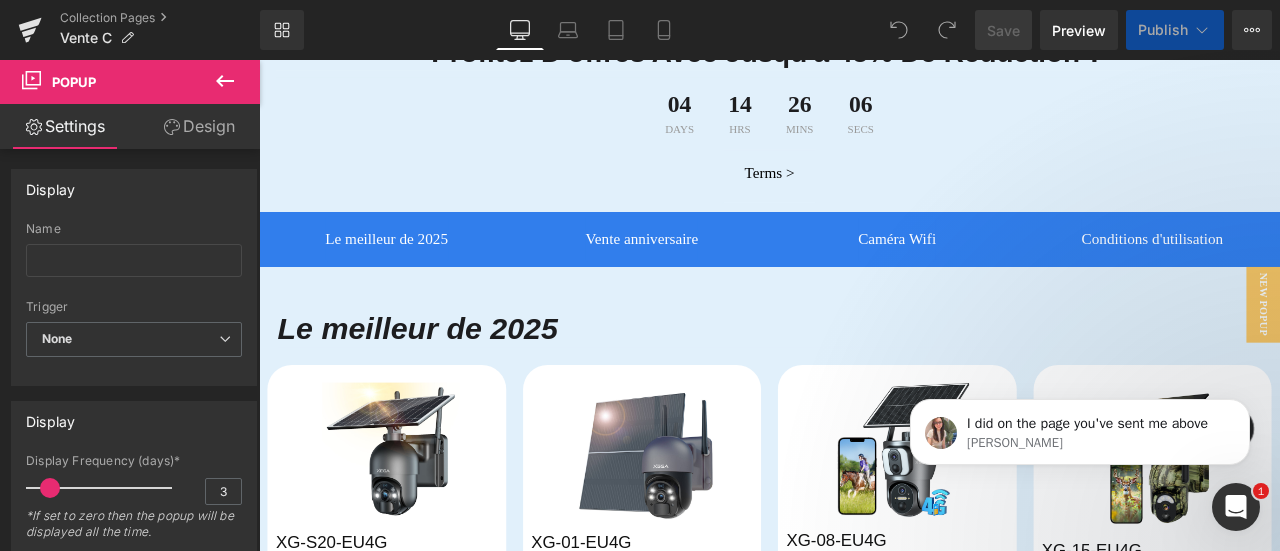 click at bounding box center [1236, 507] 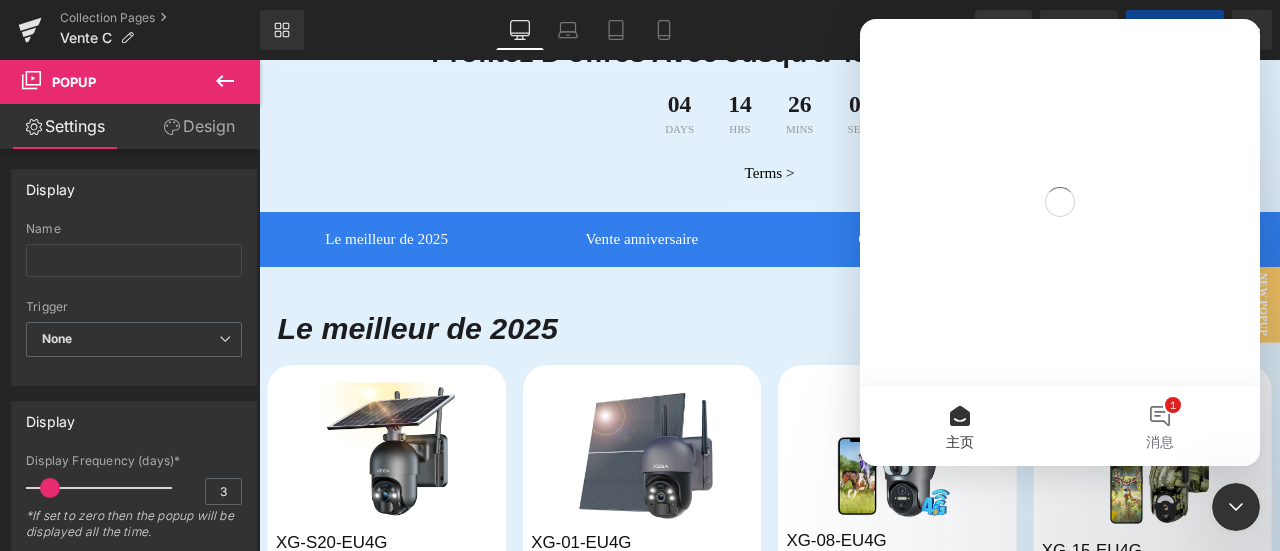 scroll, scrollTop: 0, scrollLeft: 0, axis: both 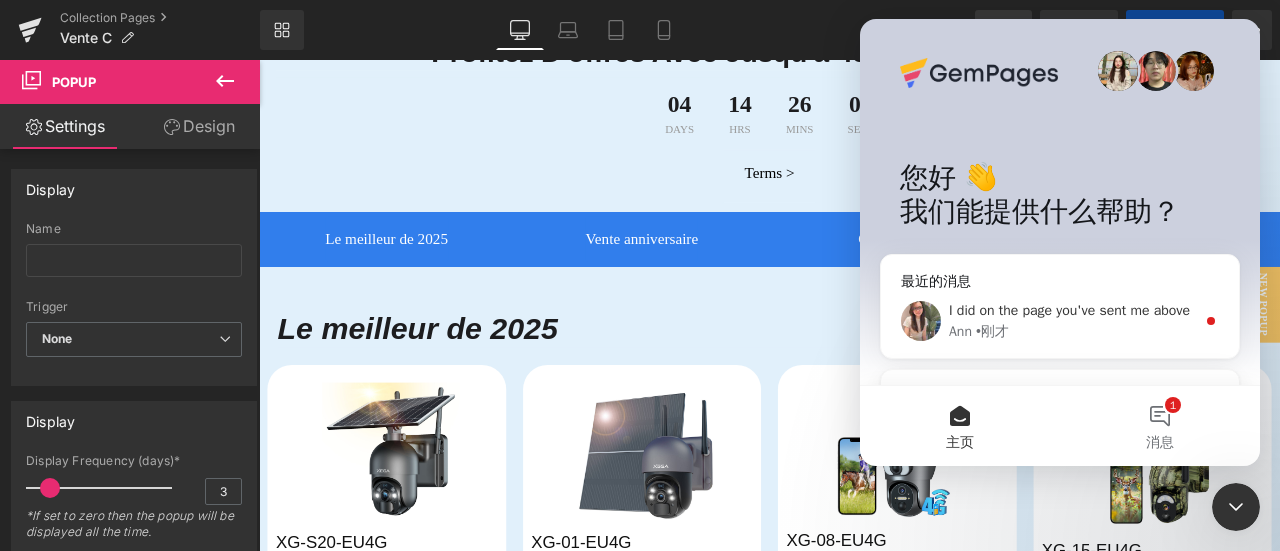 click on "I did on the page you've sent me above" at bounding box center (1069, 310) 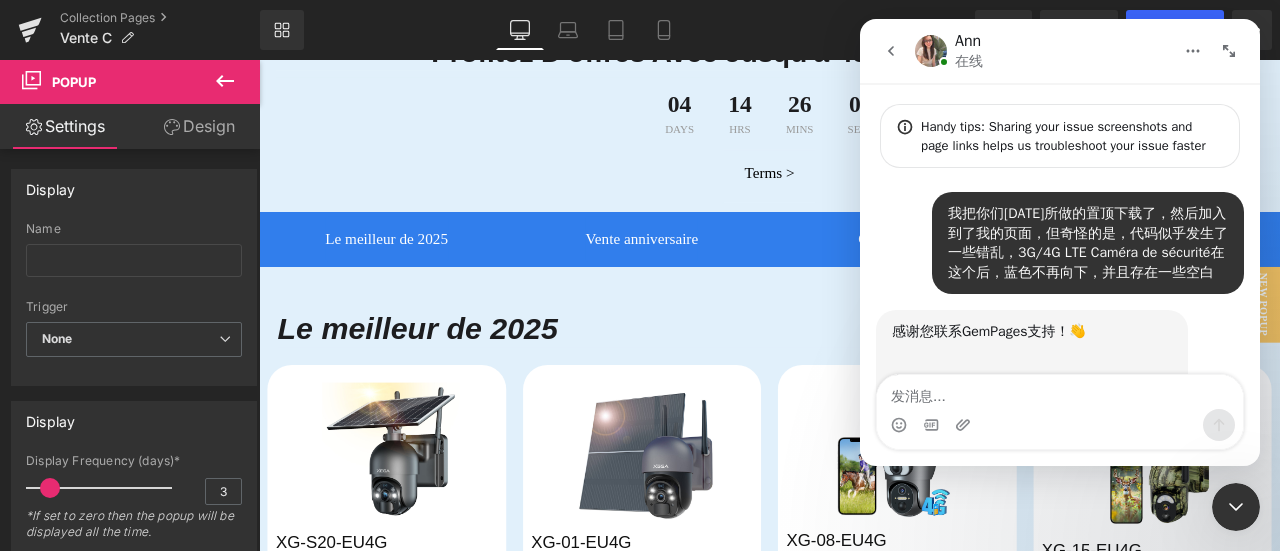 scroll, scrollTop: 126, scrollLeft: 0, axis: vertical 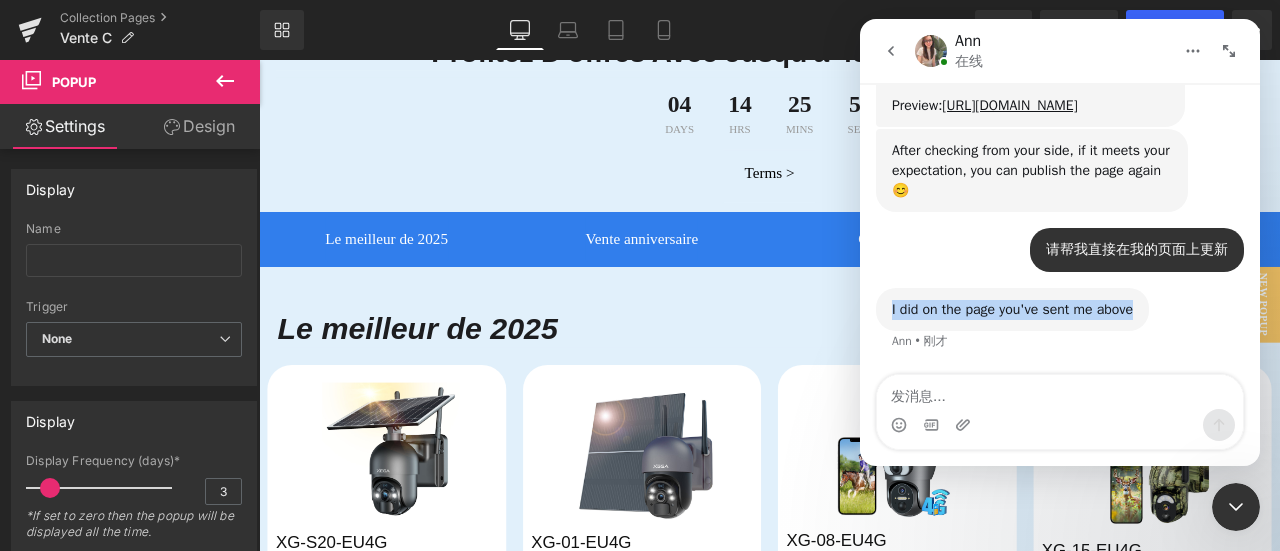 drag, startPoint x: 1164, startPoint y: 309, endPoint x: 886, endPoint y: 311, distance: 278.0072 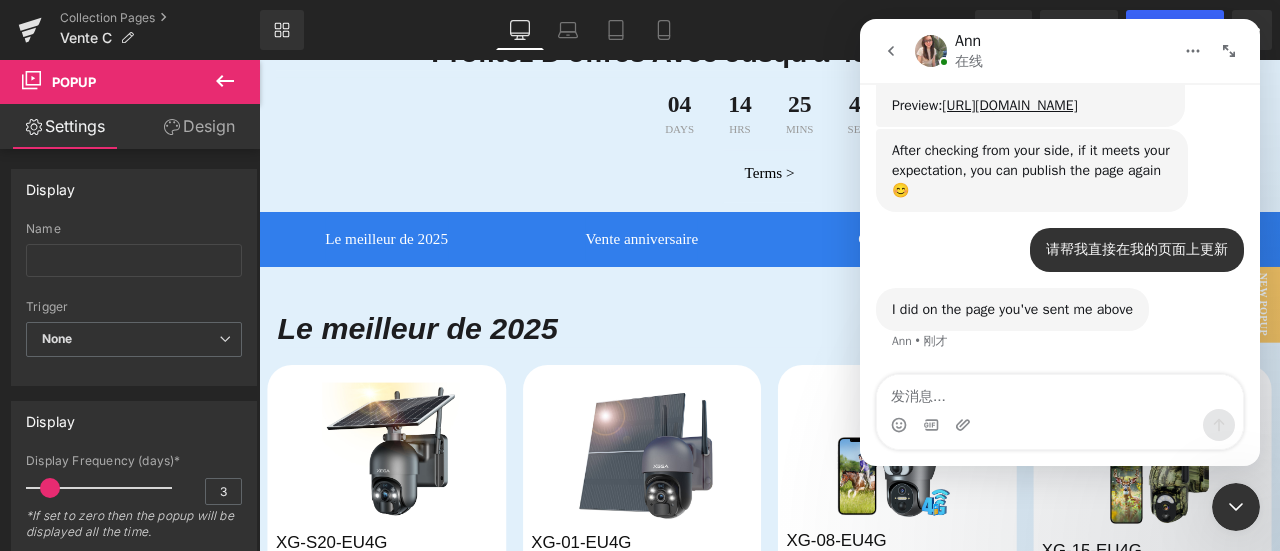click at bounding box center (1060, 425) 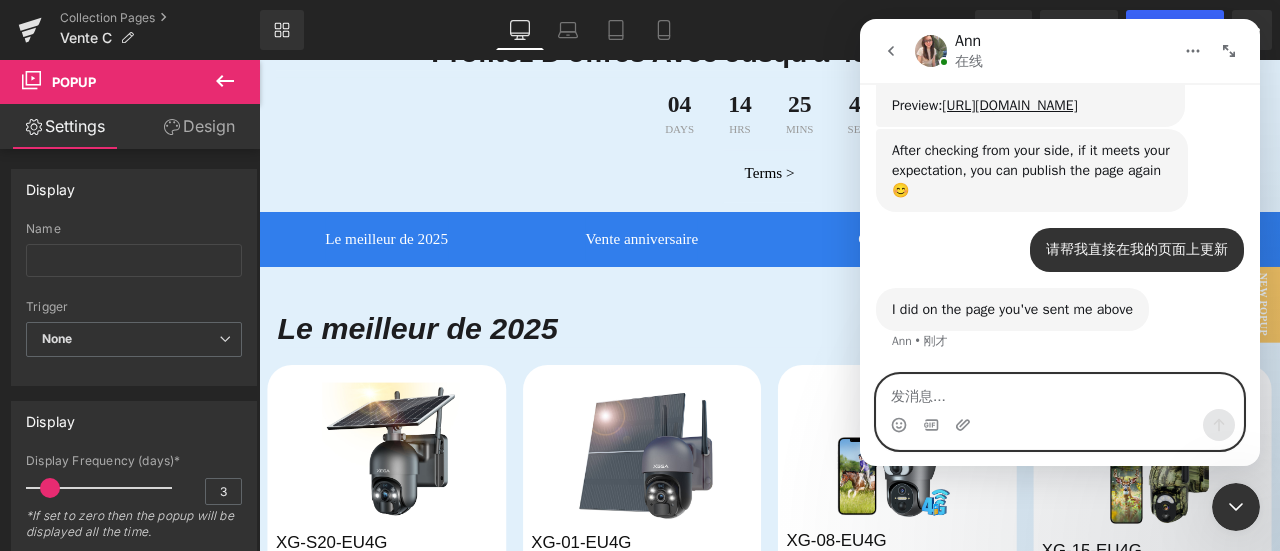 click at bounding box center [1060, 392] 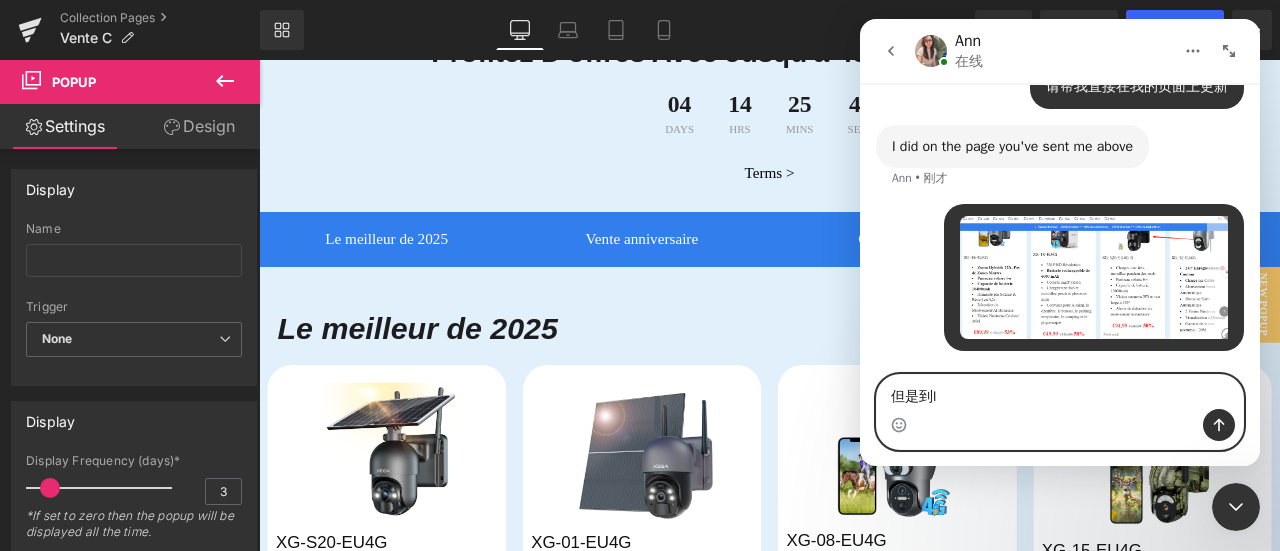 scroll, scrollTop: 2164, scrollLeft: 0, axis: vertical 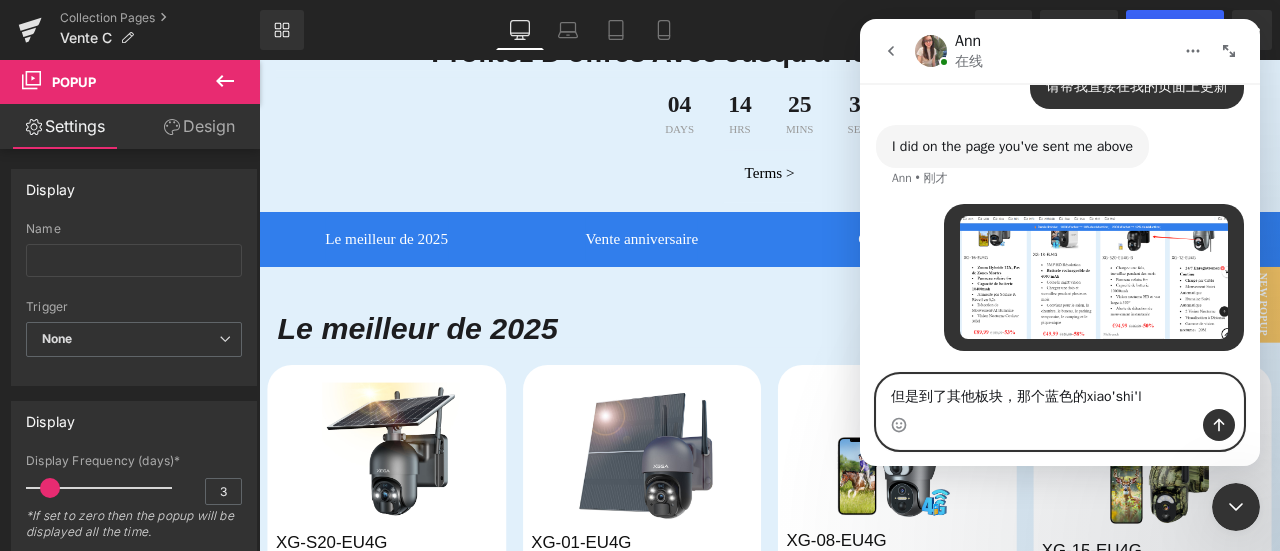 type on "但是到了其他板块，那个蓝色的消失了" 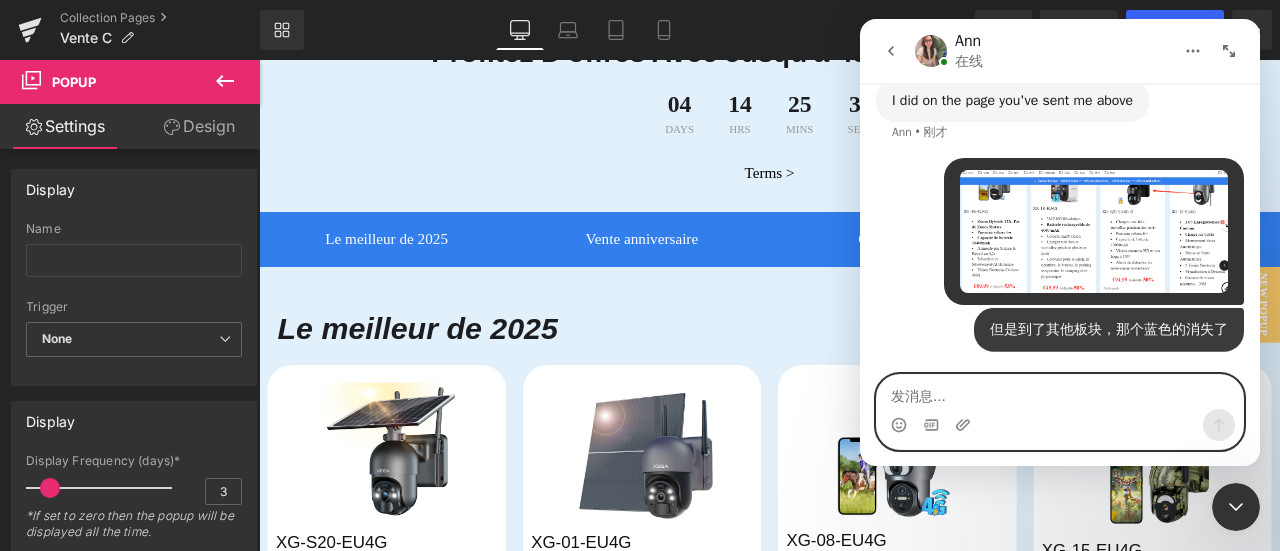 scroll, scrollTop: 2210, scrollLeft: 0, axis: vertical 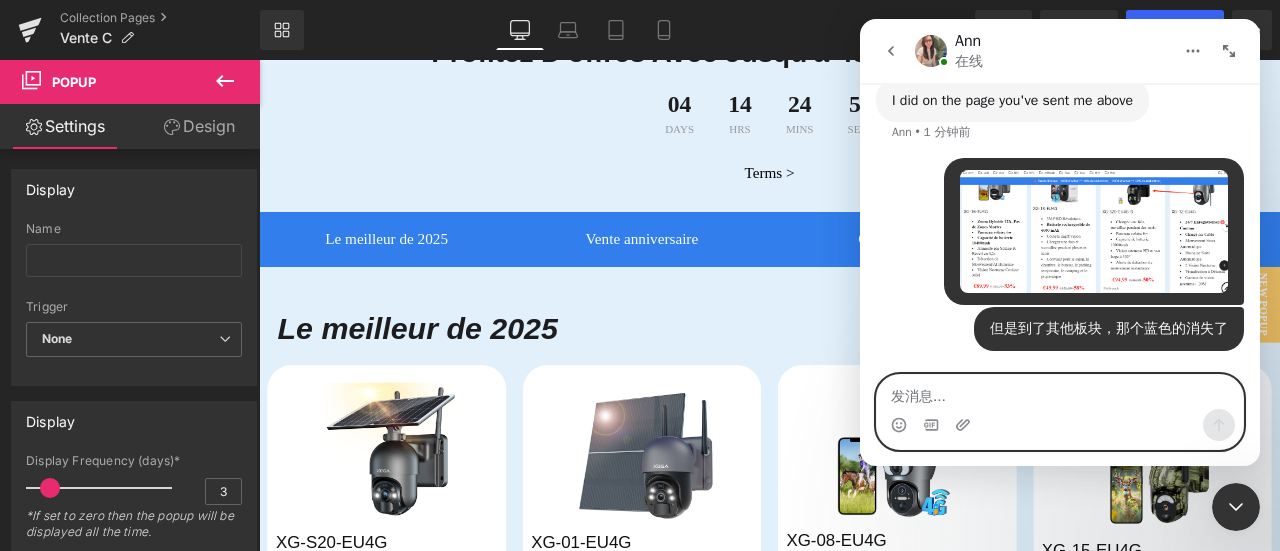 click at bounding box center (1060, 392) 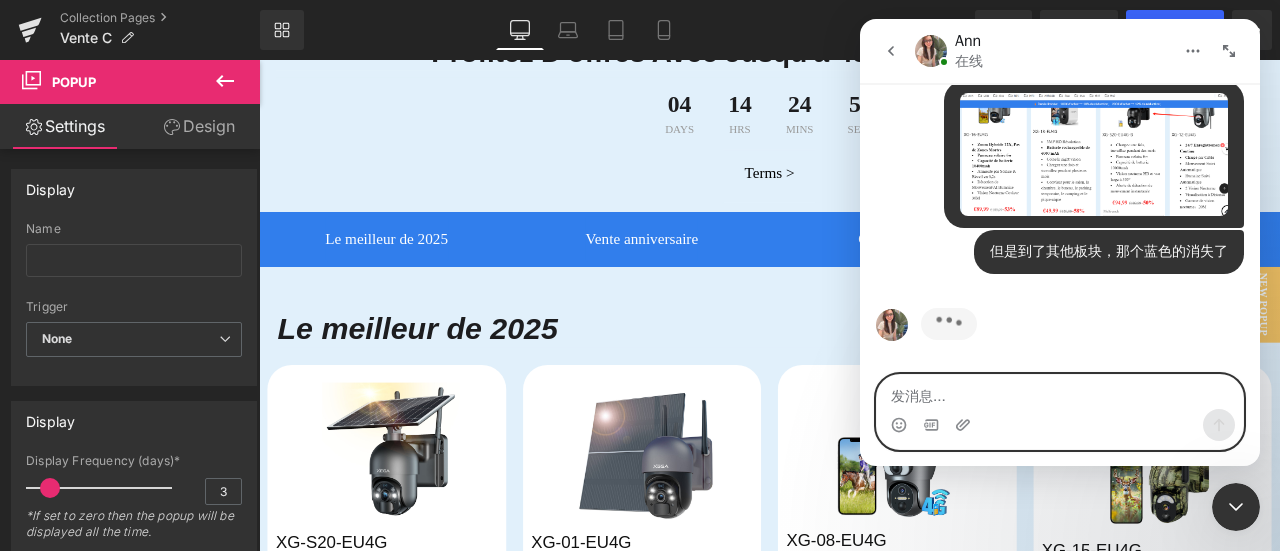 paste on "[URL][DOMAIN_NAME][DOMAIN_NAME]" 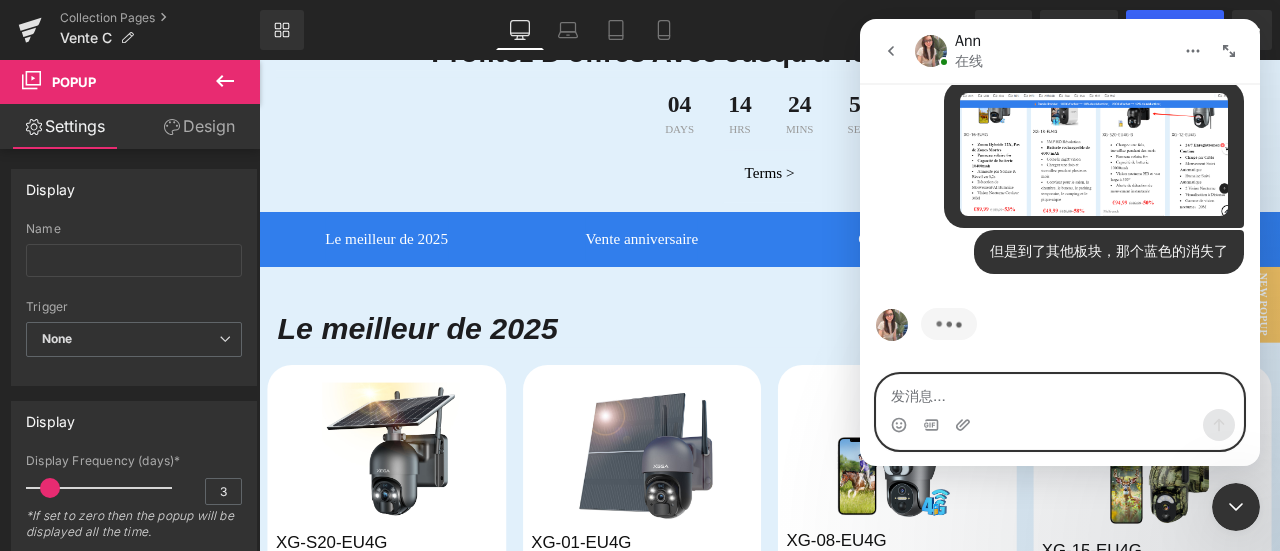 type on "[URL][DOMAIN_NAME][DOMAIN_NAME]" 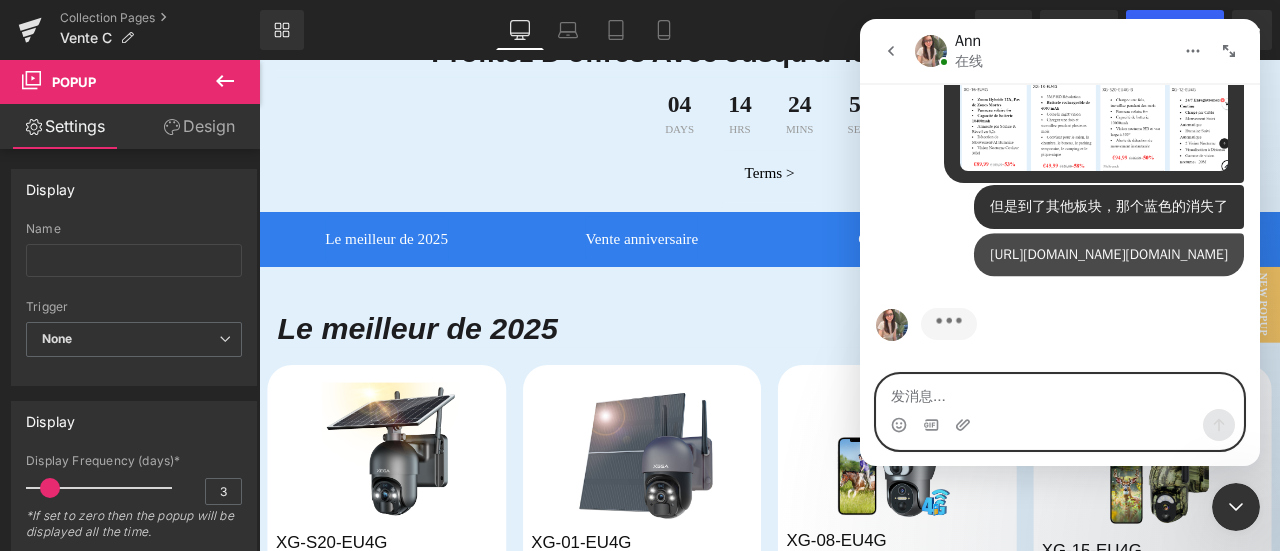 scroll, scrollTop: 2392, scrollLeft: 0, axis: vertical 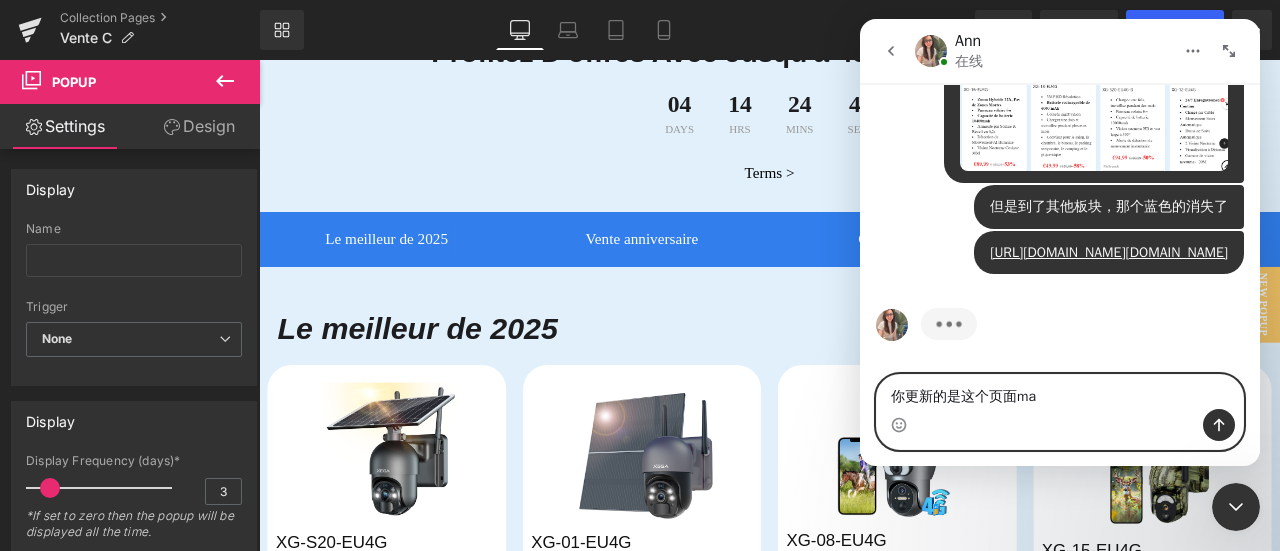 type on "你更新的是这个页面吗" 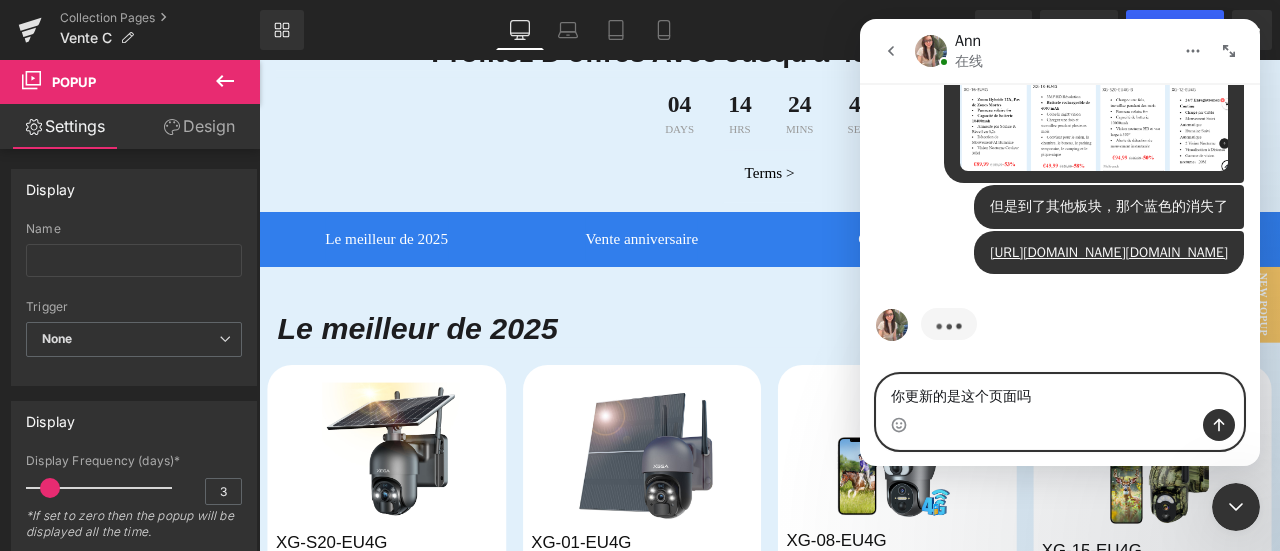 type 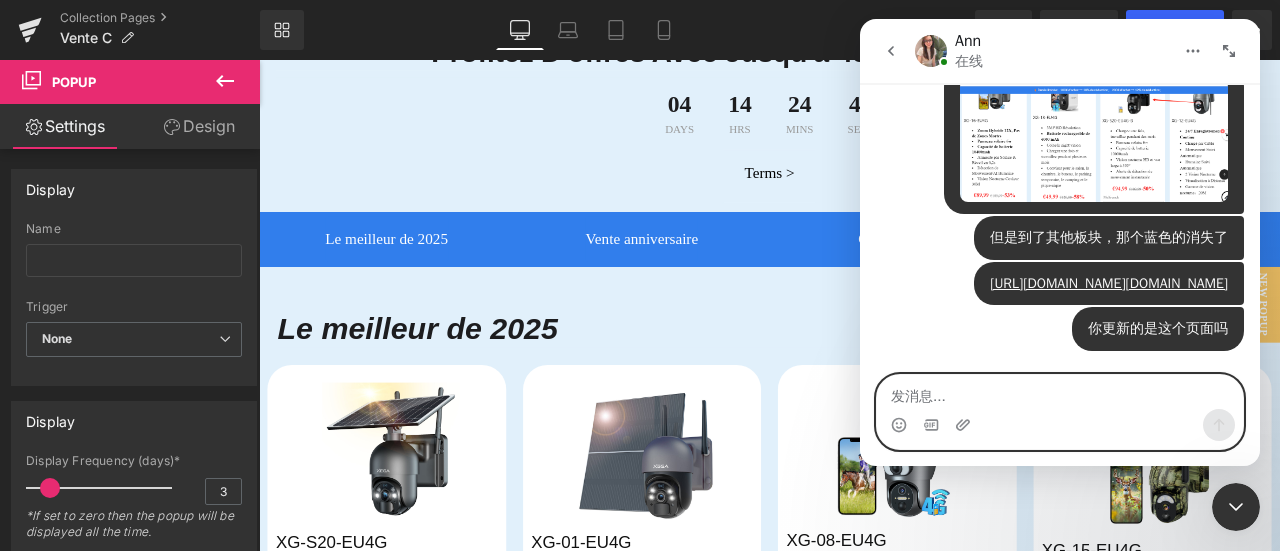 scroll, scrollTop: 2360, scrollLeft: 0, axis: vertical 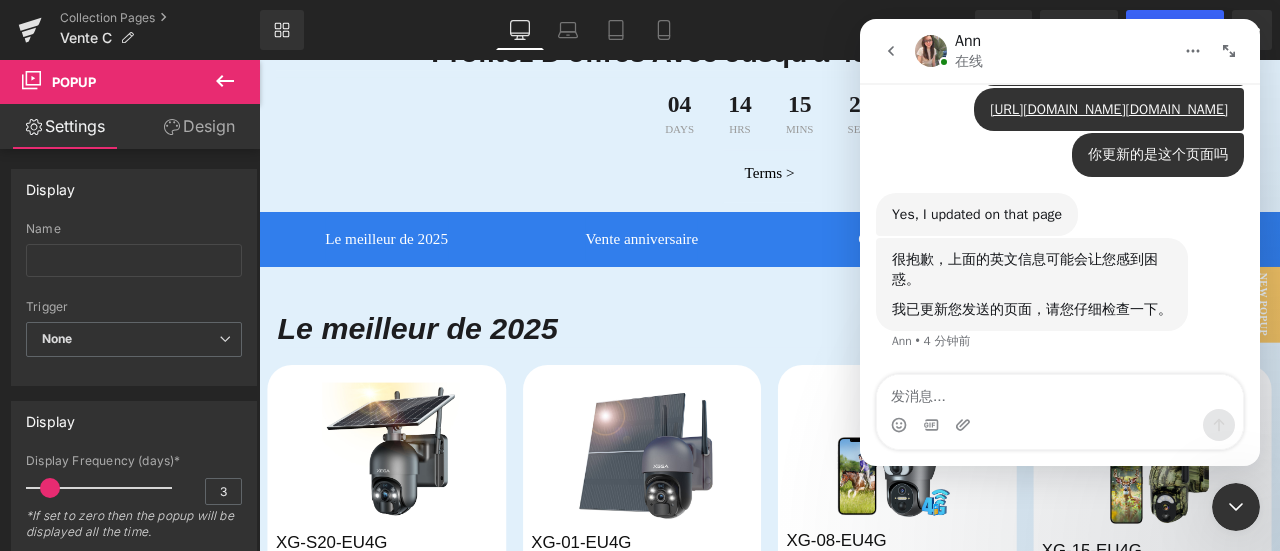 click at bounding box center (1236, 507) 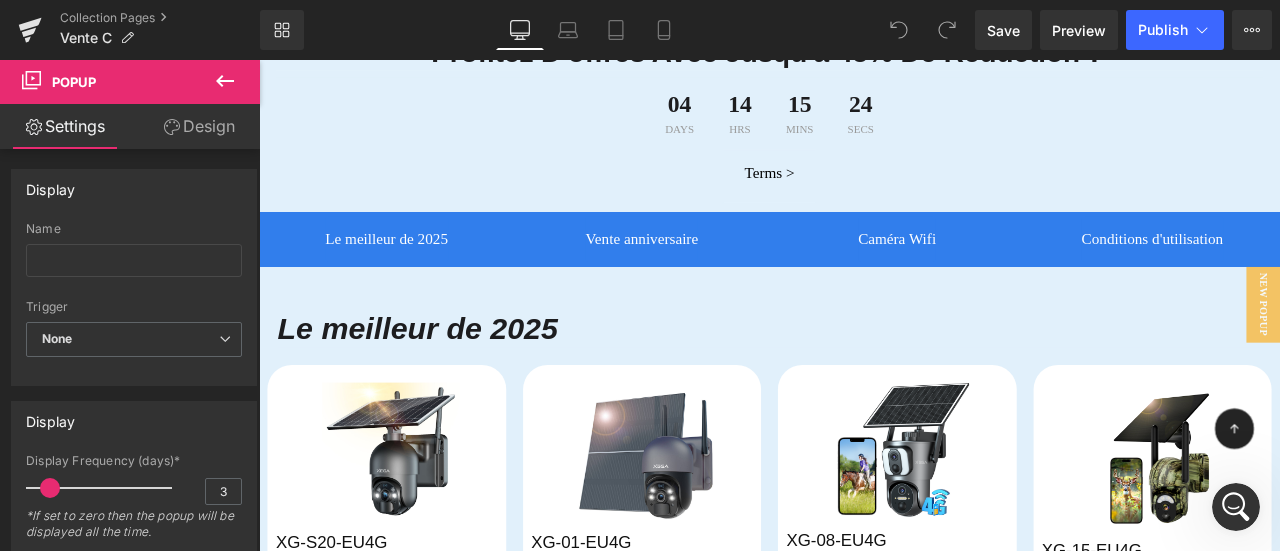 scroll, scrollTop: 0, scrollLeft: 0, axis: both 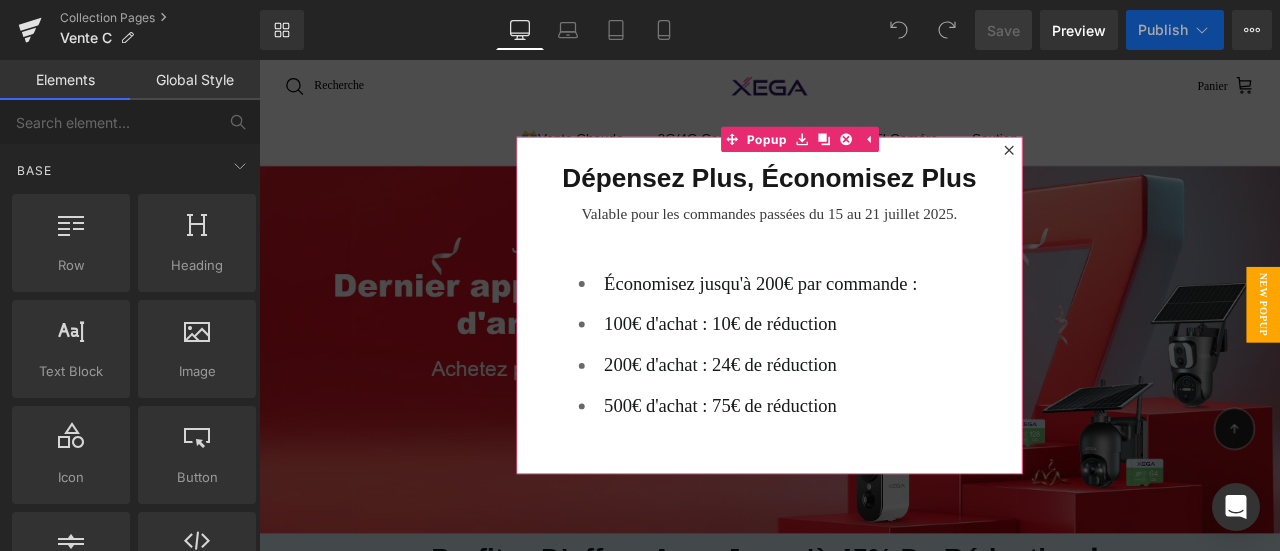 click 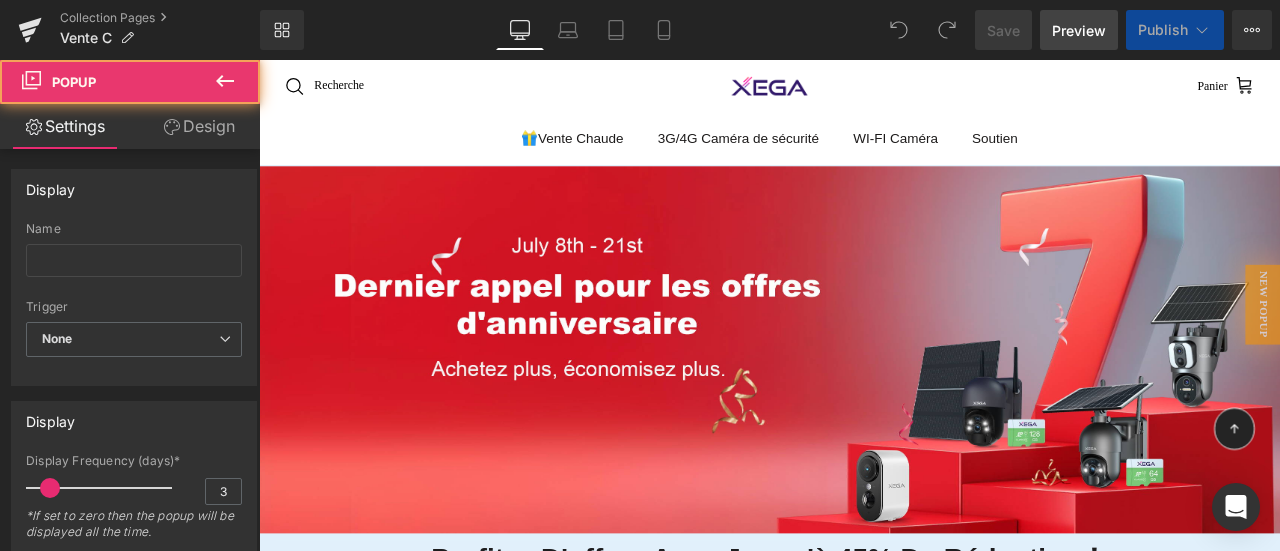 click on "Preview" at bounding box center (1079, 30) 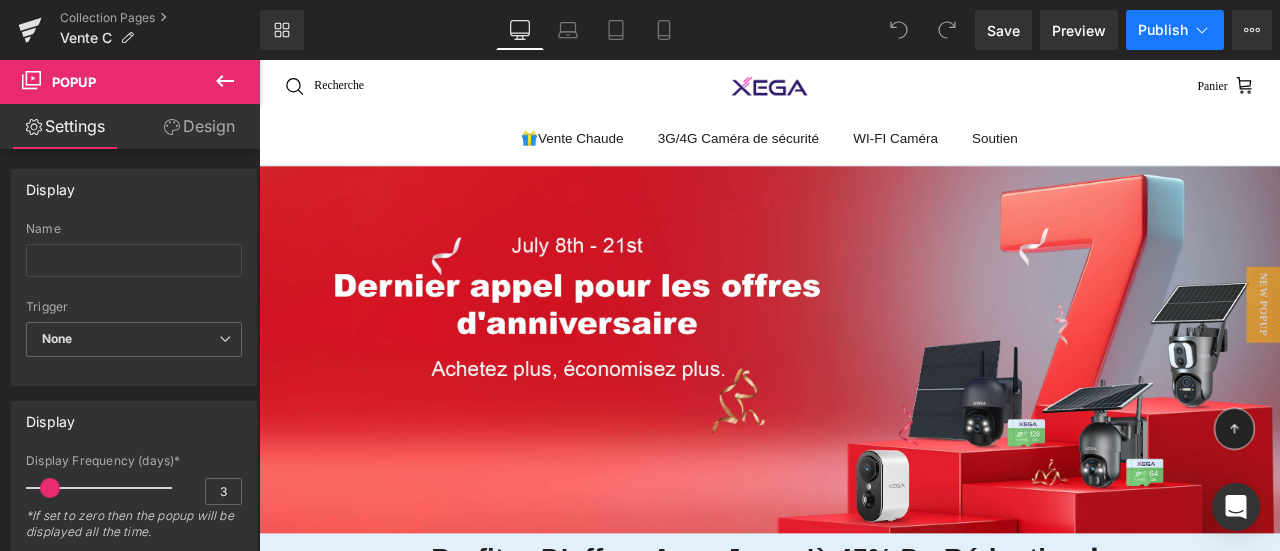 click on "Publish" at bounding box center [1163, 30] 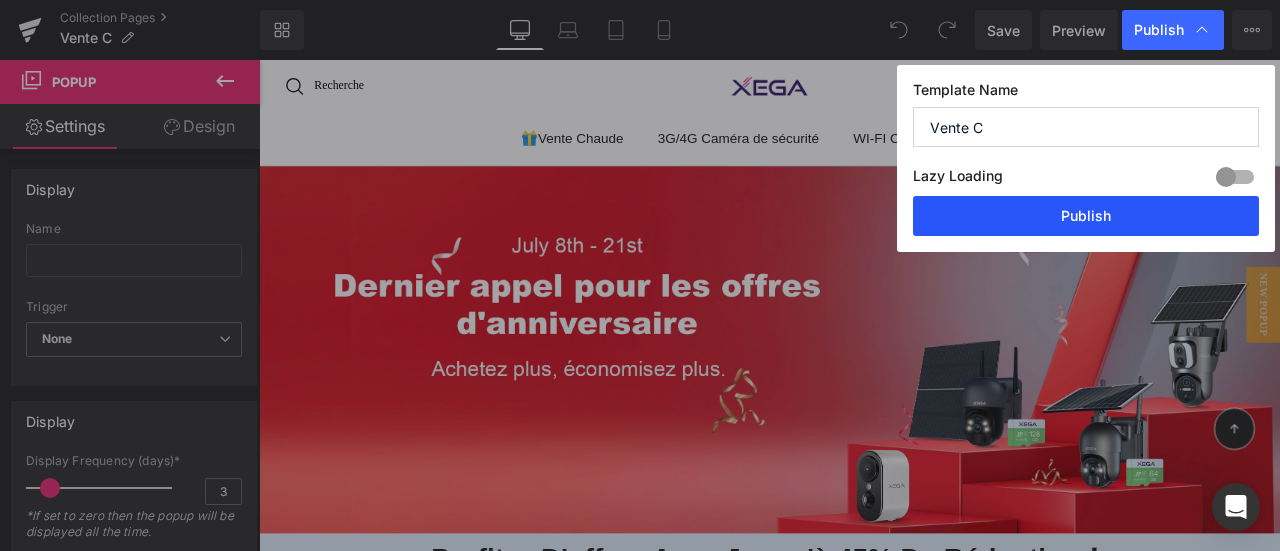 click on "Publish" at bounding box center [1086, 216] 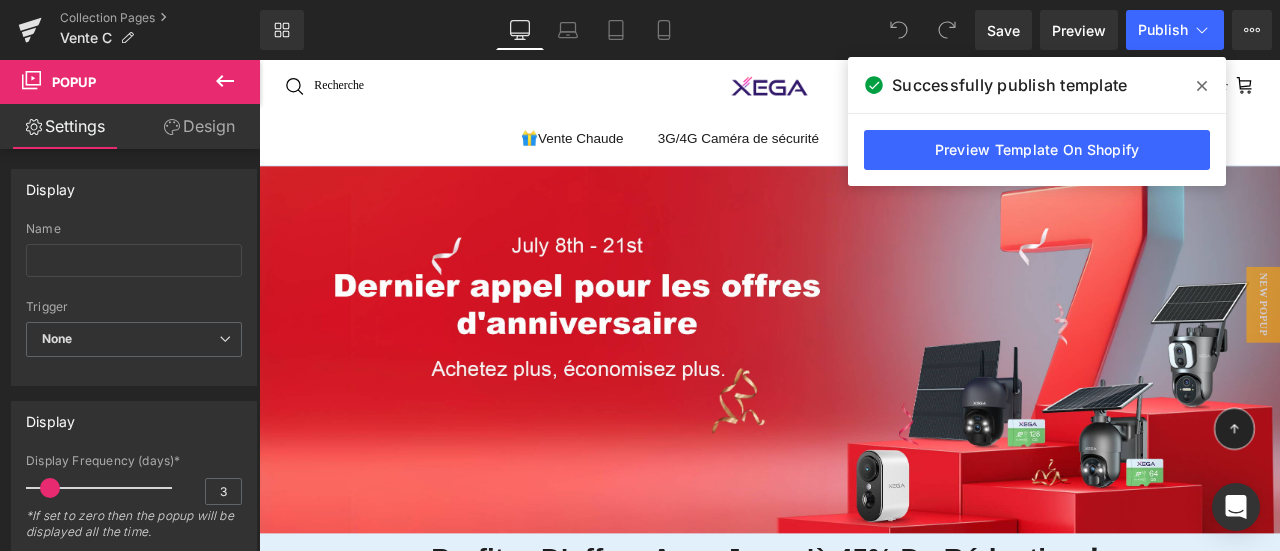 click at bounding box center (1202, 86) 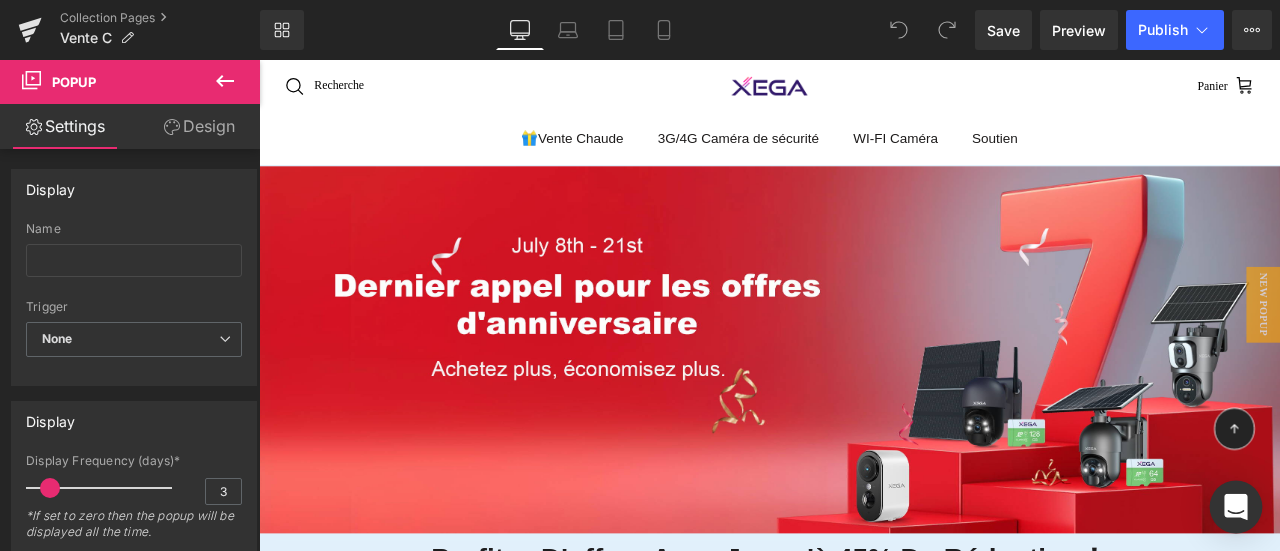 click 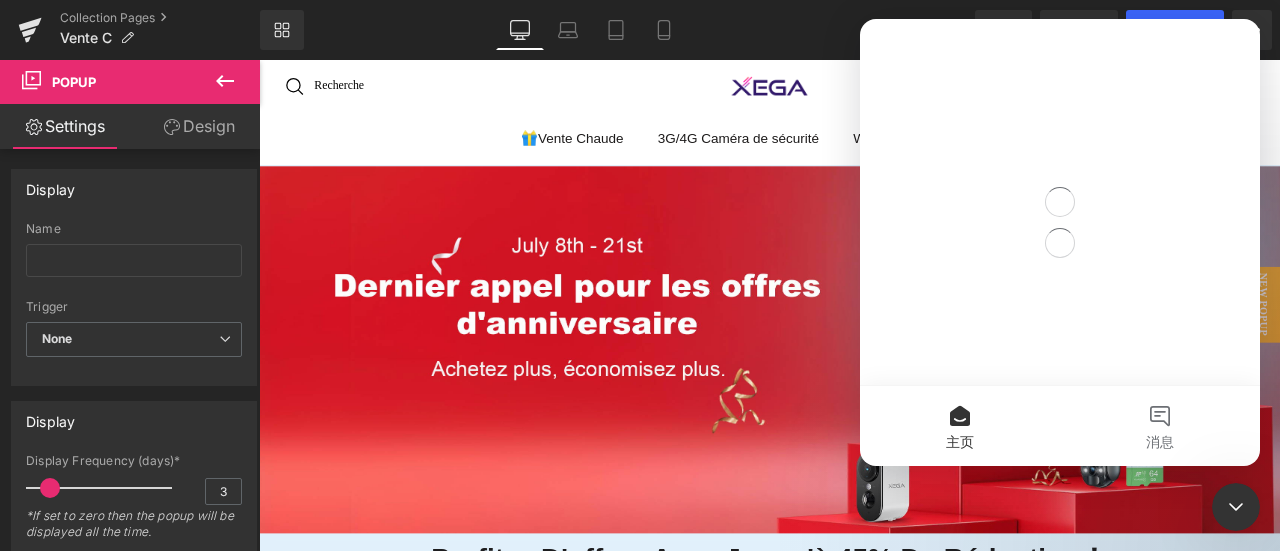 scroll, scrollTop: 0, scrollLeft: 0, axis: both 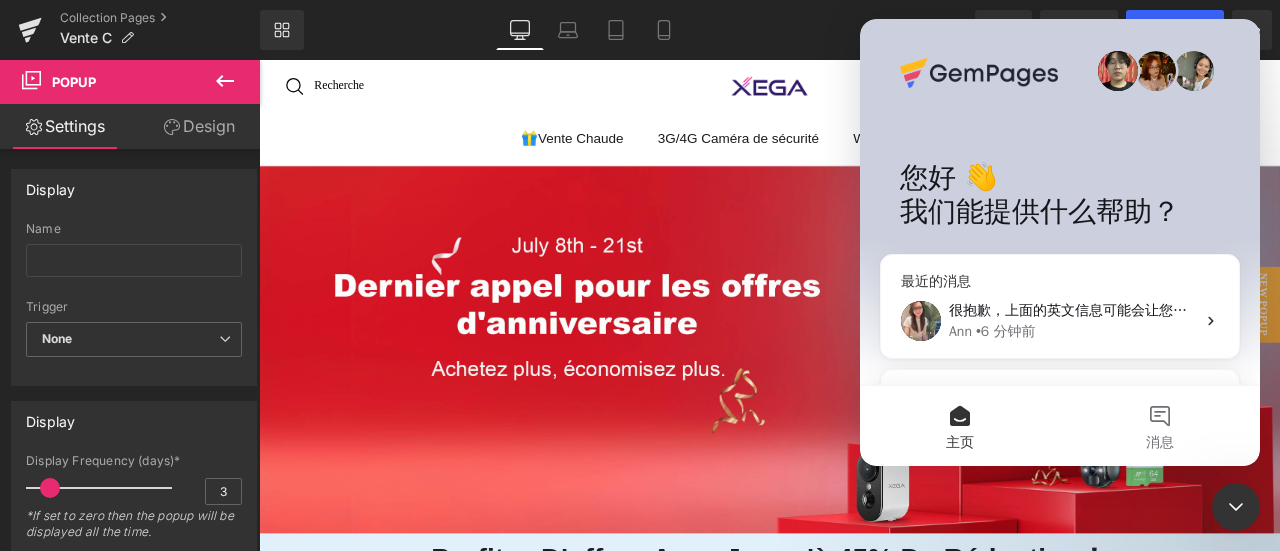 click on "Ann •  6 分钟前" at bounding box center (1072, 331) 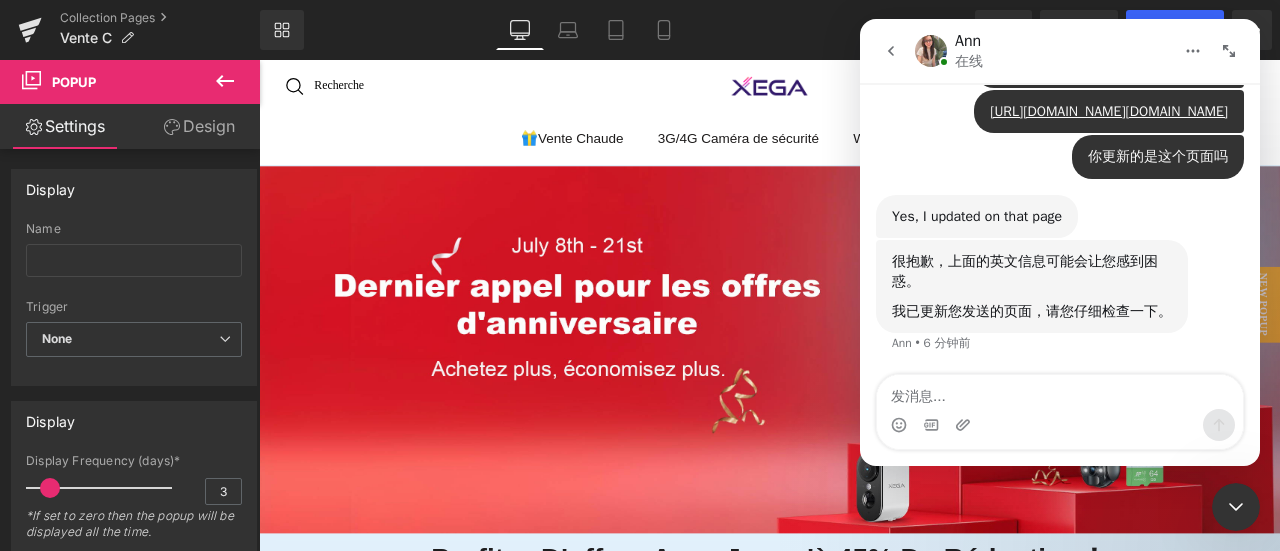 scroll, scrollTop: 2514, scrollLeft: 0, axis: vertical 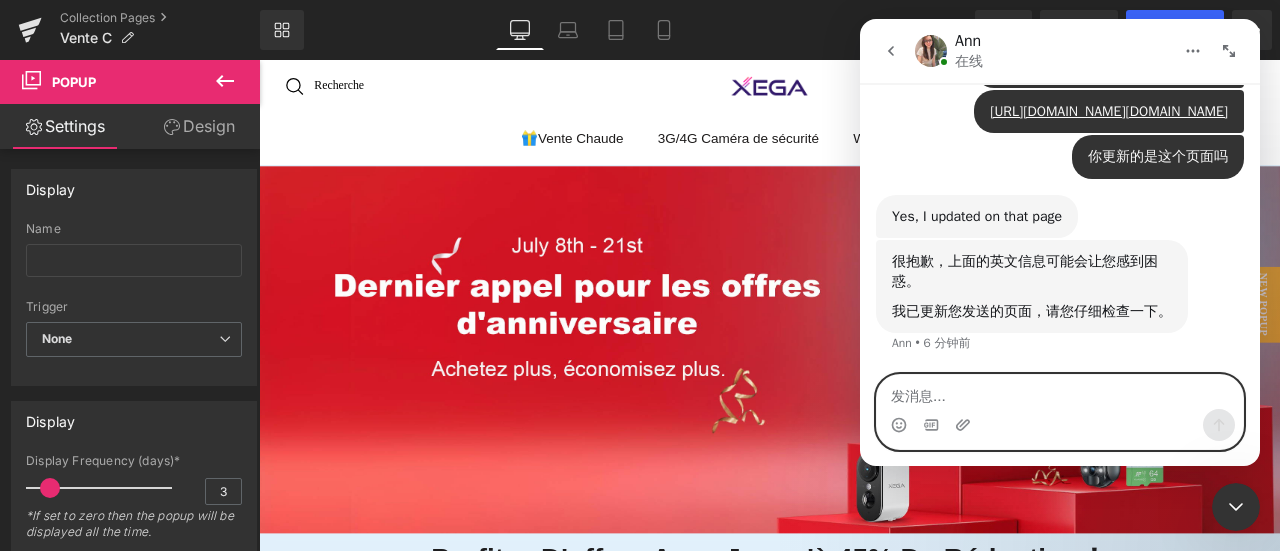 click at bounding box center (1060, 392) 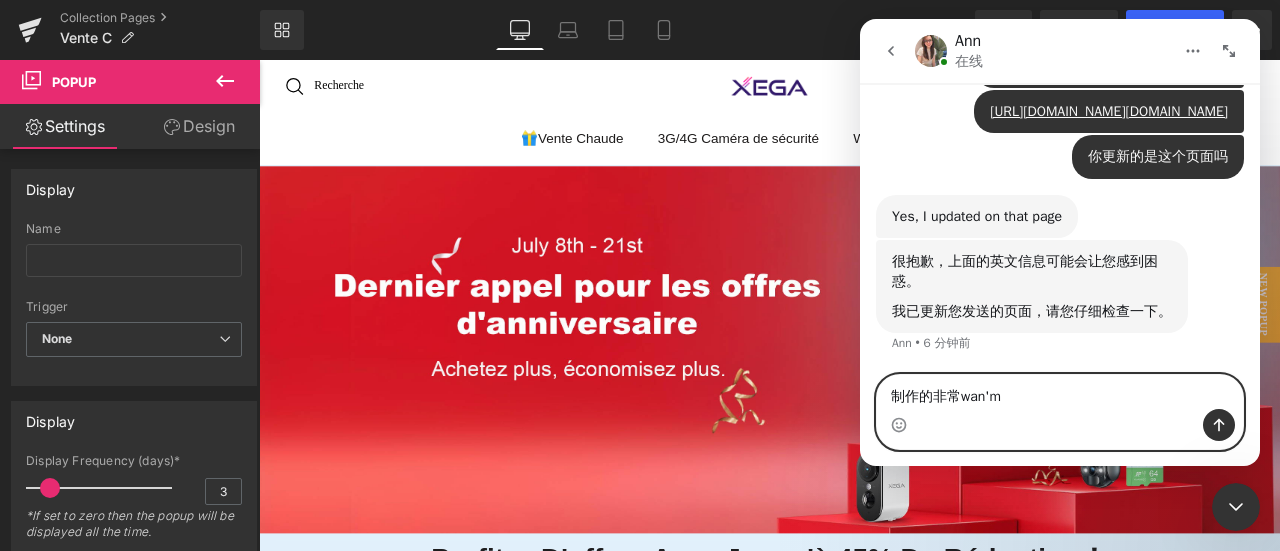 type on "制作的非常完美" 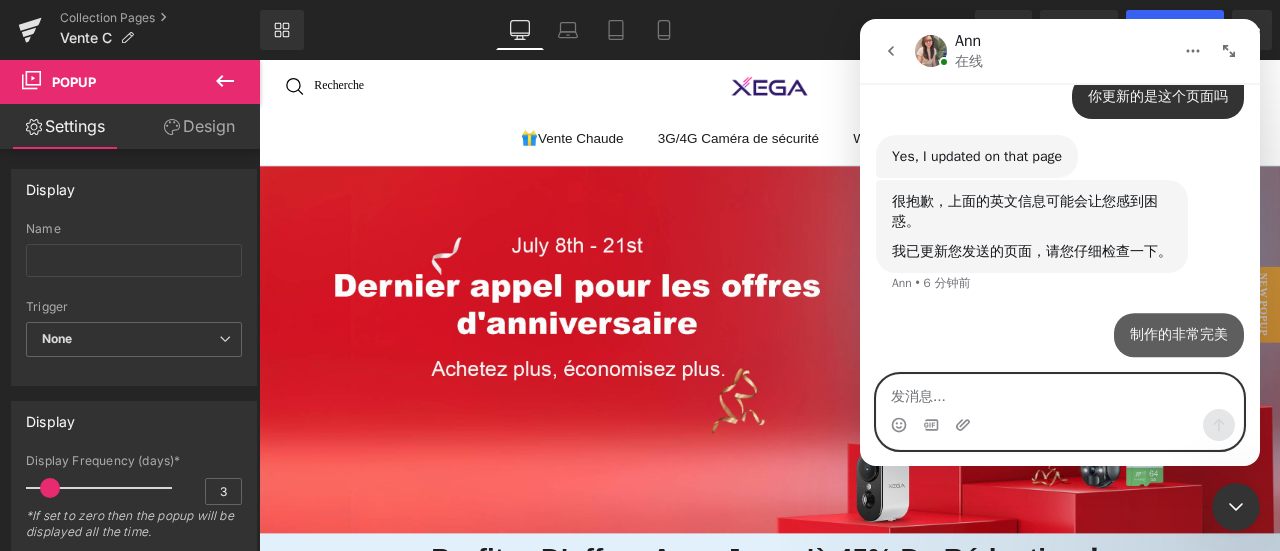 scroll, scrollTop: 2574, scrollLeft: 0, axis: vertical 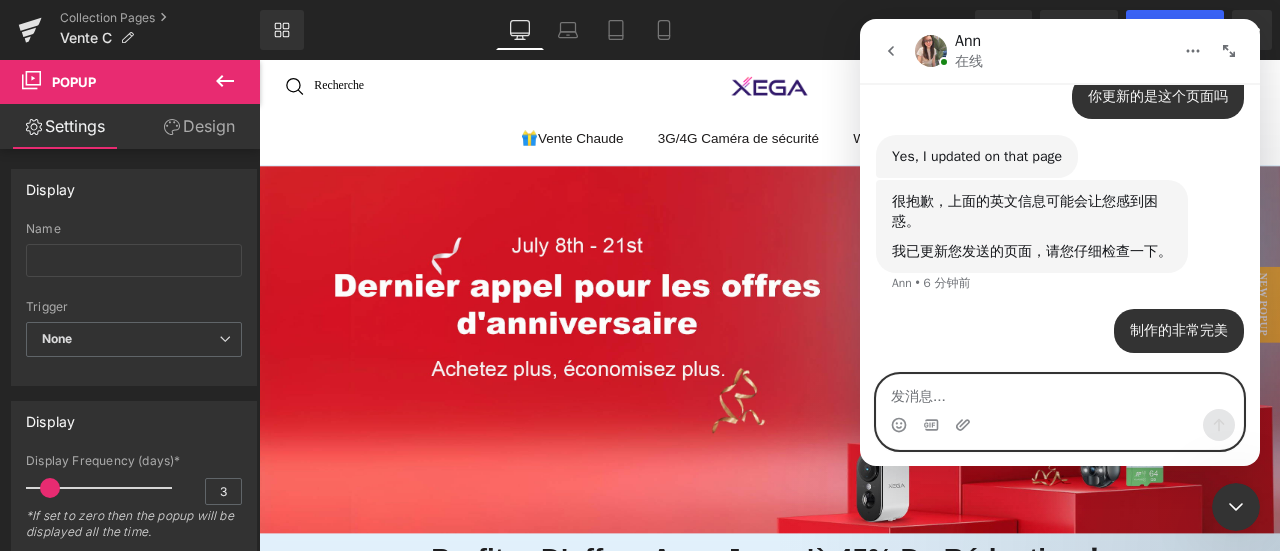 type on "g" 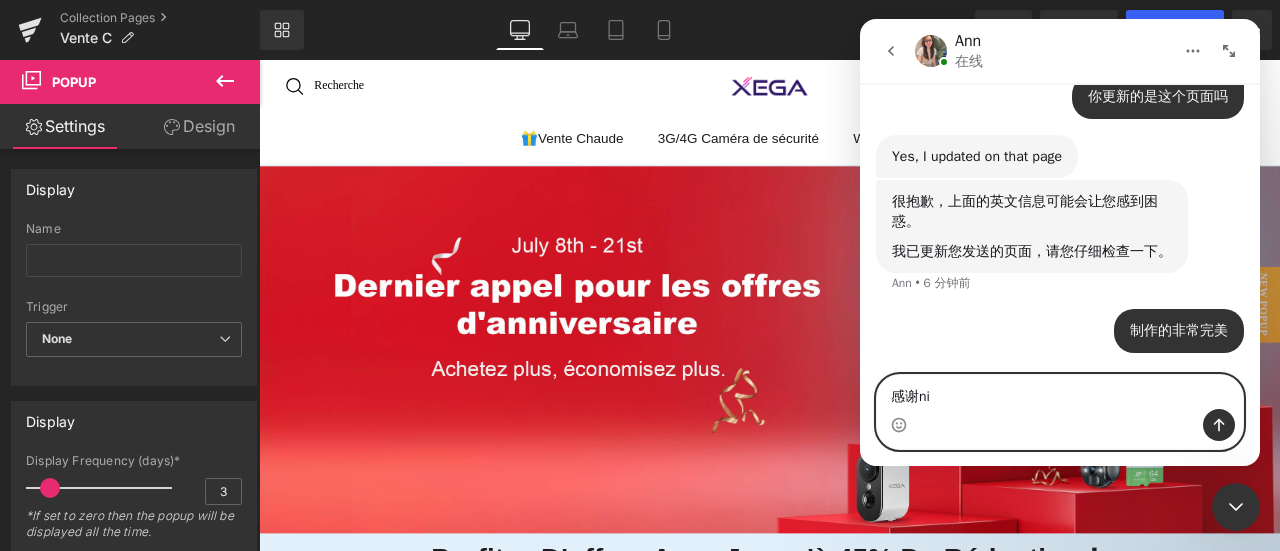 type on "感谢你" 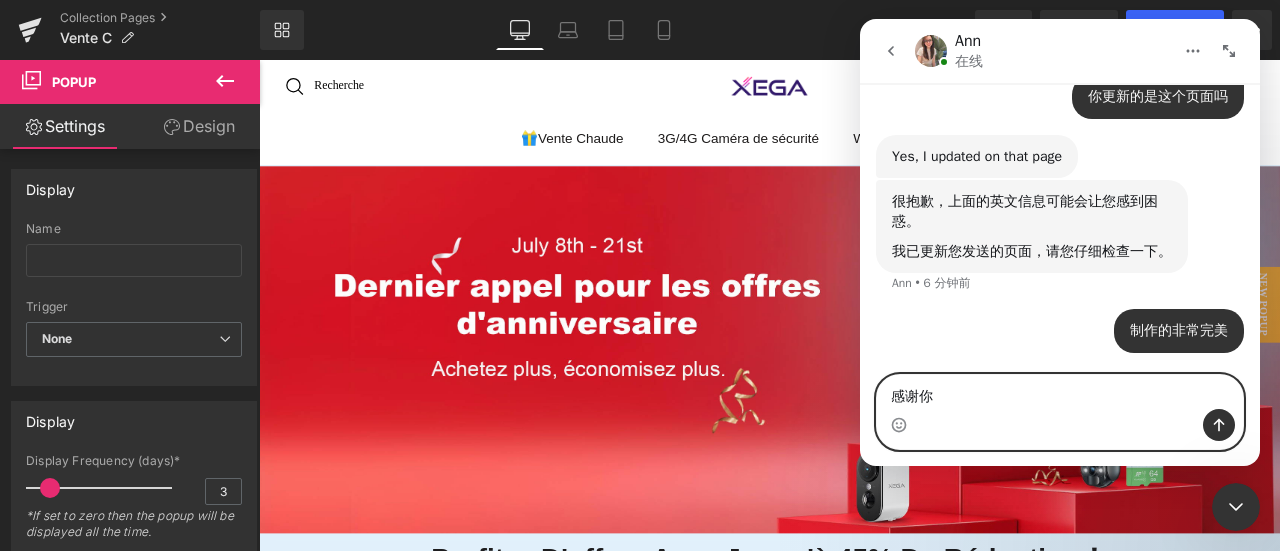 type 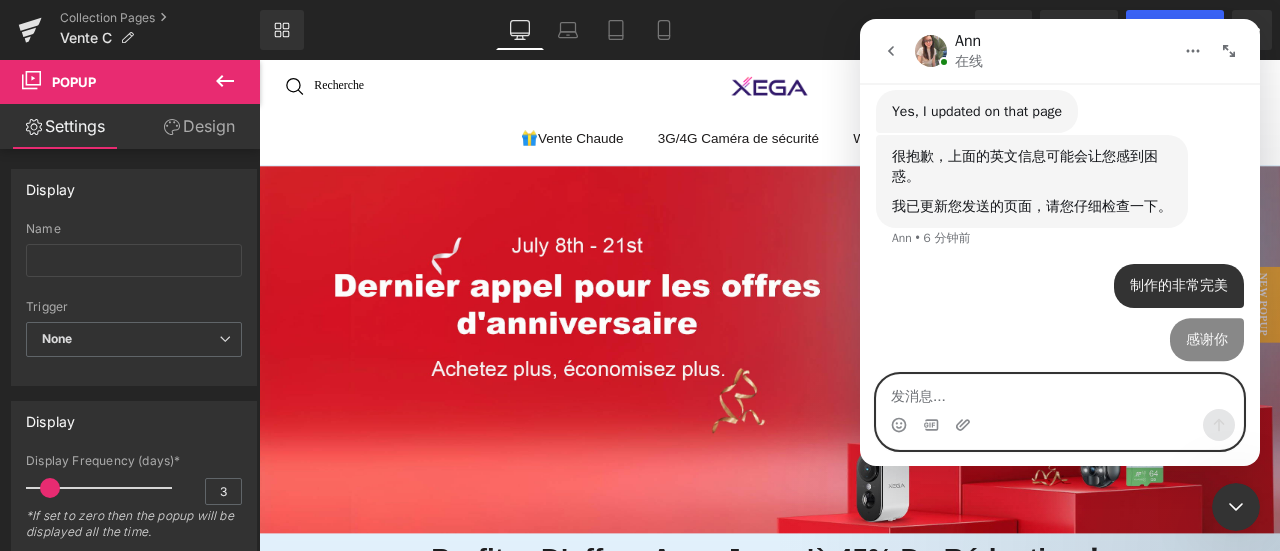 scroll, scrollTop: 2620, scrollLeft: 0, axis: vertical 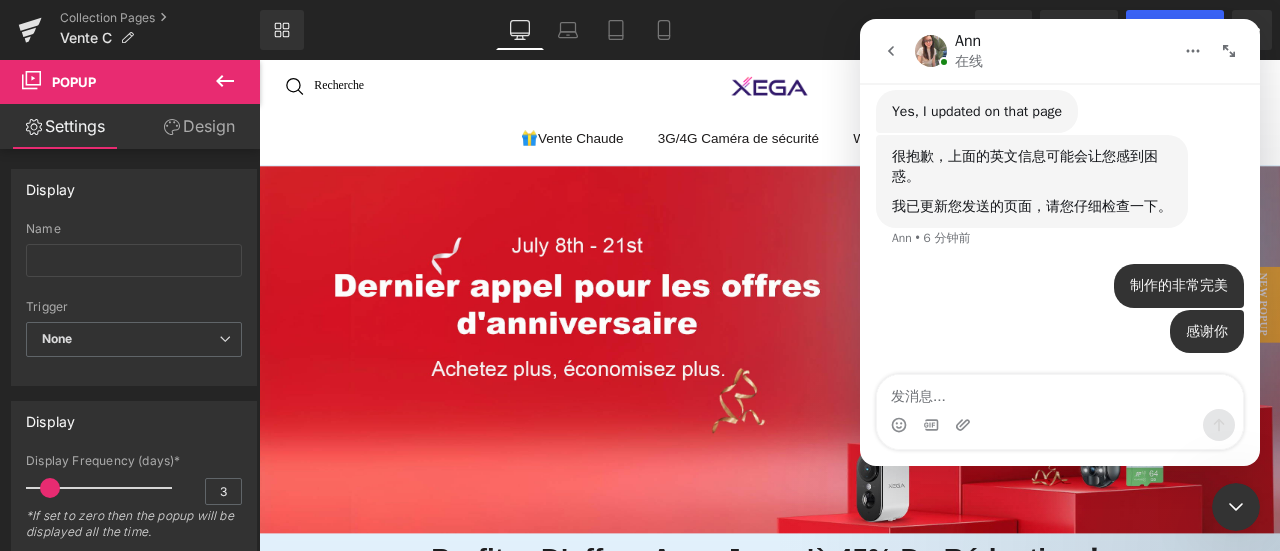 click at bounding box center (1236, 507) 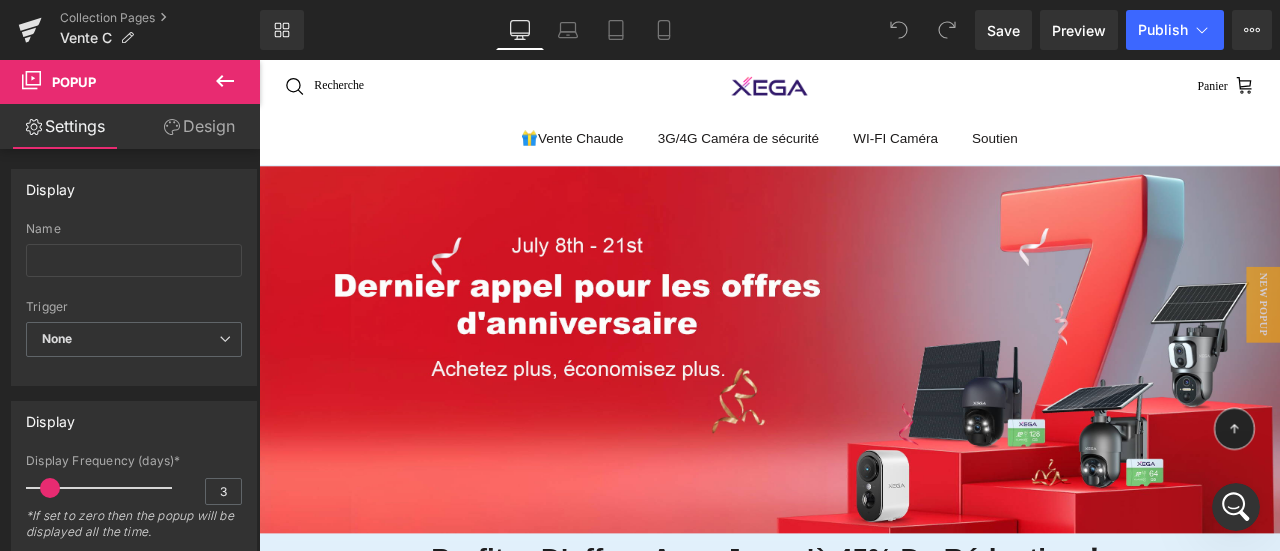scroll, scrollTop: 0, scrollLeft: 0, axis: both 